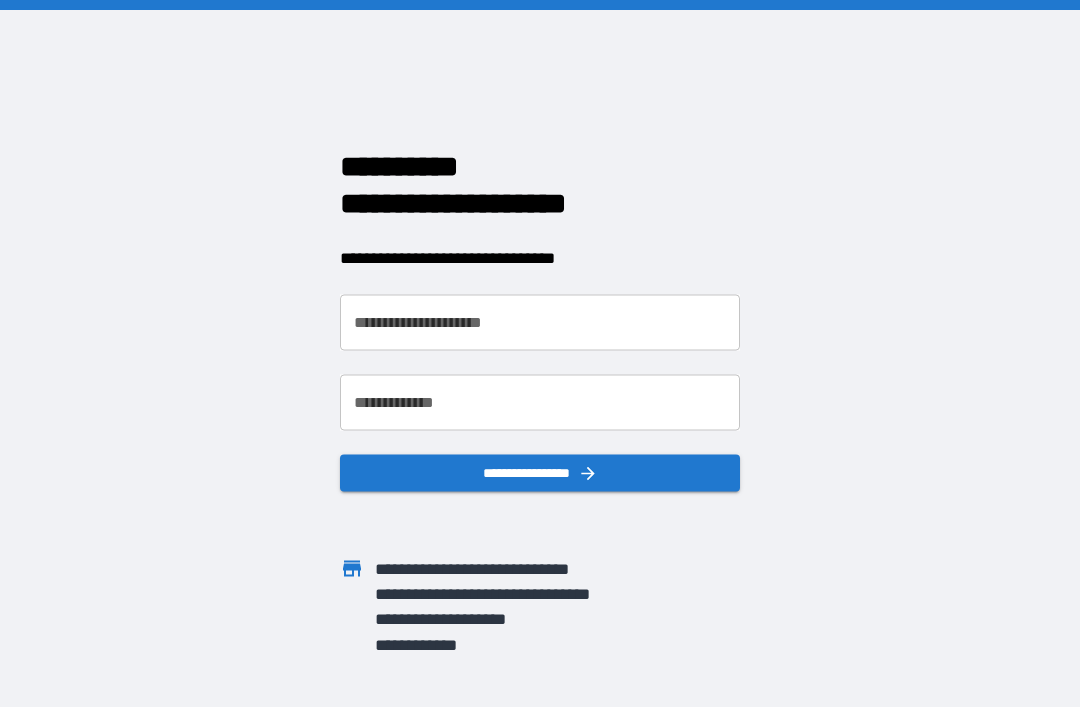 scroll, scrollTop: 0, scrollLeft: 0, axis: both 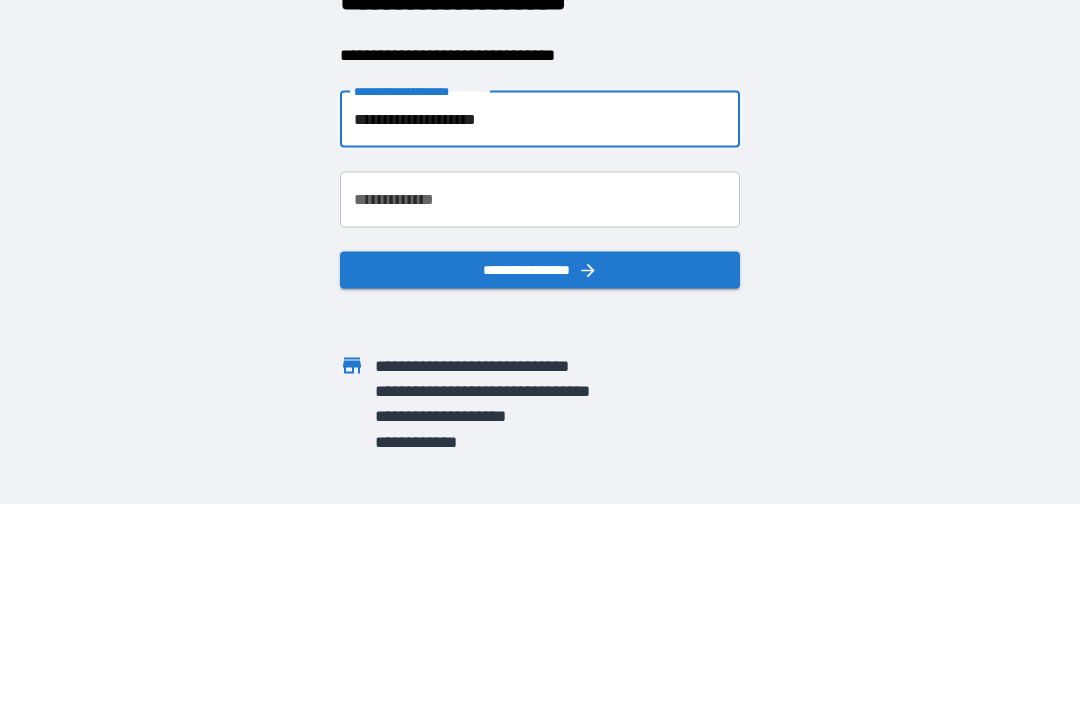 type on "**********" 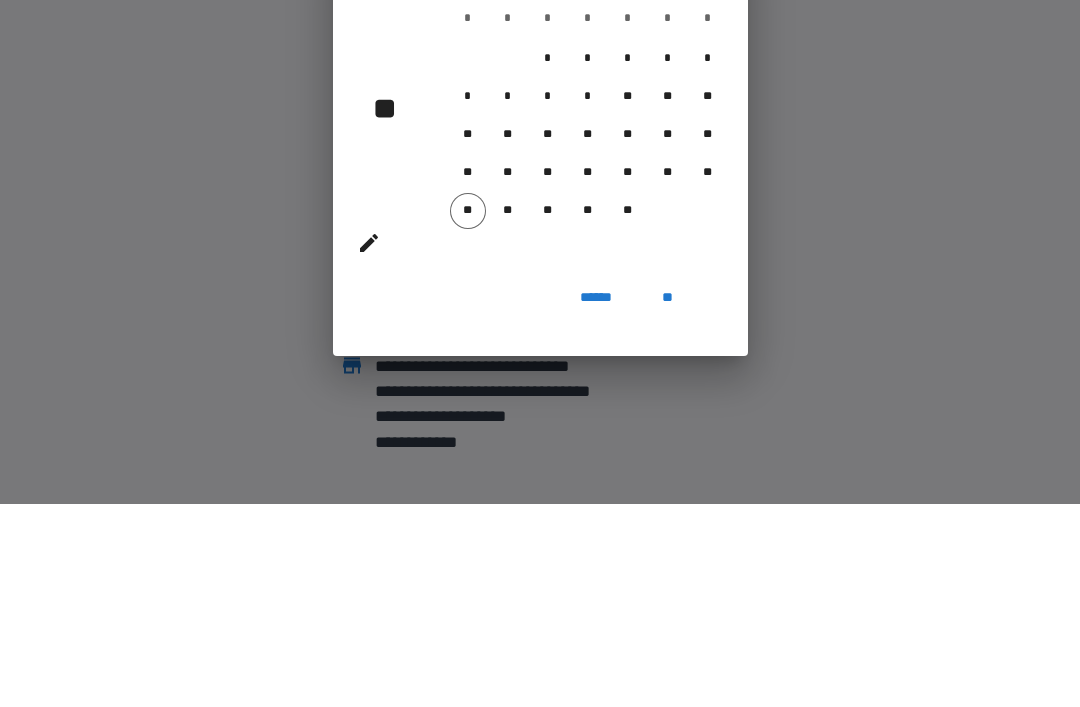 scroll, scrollTop: 64, scrollLeft: 0, axis: vertical 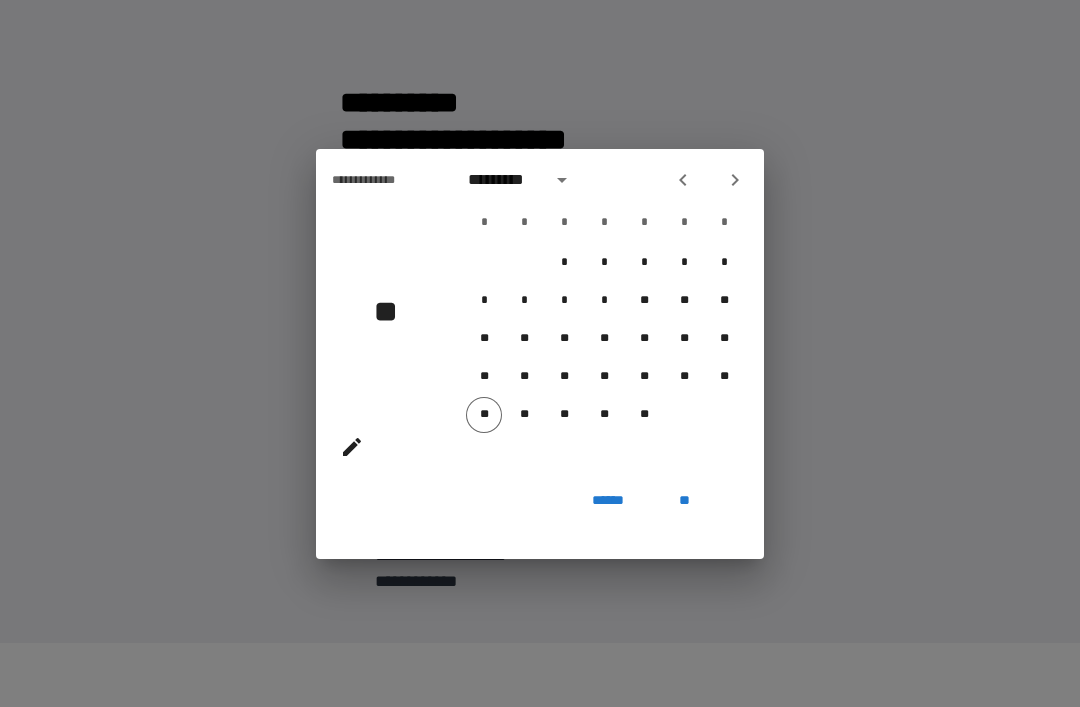 click 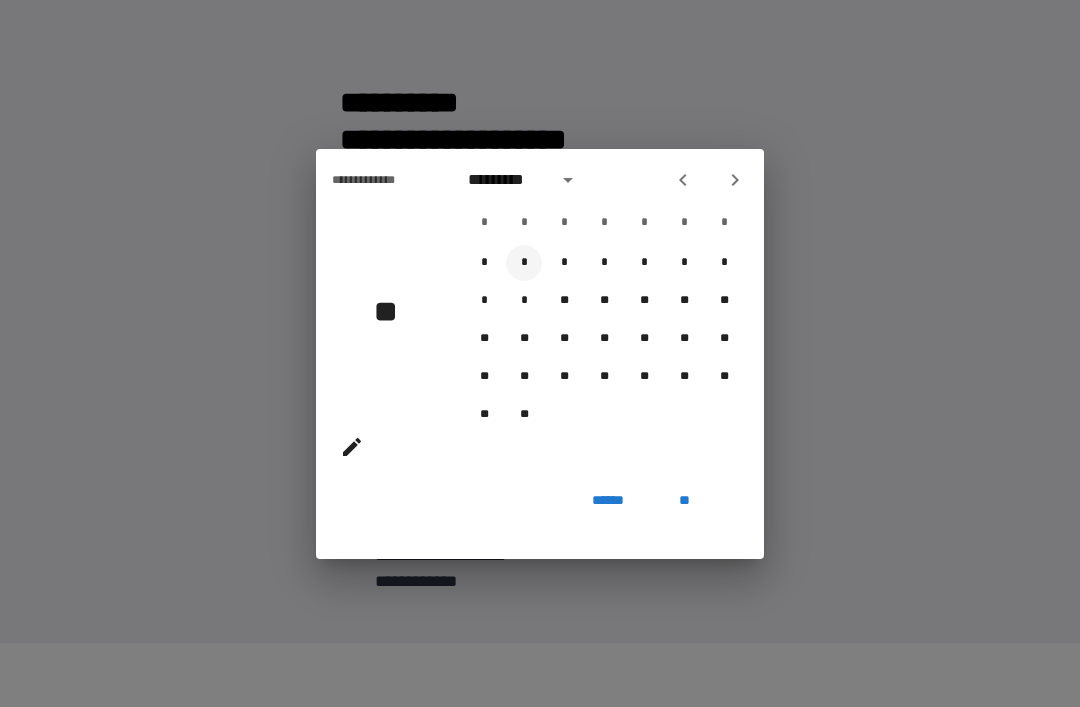 click on "*" at bounding box center [524, 263] 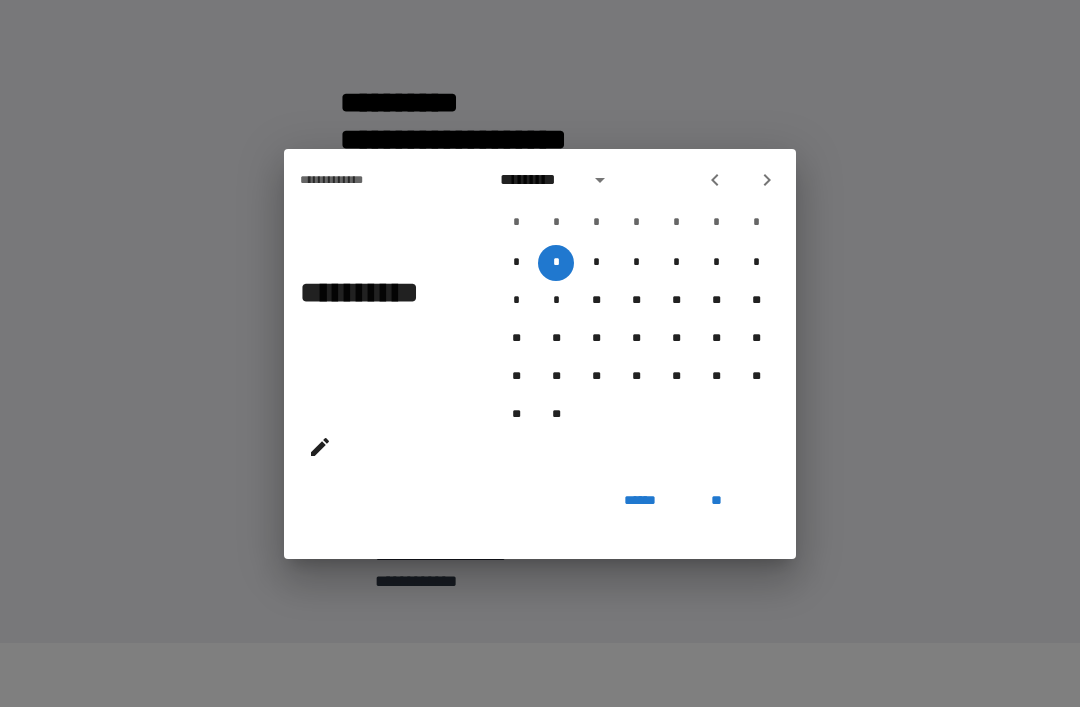 click on "**" at bounding box center (716, 501) 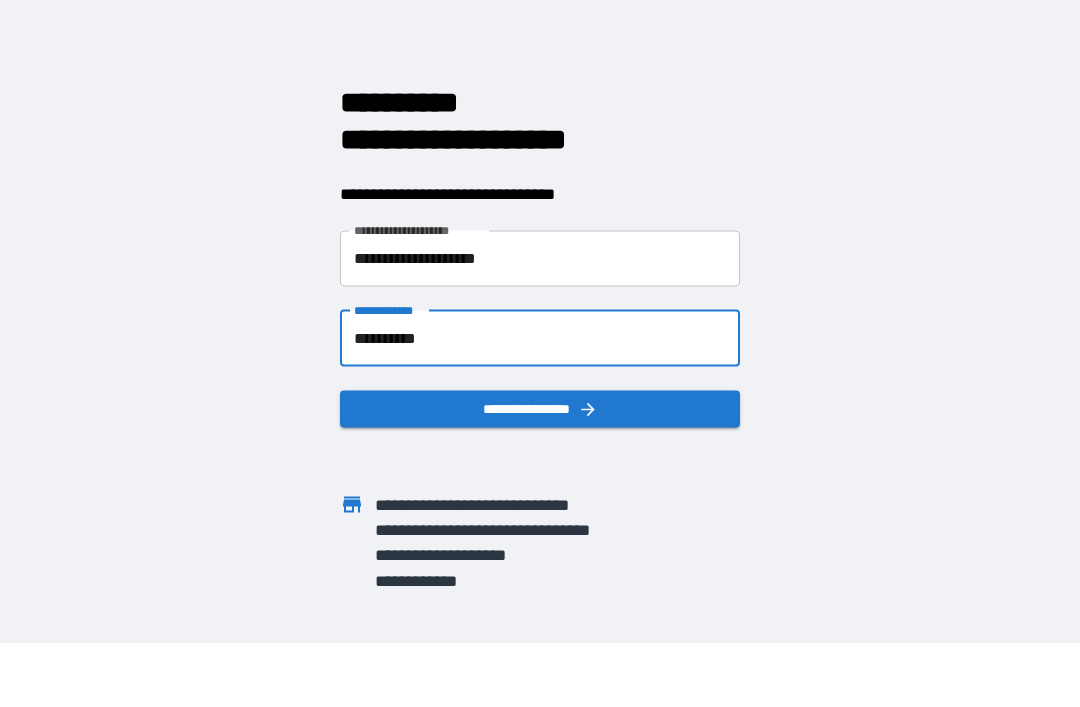 click on "**********" at bounding box center (540, 338) 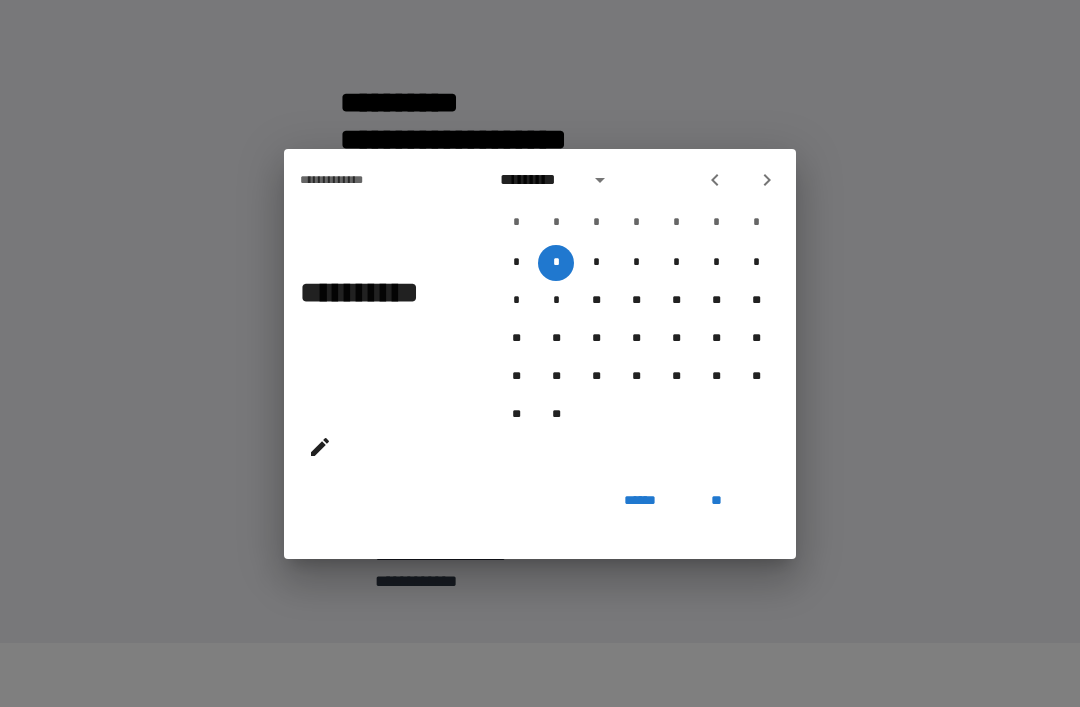 click on "**********" at bounding box center (348, 180) 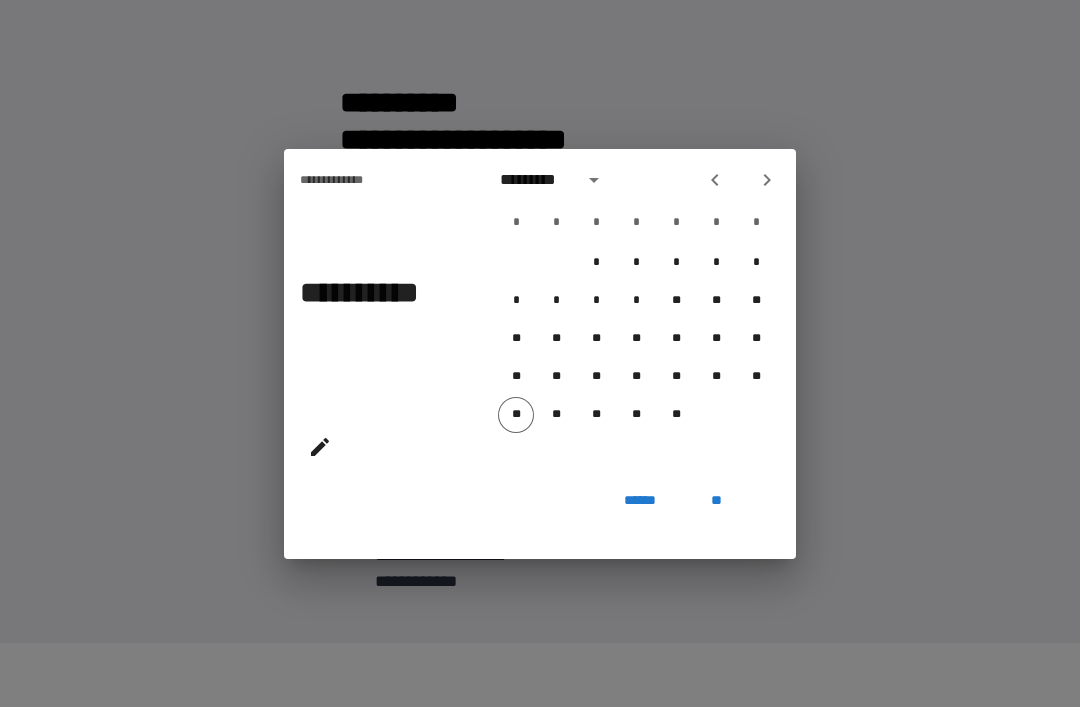 click at bounding box center (741, 180) 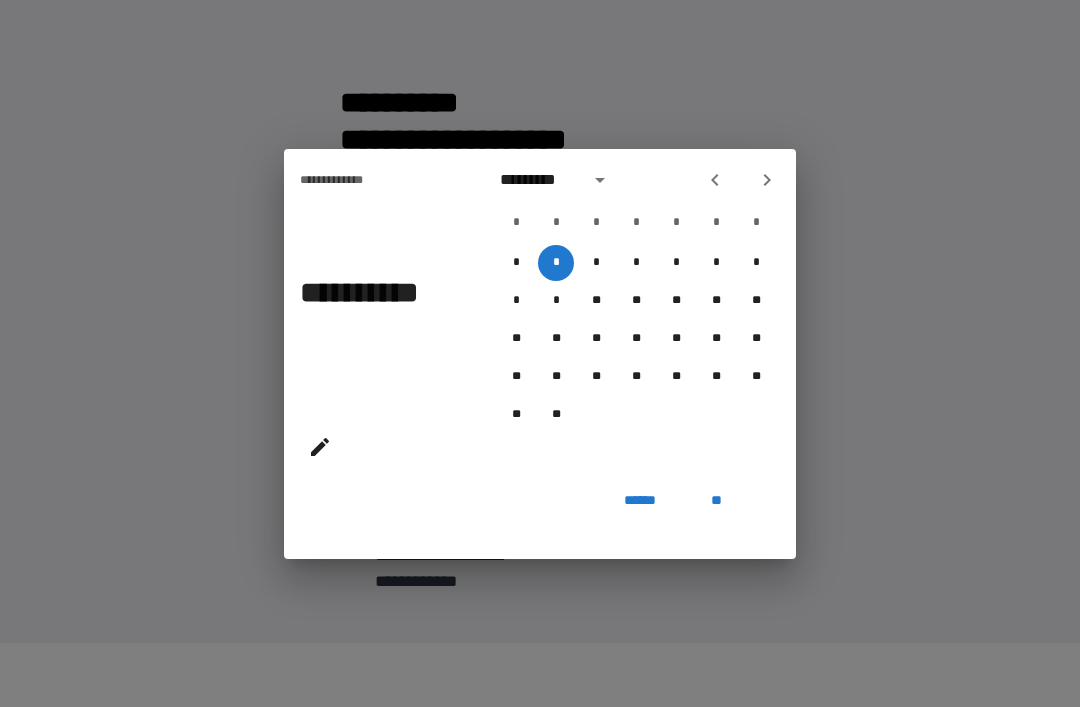 click on "**" at bounding box center (716, 501) 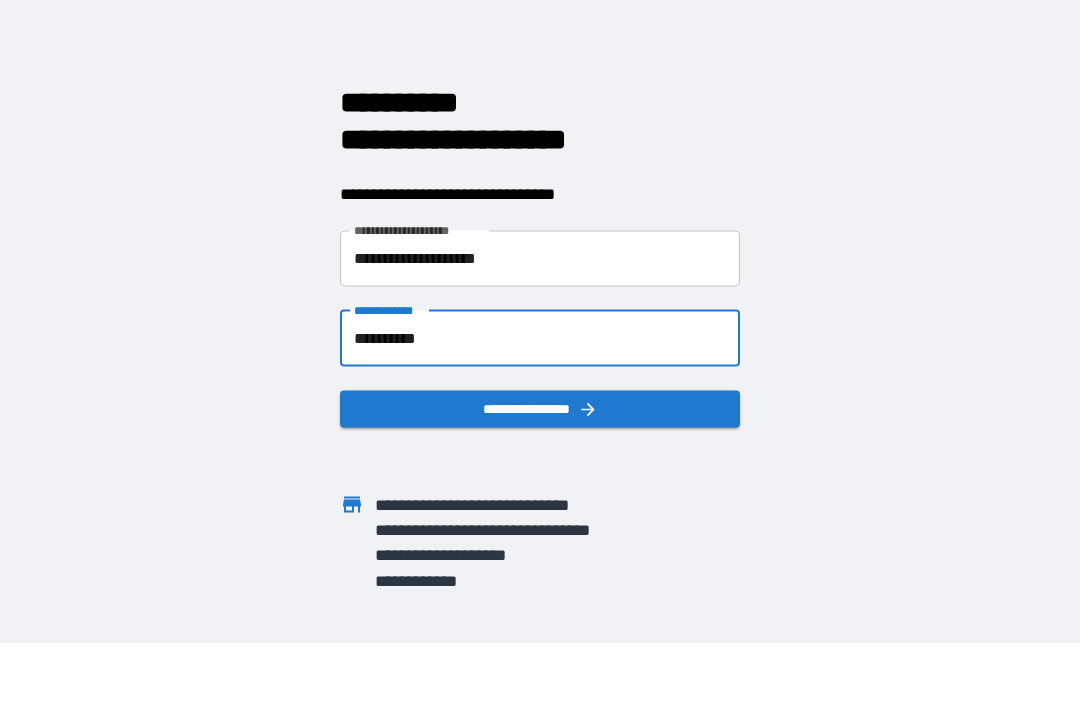 click on "**********" at bounding box center (540, 338) 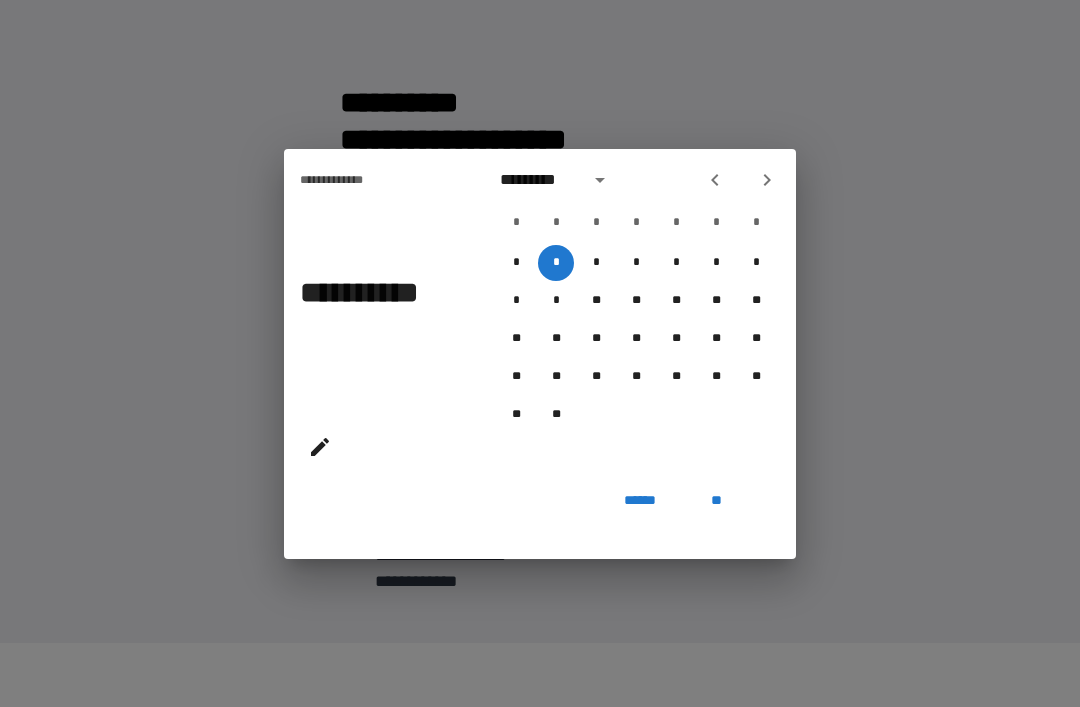click on "**********" at bounding box center (540, 353) 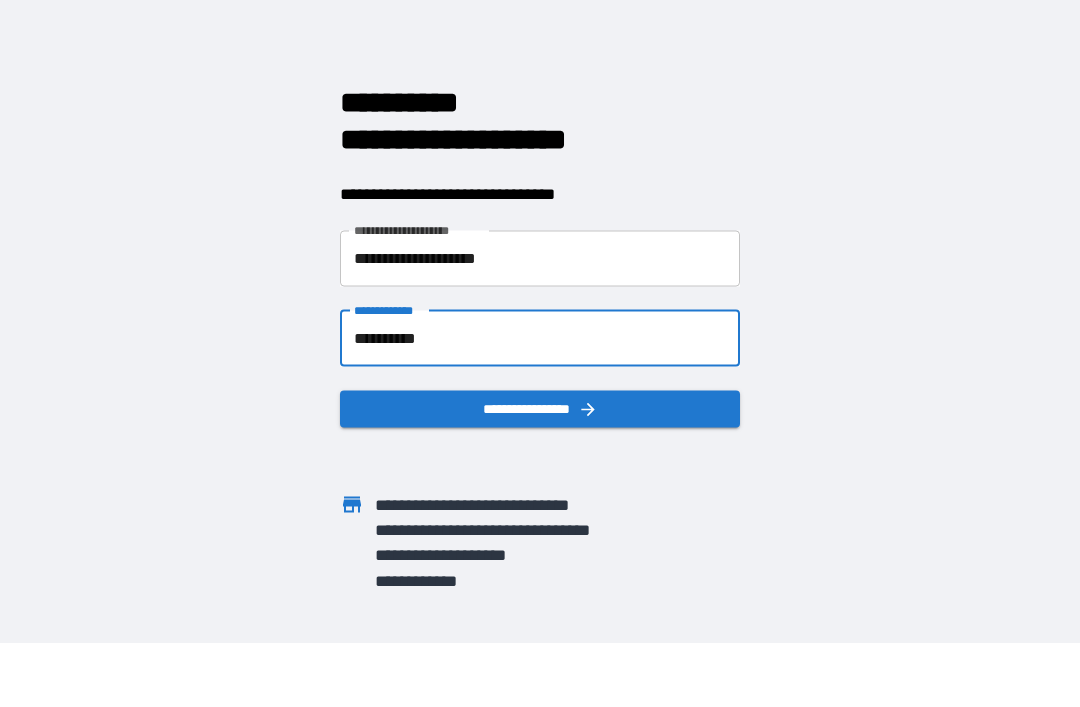 click on "**********" at bounding box center (540, 338) 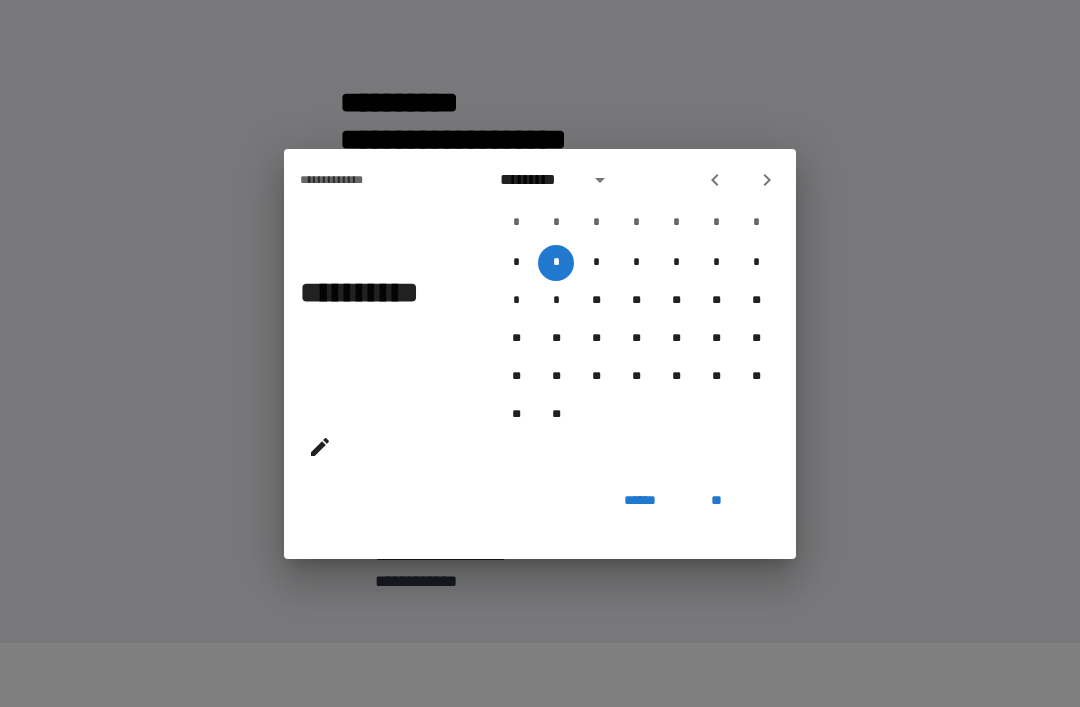 click 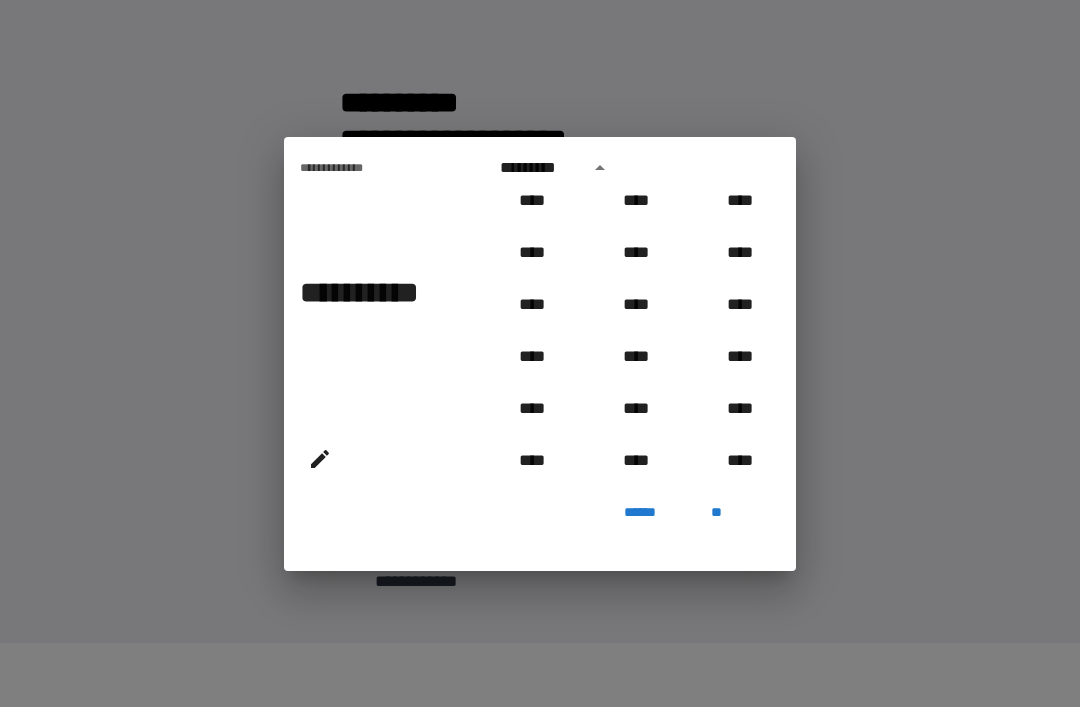 scroll, scrollTop: 705, scrollLeft: 0, axis: vertical 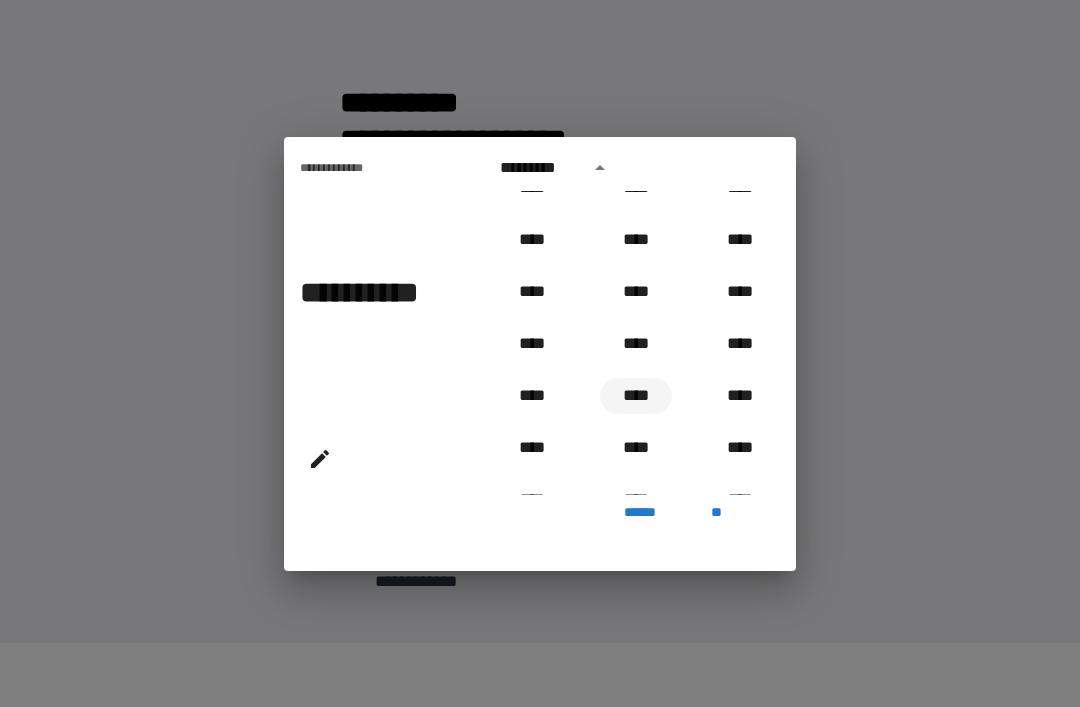 click on "****" at bounding box center [636, 396] 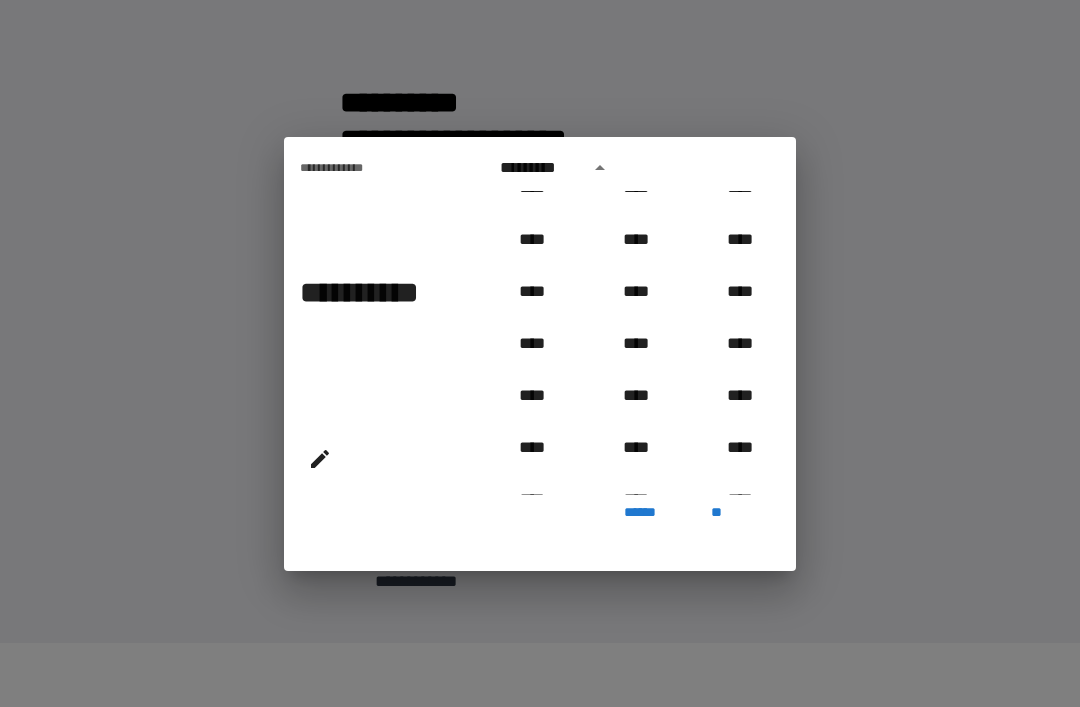 type on "**********" 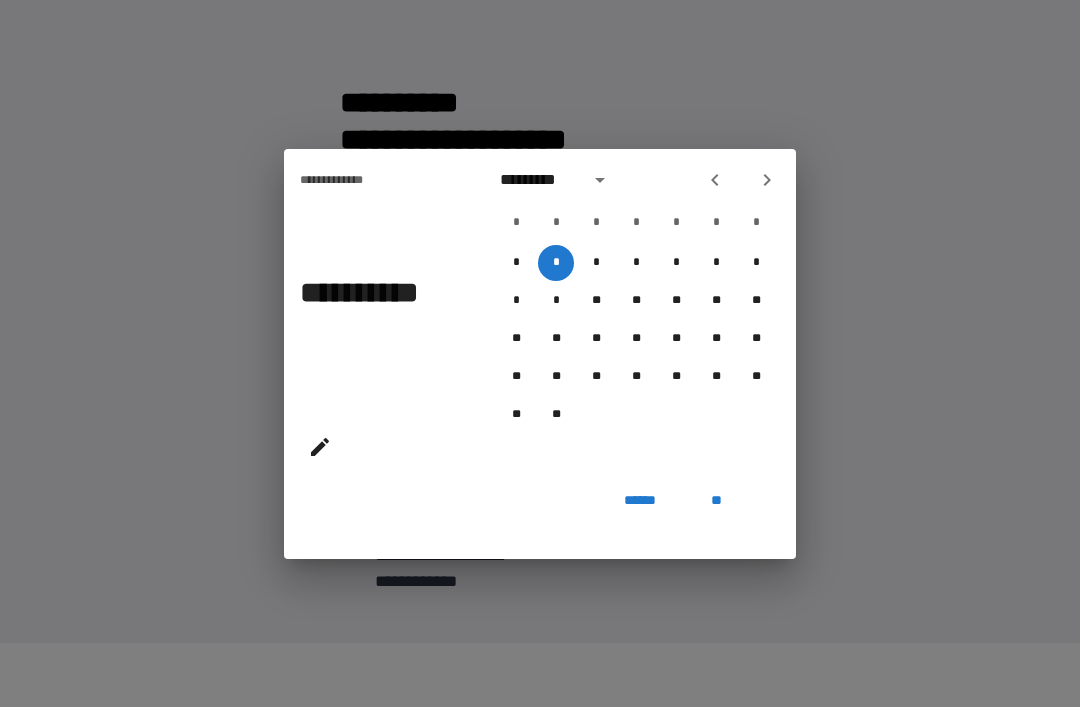 click on "**" at bounding box center (716, 501) 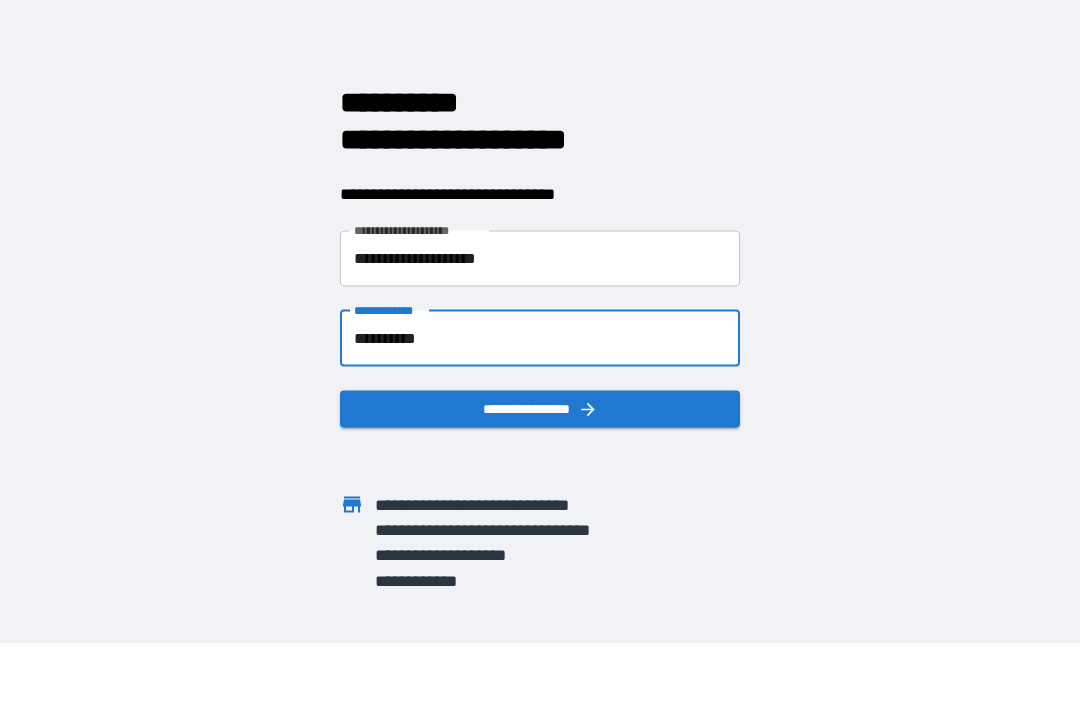 click on "**********" at bounding box center [540, 408] 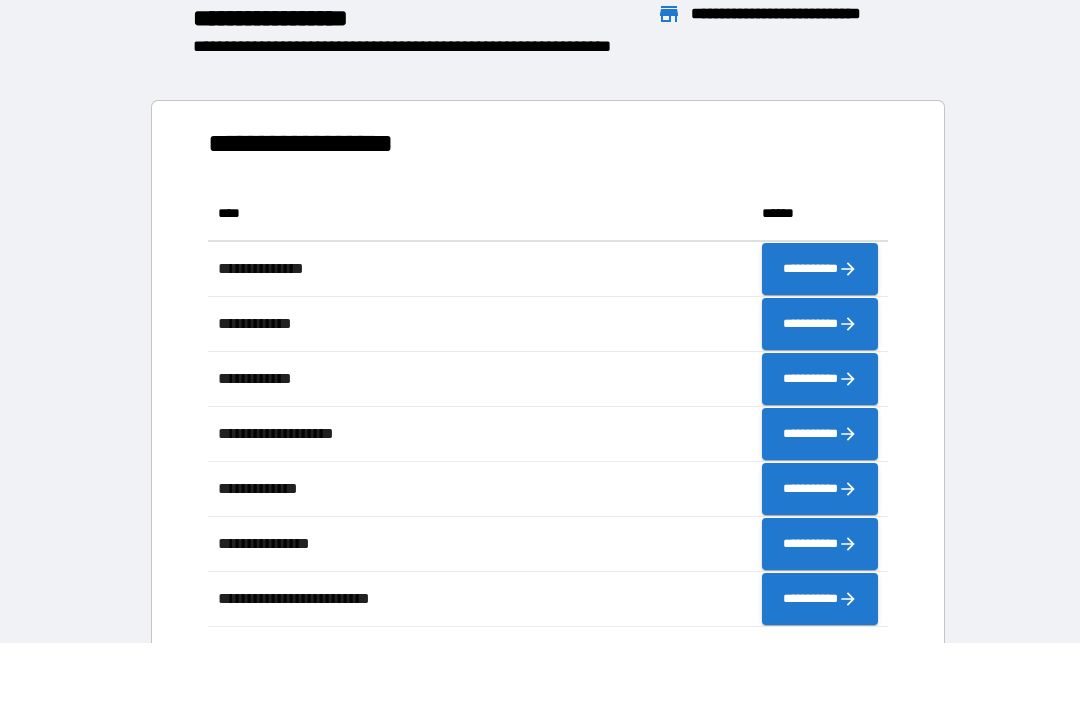 scroll, scrollTop: 441, scrollLeft: 680, axis: both 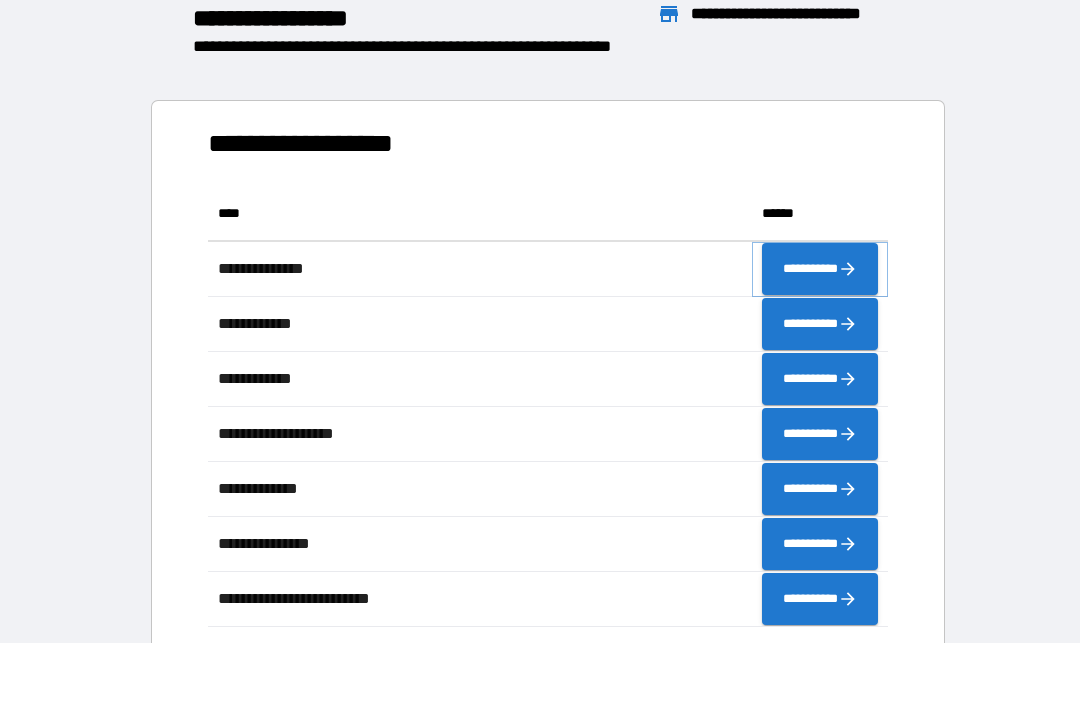 click on "**********" at bounding box center [820, 269] 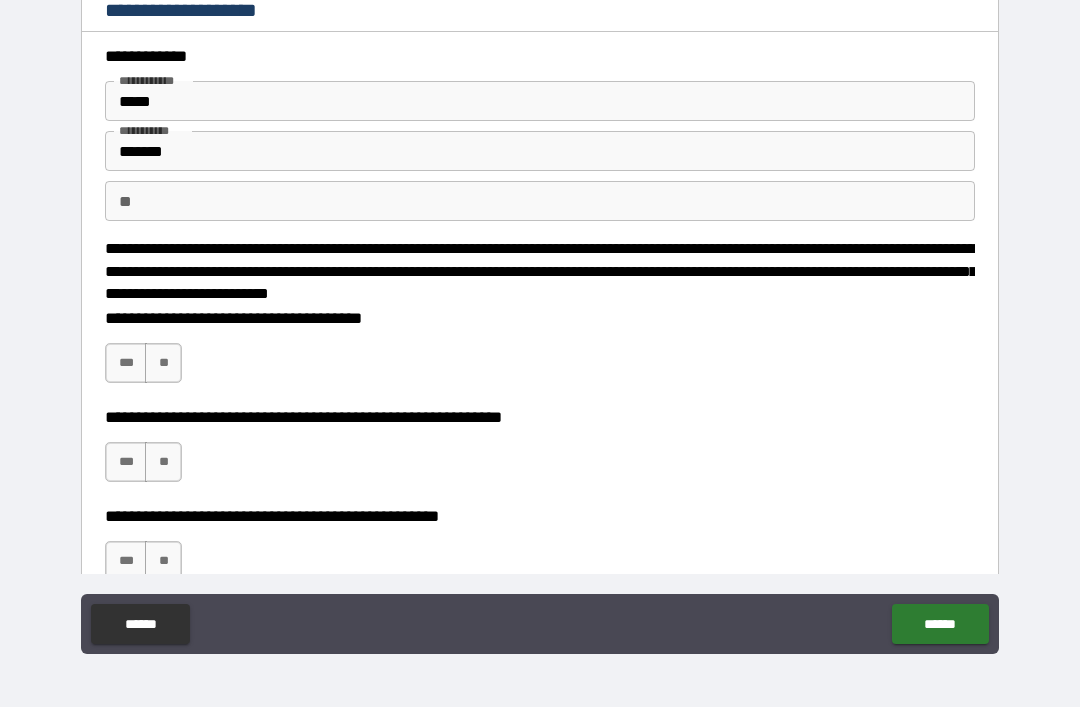 click on "***" at bounding box center (126, 363) 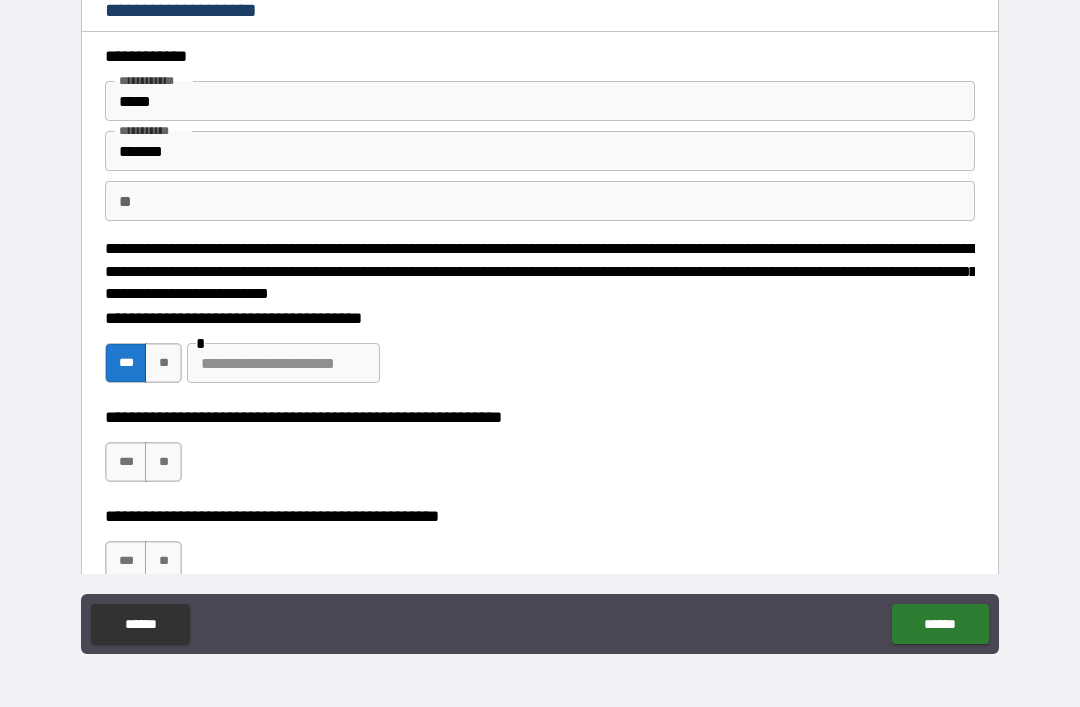 click on "***" at bounding box center [126, 462] 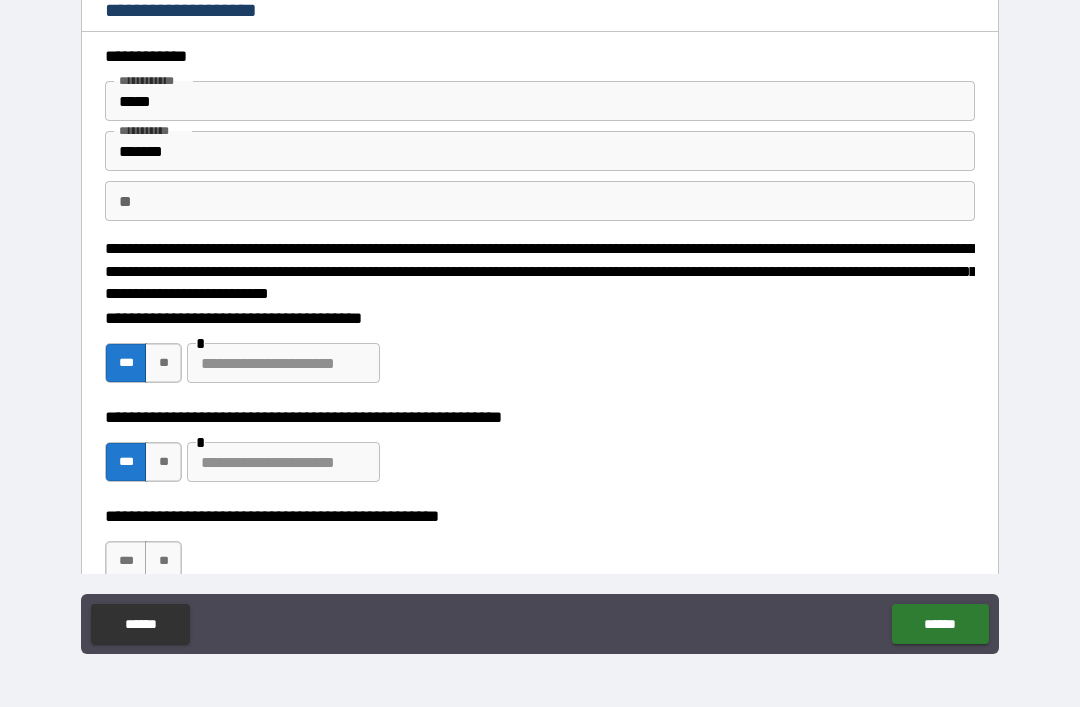 click on "**" at bounding box center (163, 561) 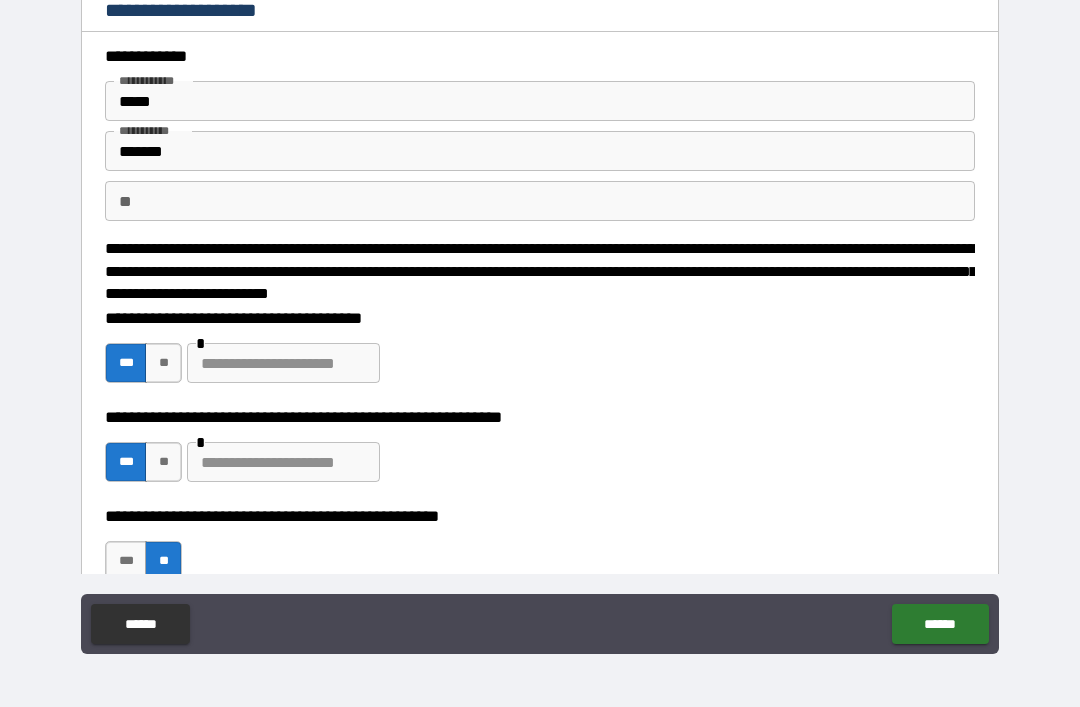 click at bounding box center (283, 363) 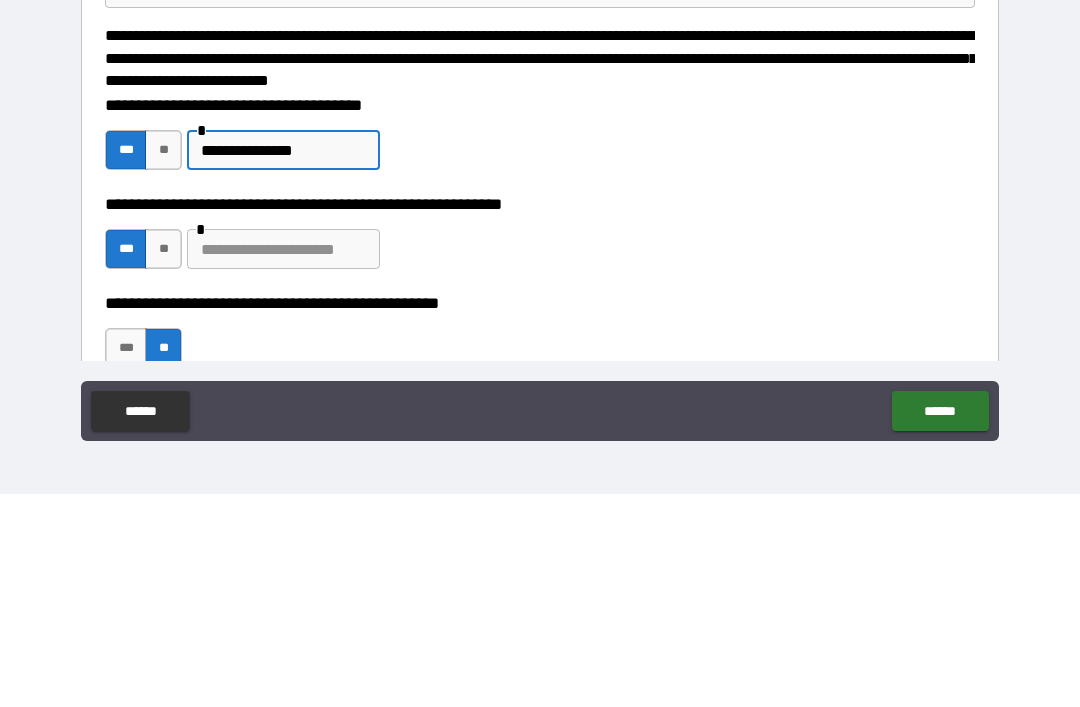 type on "**********" 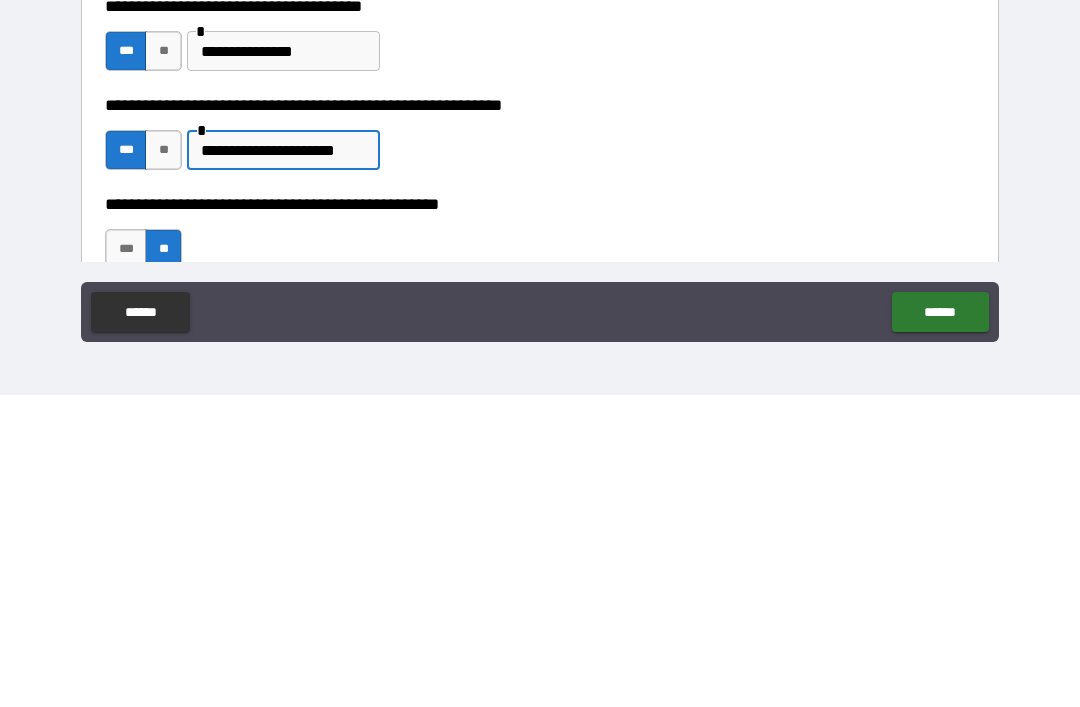 click on "**********" at bounding box center (283, 462) 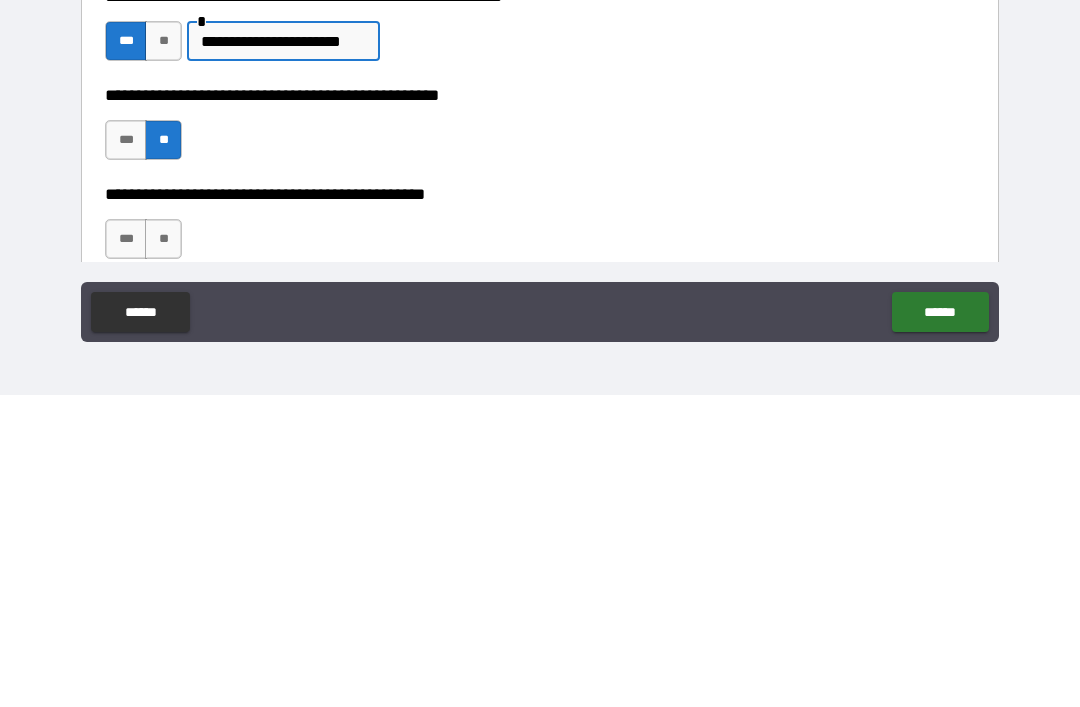 scroll, scrollTop: 110, scrollLeft: 0, axis: vertical 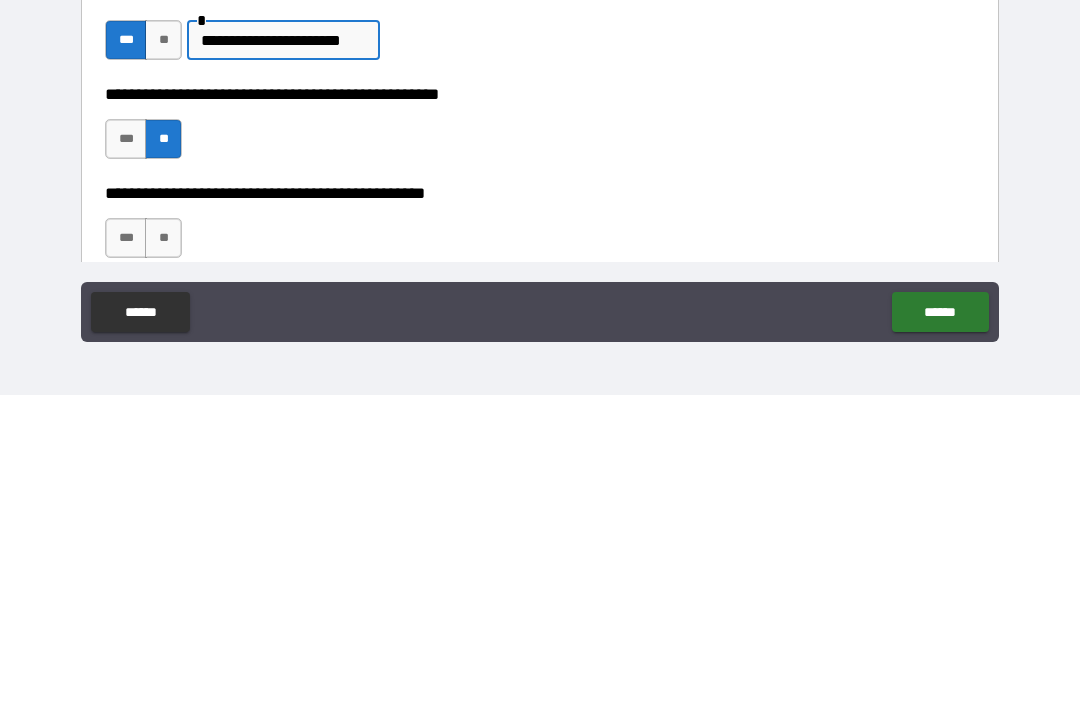 type on "**********" 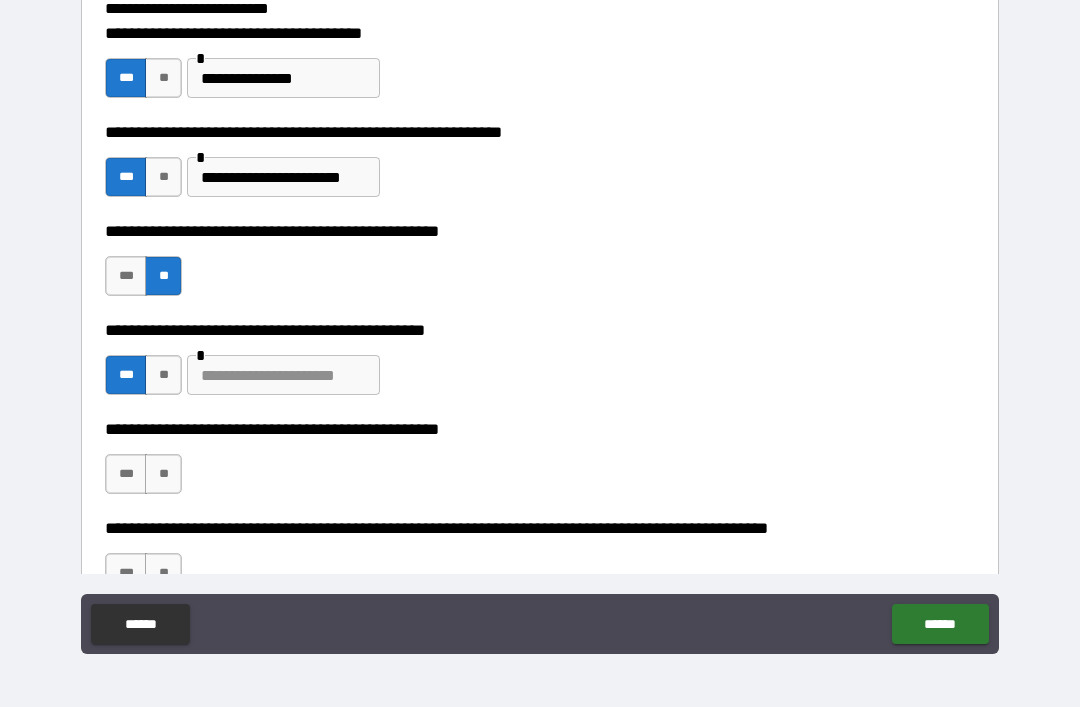 scroll, scrollTop: 280, scrollLeft: 0, axis: vertical 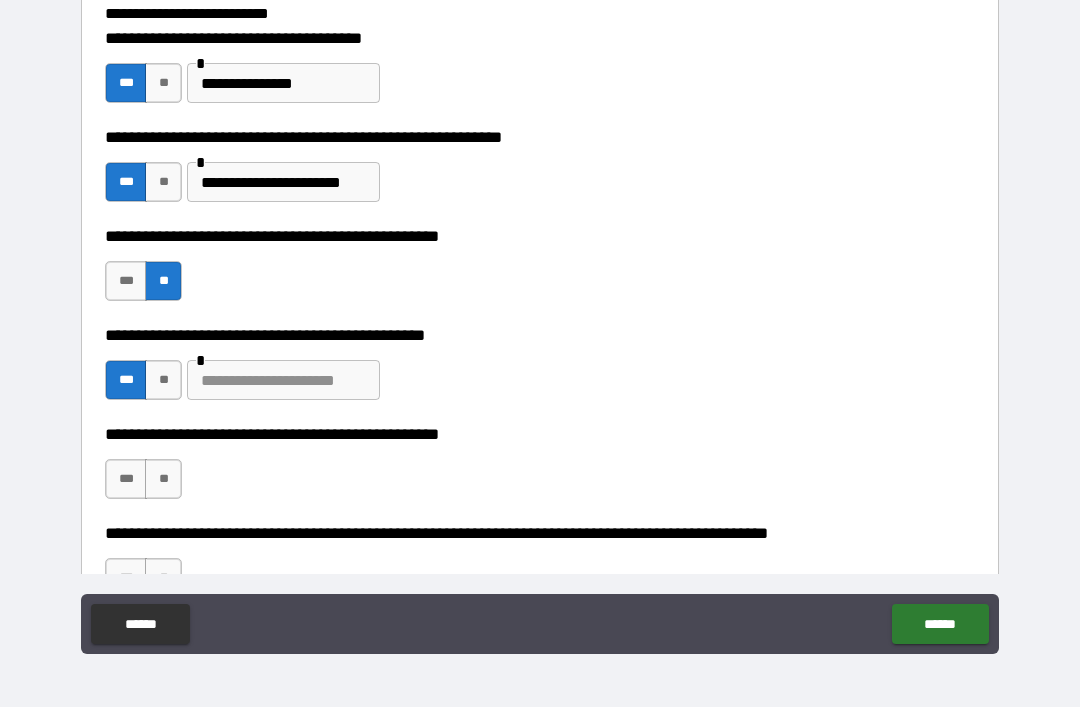 click on "**" at bounding box center (163, 479) 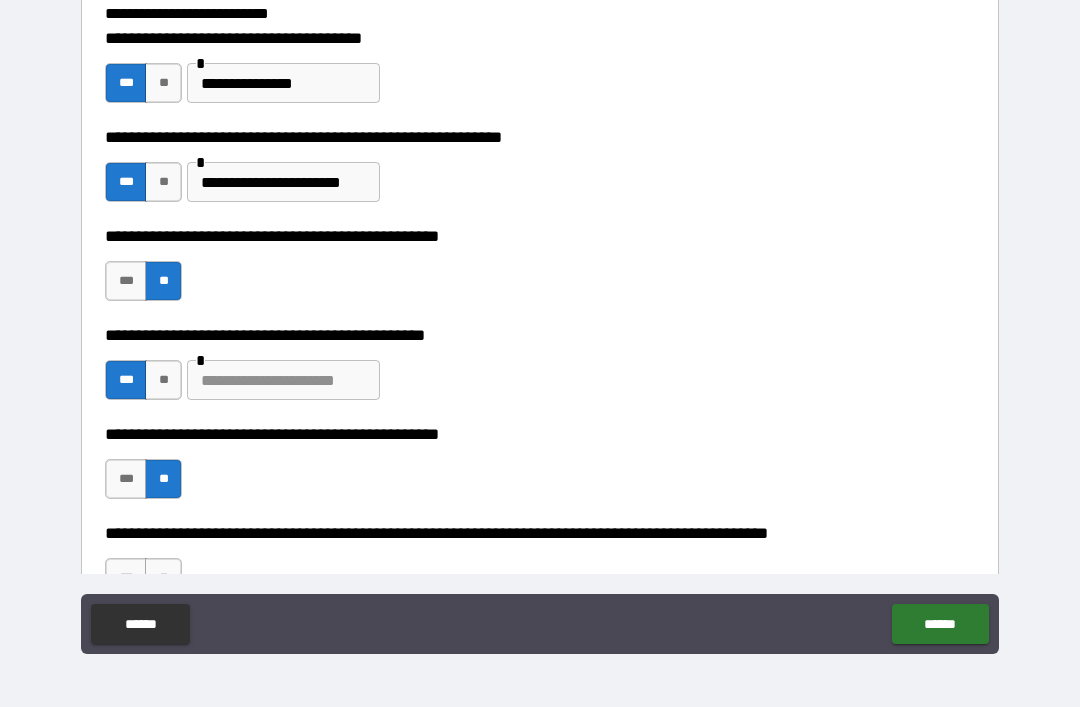 click at bounding box center [283, 380] 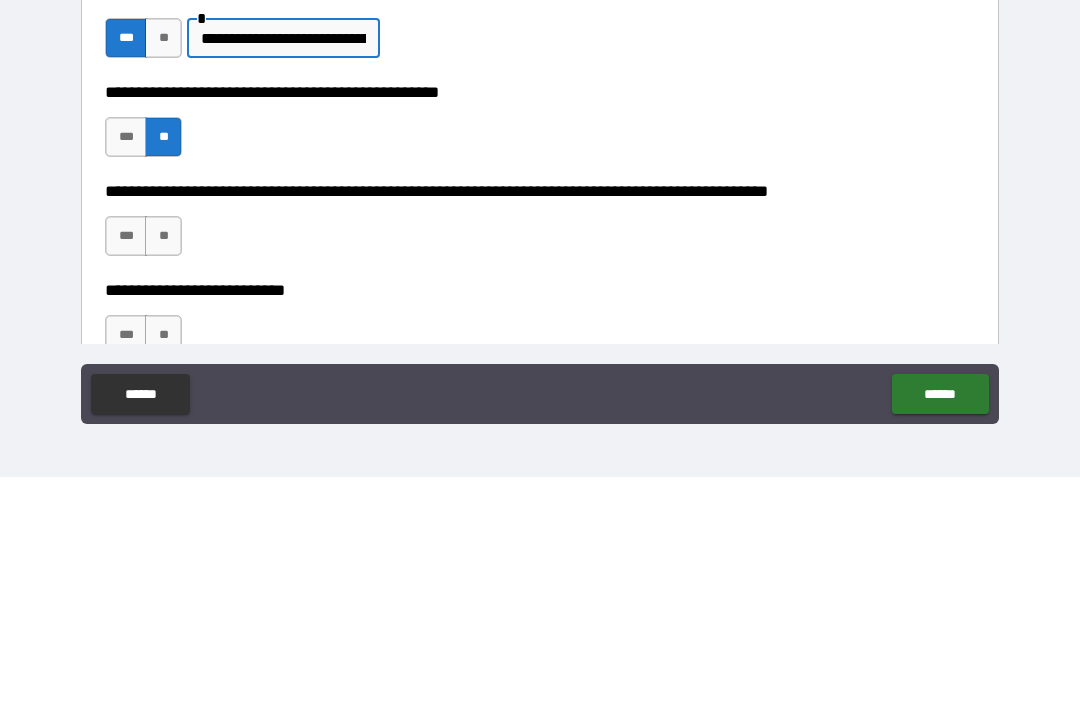 scroll, scrollTop: 398, scrollLeft: 0, axis: vertical 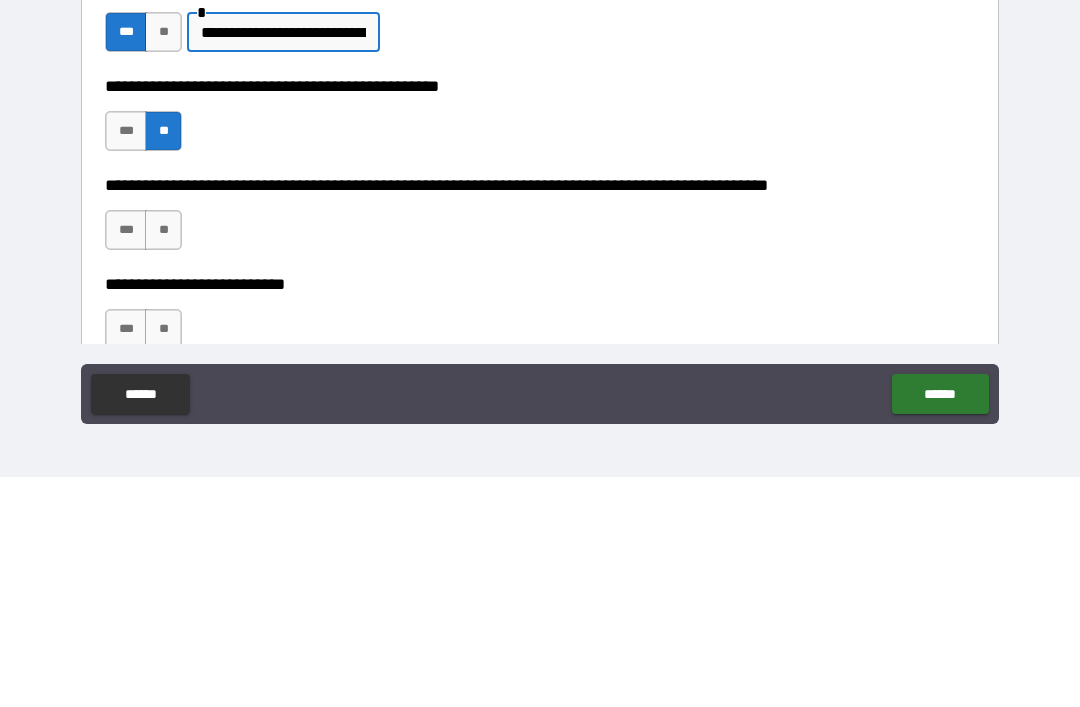 type on "**********" 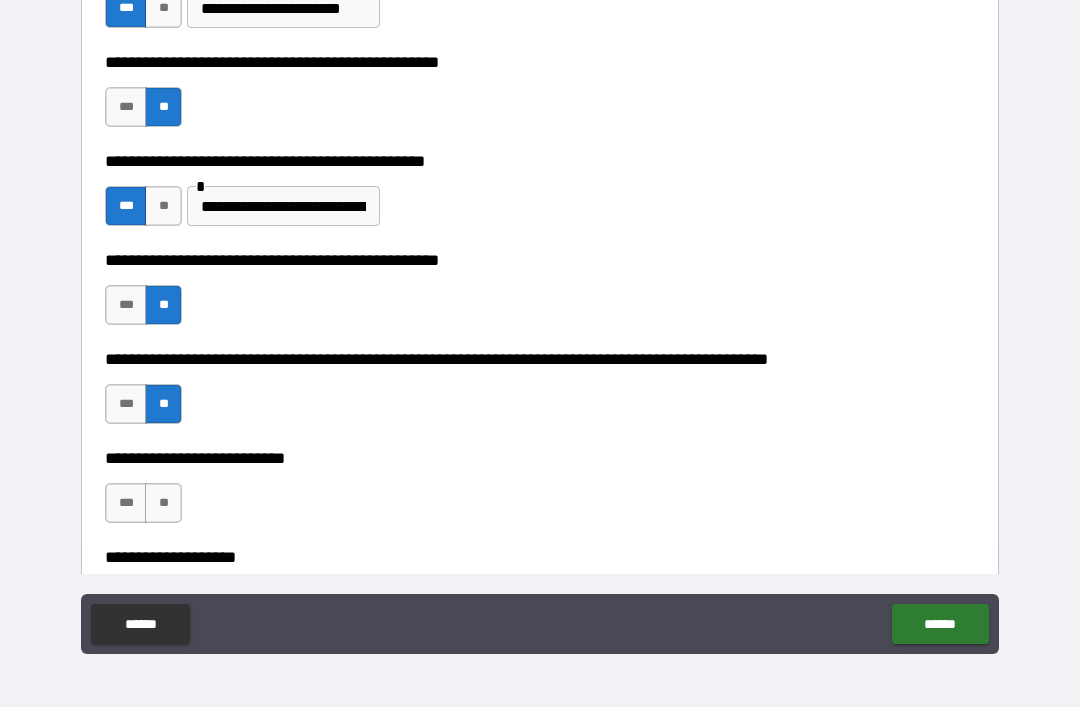 scroll, scrollTop: 461, scrollLeft: 0, axis: vertical 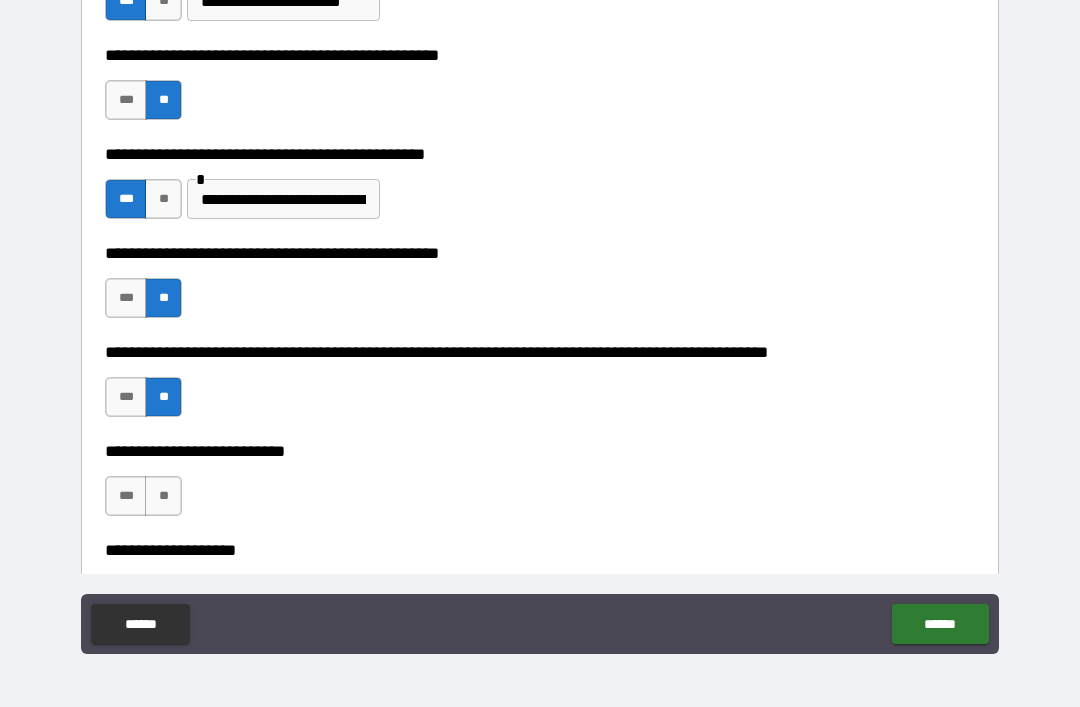 click on "**" at bounding box center [163, 496] 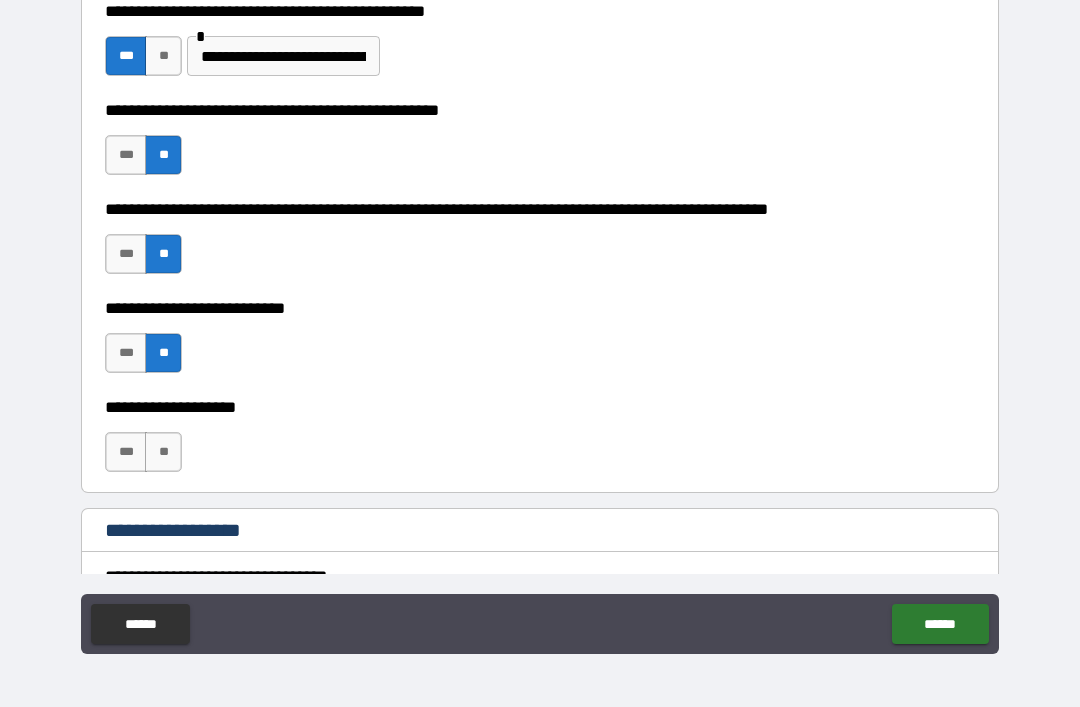 scroll, scrollTop: 608, scrollLeft: 0, axis: vertical 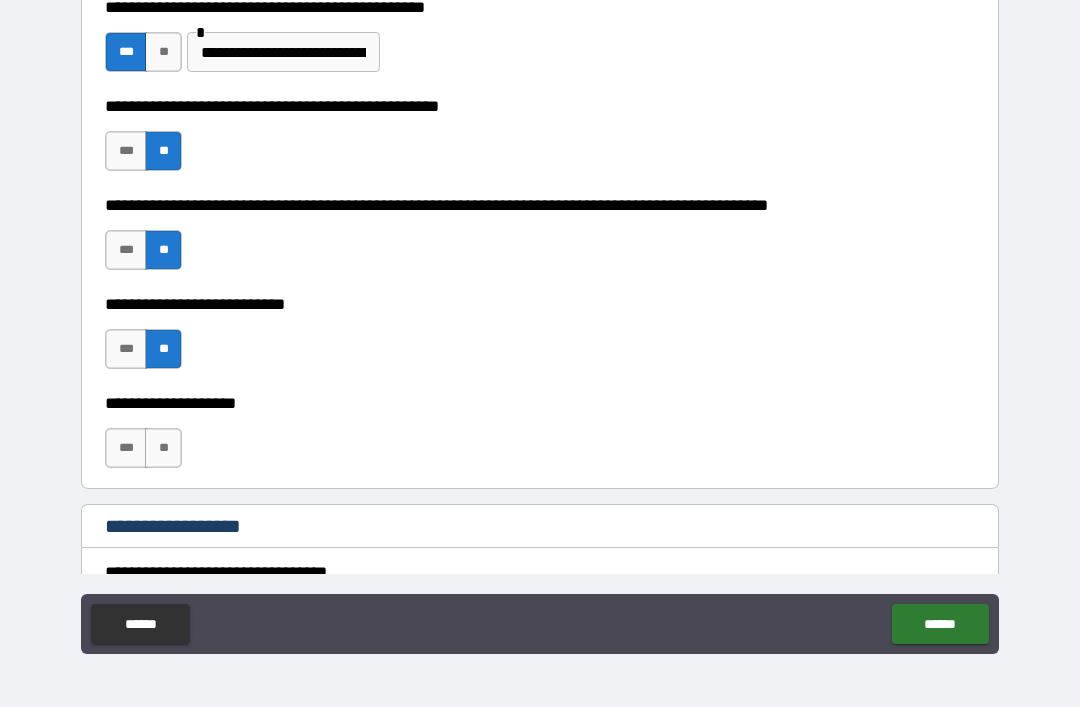click on "**" at bounding box center (163, 448) 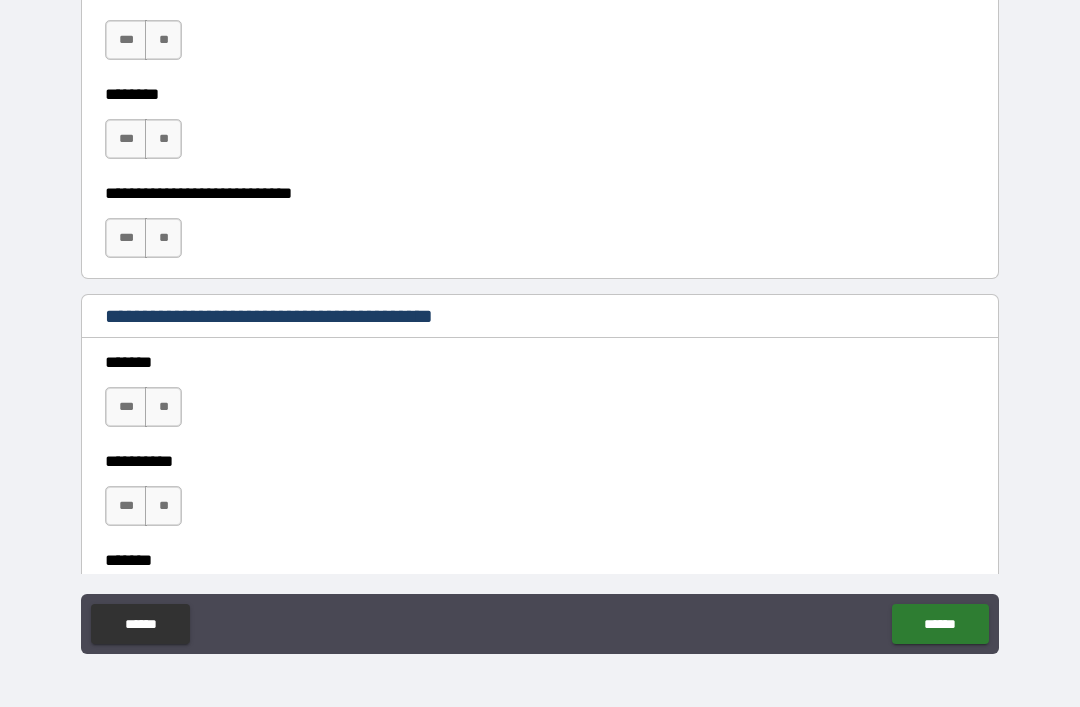 scroll, scrollTop: 1193, scrollLeft: 0, axis: vertical 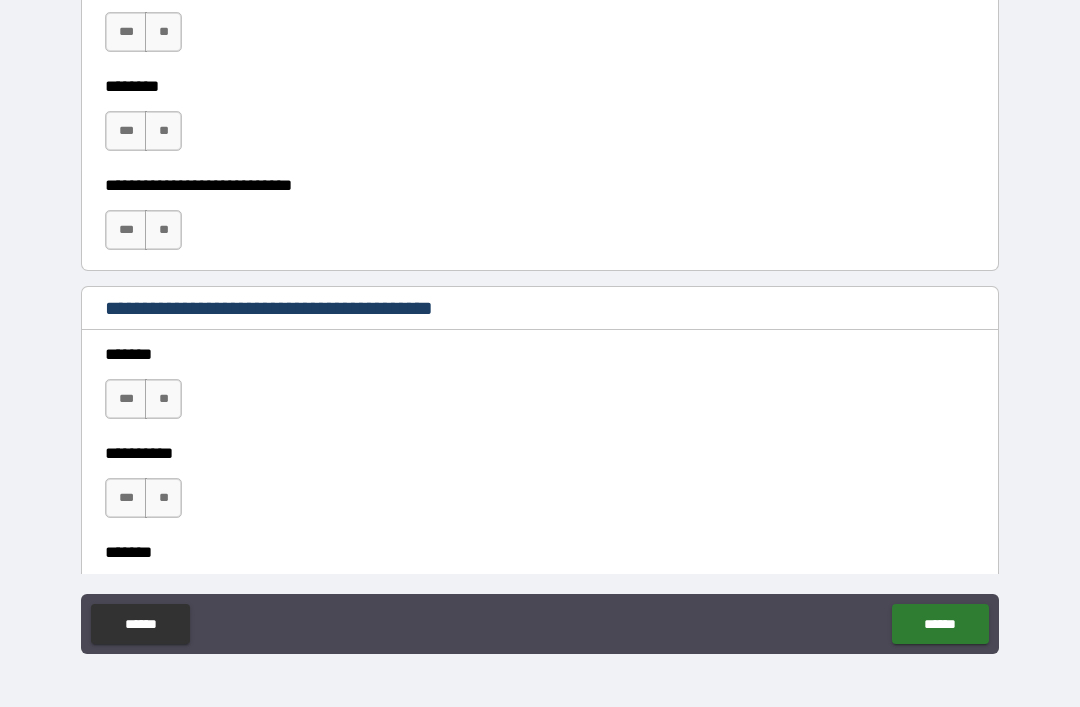 click on "**" at bounding box center [163, 399] 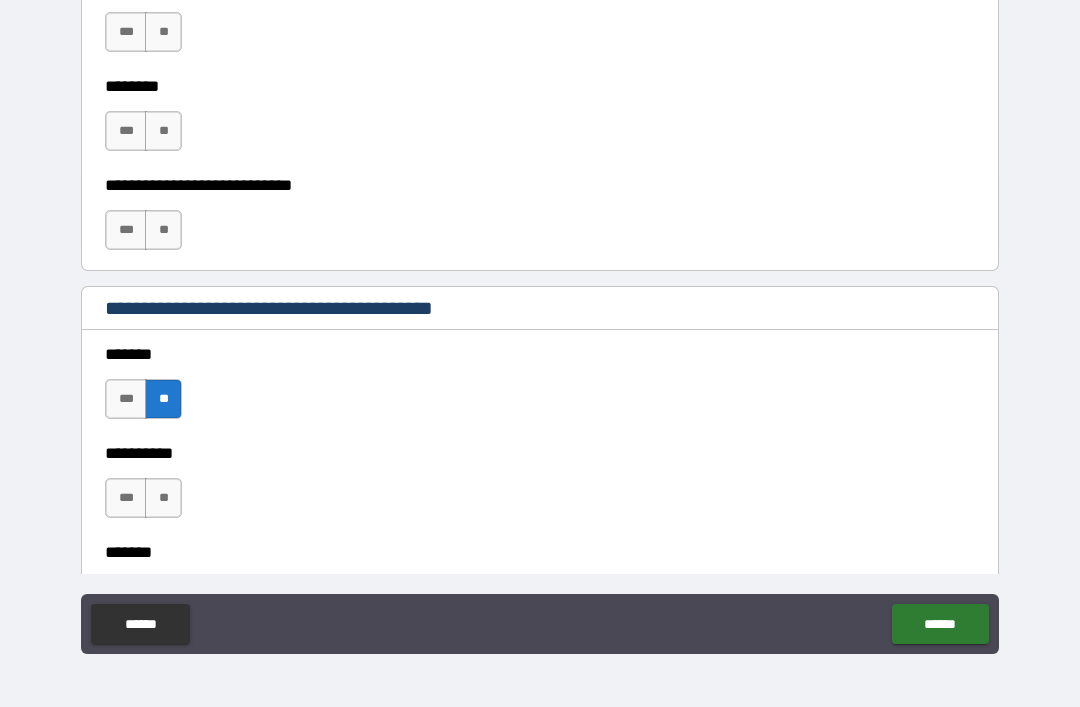 click on "**" at bounding box center (163, 498) 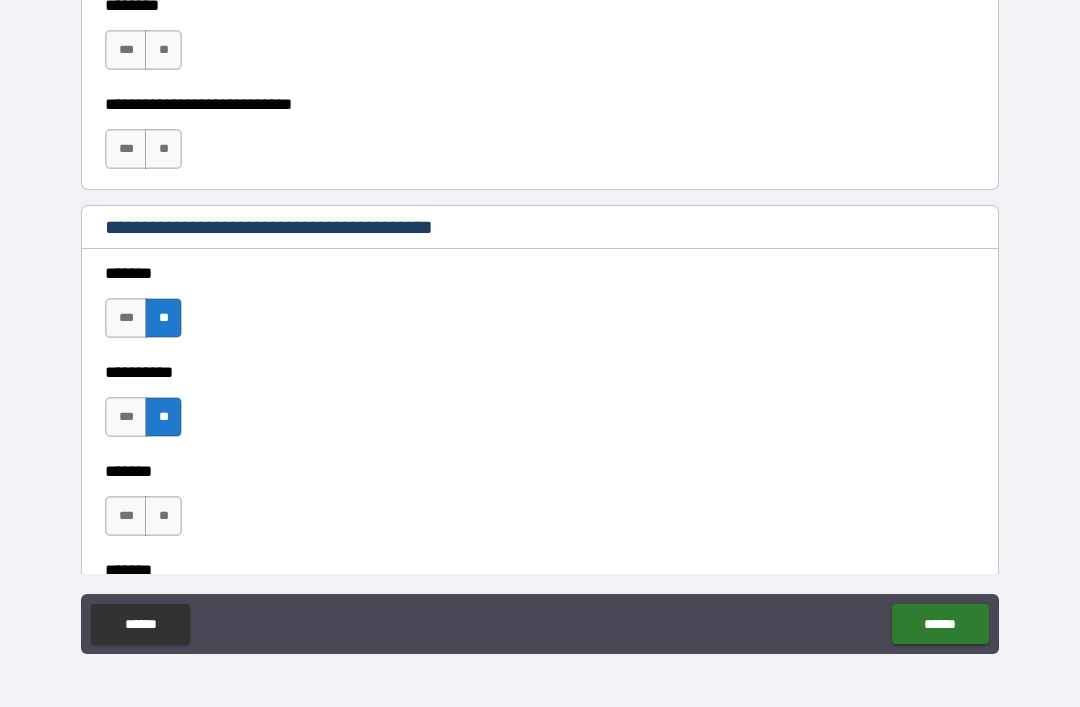 scroll, scrollTop: 1301, scrollLeft: 0, axis: vertical 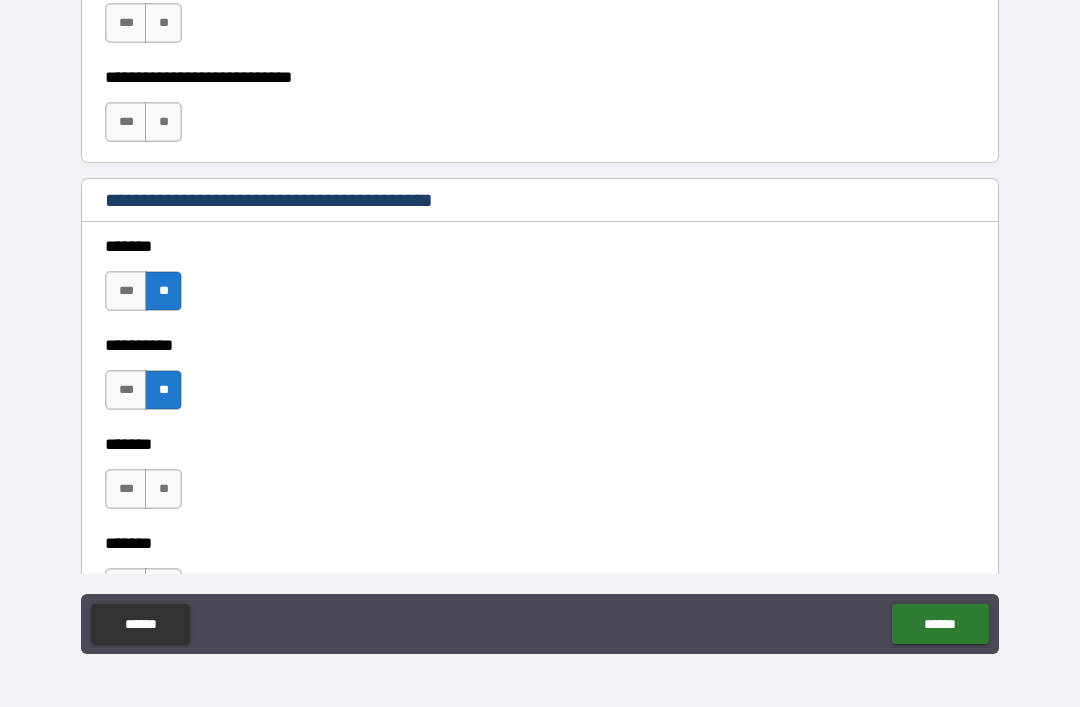 click on "**" at bounding box center (163, 489) 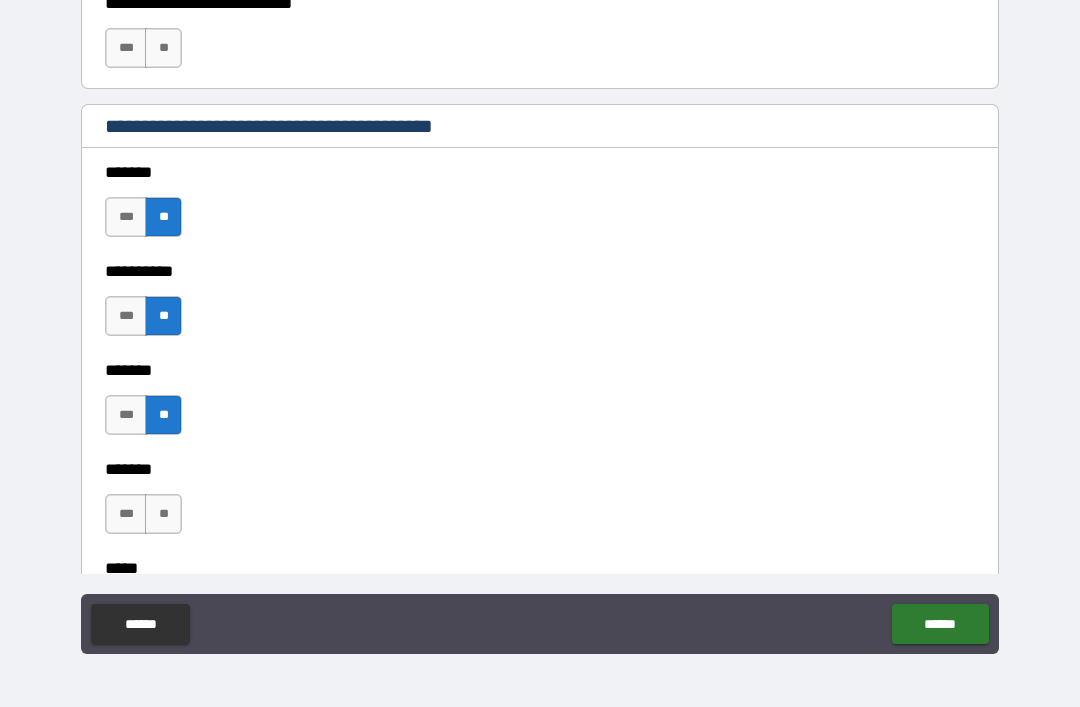 scroll, scrollTop: 1399, scrollLeft: 0, axis: vertical 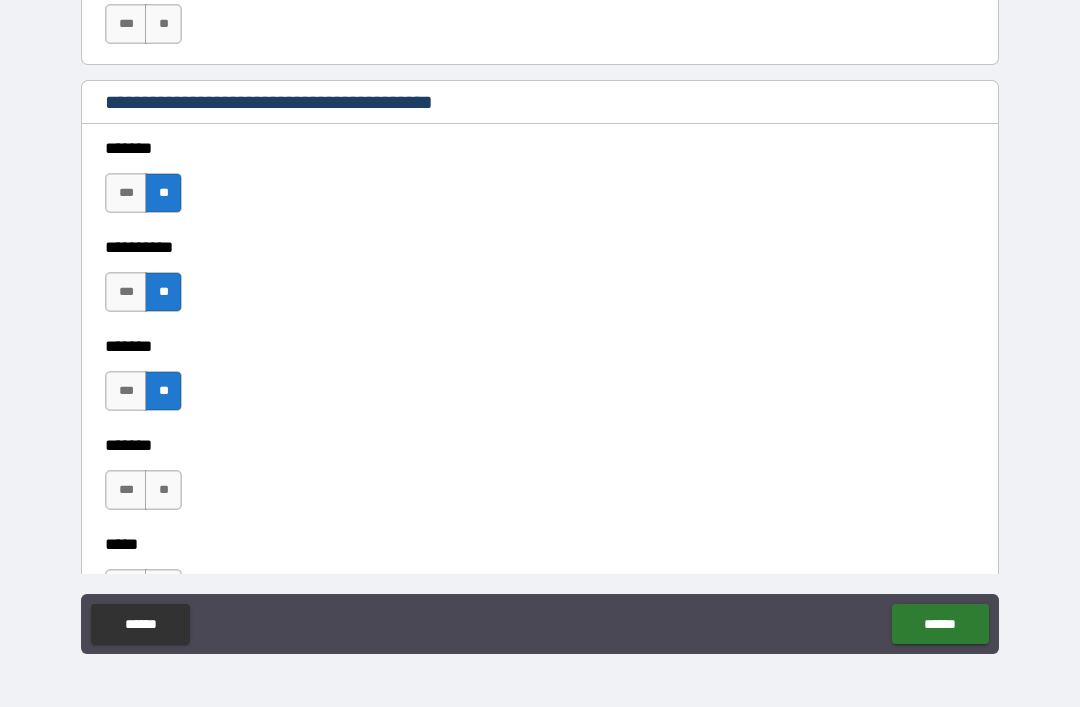 click on "**" at bounding box center (163, 490) 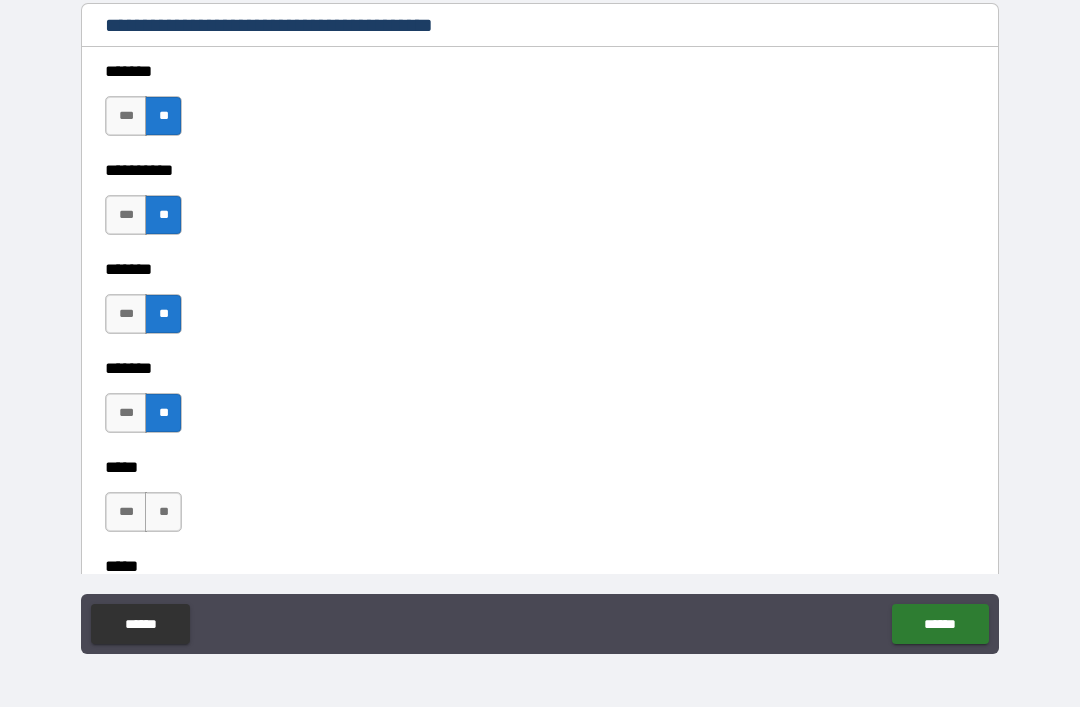 scroll, scrollTop: 1479, scrollLeft: 0, axis: vertical 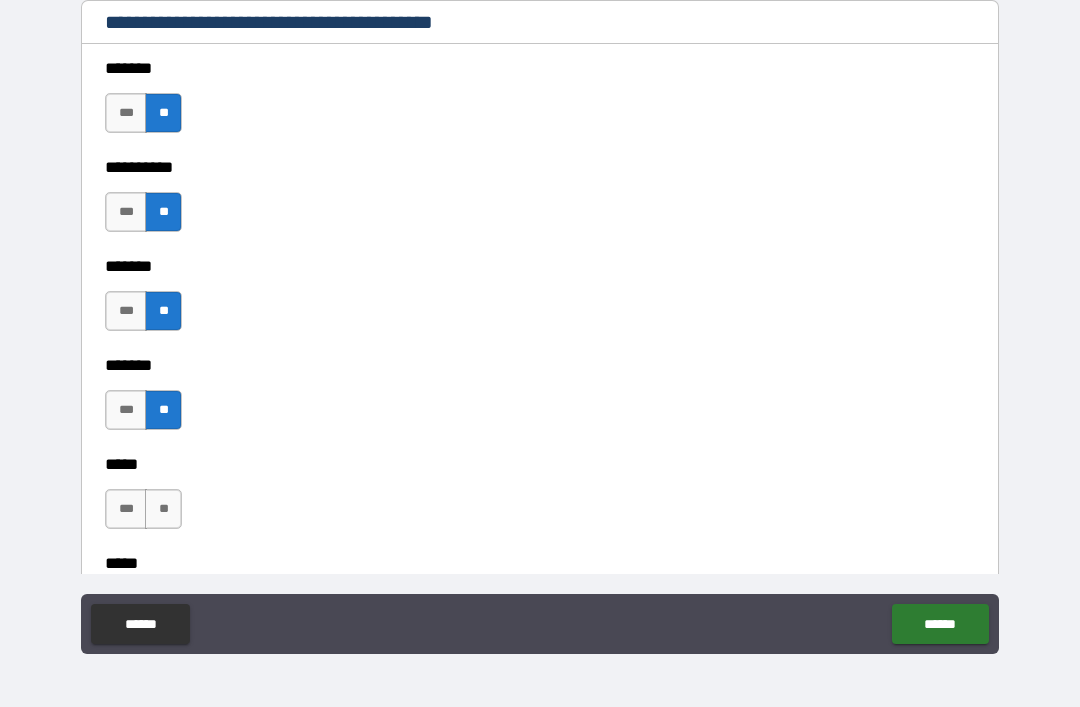 click on "**" at bounding box center (163, 509) 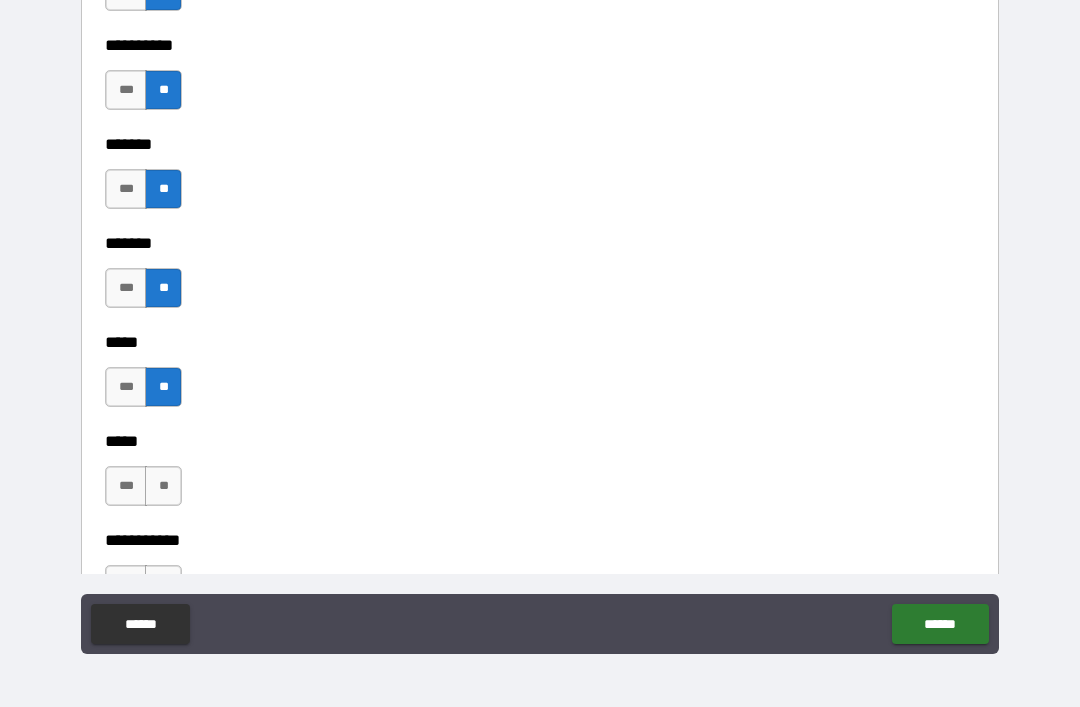 scroll, scrollTop: 1626, scrollLeft: 0, axis: vertical 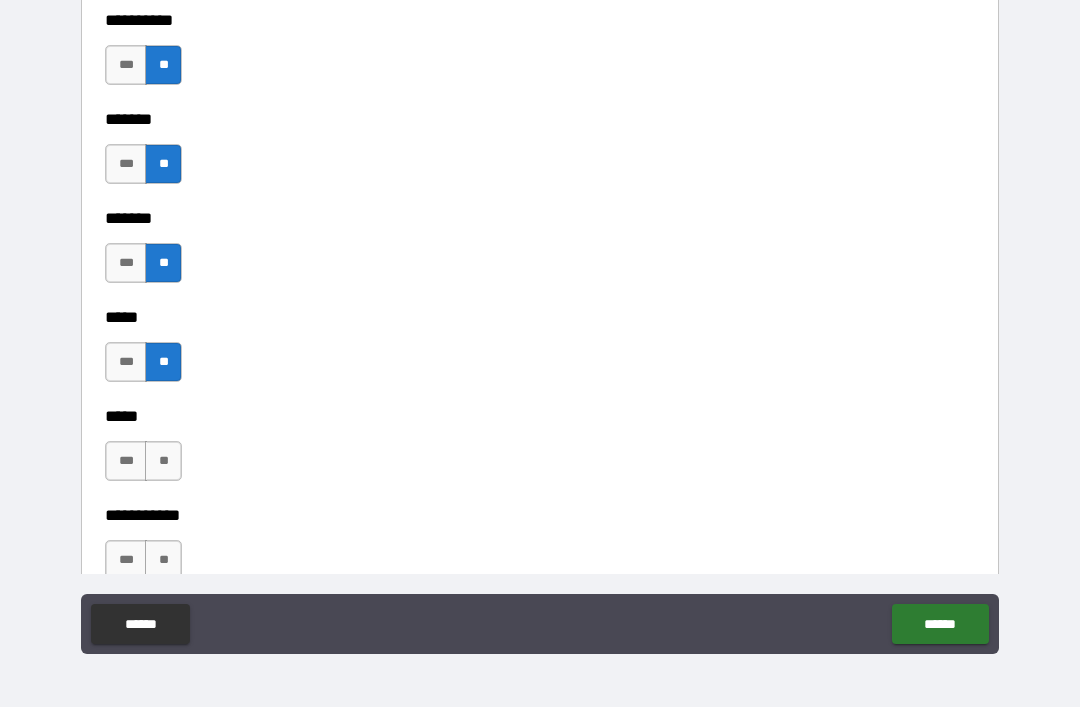 click on "**" at bounding box center (163, 461) 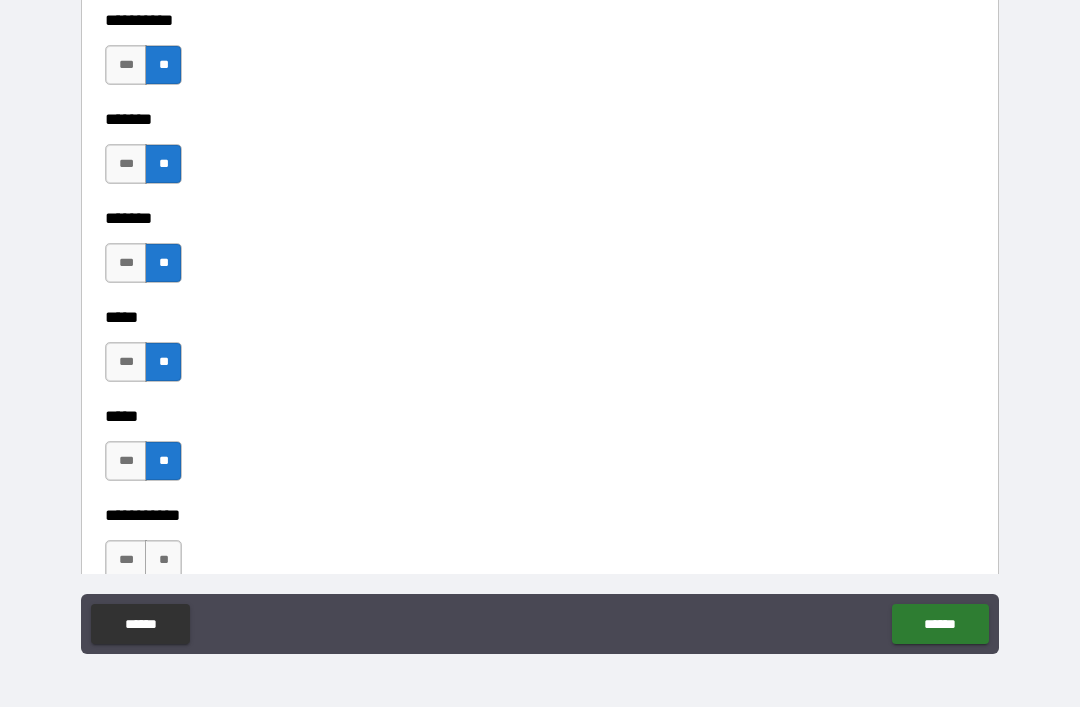 click on "***** *** ** ***** *** **" at bounding box center [540, 402] 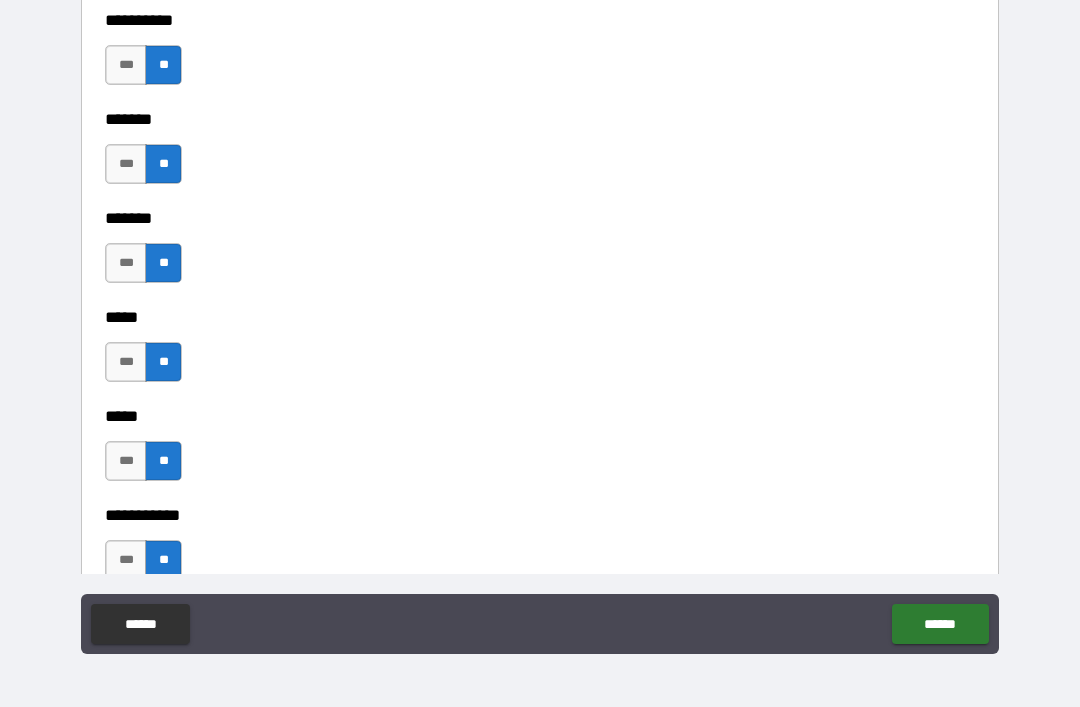 click on "***** *** ** ***** *** **" at bounding box center (540, 402) 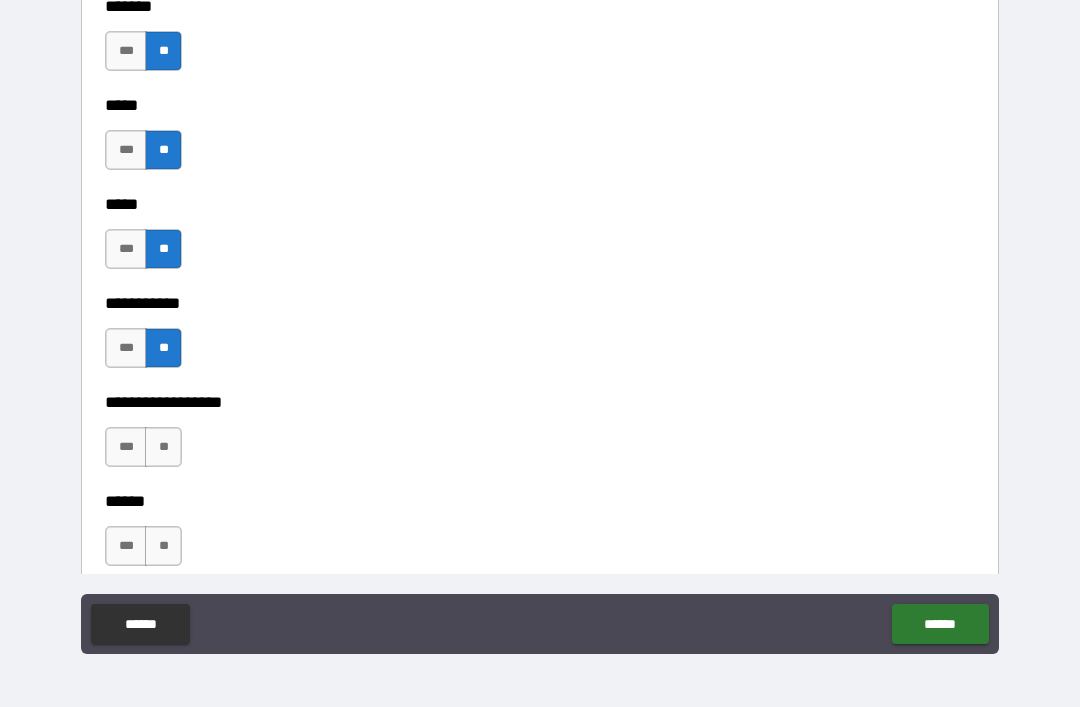 scroll, scrollTop: 1839, scrollLeft: 0, axis: vertical 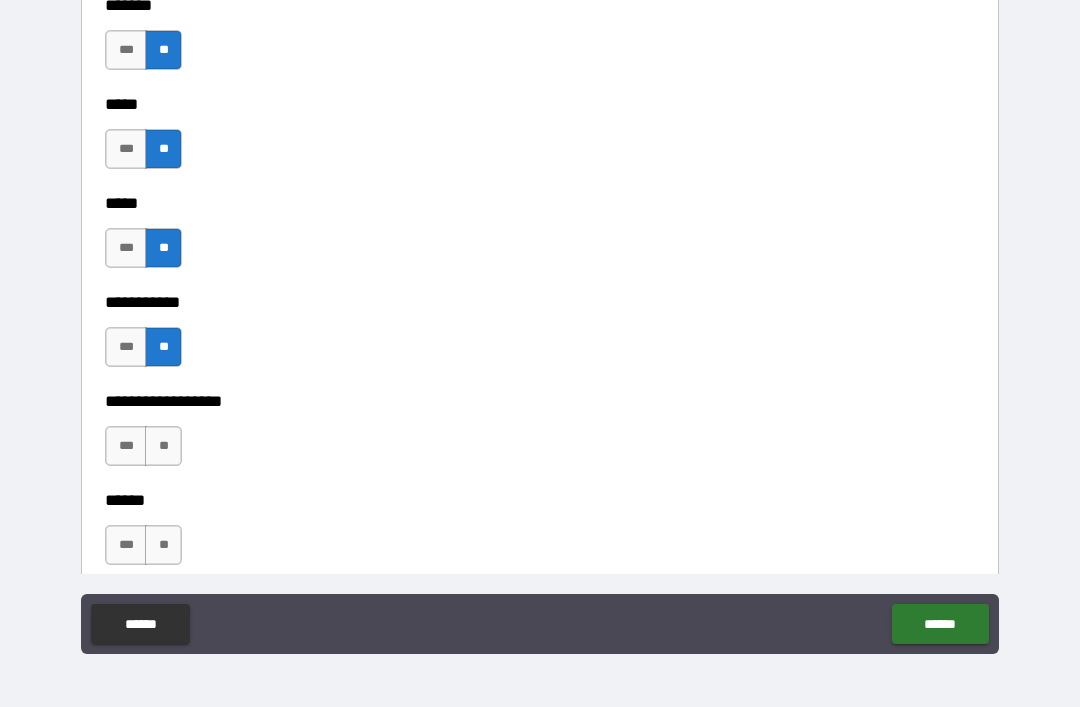 click on "**" at bounding box center (163, 446) 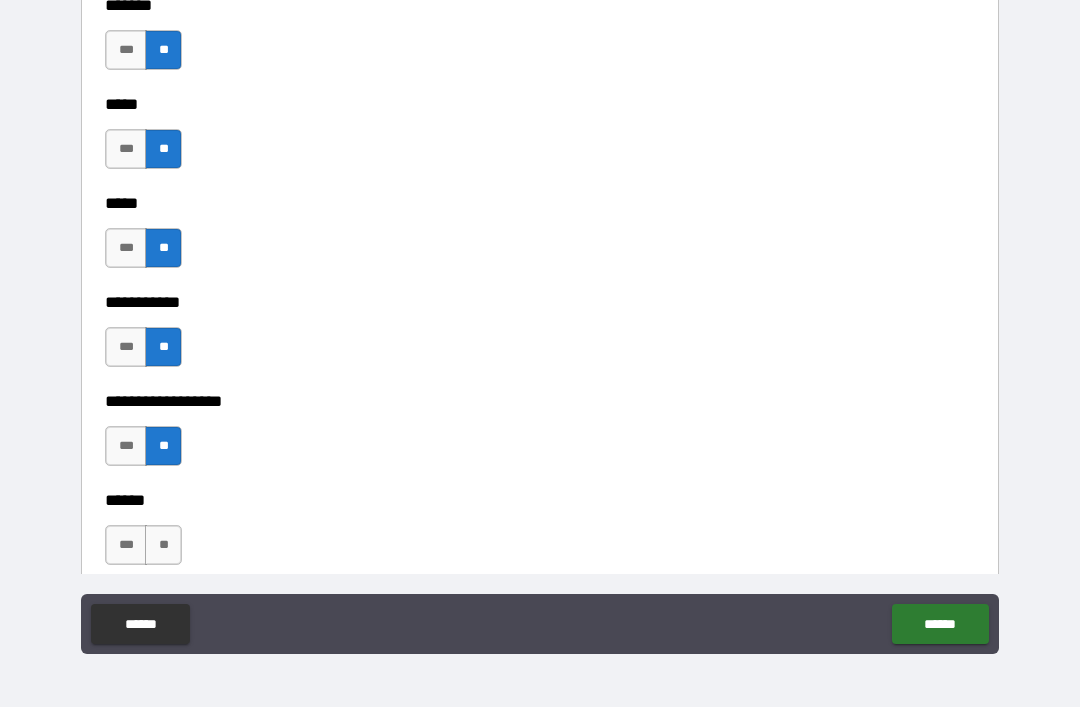 click on "**" at bounding box center [163, 545] 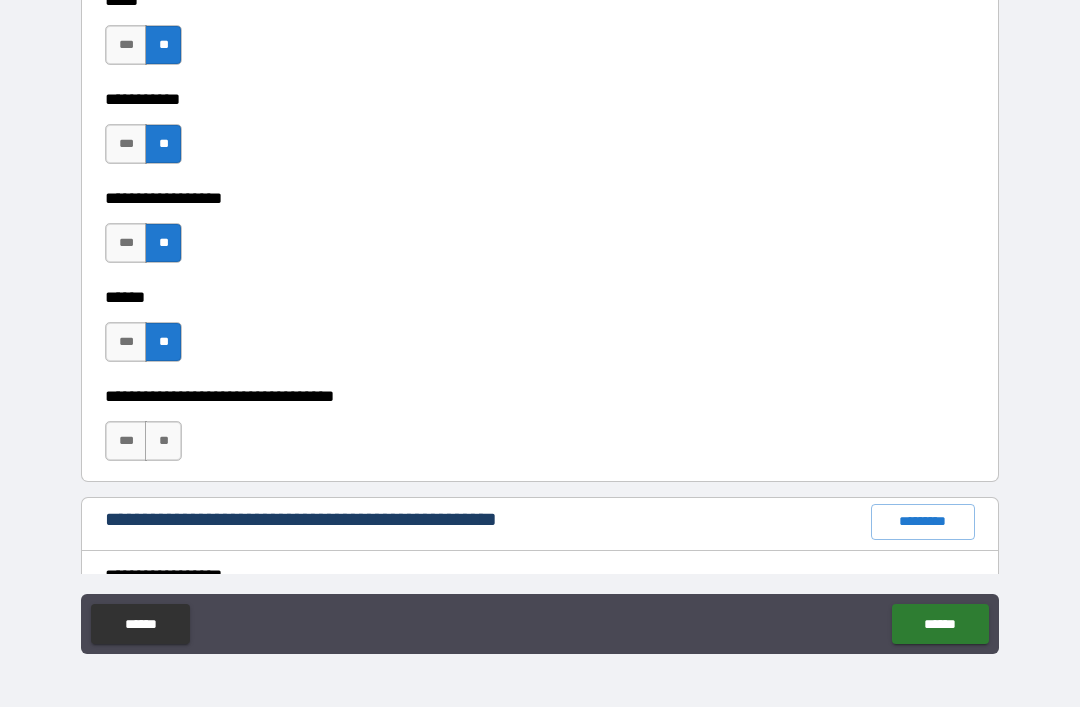 scroll, scrollTop: 2045, scrollLeft: 0, axis: vertical 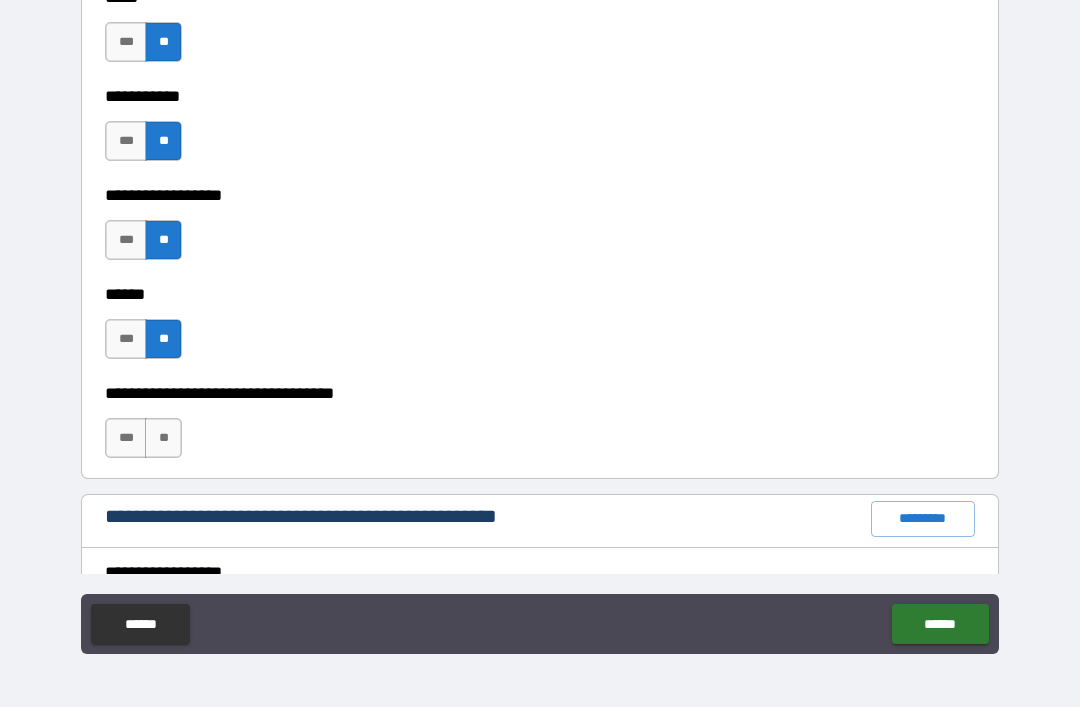click on "**" at bounding box center (163, 438) 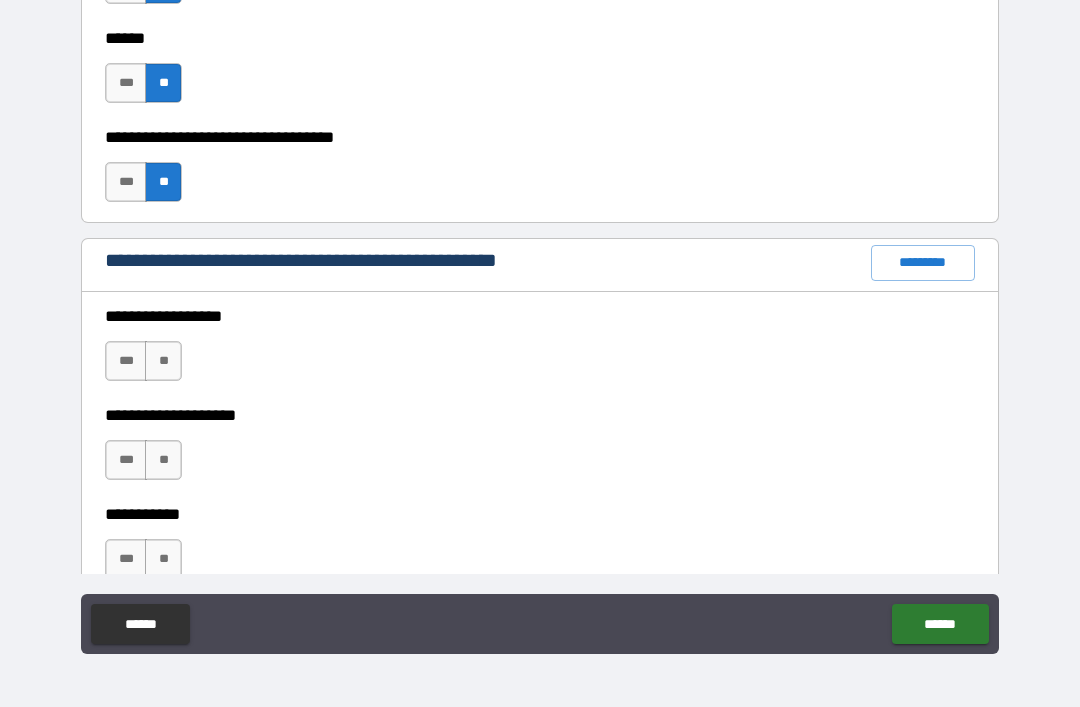 scroll, scrollTop: 2302, scrollLeft: 0, axis: vertical 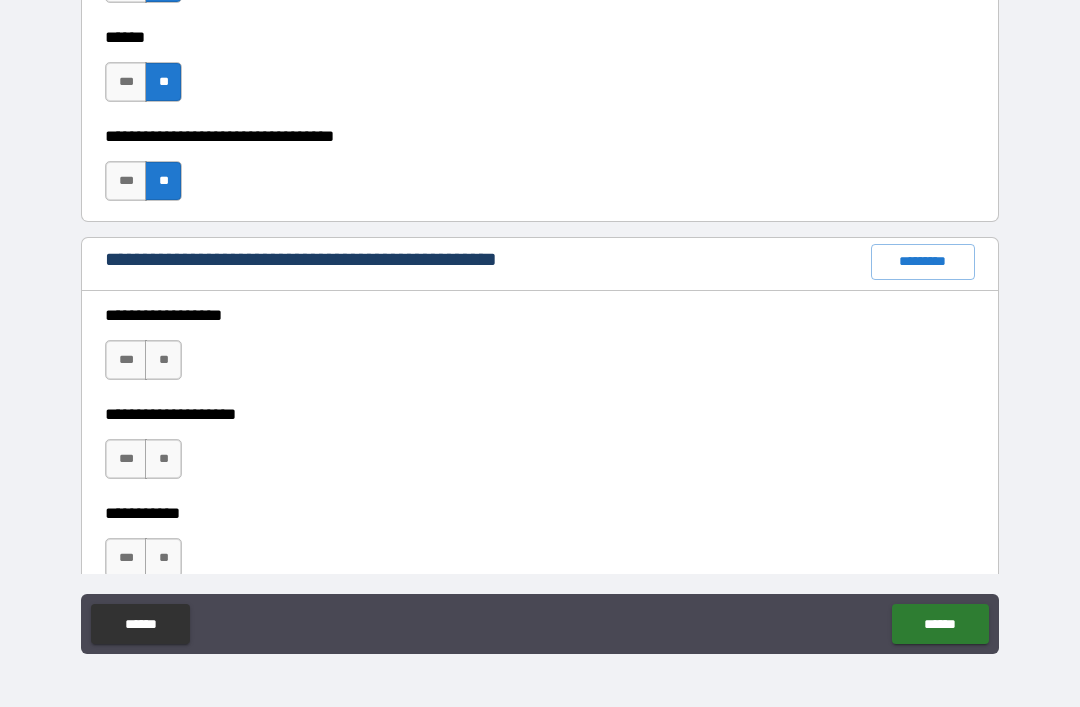 click on "**" at bounding box center (163, 360) 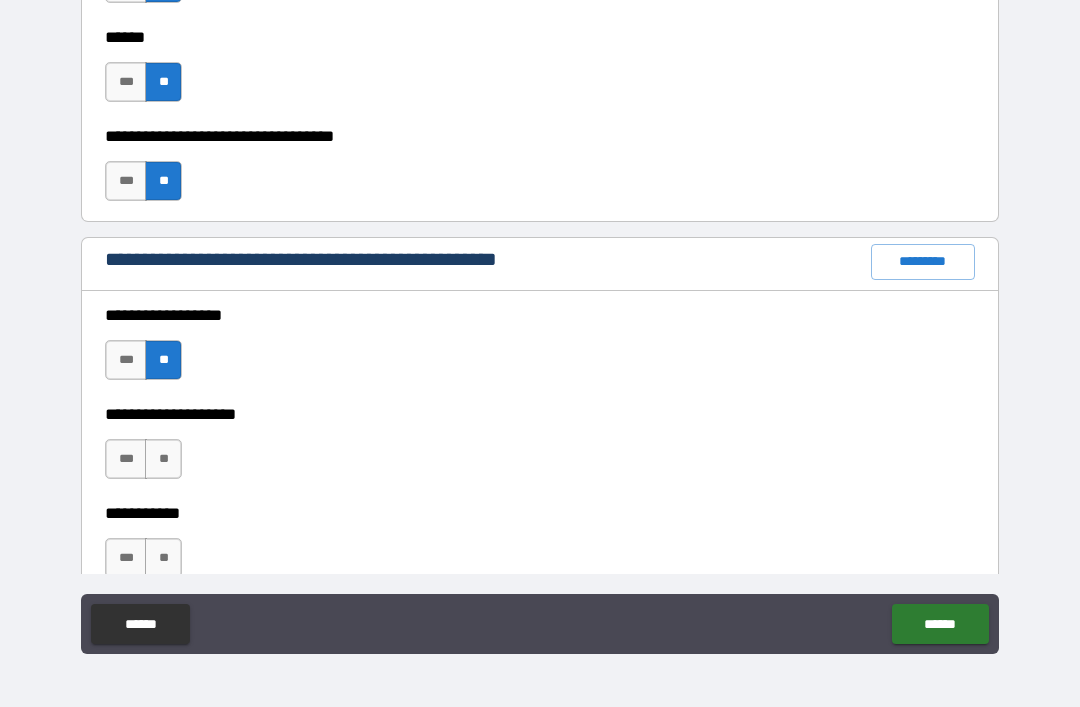 click on "**" at bounding box center [163, 459] 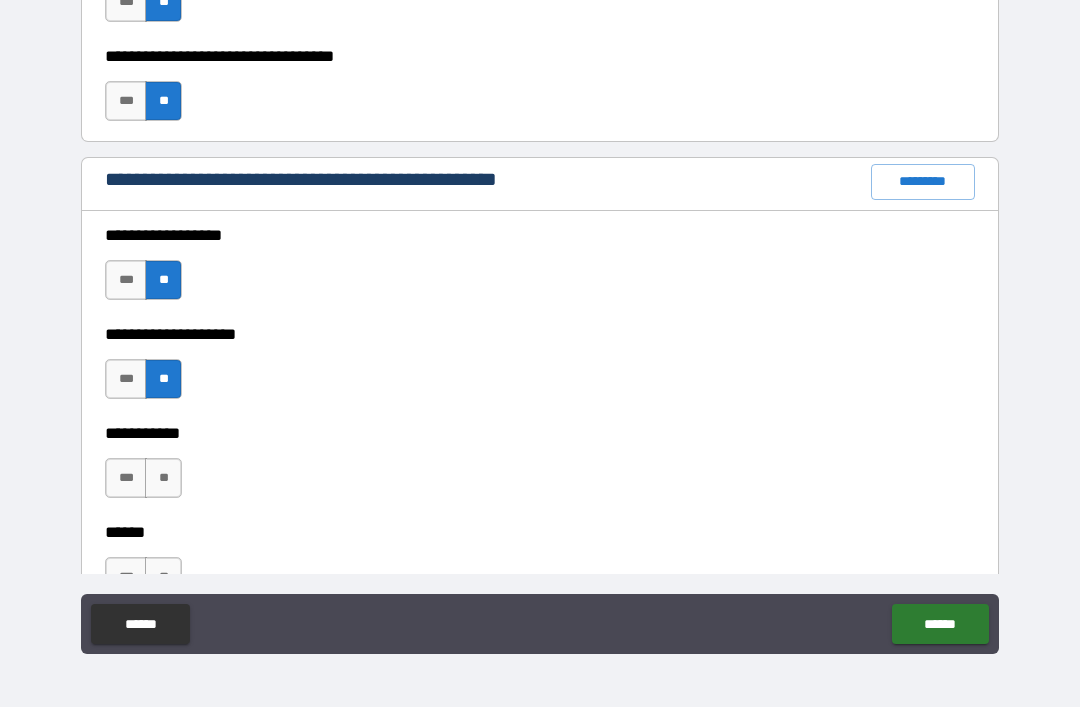 scroll, scrollTop: 2392, scrollLeft: 0, axis: vertical 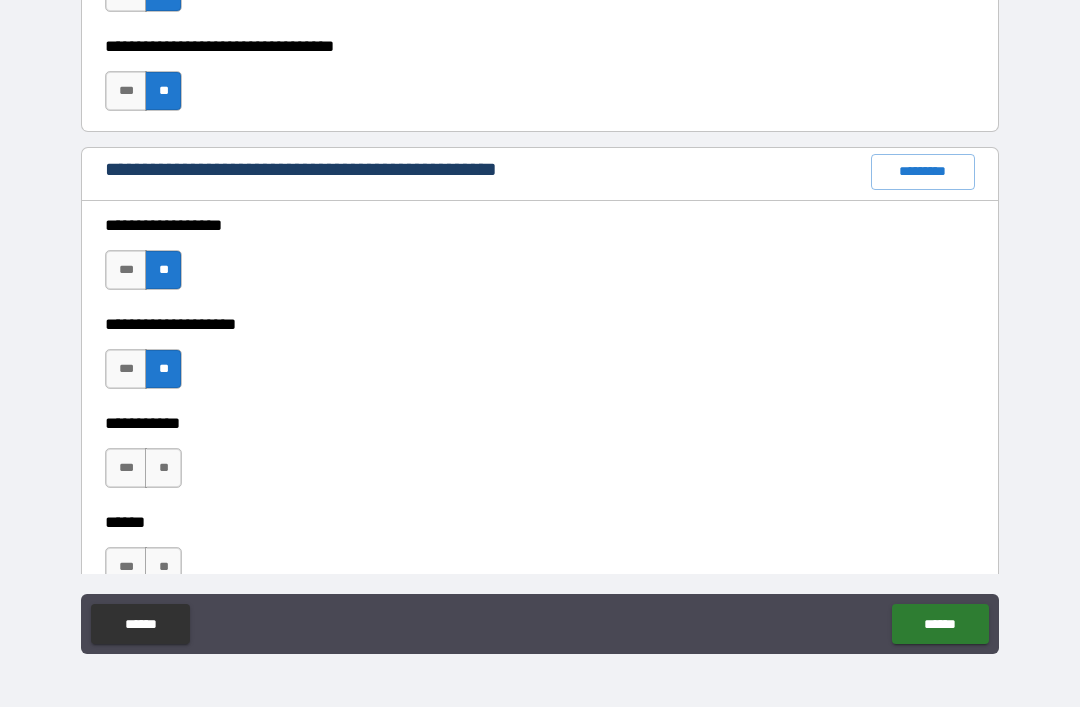 click on "**" at bounding box center [163, 468] 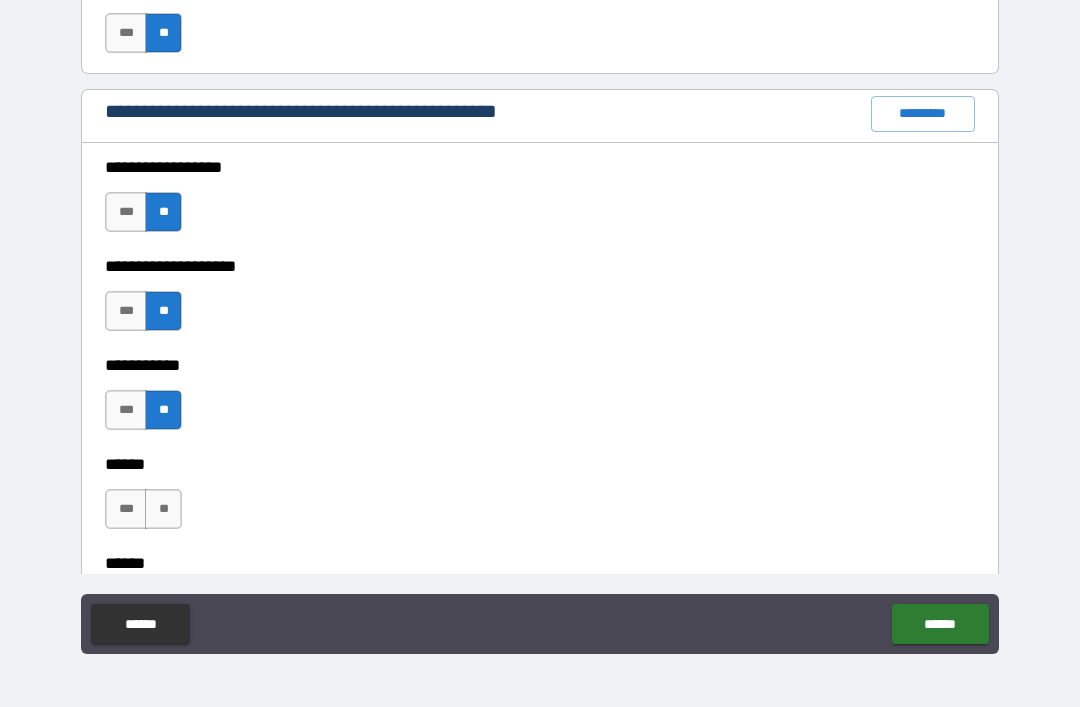 scroll, scrollTop: 2467, scrollLeft: 0, axis: vertical 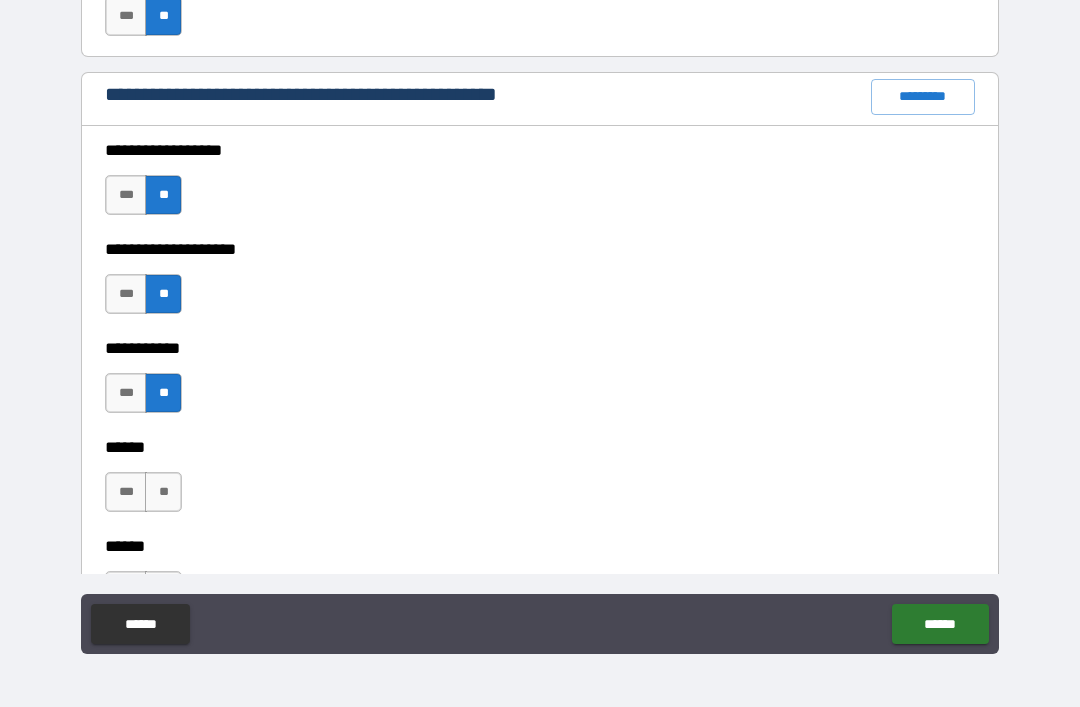 click on "**" at bounding box center [163, 492] 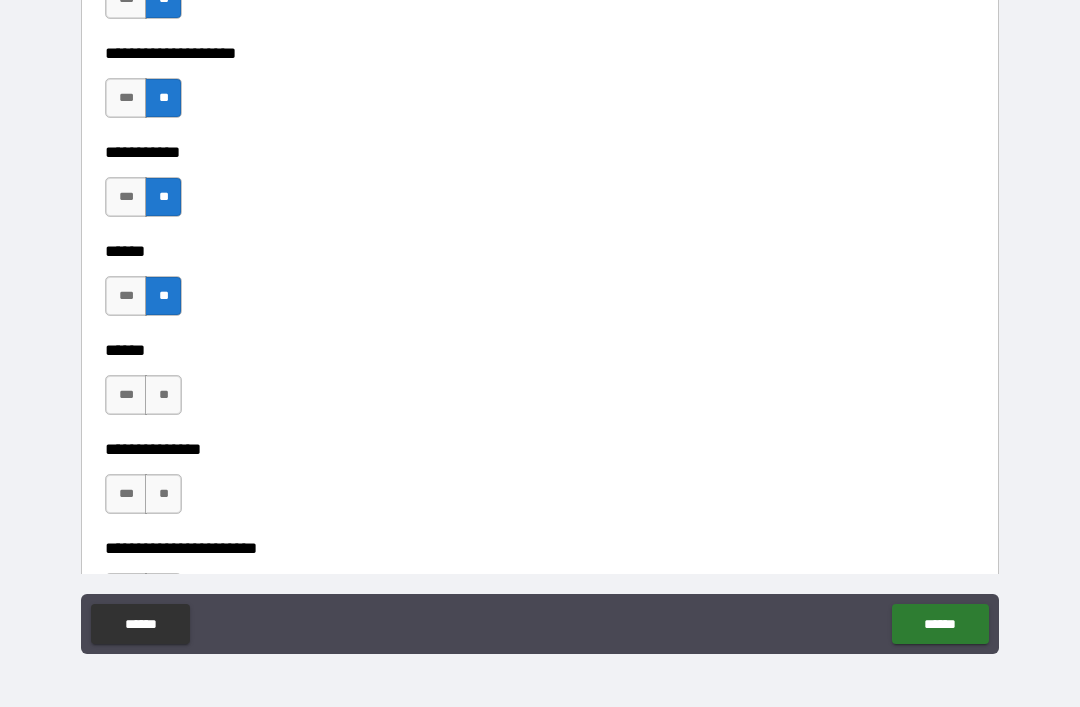 scroll, scrollTop: 2664, scrollLeft: 0, axis: vertical 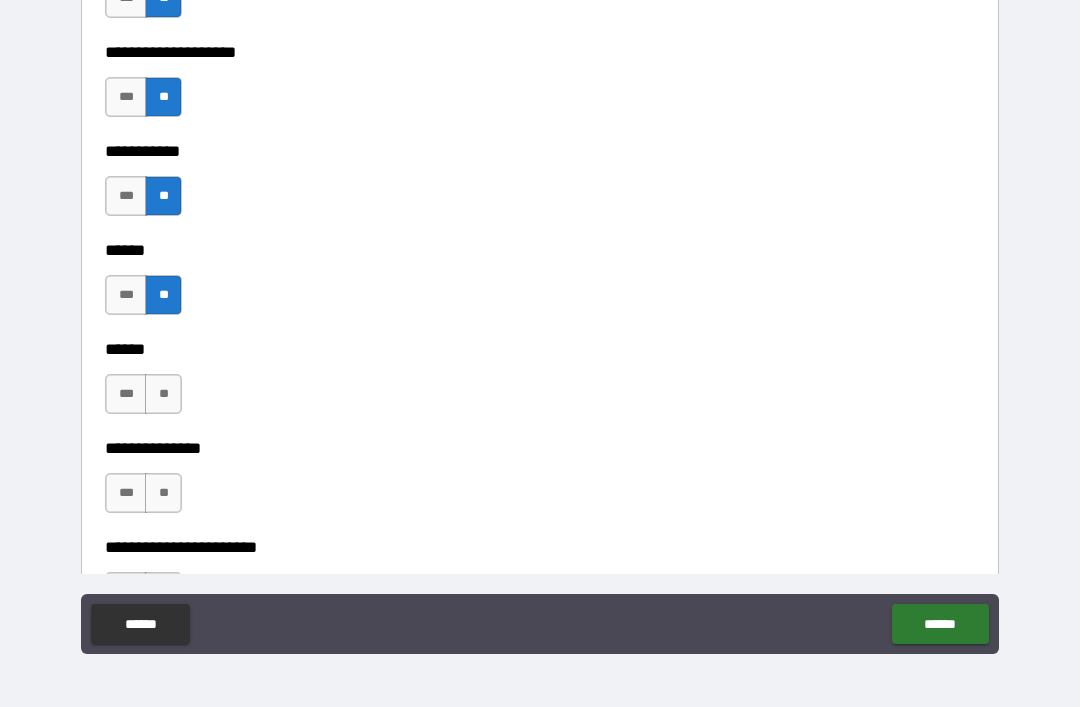 click on "**" at bounding box center [163, 394] 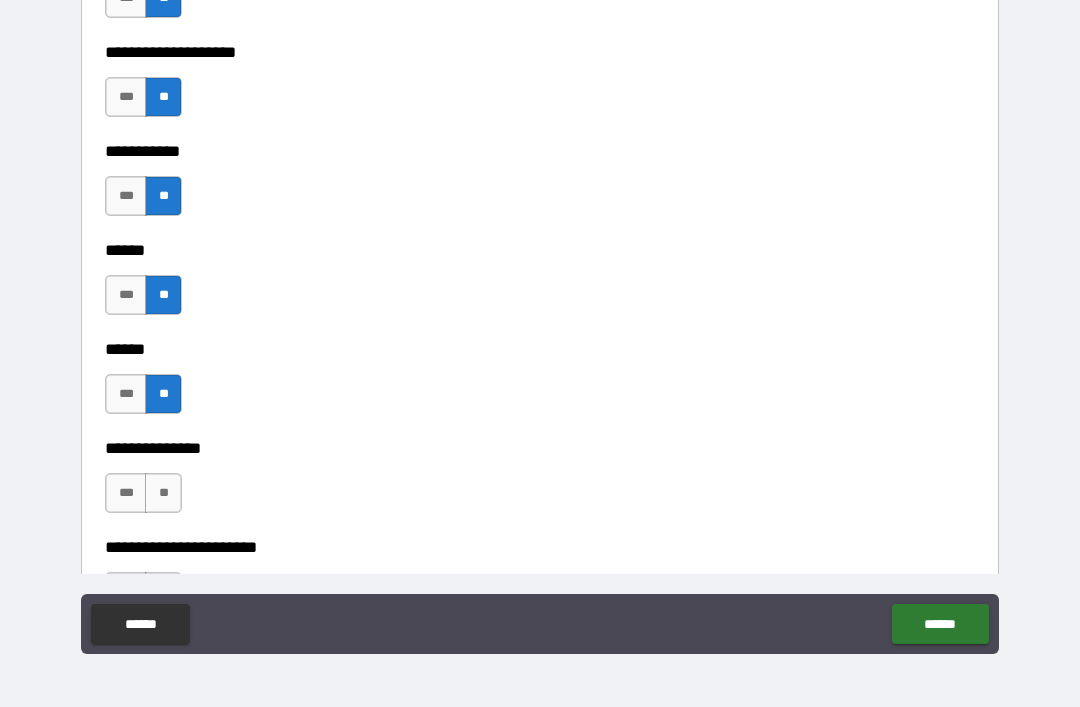 click on "**" at bounding box center (163, 493) 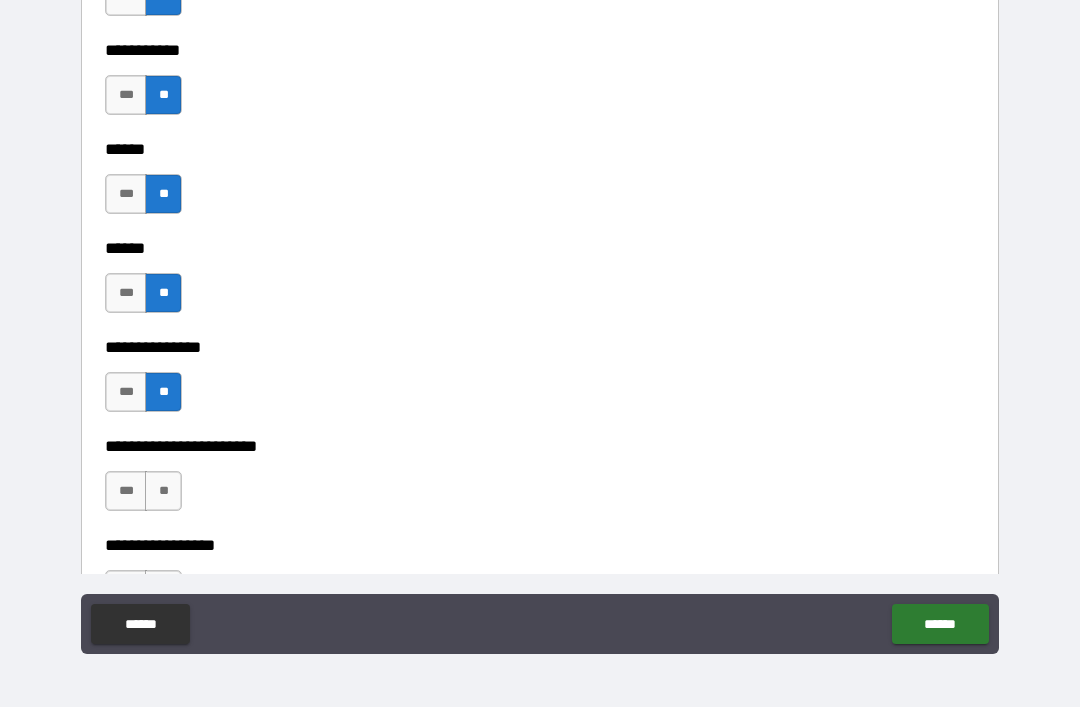 scroll, scrollTop: 2770, scrollLeft: 0, axis: vertical 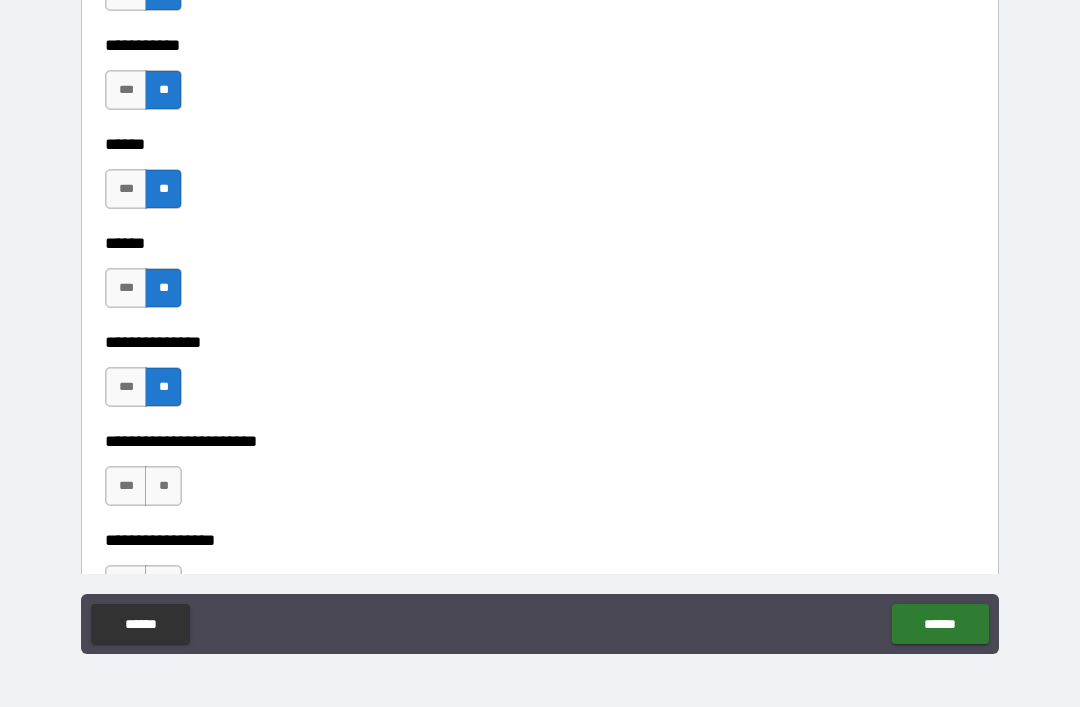 click on "**" at bounding box center (163, 486) 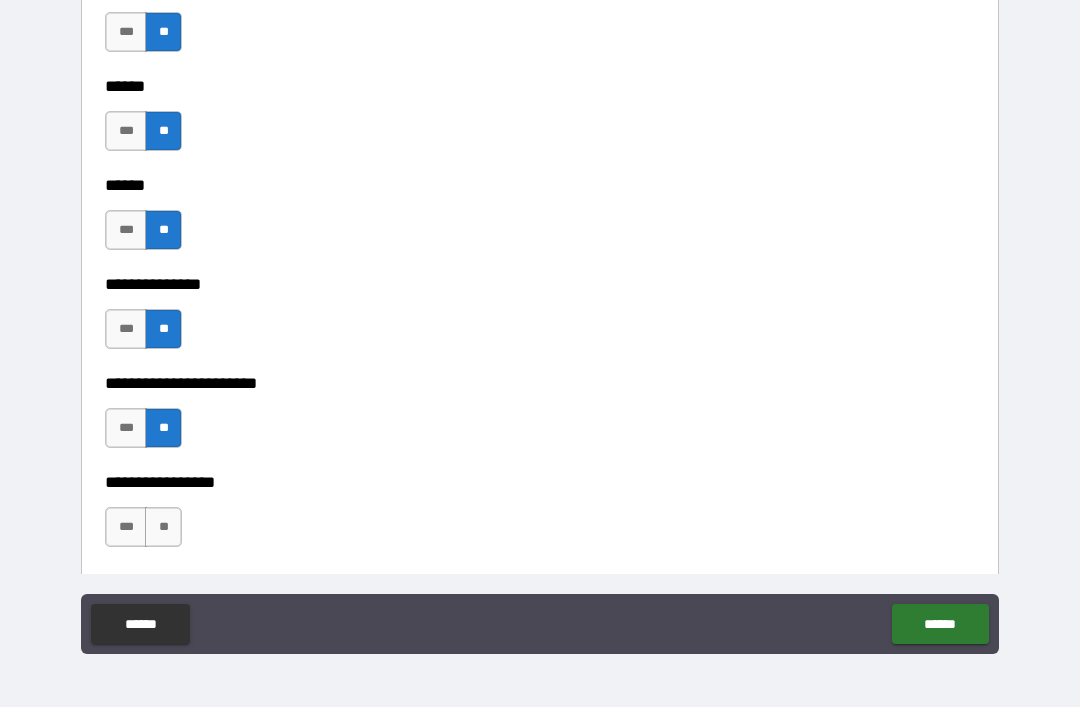 scroll, scrollTop: 2863, scrollLeft: 0, axis: vertical 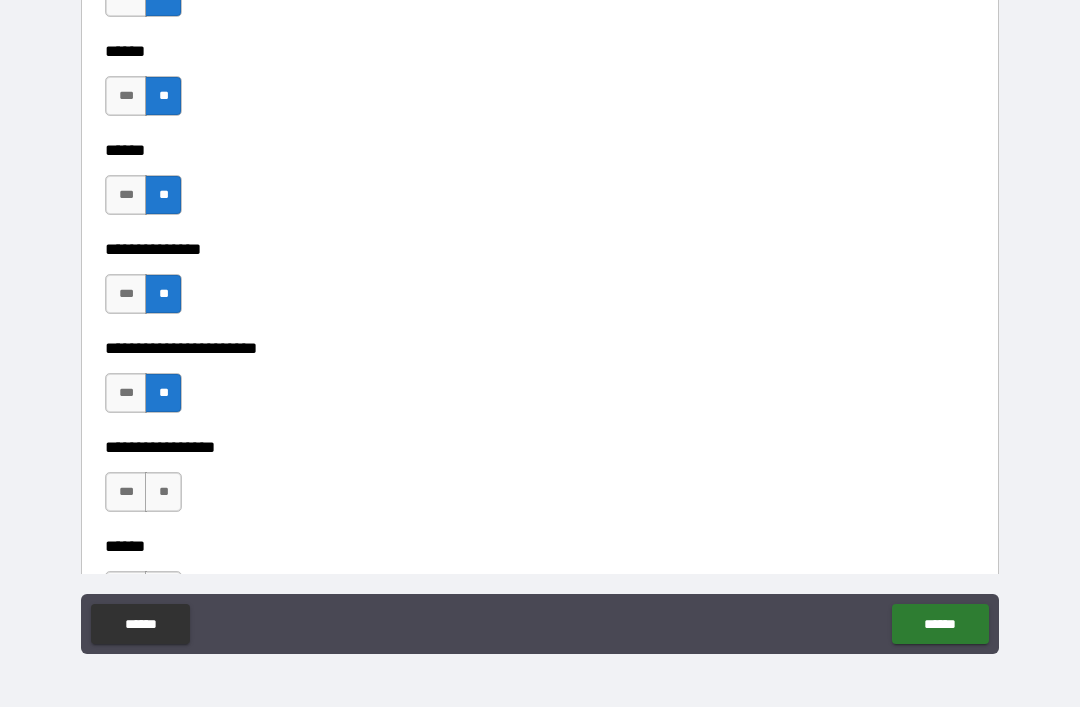 click on "**" at bounding box center [163, 492] 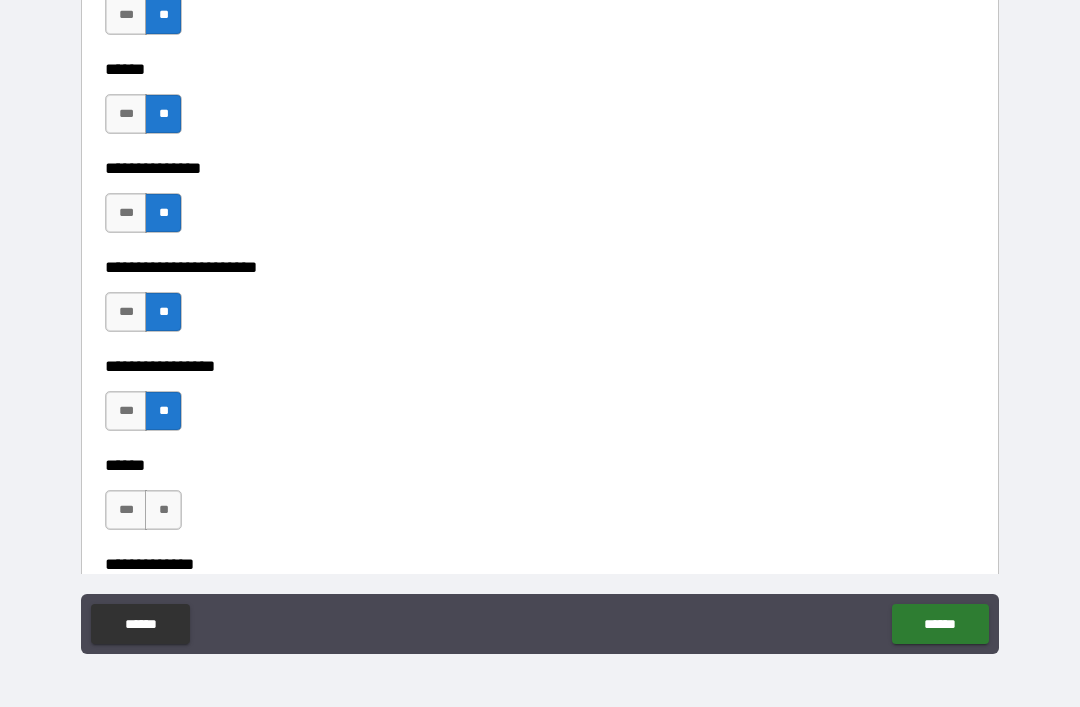 scroll, scrollTop: 2947, scrollLeft: 0, axis: vertical 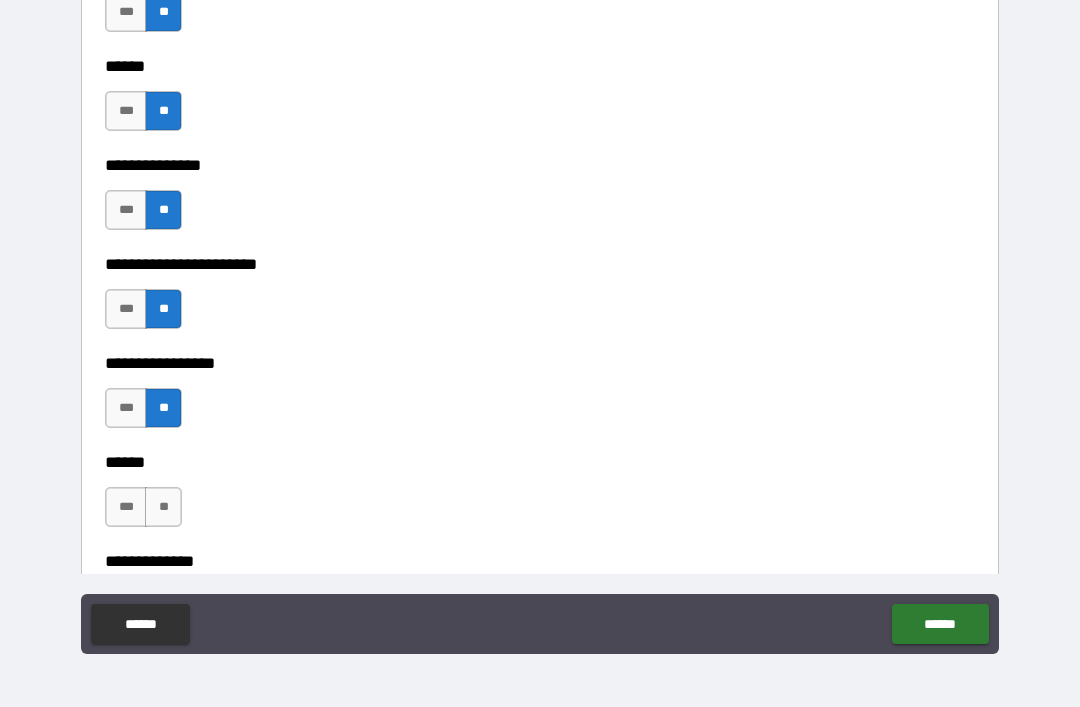 click on "**" at bounding box center [163, 507] 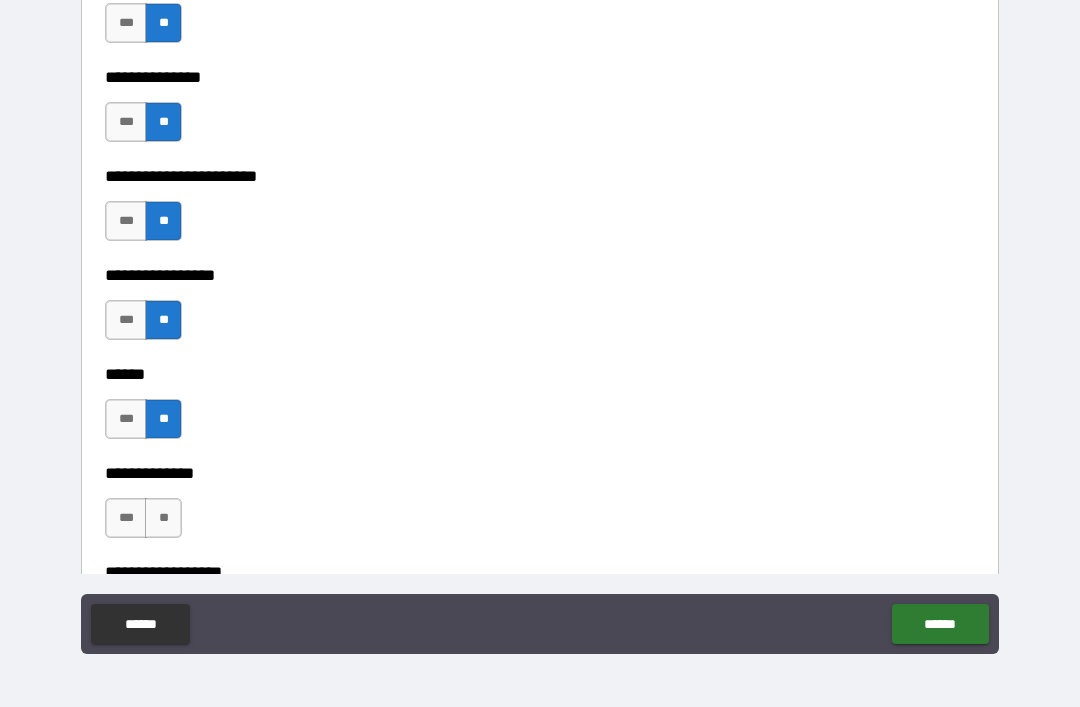 scroll, scrollTop: 3038, scrollLeft: 0, axis: vertical 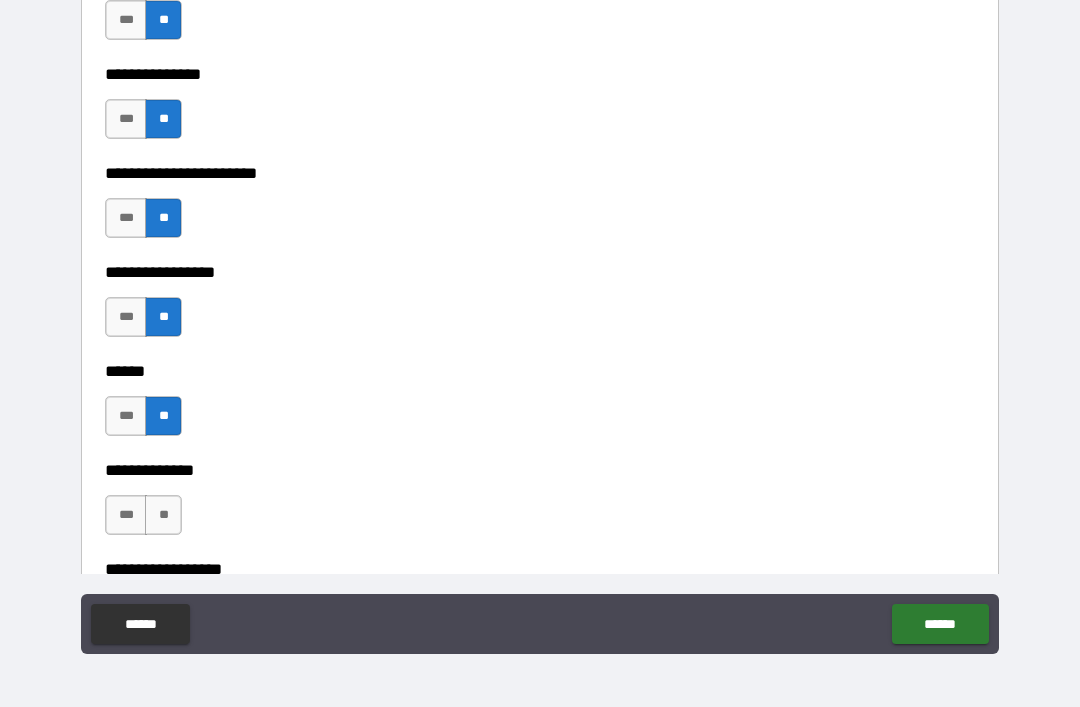 click on "**" at bounding box center (163, 515) 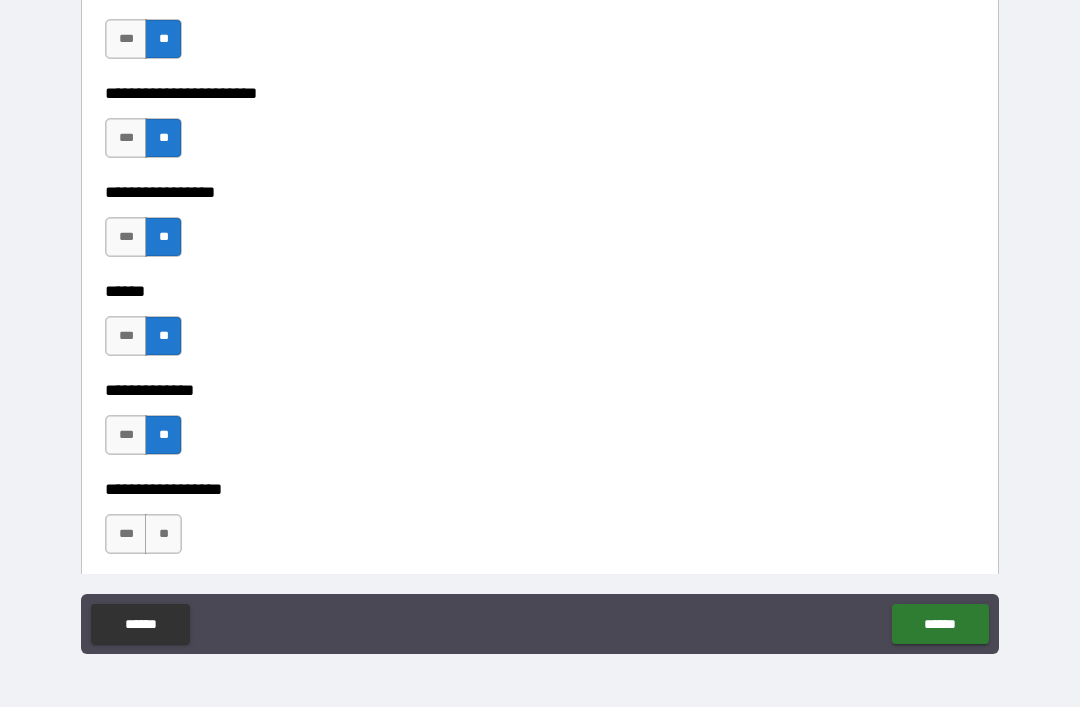 scroll, scrollTop: 3127, scrollLeft: 0, axis: vertical 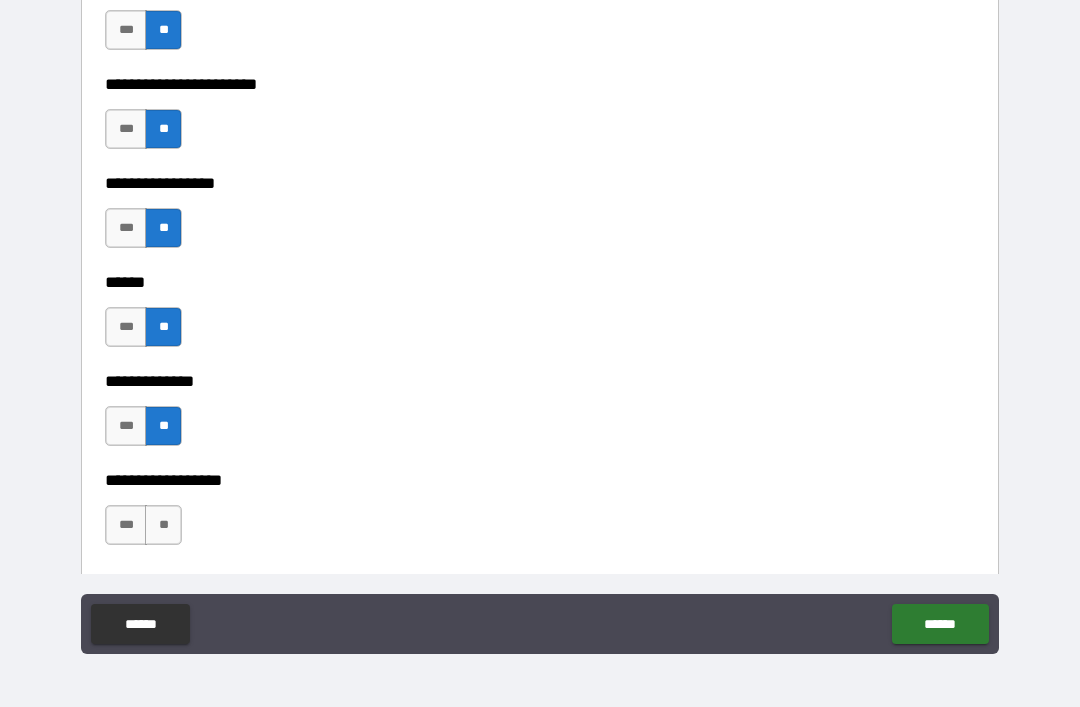 click on "**" at bounding box center (163, 525) 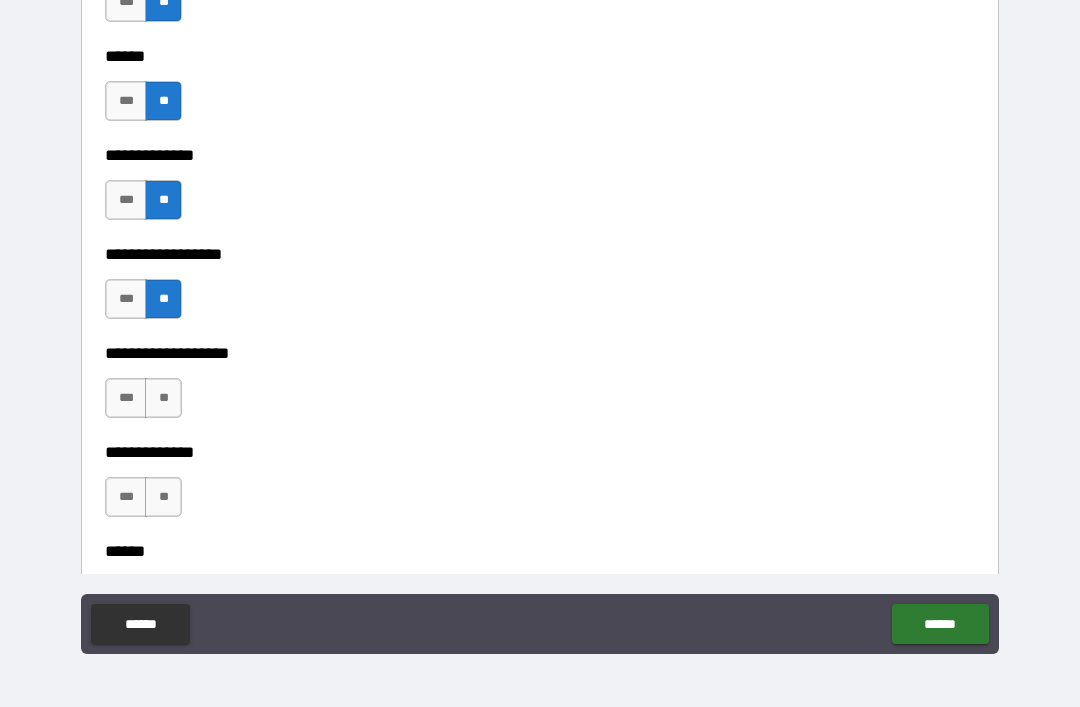 scroll, scrollTop: 3354, scrollLeft: 0, axis: vertical 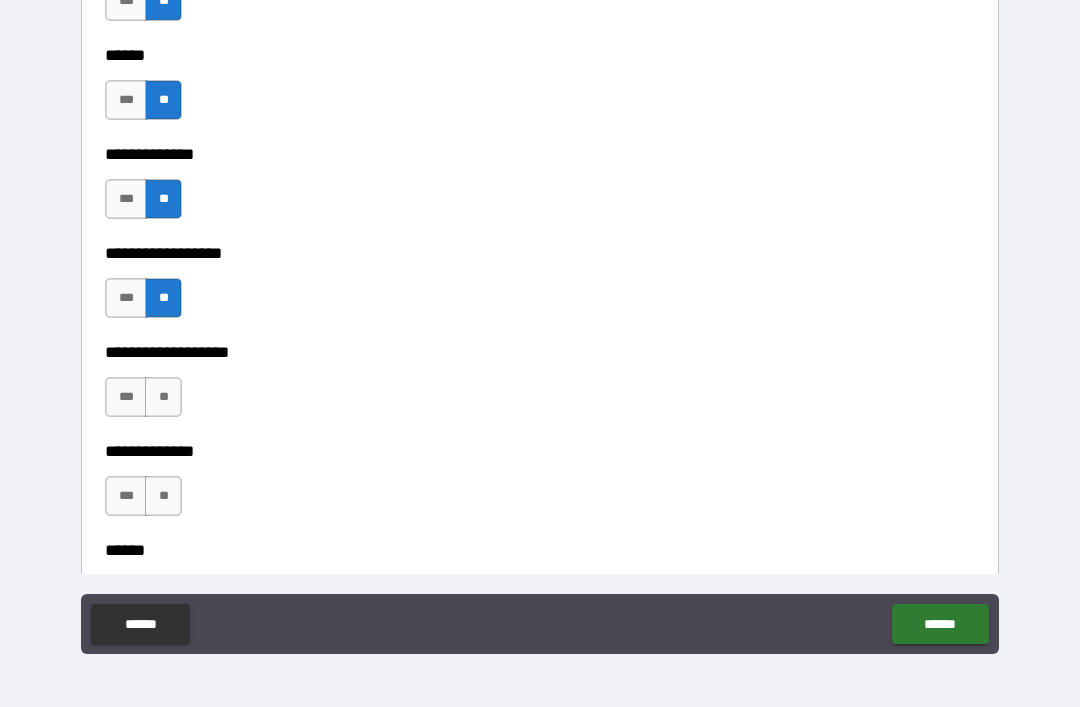 click on "**" at bounding box center (163, 397) 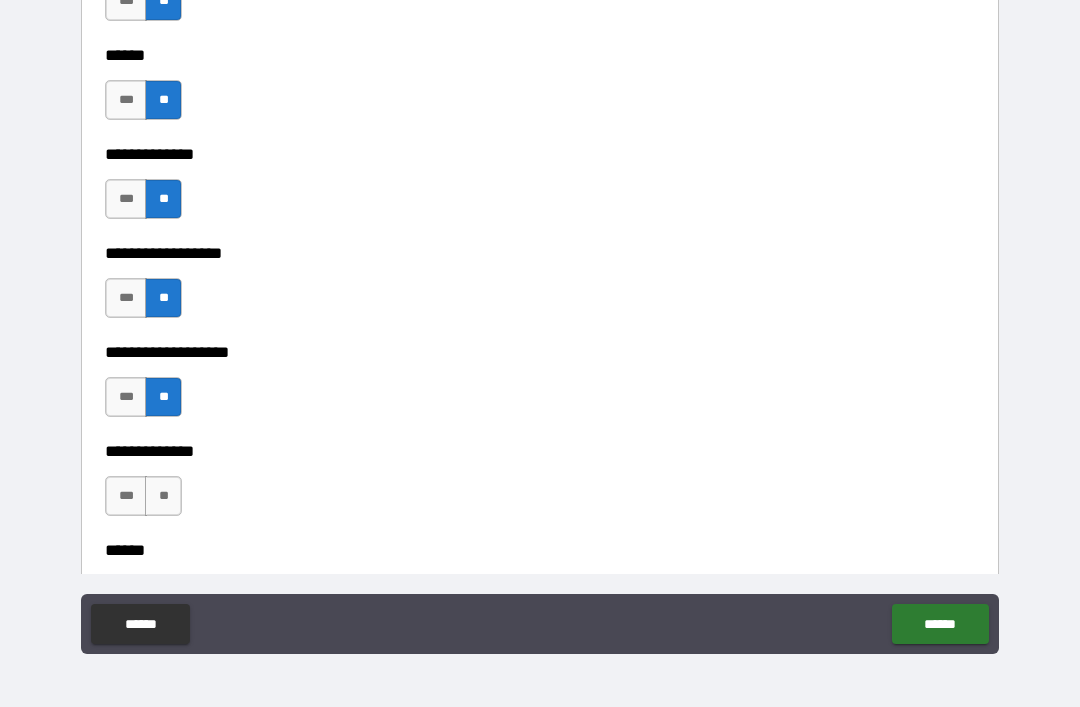 click on "**" at bounding box center (163, 496) 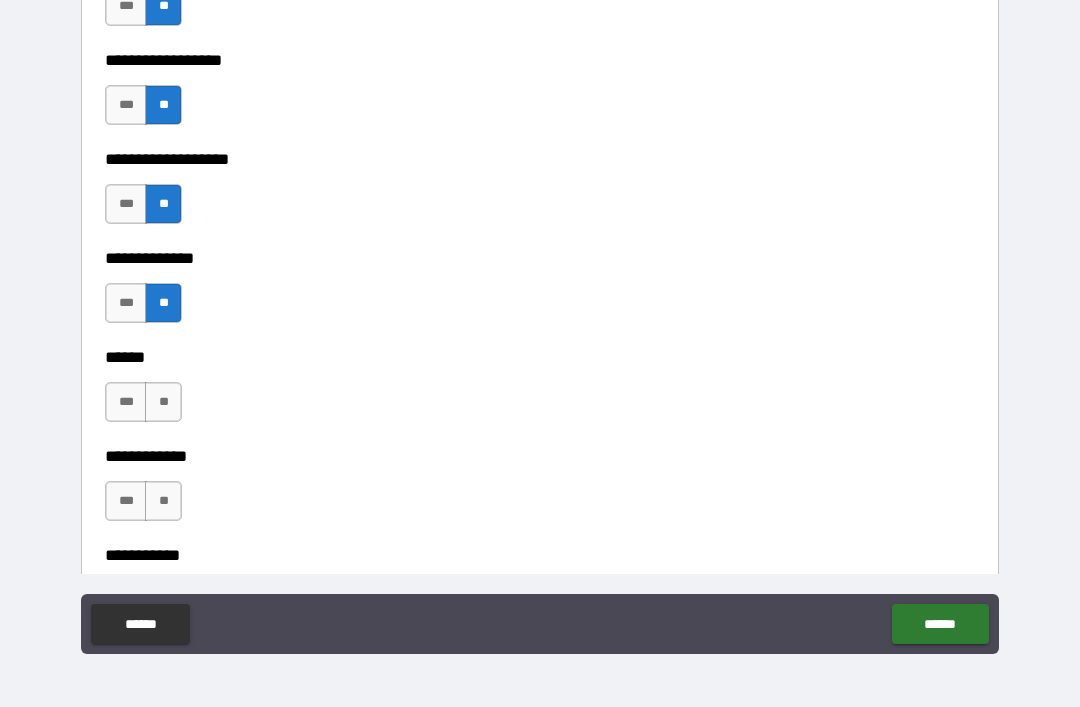 scroll, scrollTop: 3580, scrollLeft: 0, axis: vertical 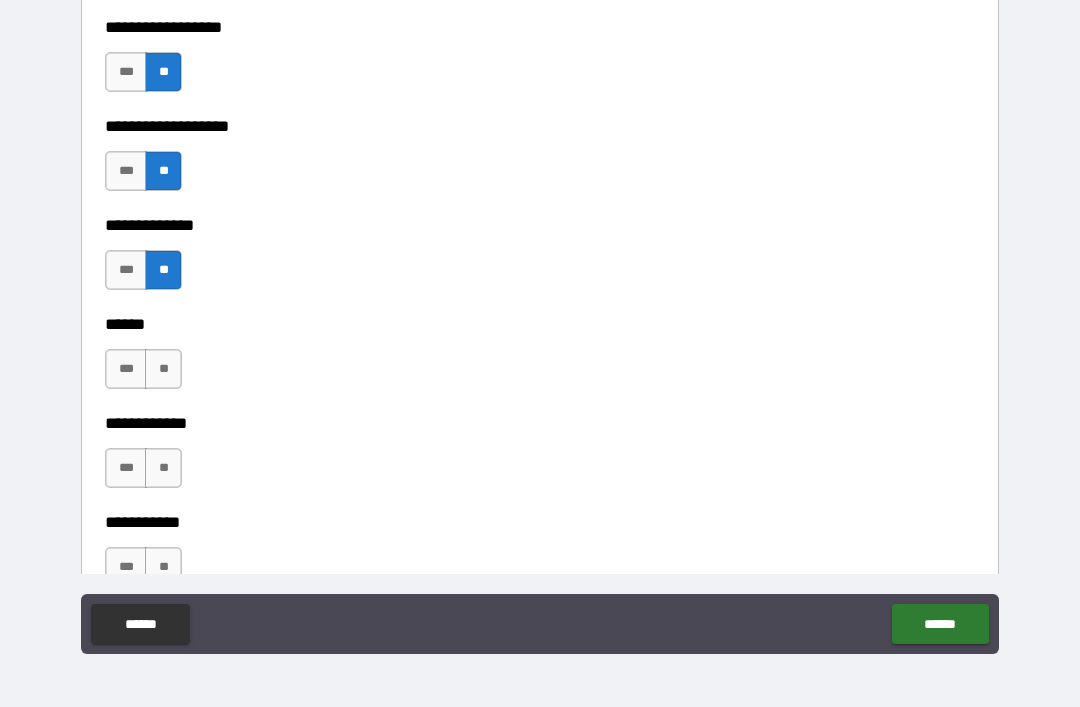 click on "***" at bounding box center (126, 369) 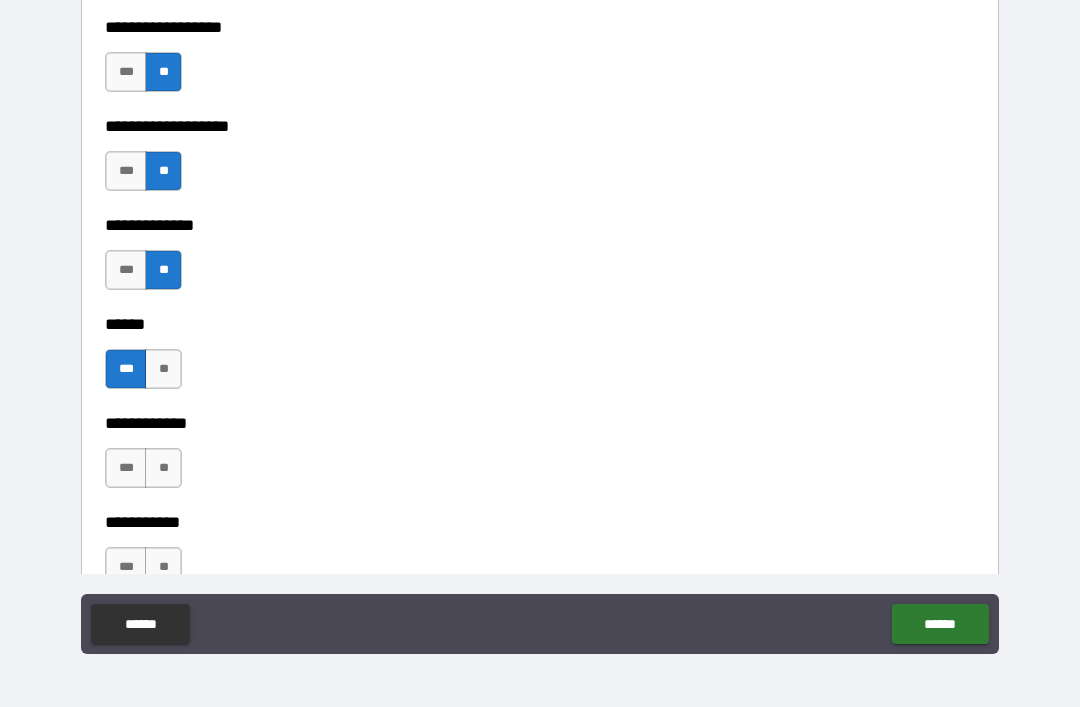 click on "**" at bounding box center [163, 468] 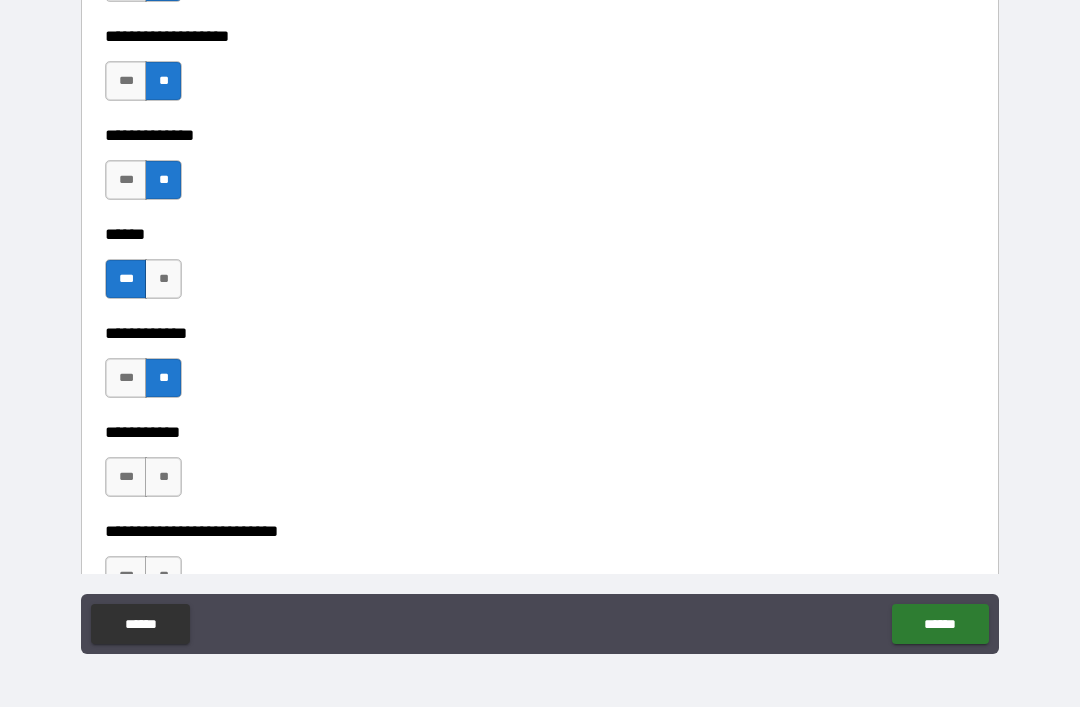 scroll, scrollTop: 3674, scrollLeft: 0, axis: vertical 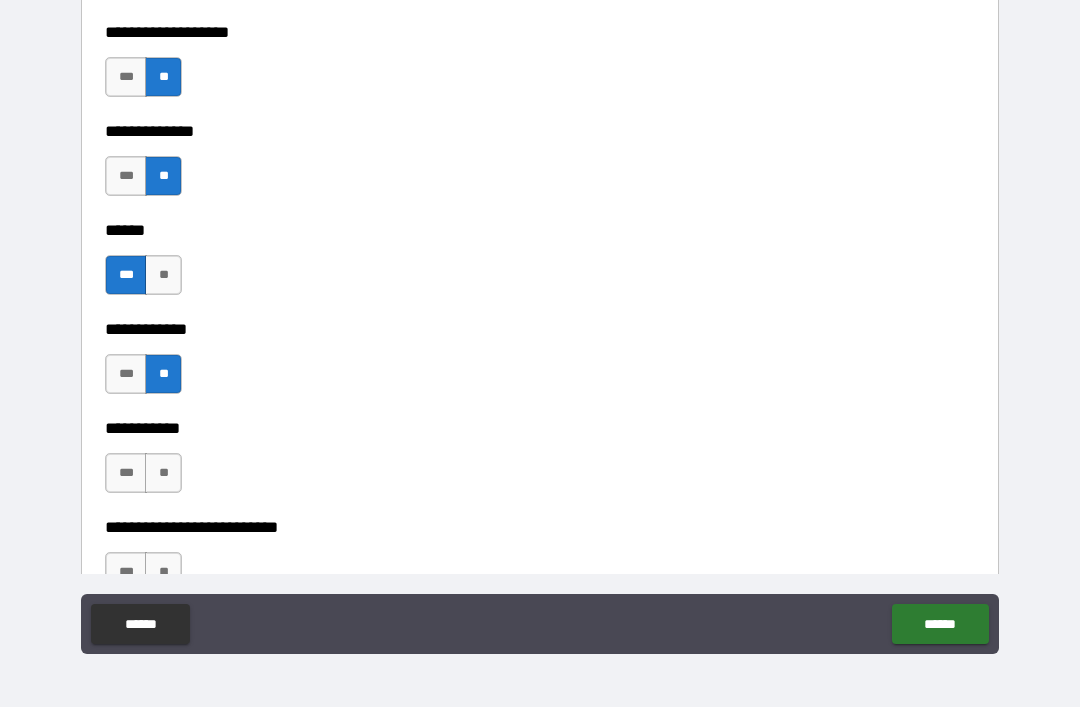 click on "**" at bounding box center (163, 473) 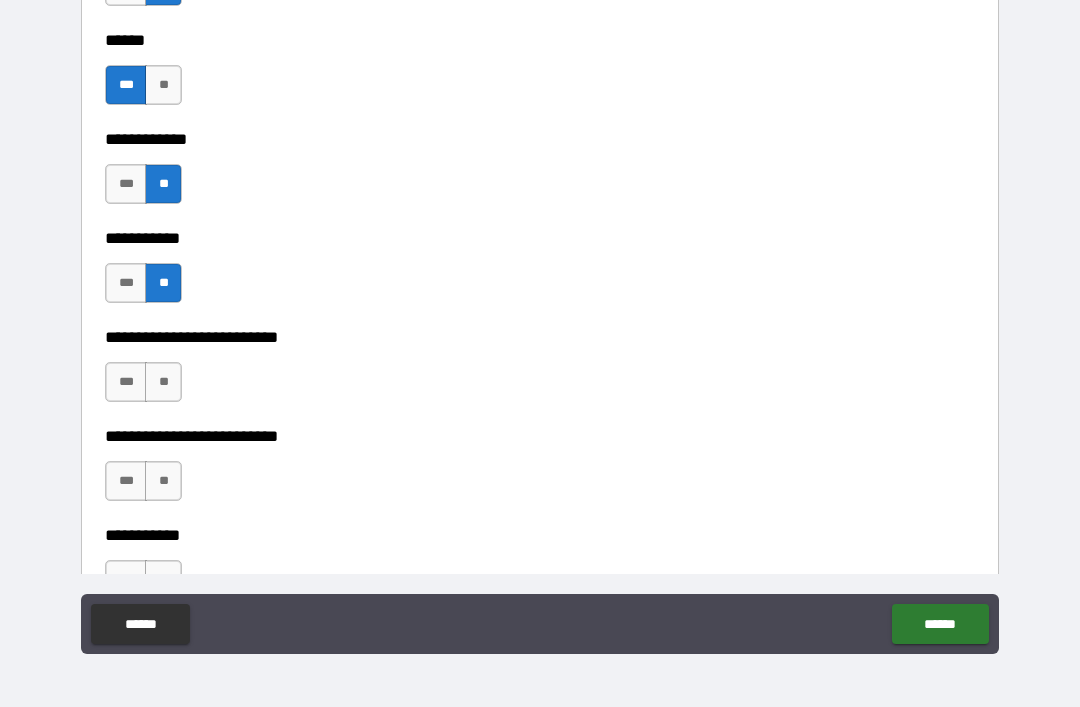 scroll, scrollTop: 3869, scrollLeft: 0, axis: vertical 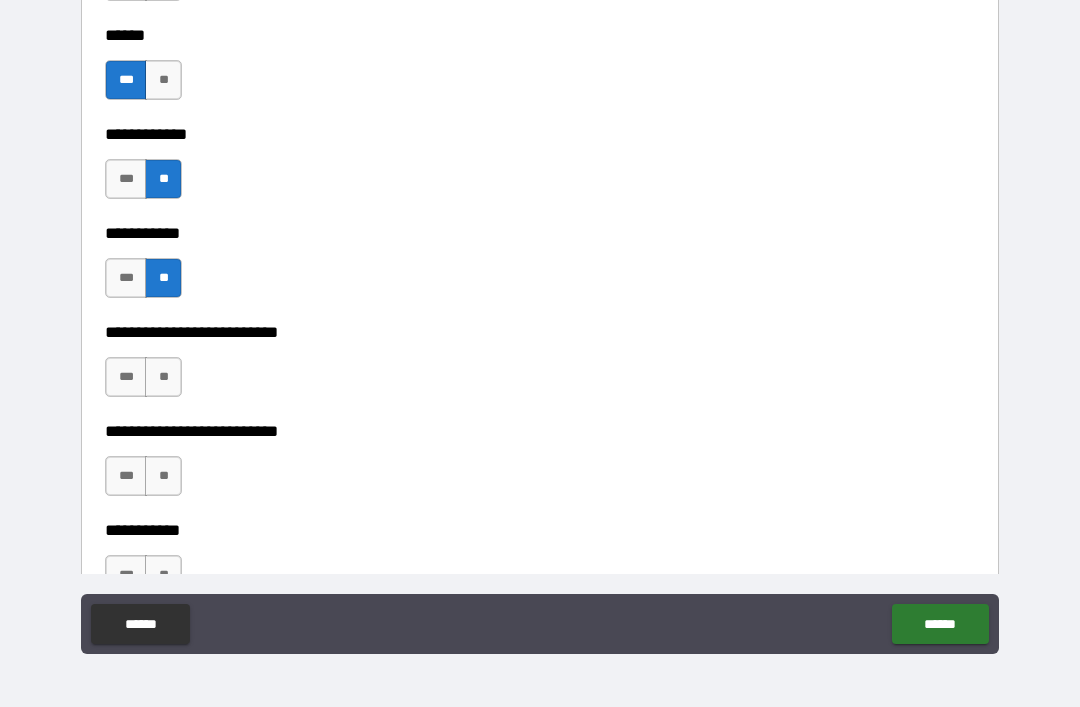 click on "**" at bounding box center [163, 377] 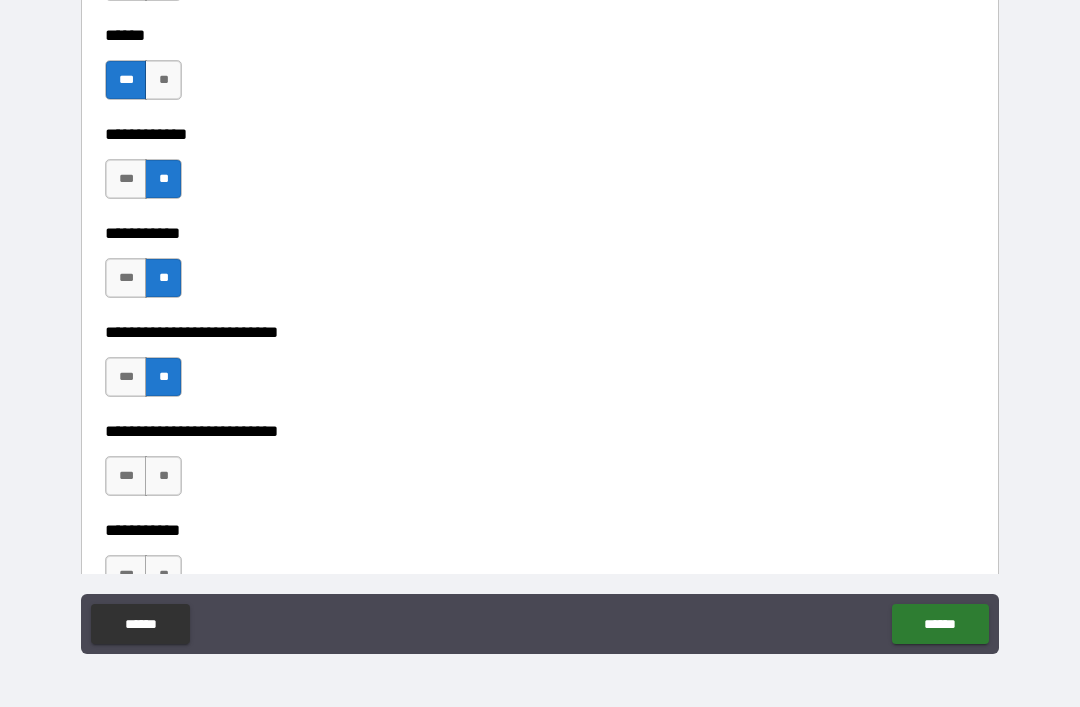click on "**" at bounding box center (163, 476) 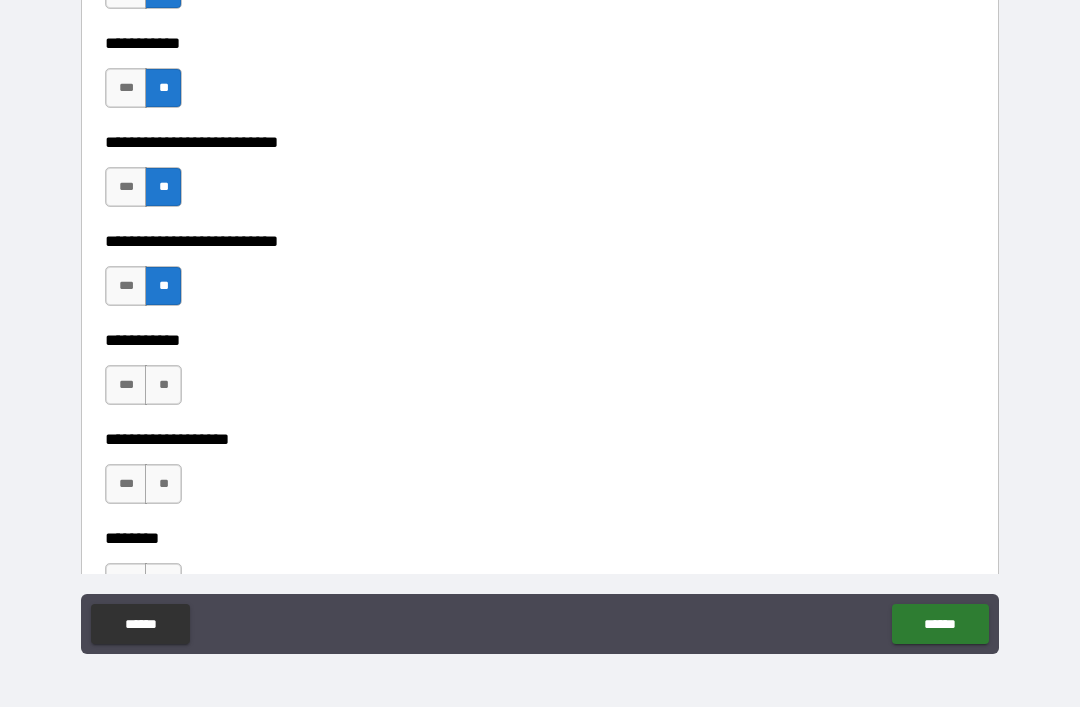 scroll, scrollTop: 4061, scrollLeft: 0, axis: vertical 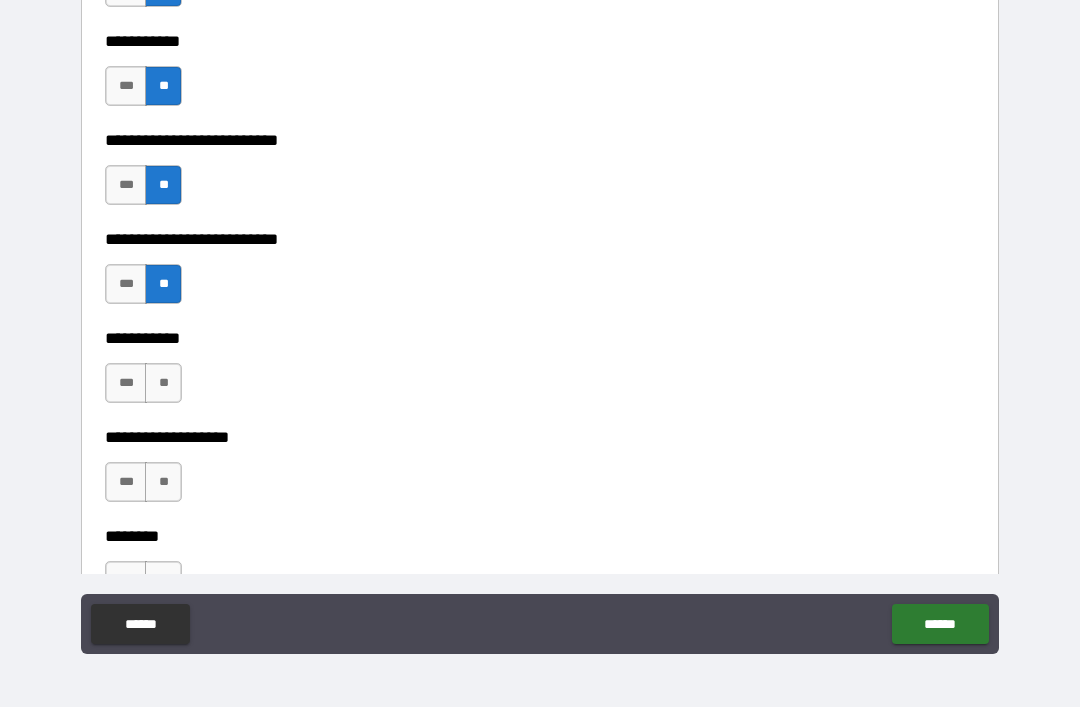 click on "**" at bounding box center (163, 383) 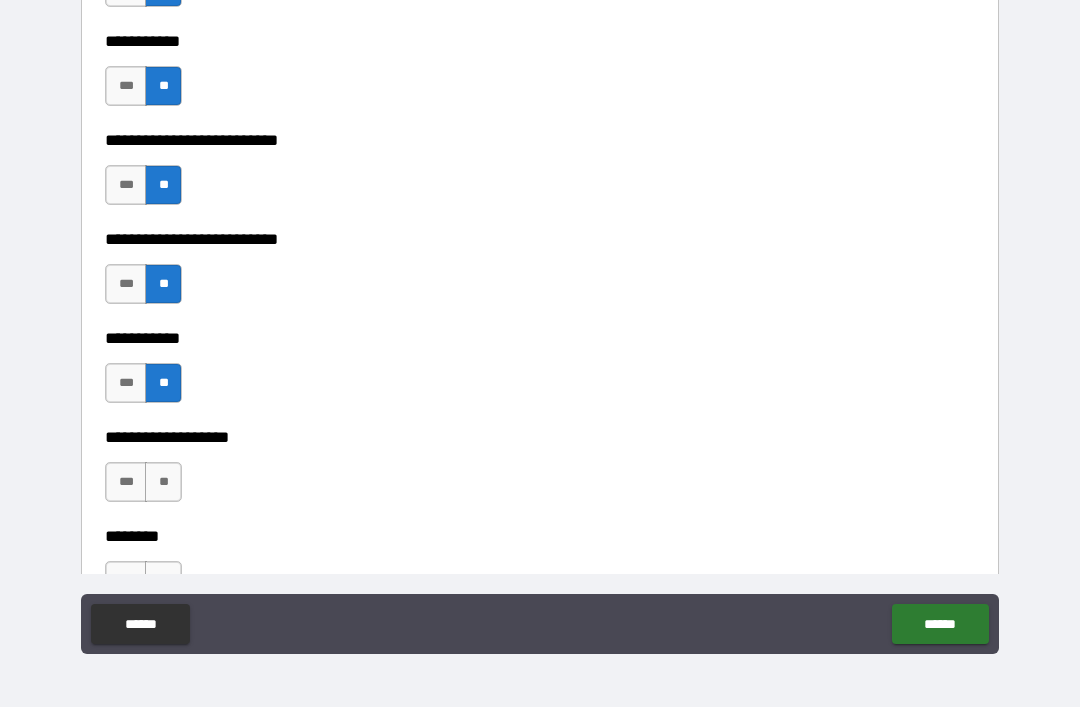click on "**" at bounding box center (163, 482) 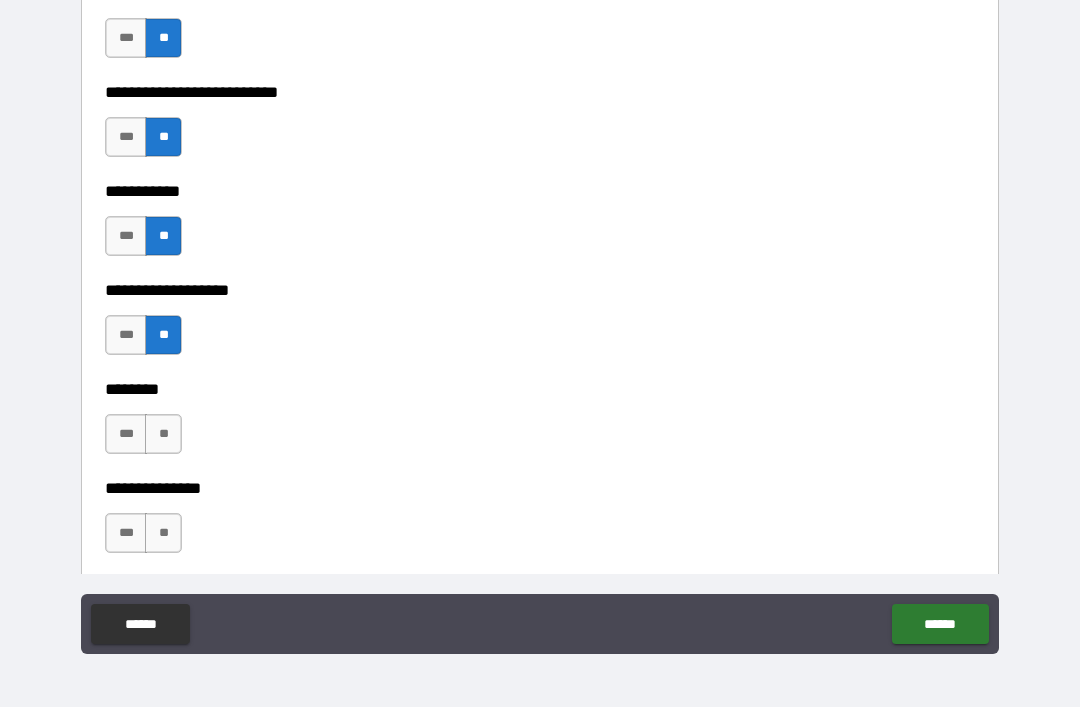 scroll, scrollTop: 4207, scrollLeft: 0, axis: vertical 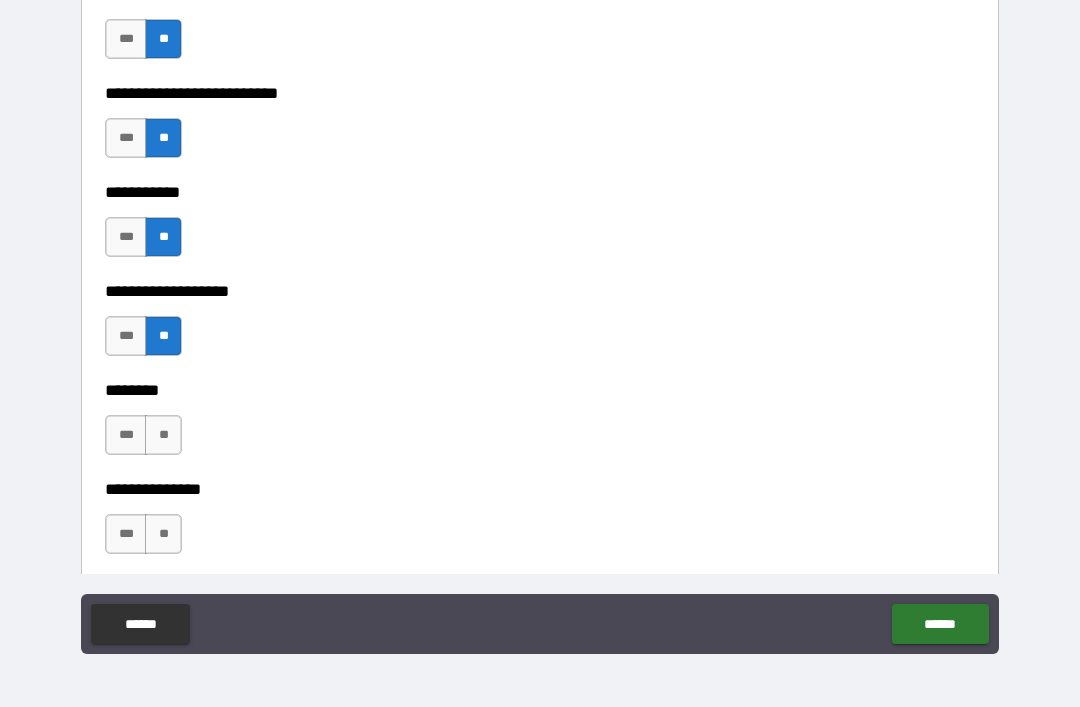 click on "**" at bounding box center (163, 435) 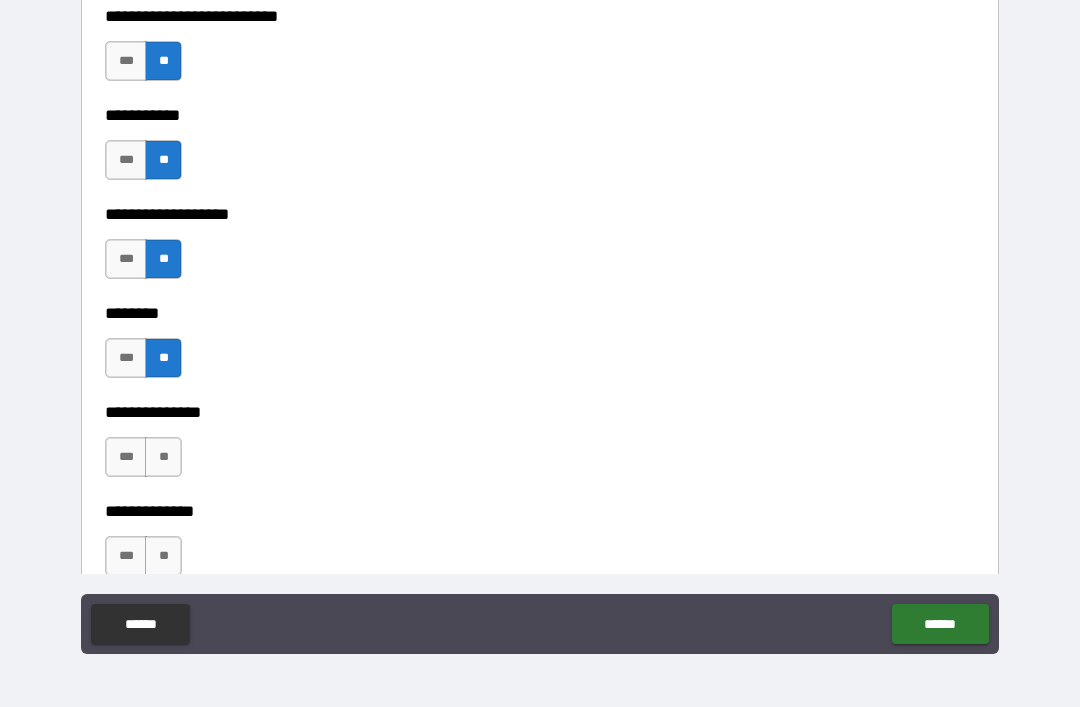 scroll, scrollTop: 4293, scrollLeft: 0, axis: vertical 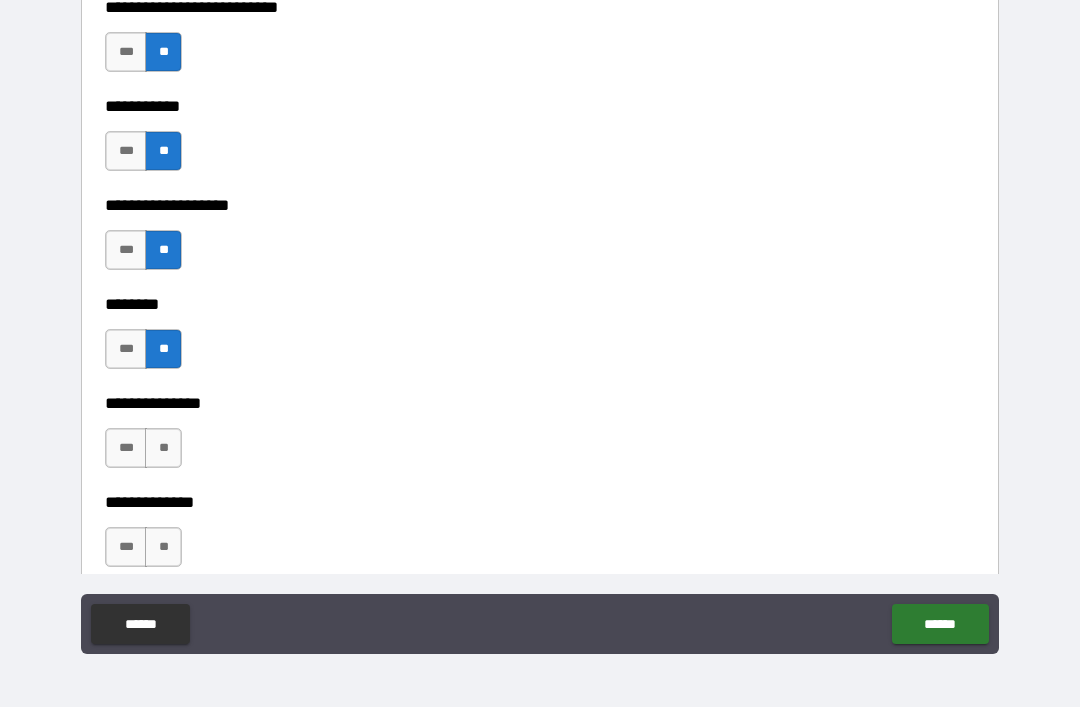 click on "**" at bounding box center (163, 448) 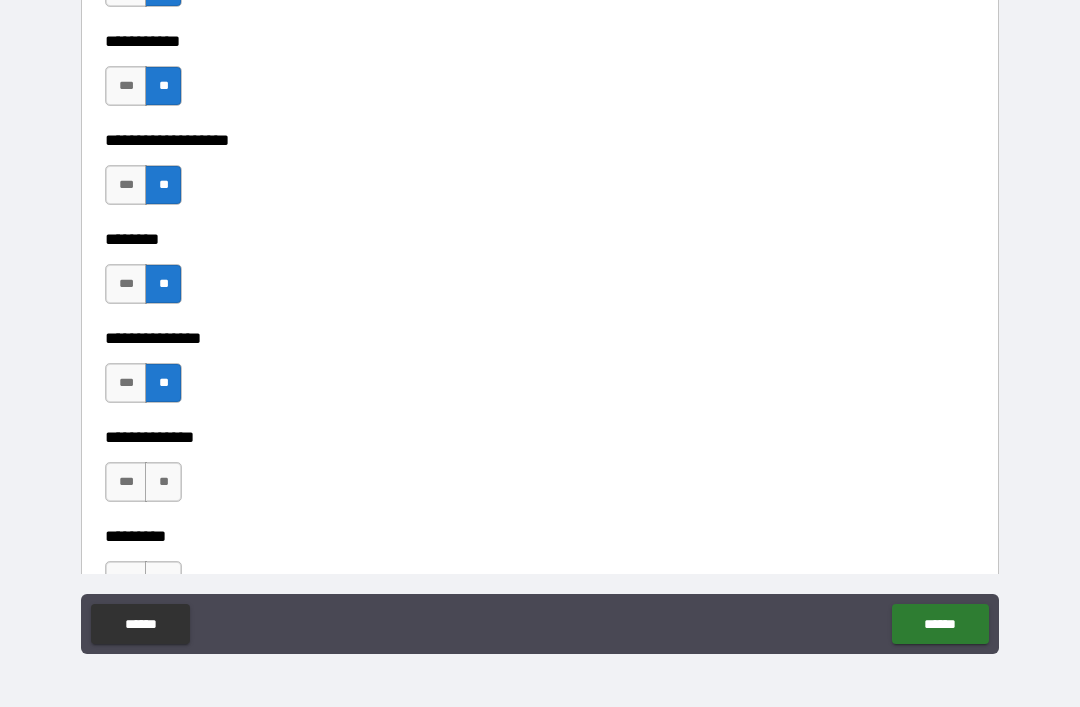 scroll, scrollTop: 4370, scrollLeft: 0, axis: vertical 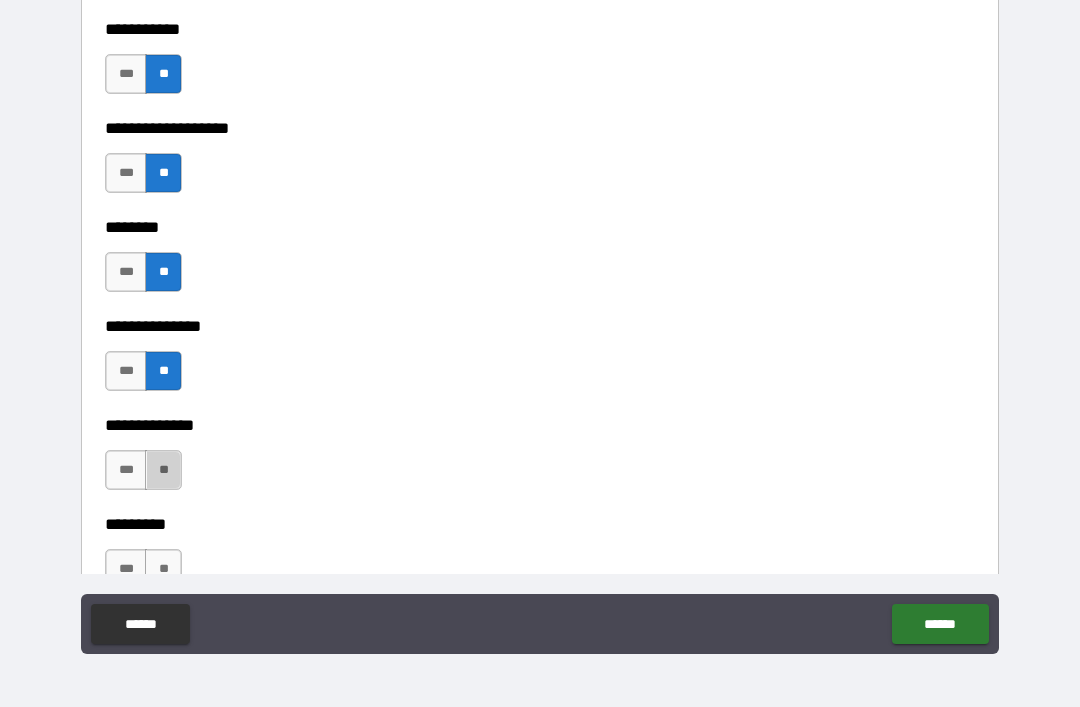 click on "**" at bounding box center (163, 470) 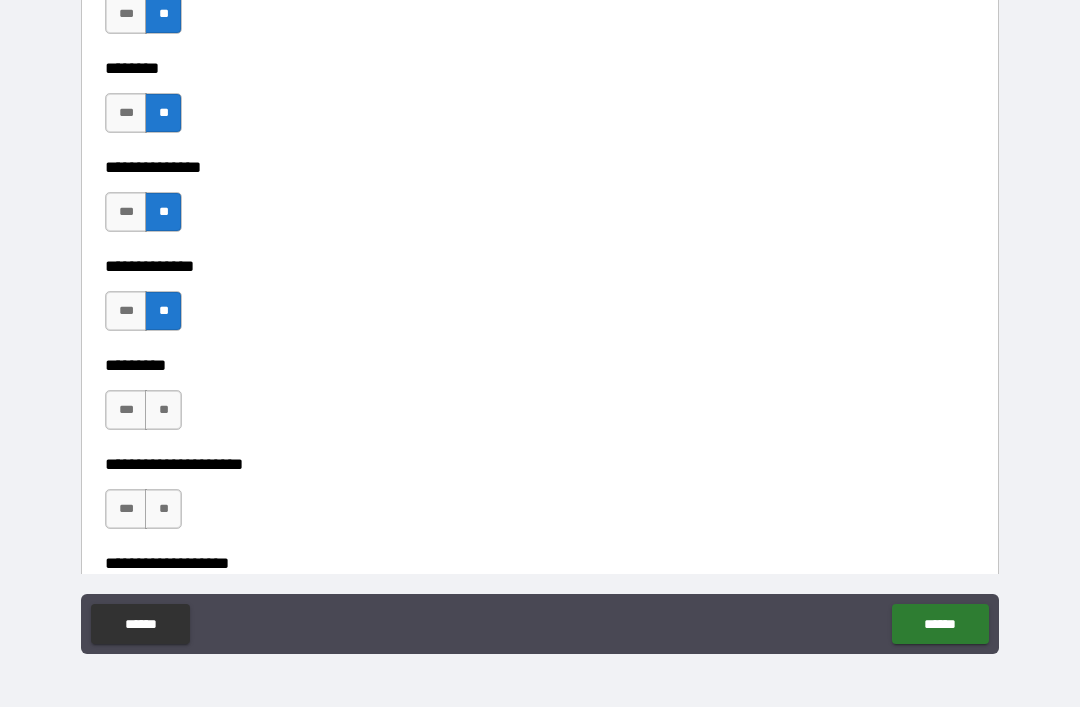 scroll, scrollTop: 4531, scrollLeft: 0, axis: vertical 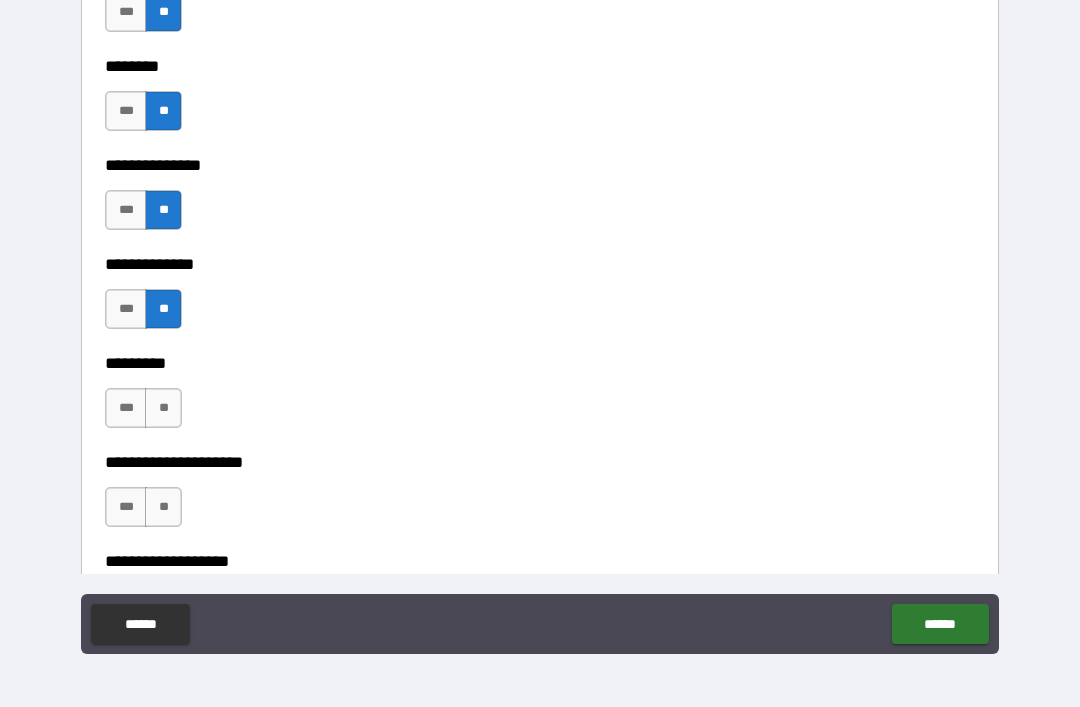 click on "**" at bounding box center (163, 408) 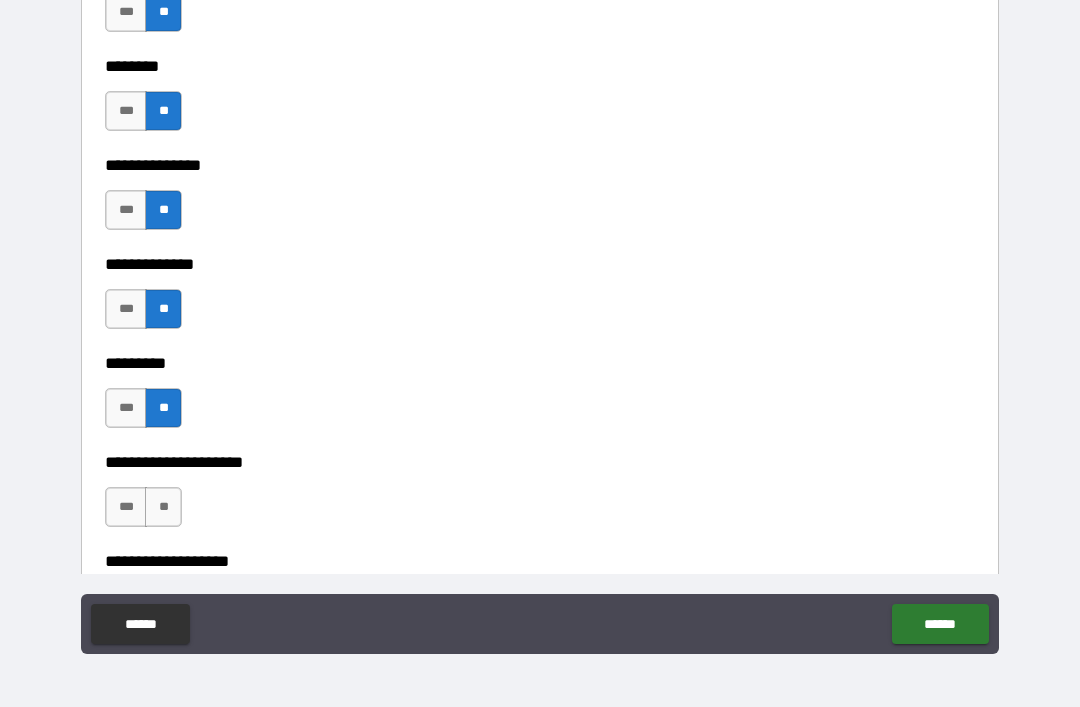 click on "**" at bounding box center (163, 507) 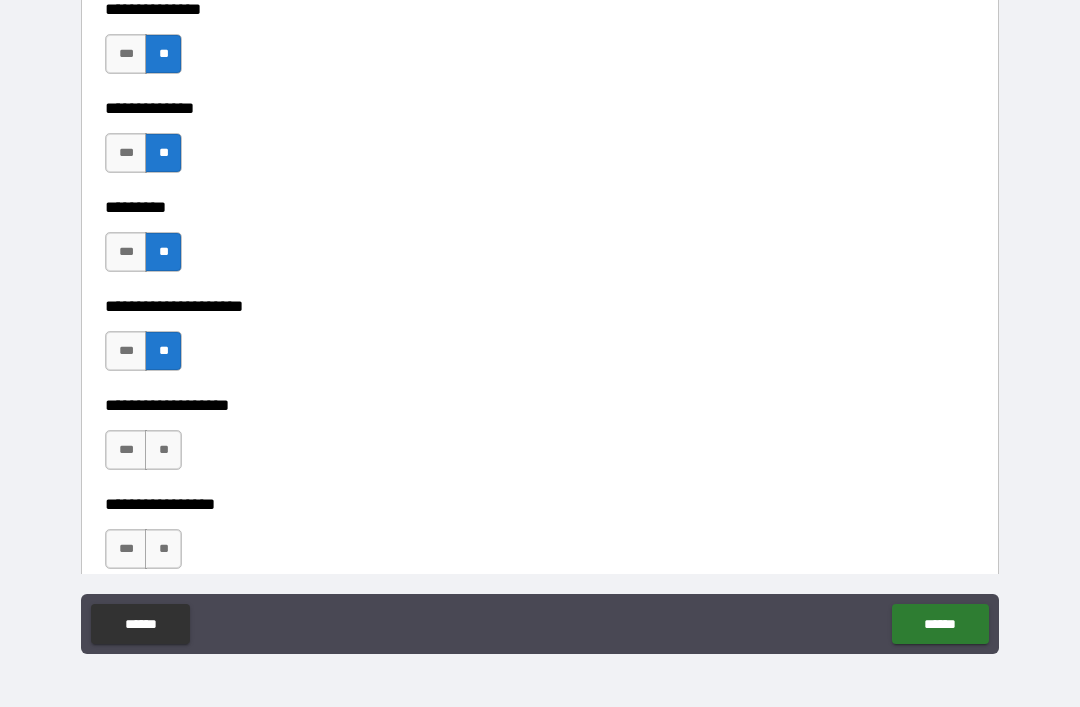 scroll, scrollTop: 4707, scrollLeft: 0, axis: vertical 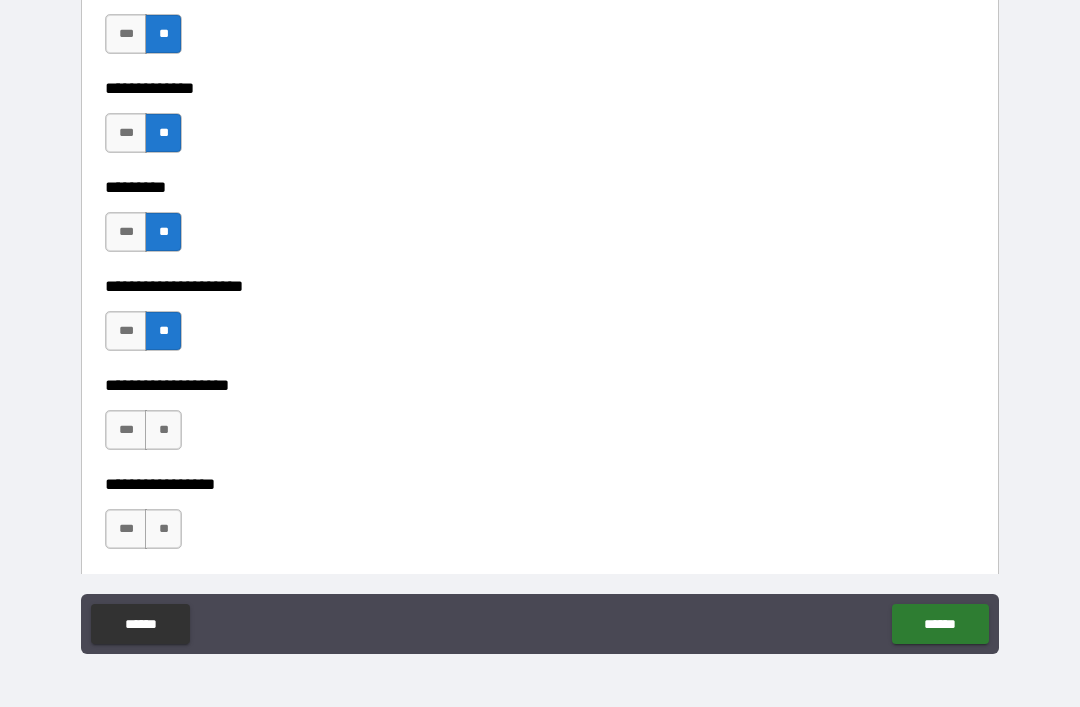 click on "**" at bounding box center [163, 430] 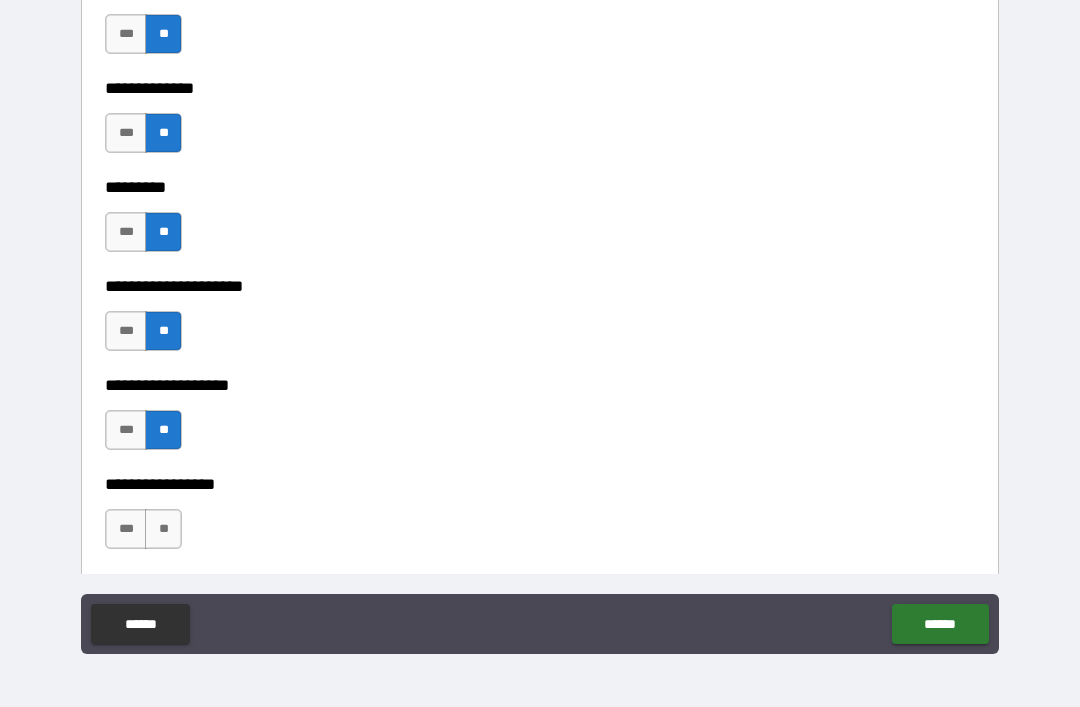 click on "**" at bounding box center [163, 529] 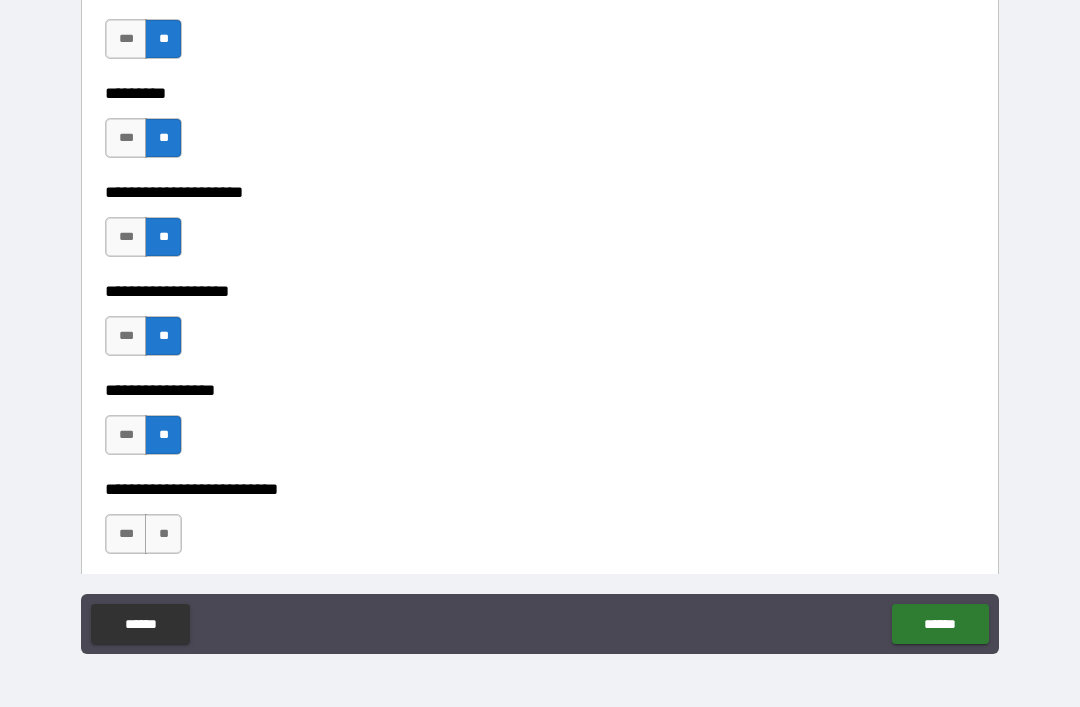 scroll, scrollTop: 4804, scrollLeft: 0, axis: vertical 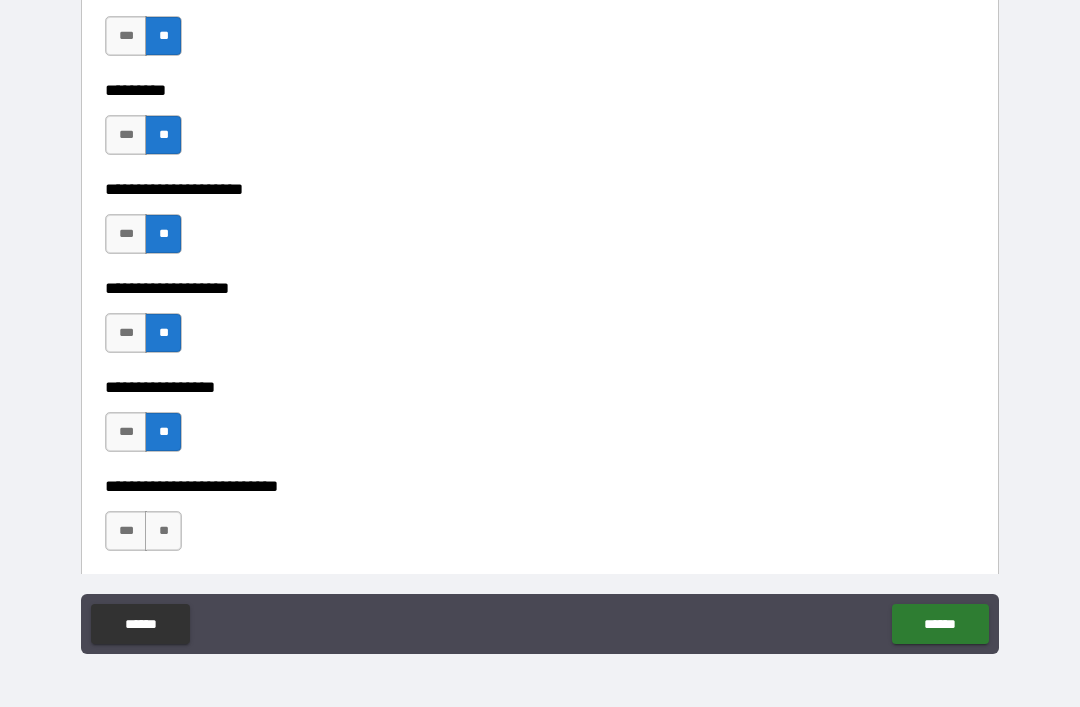 click on "**" at bounding box center (163, 531) 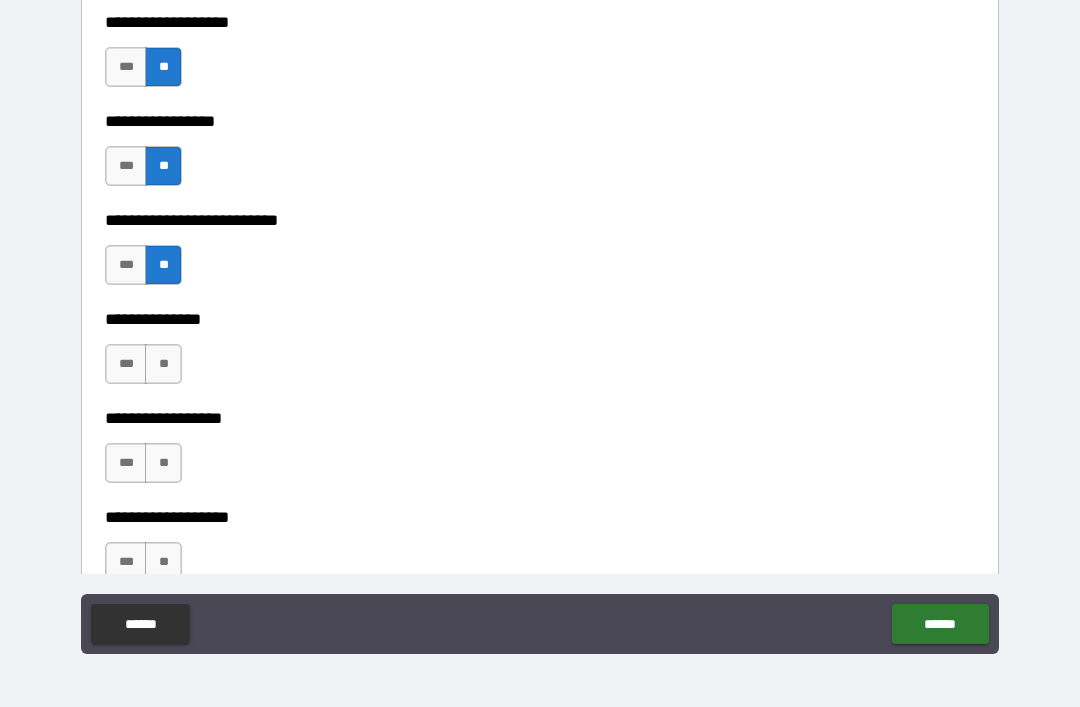 scroll, scrollTop: 5088, scrollLeft: 0, axis: vertical 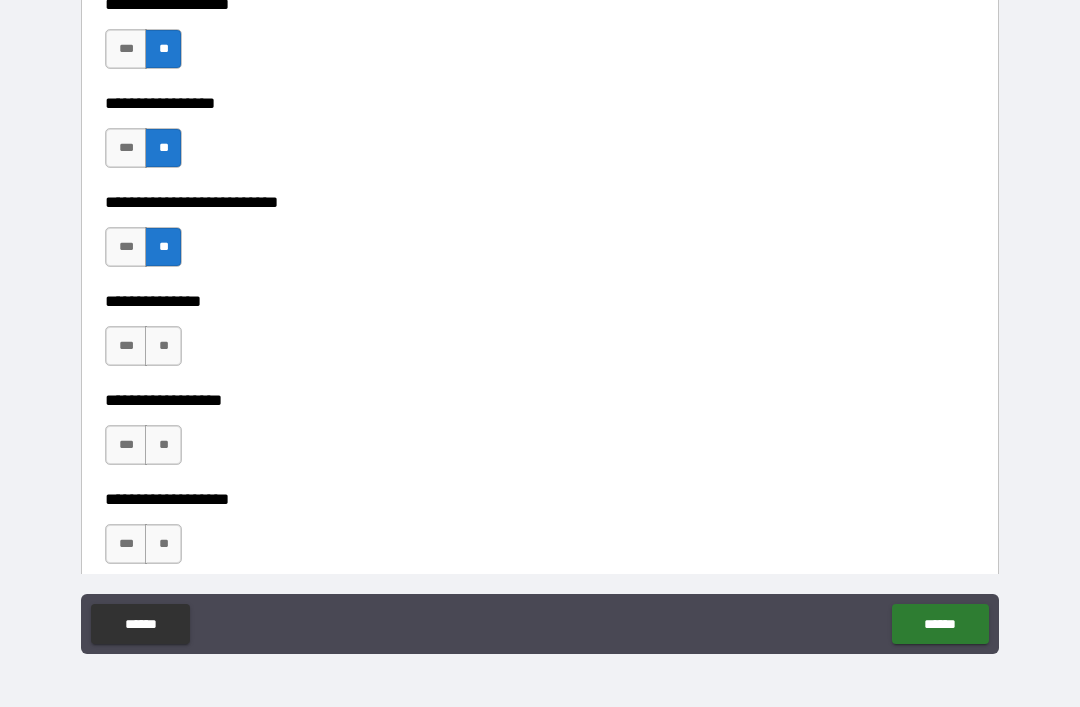 click on "**" at bounding box center [163, 346] 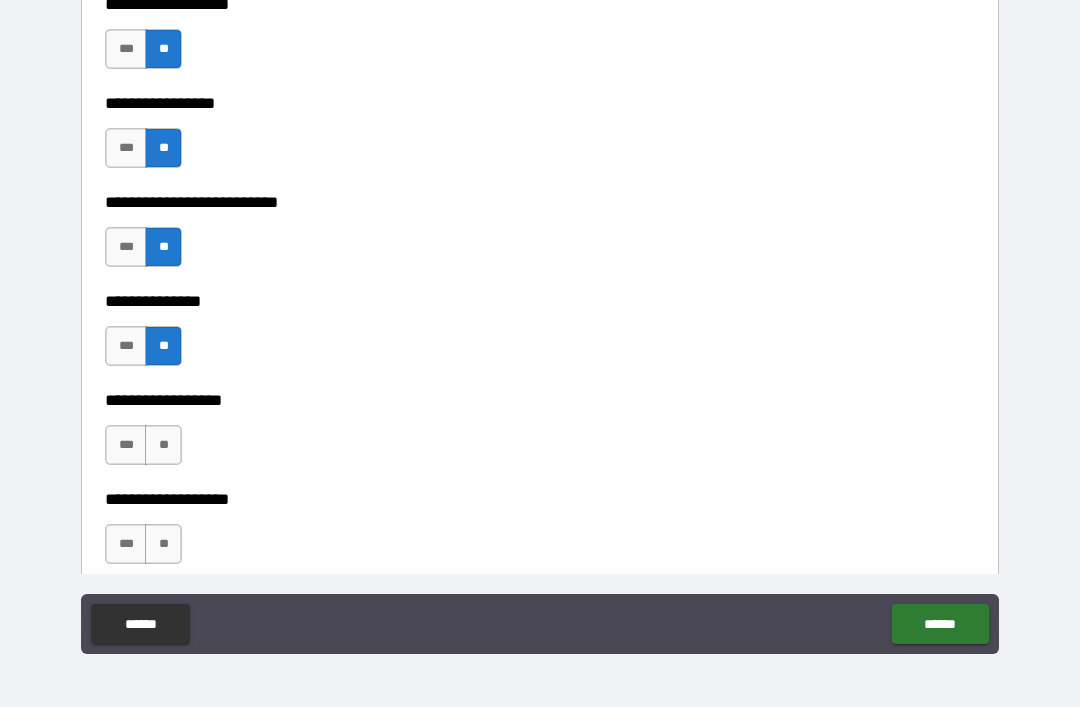 click on "**" at bounding box center [163, 445] 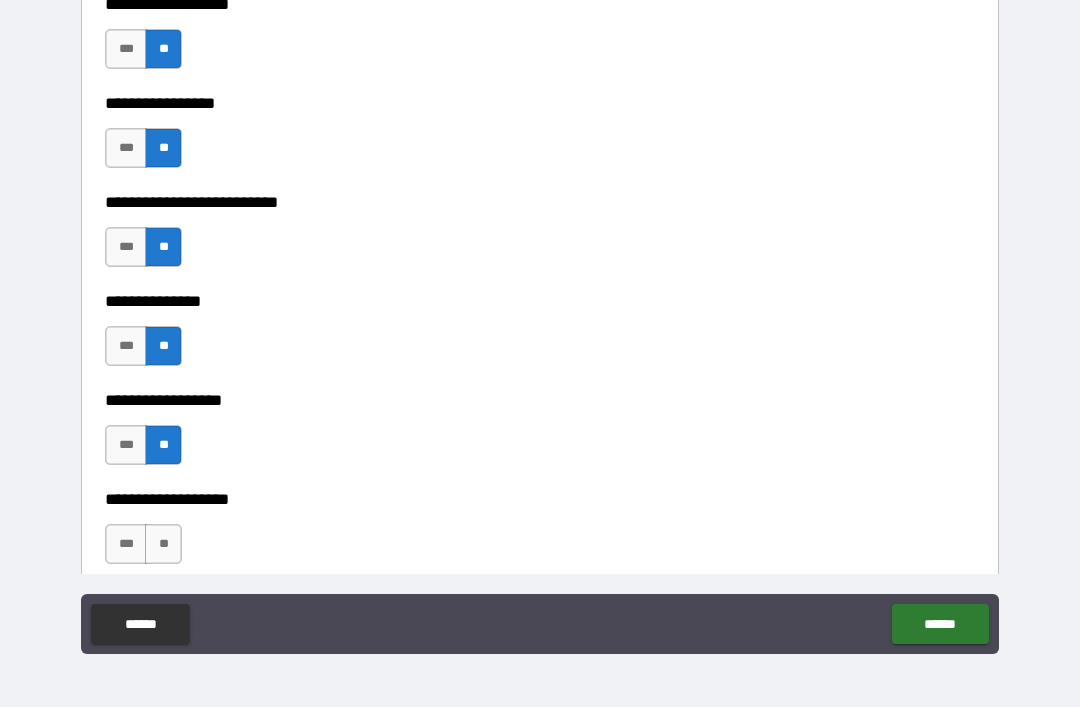 click on "**" at bounding box center [163, 544] 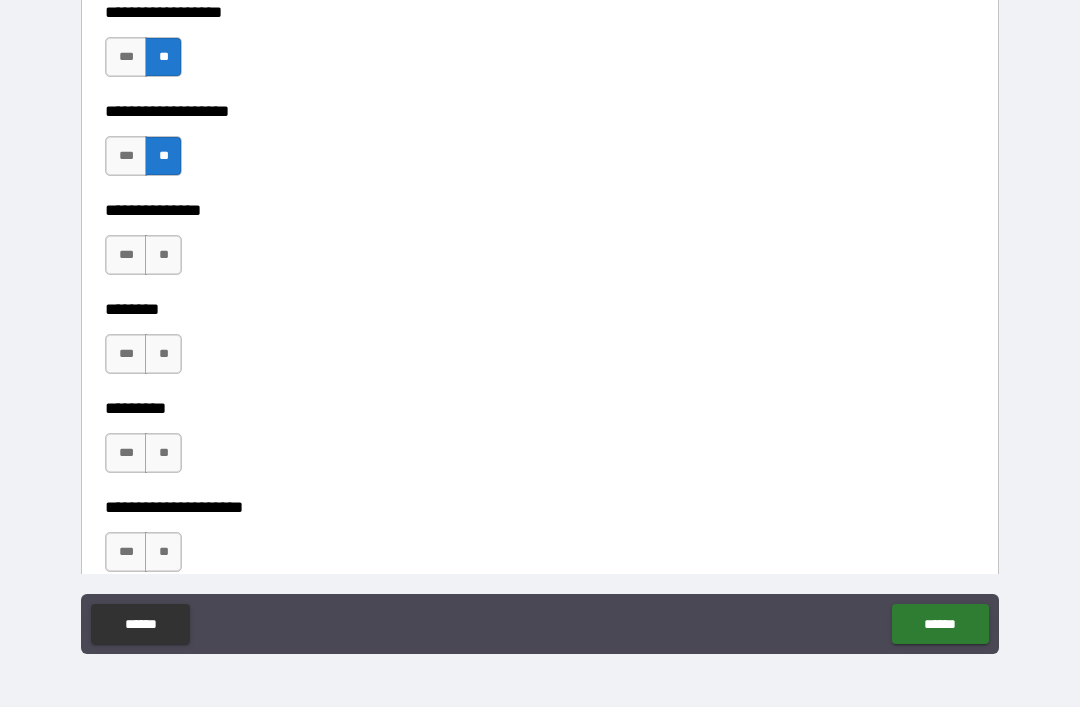 scroll, scrollTop: 5495, scrollLeft: 0, axis: vertical 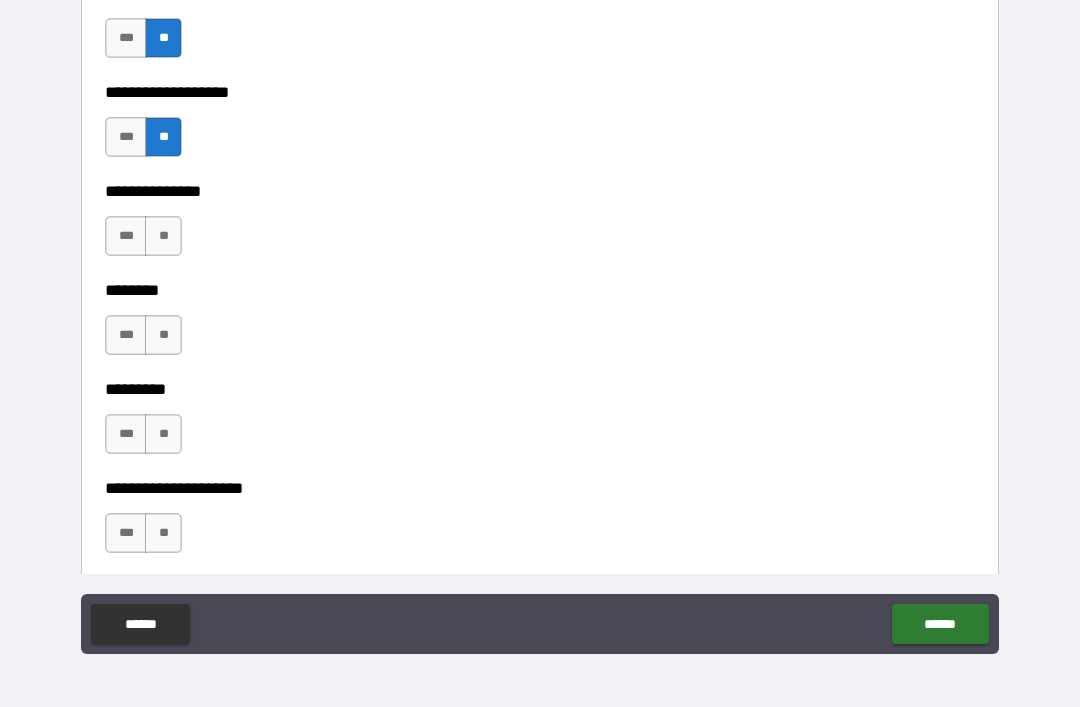 click on "**" at bounding box center (163, 236) 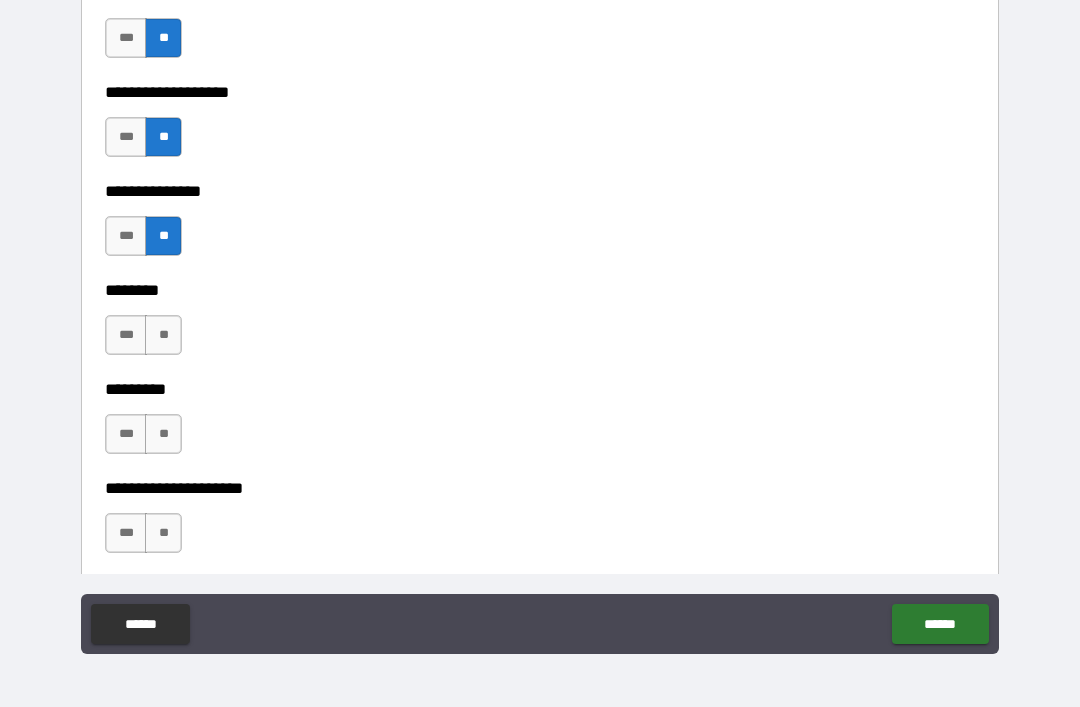 click on "**" at bounding box center (163, 335) 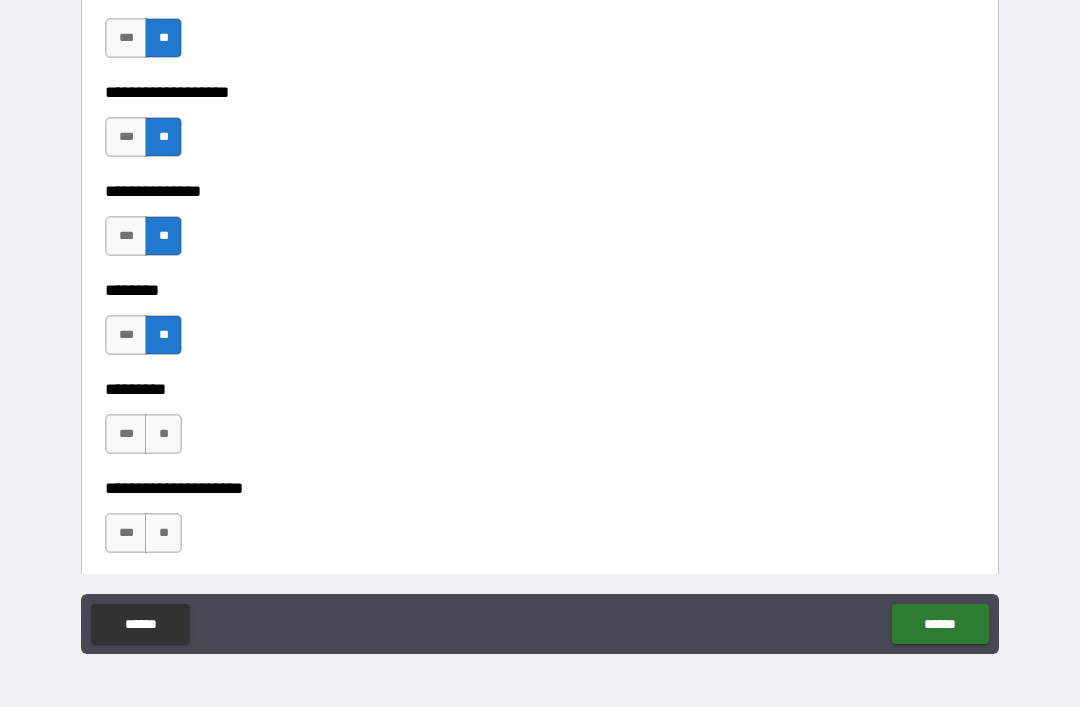 click on "***" at bounding box center [126, 434] 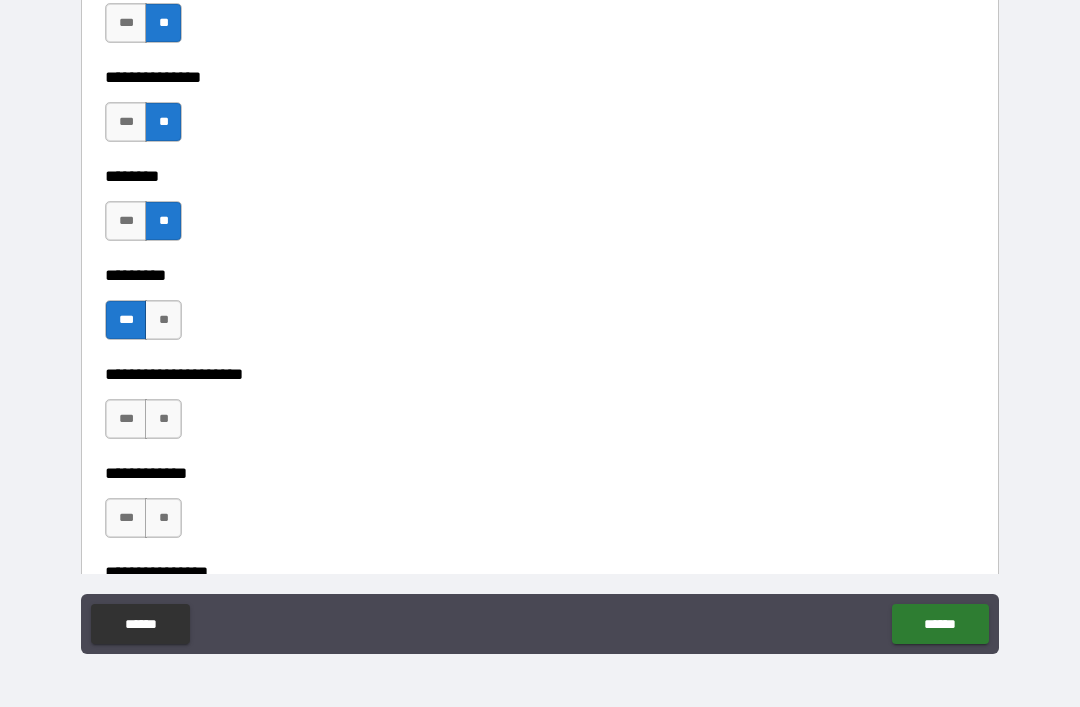 scroll, scrollTop: 5617, scrollLeft: 0, axis: vertical 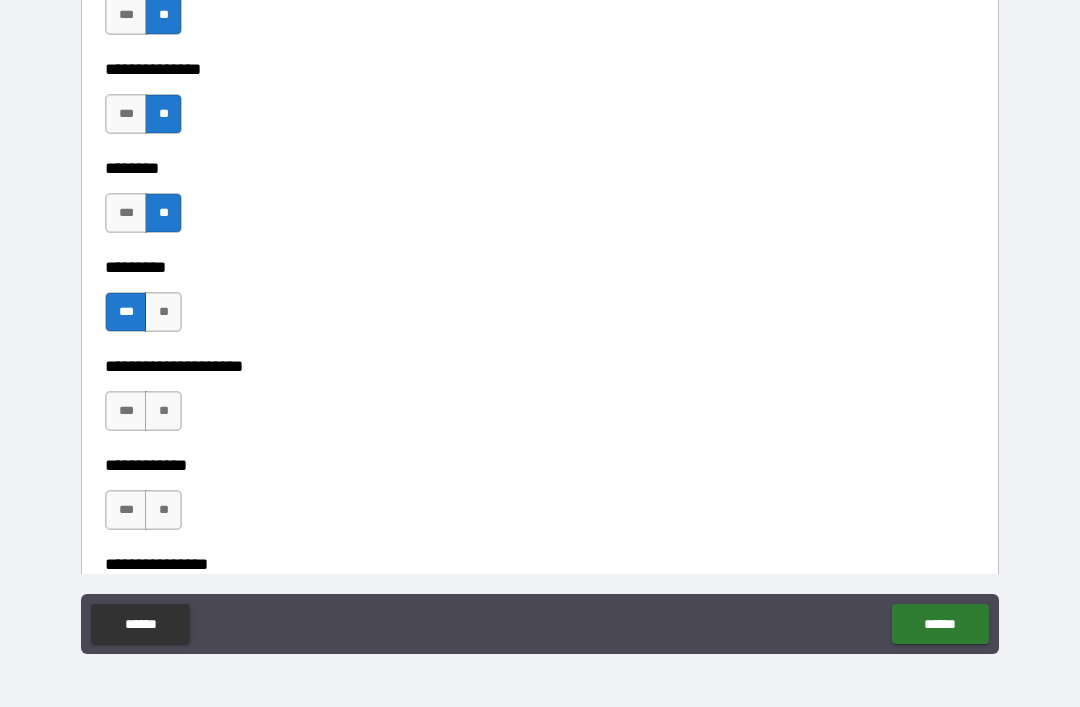 click on "**" at bounding box center [163, 411] 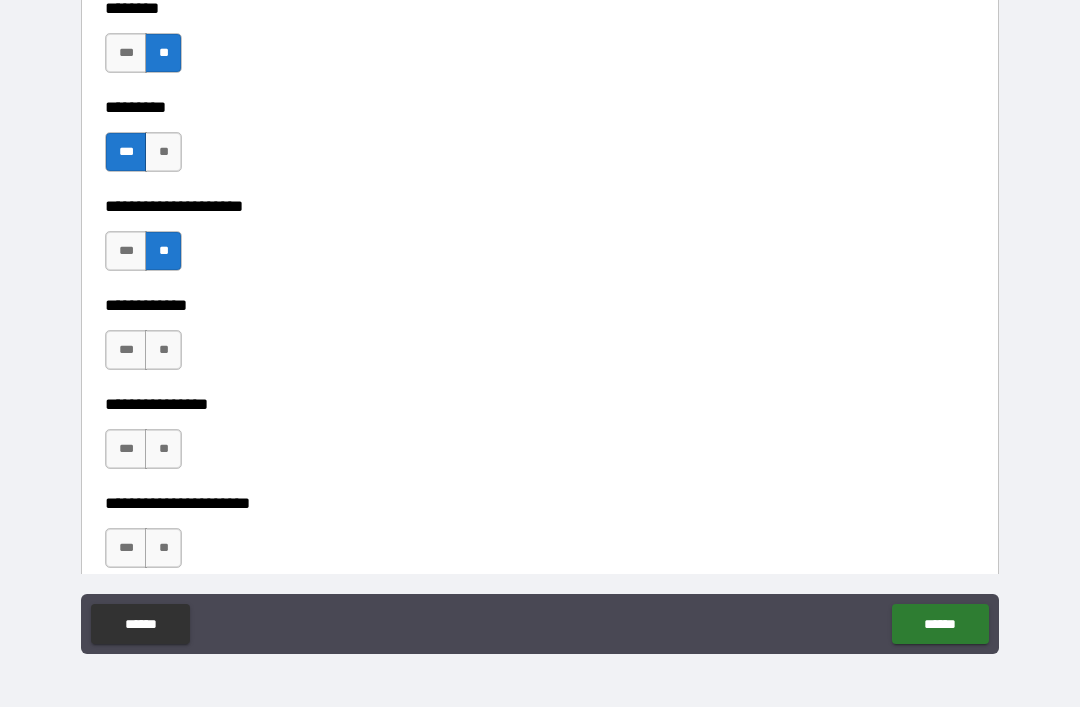 scroll, scrollTop: 5774, scrollLeft: 0, axis: vertical 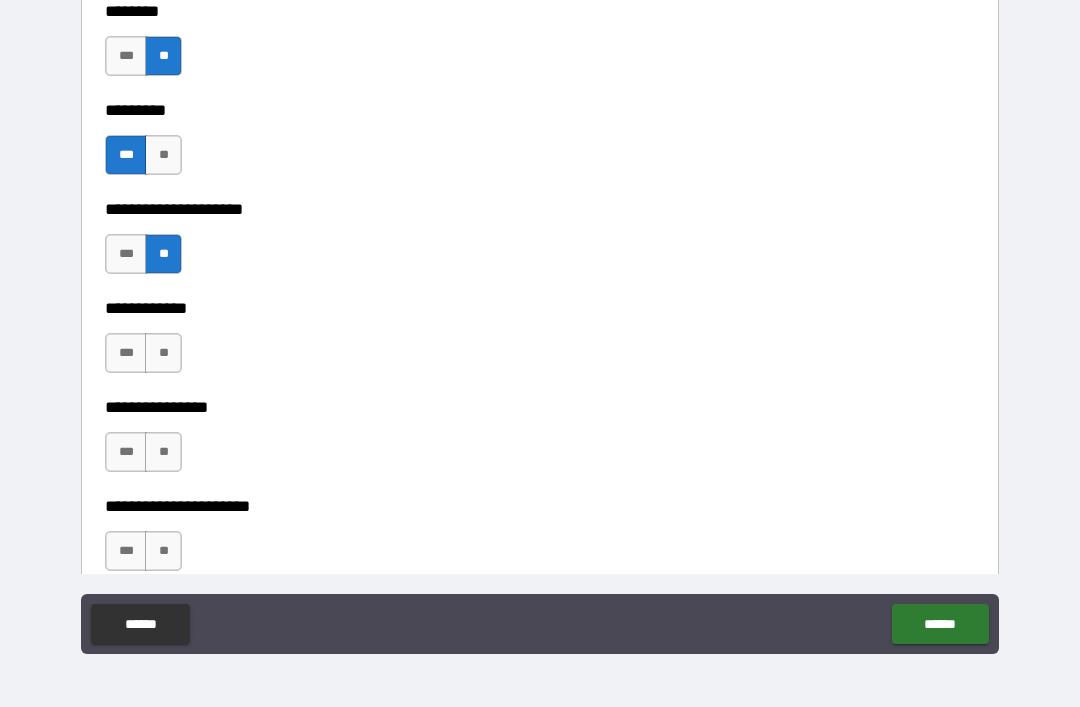 click on "**" at bounding box center (163, 353) 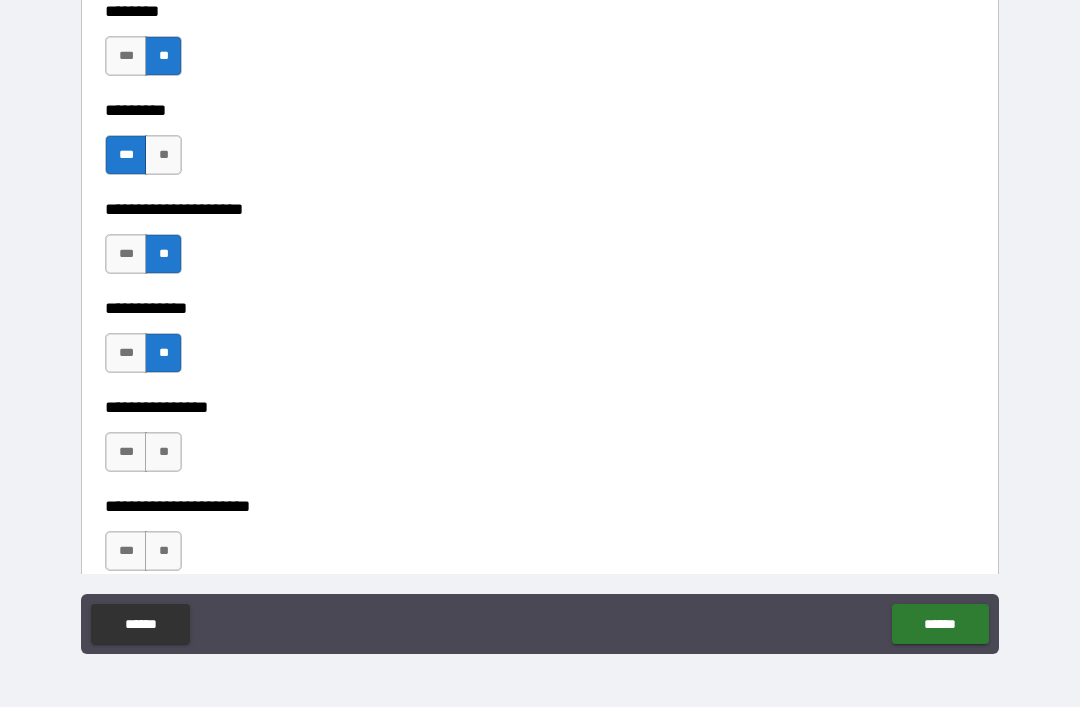click on "**" at bounding box center [163, 452] 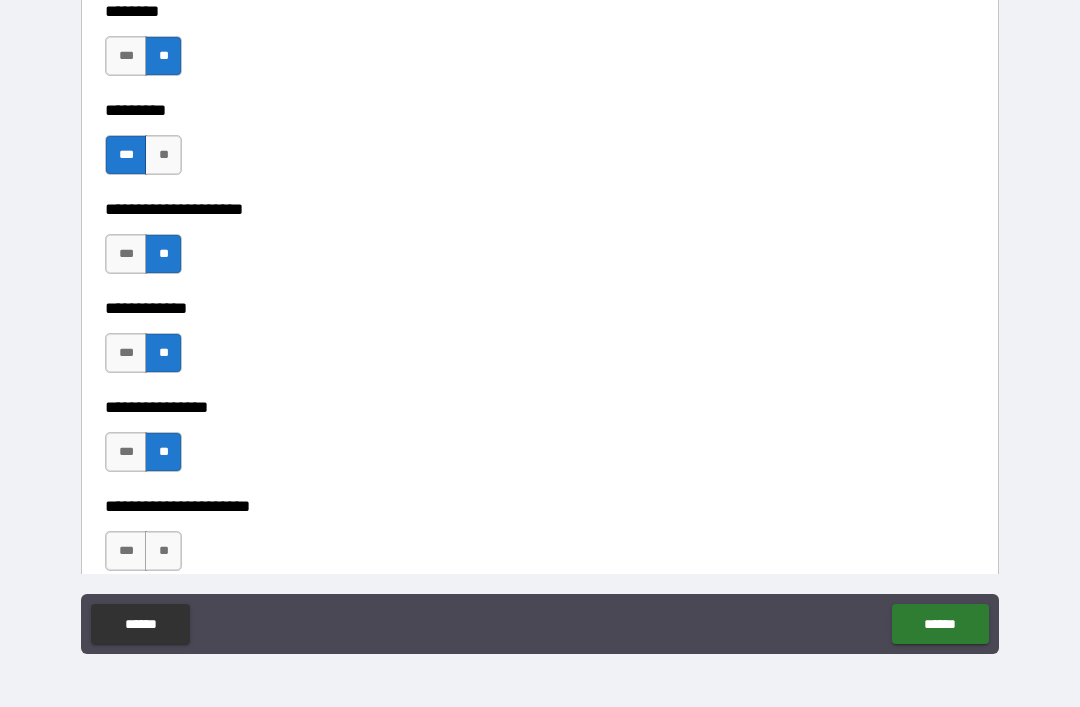 click on "**" at bounding box center (163, 551) 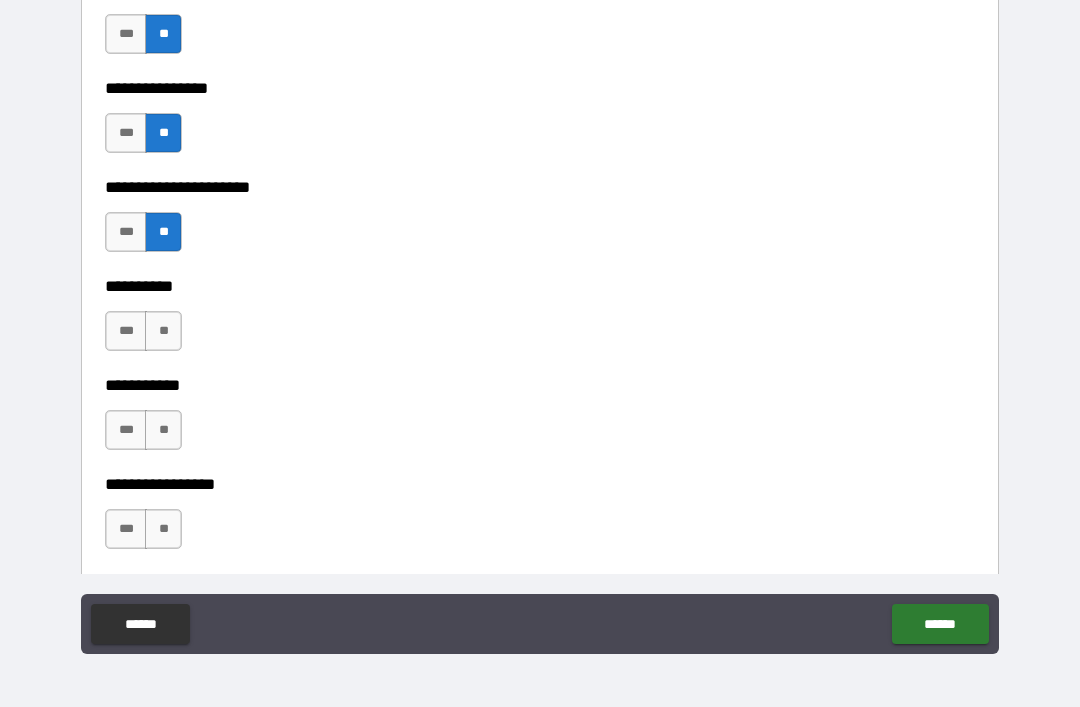 scroll, scrollTop: 6110, scrollLeft: 0, axis: vertical 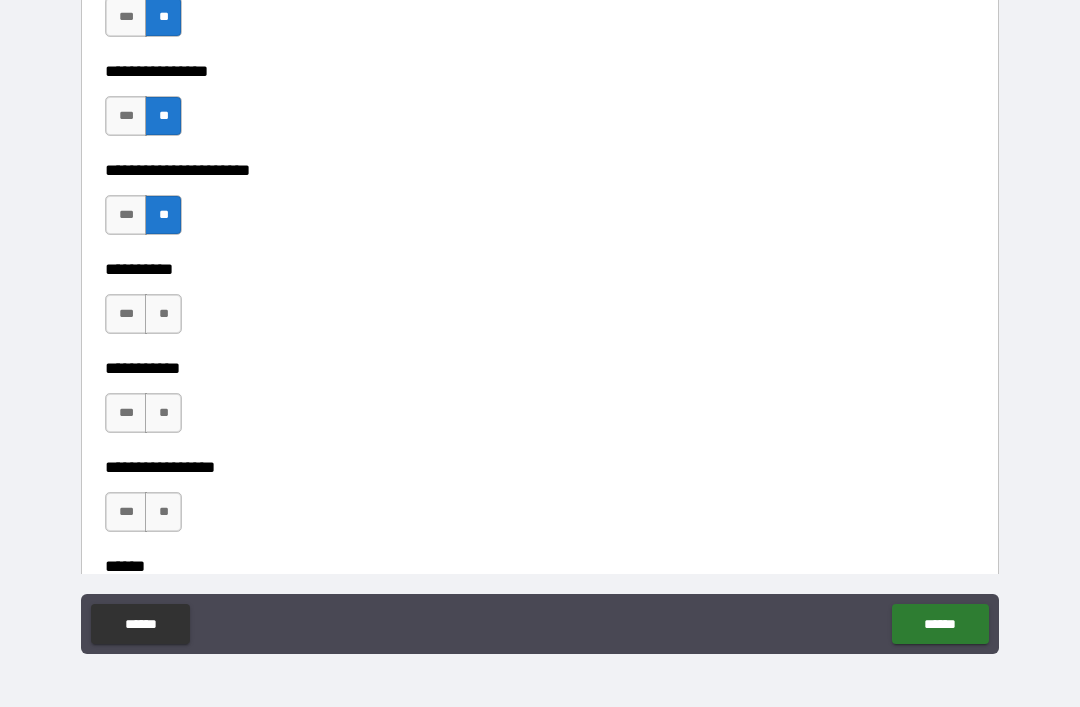 click on "**" at bounding box center [163, 314] 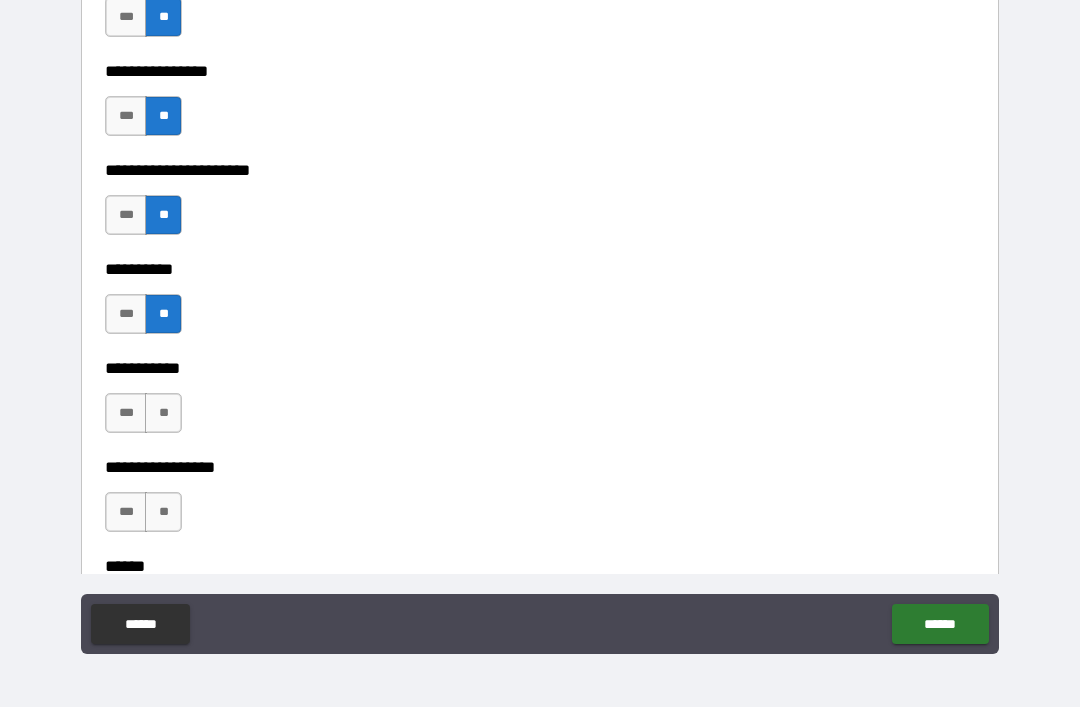 click on "**" at bounding box center [163, 413] 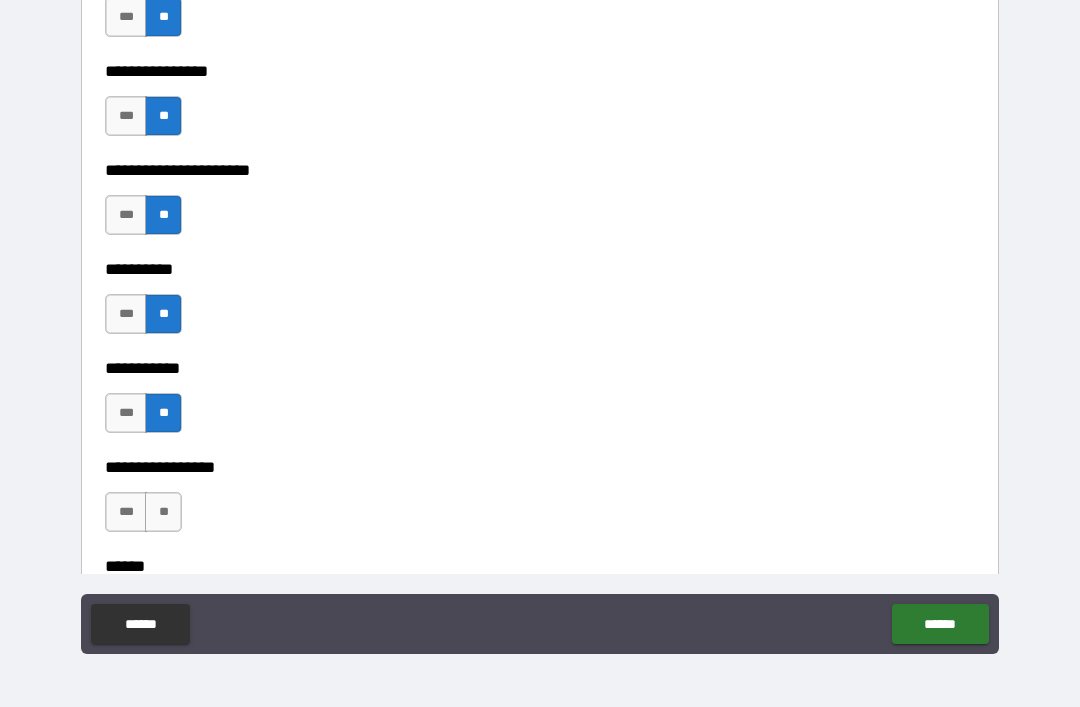 click on "**" at bounding box center (163, 512) 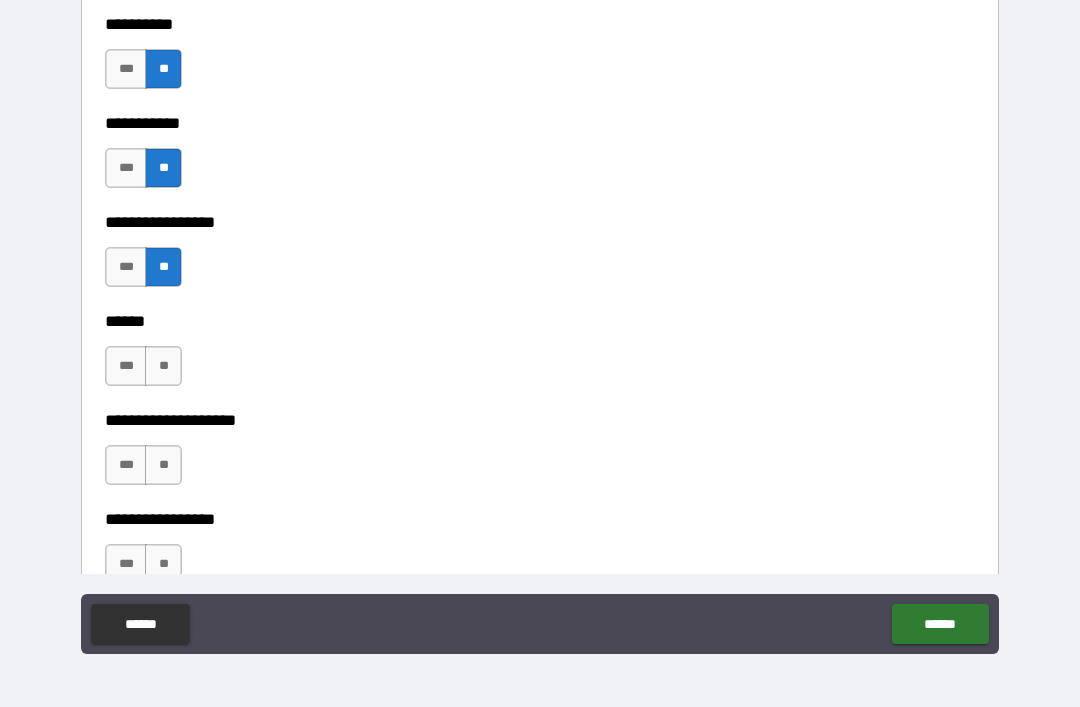 scroll, scrollTop: 6356, scrollLeft: 0, axis: vertical 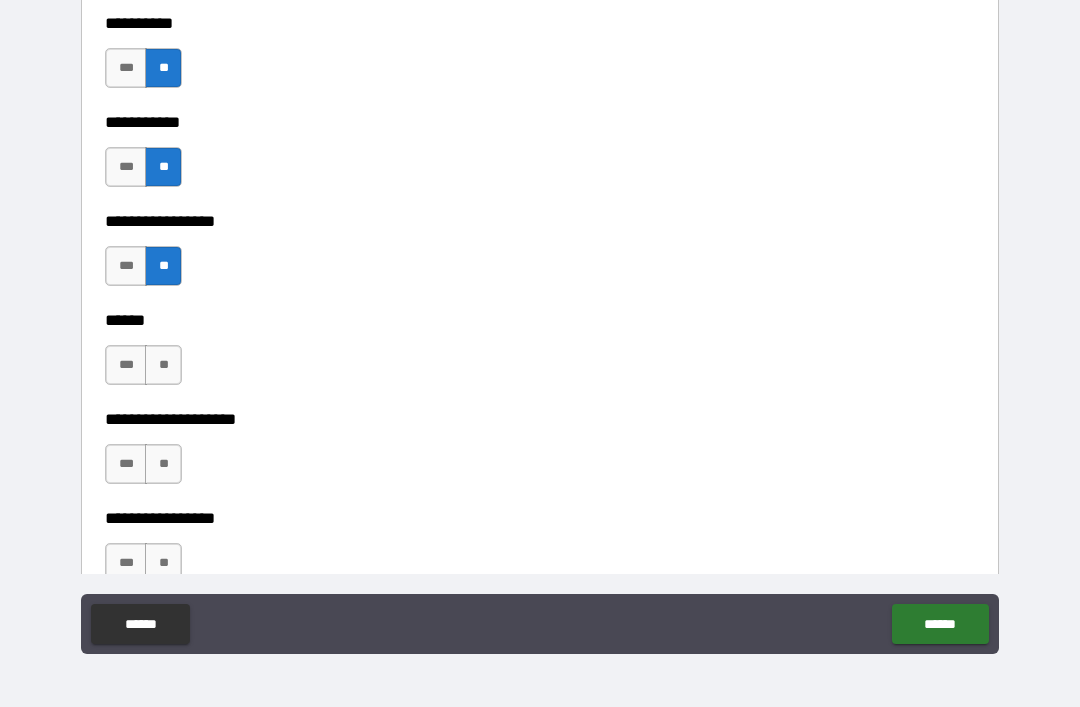 click on "**" at bounding box center [163, 365] 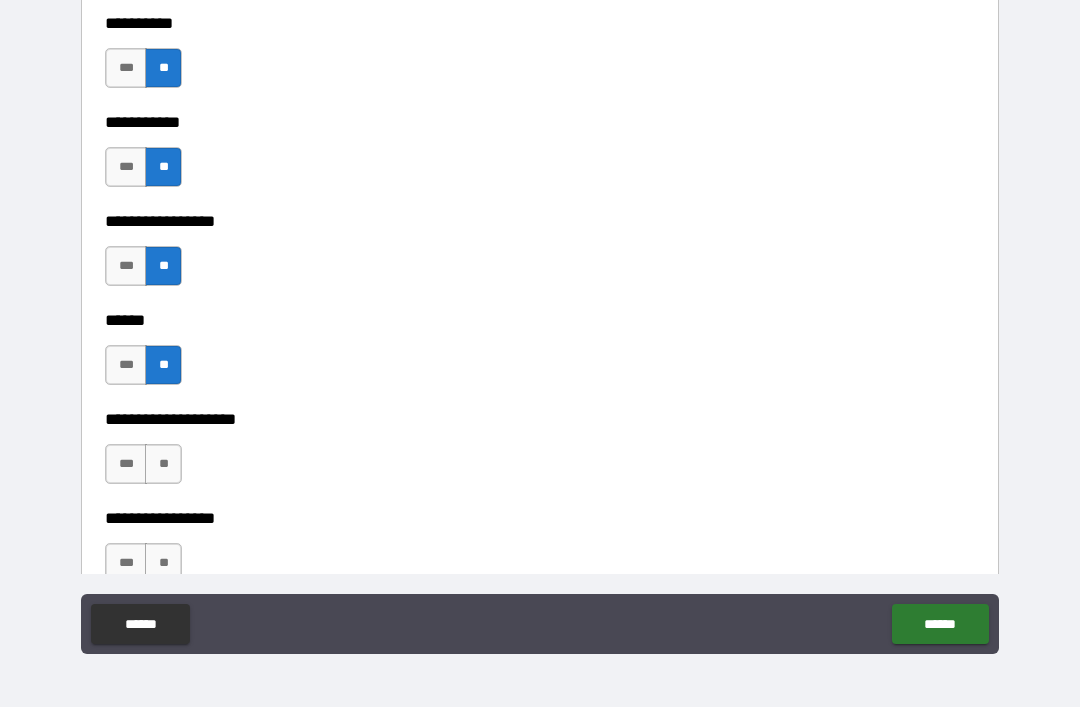 click on "***" at bounding box center (126, 464) 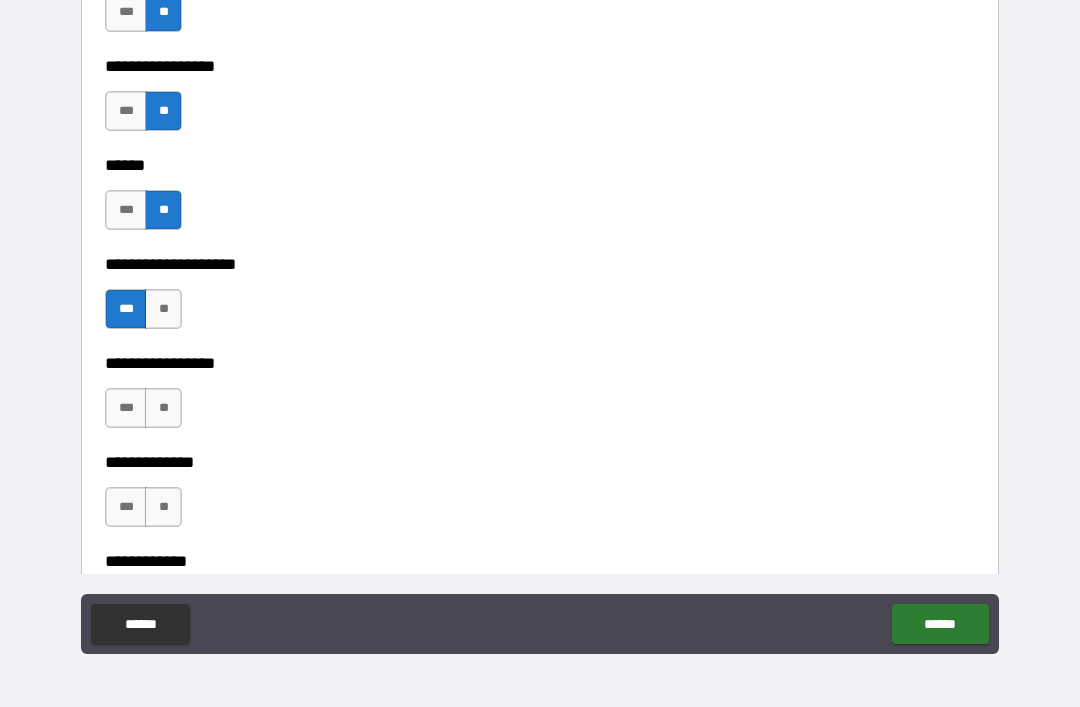 scroll, scrollTop: 6520, scrollLeft: 0, axis: vertical 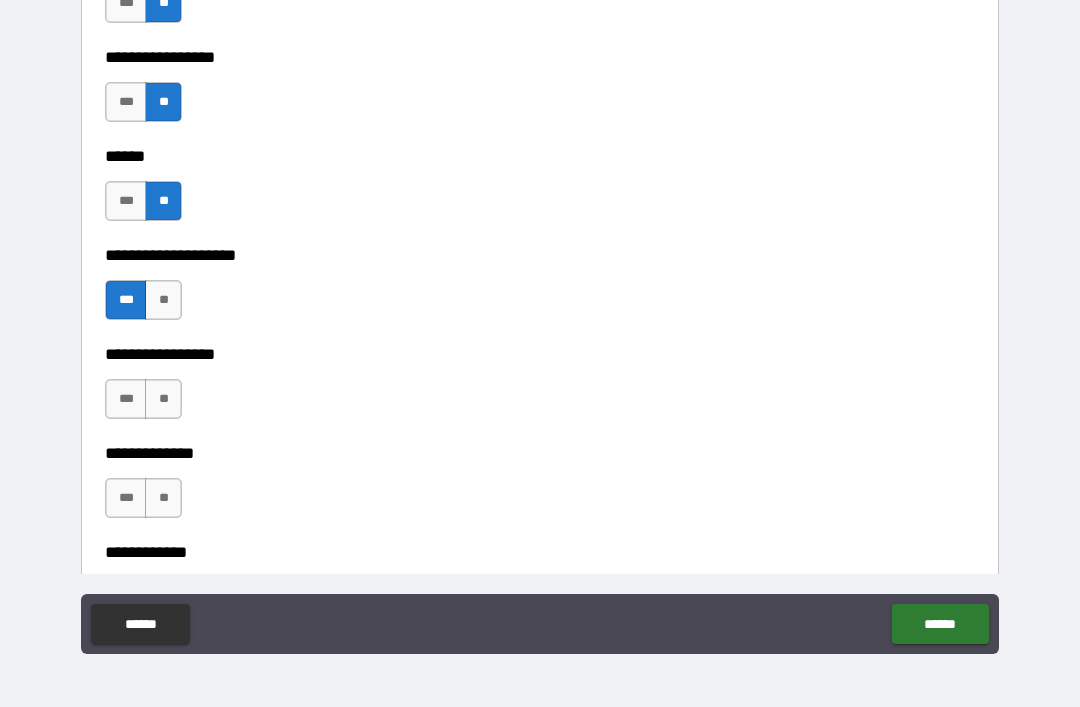 click on "***" at bounding box center [126, 399] 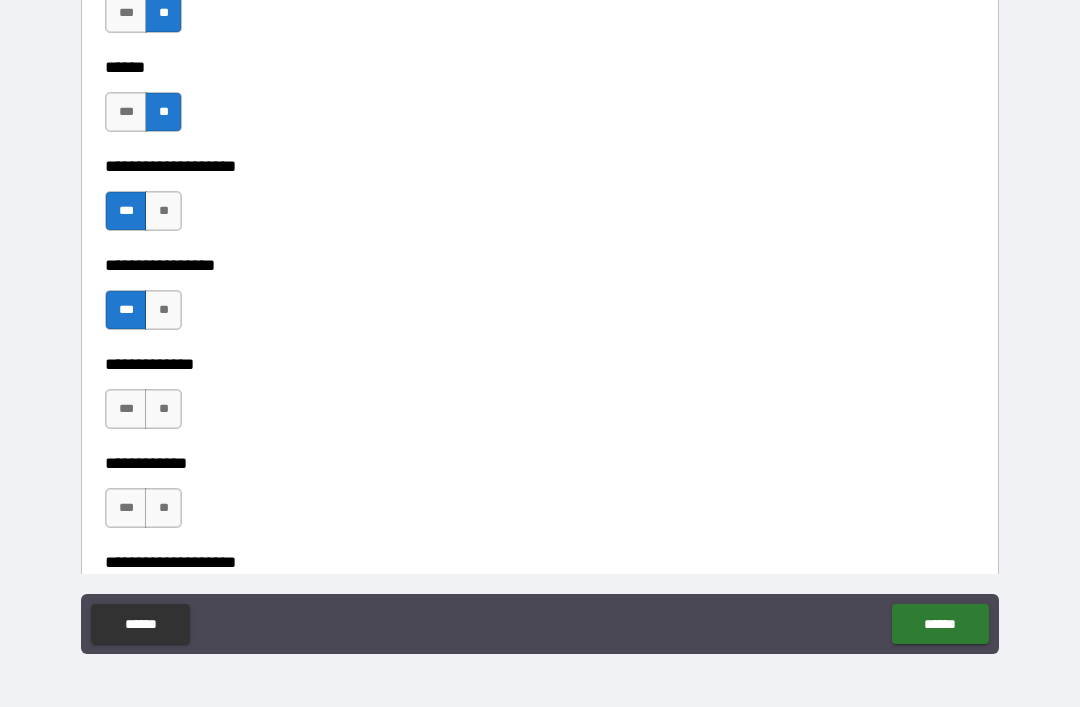 scroll, scrollTop: 6647, scrollLeft: 0, axis: vertical 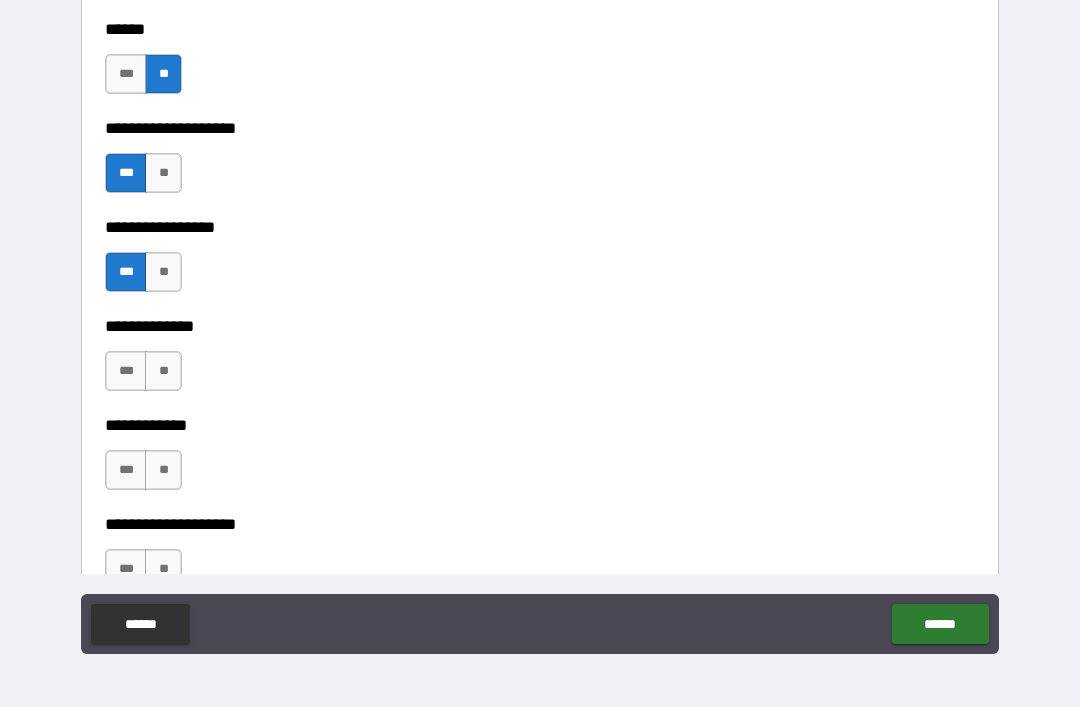 click on "**" at bounding box center (163, 371) 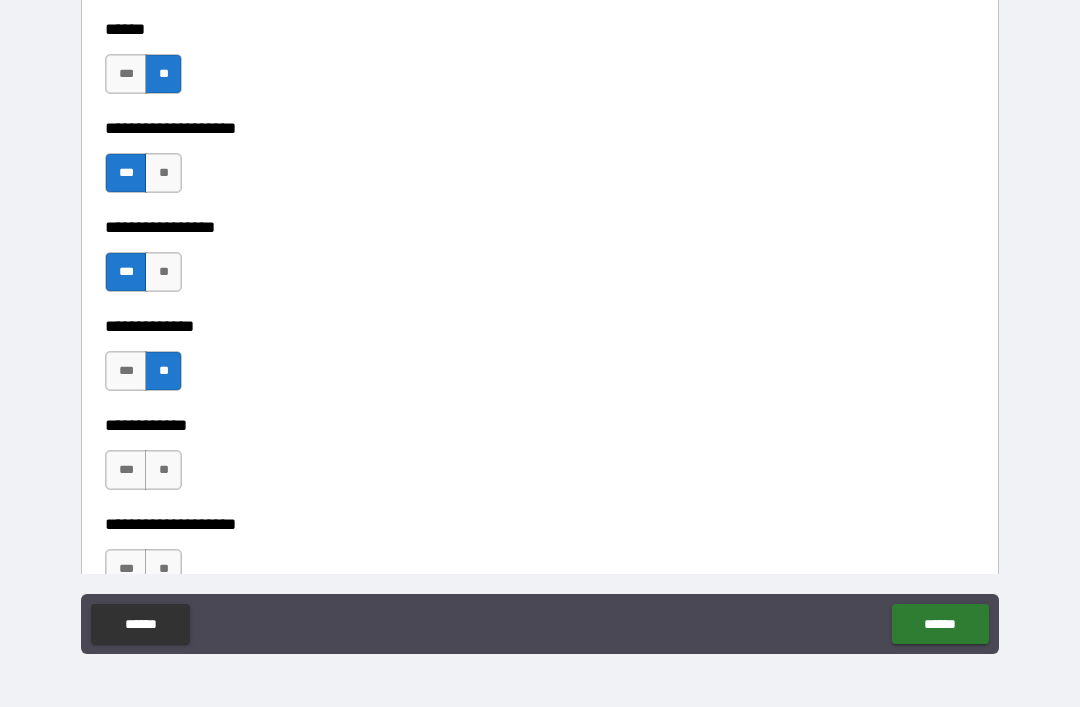 click on "**" at bounding box center [163, 470] 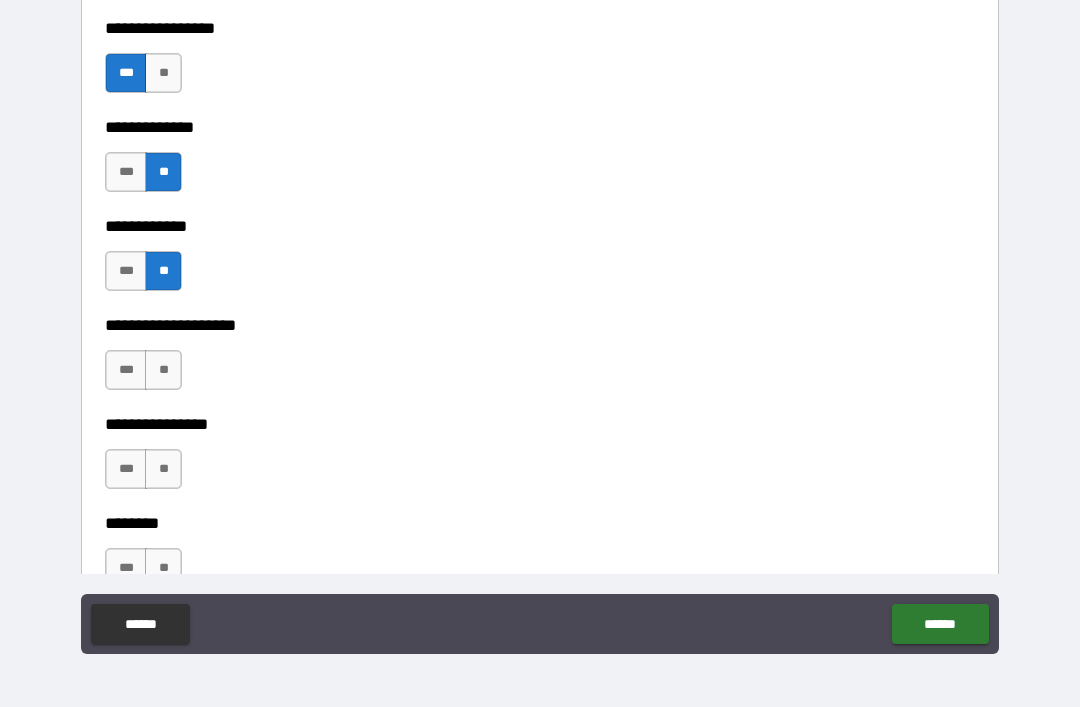 scroll, scrollTop: 6852, scrollLeft: 0, axis: vertical 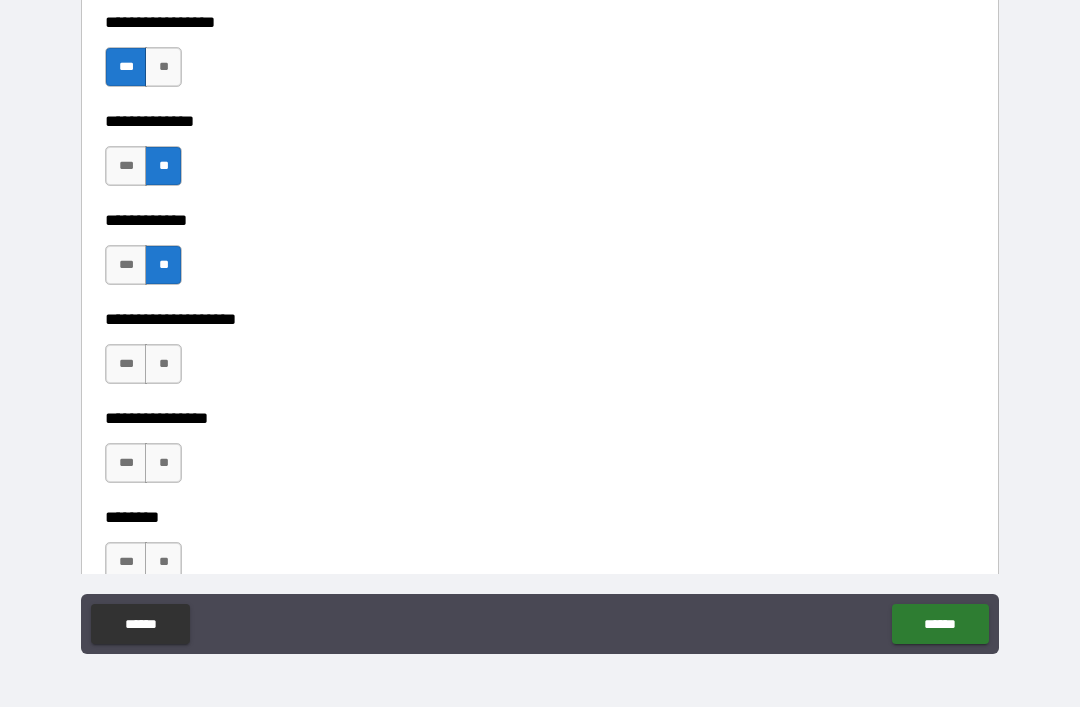 click on "**" at bounding box center [163, 364] 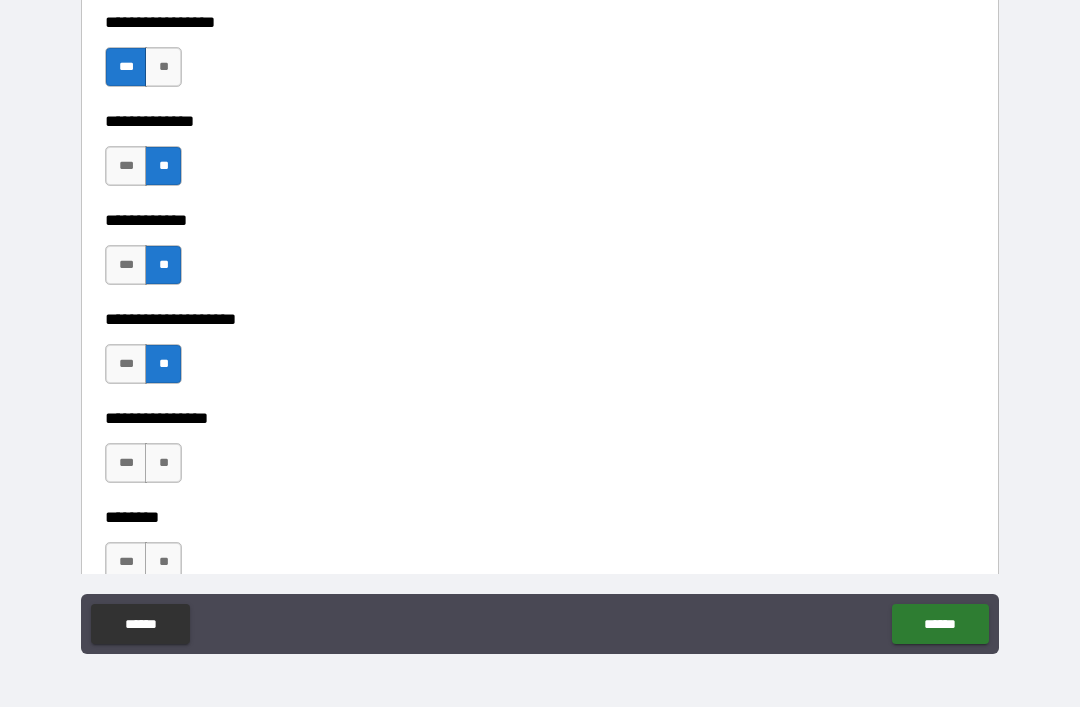 click on "**" at bounding box center (163, 463) 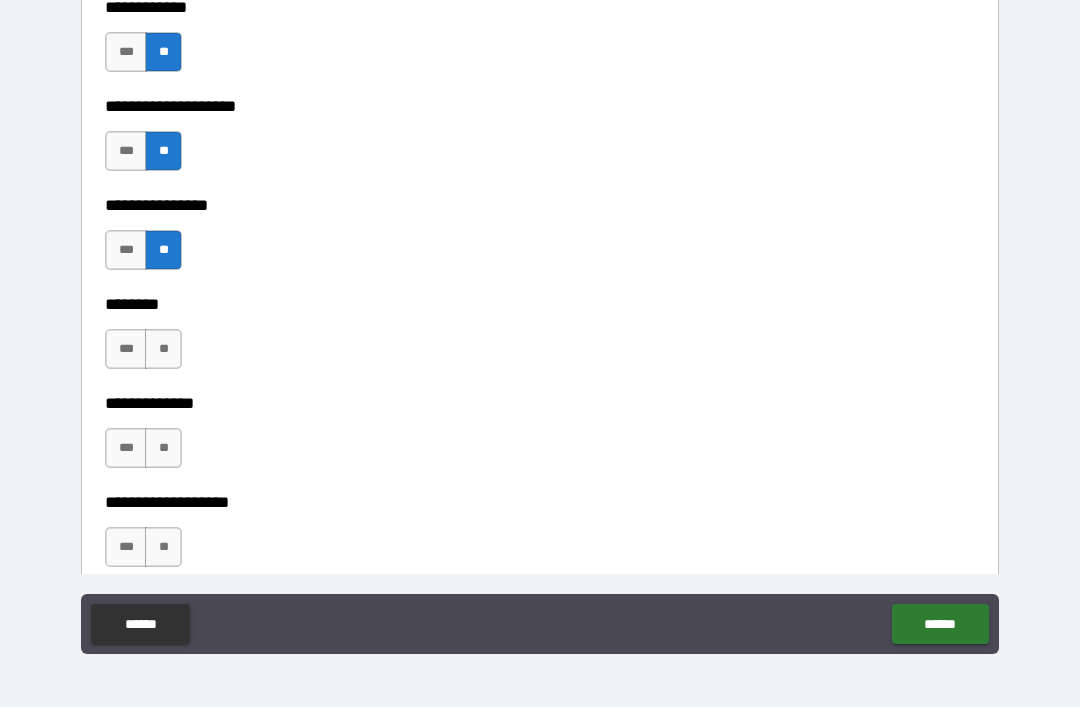 scroll, scrollTop: 7066, scrollLeft: 0, axis: vertical 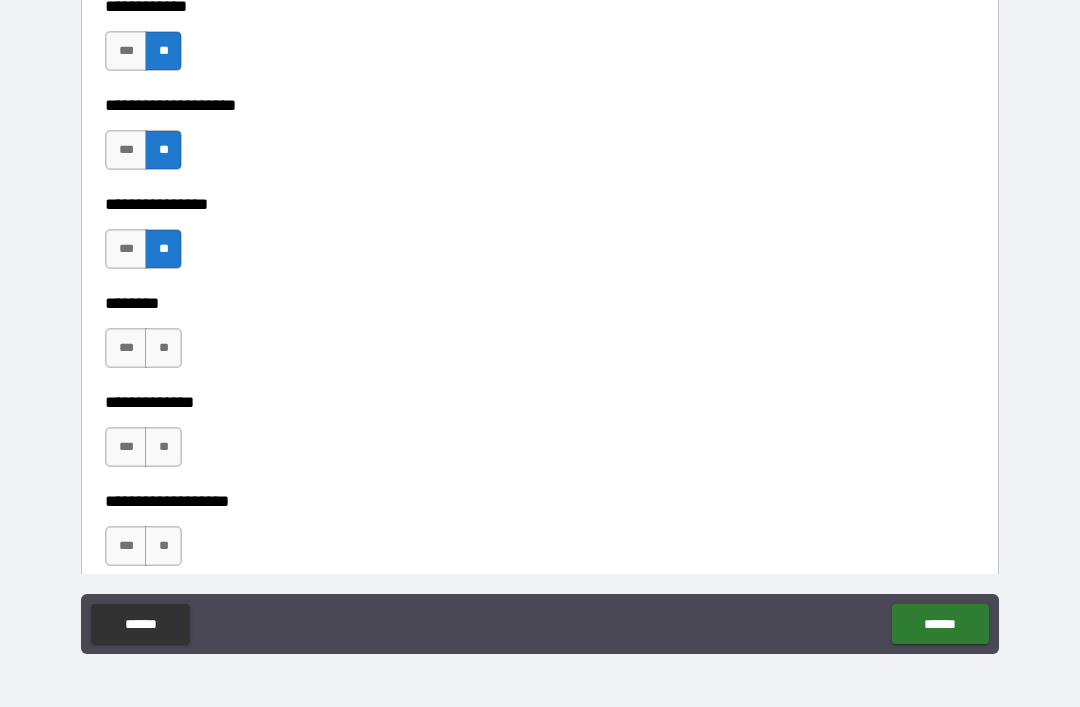 click on "**" at bounding box center (163, 348) 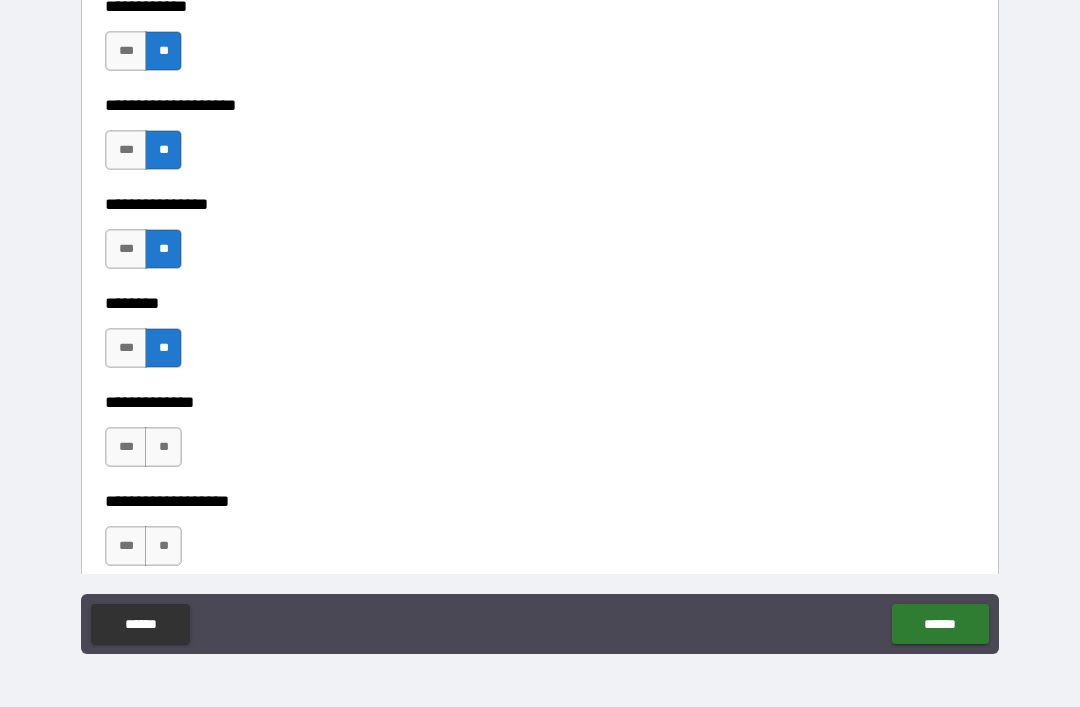 click on "**" at bounding box center (163, 447) 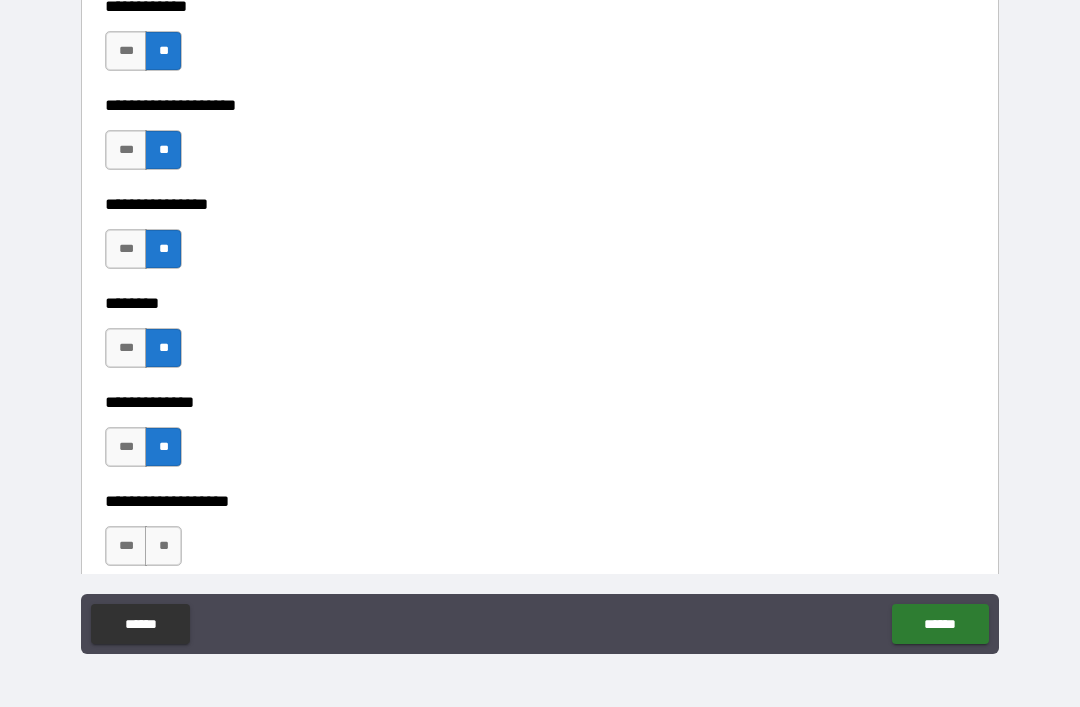 click on "**" at bounding box center (163, 546) 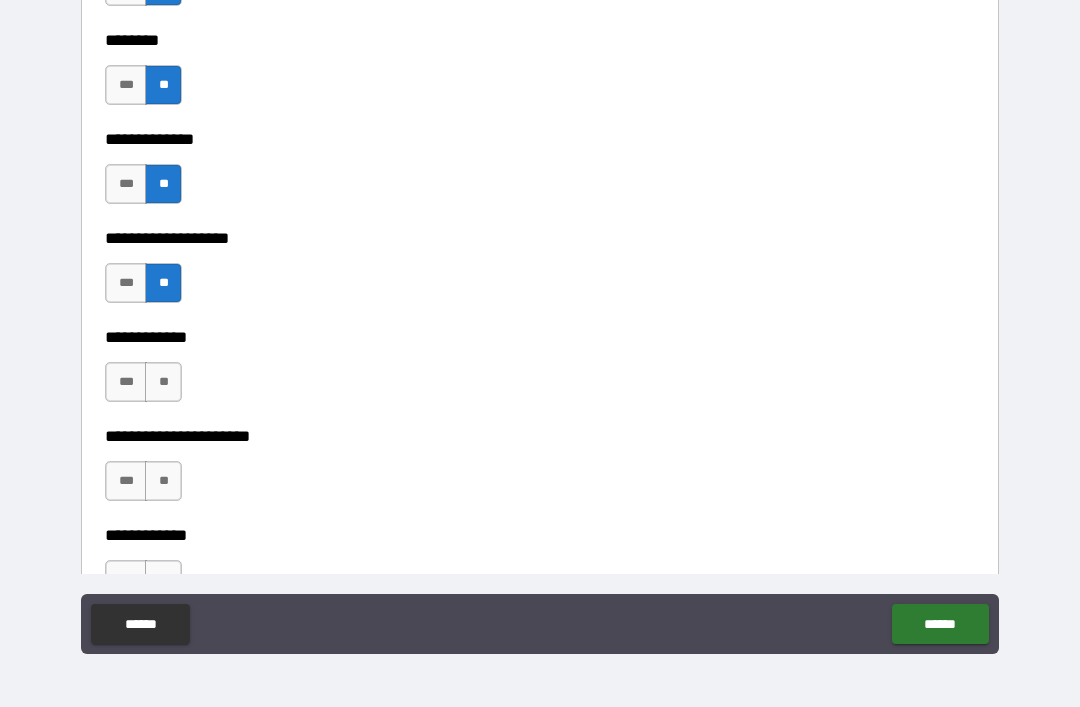 scroll, scrollTop: 7337, scrollLeft: 0, axis: vertical 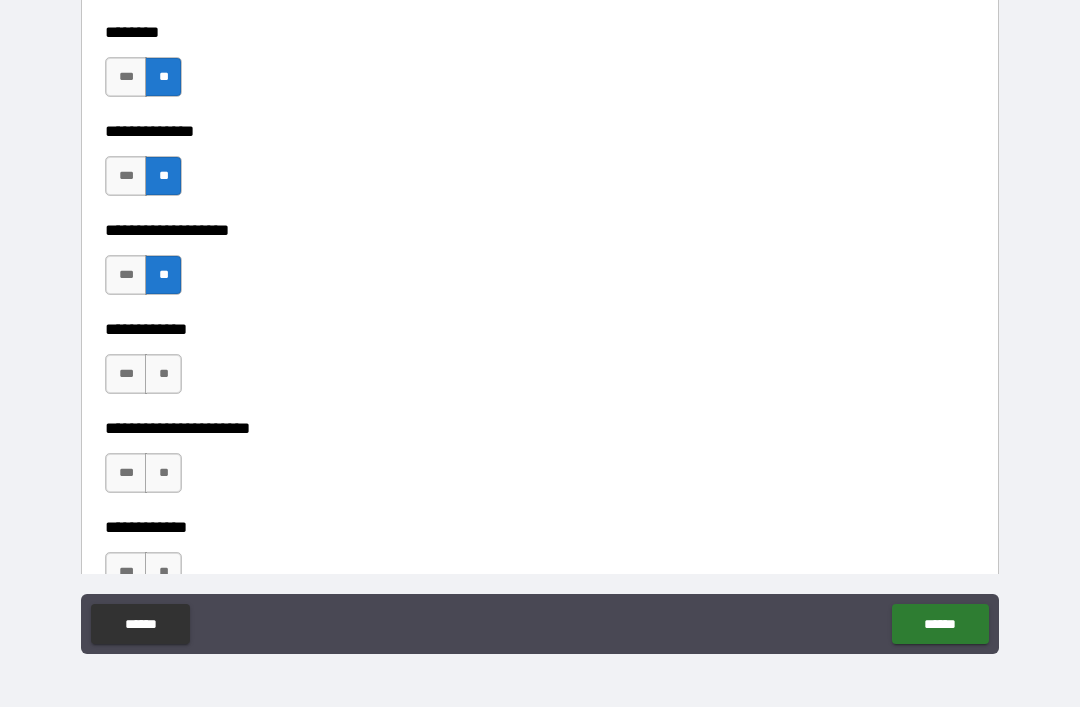 click on "**" at bounding box center (163, 374) 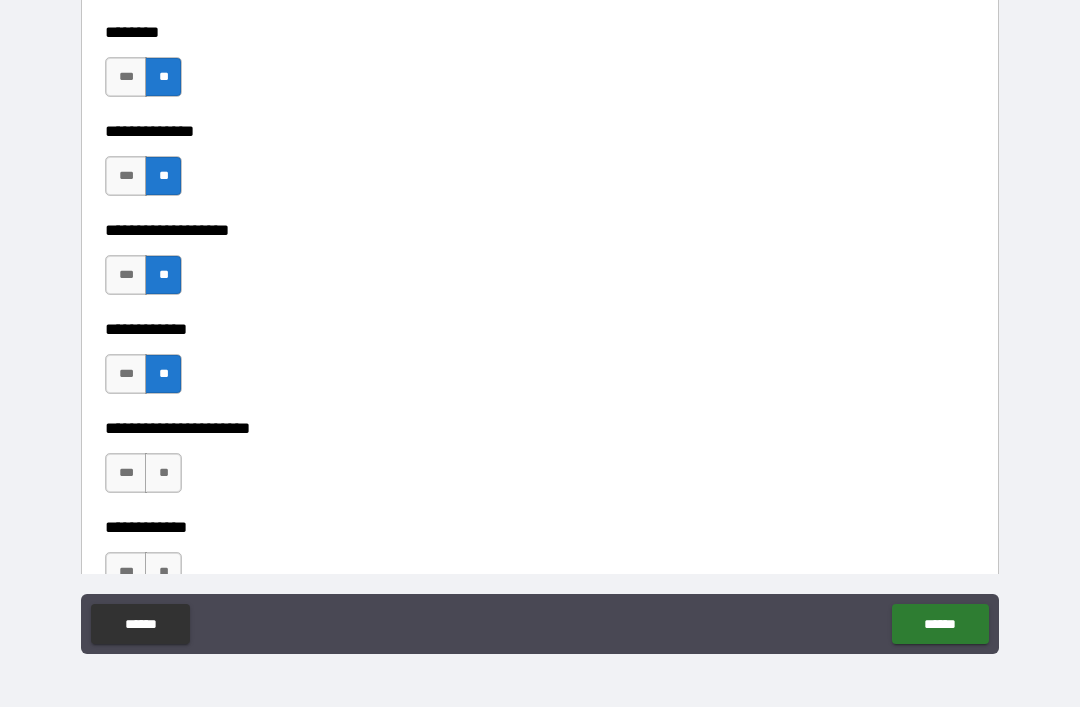 click on "**" at bounding box center [163, 473] 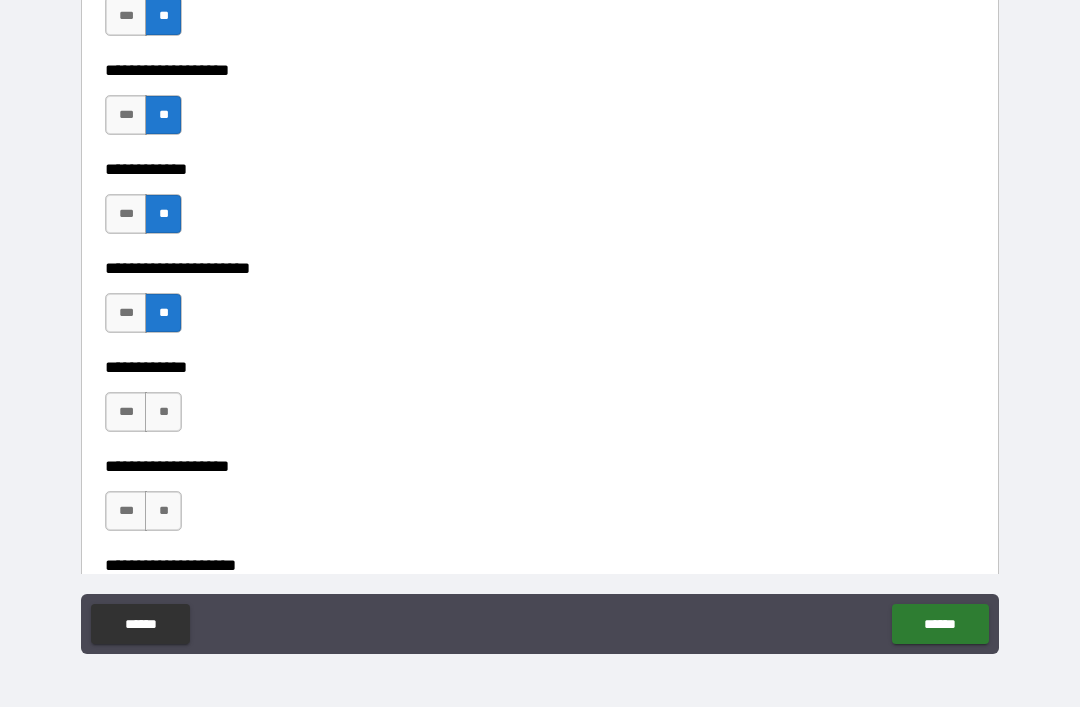 scroll, scrollTop: 7536, scrollLeft: 0, axis: vertical 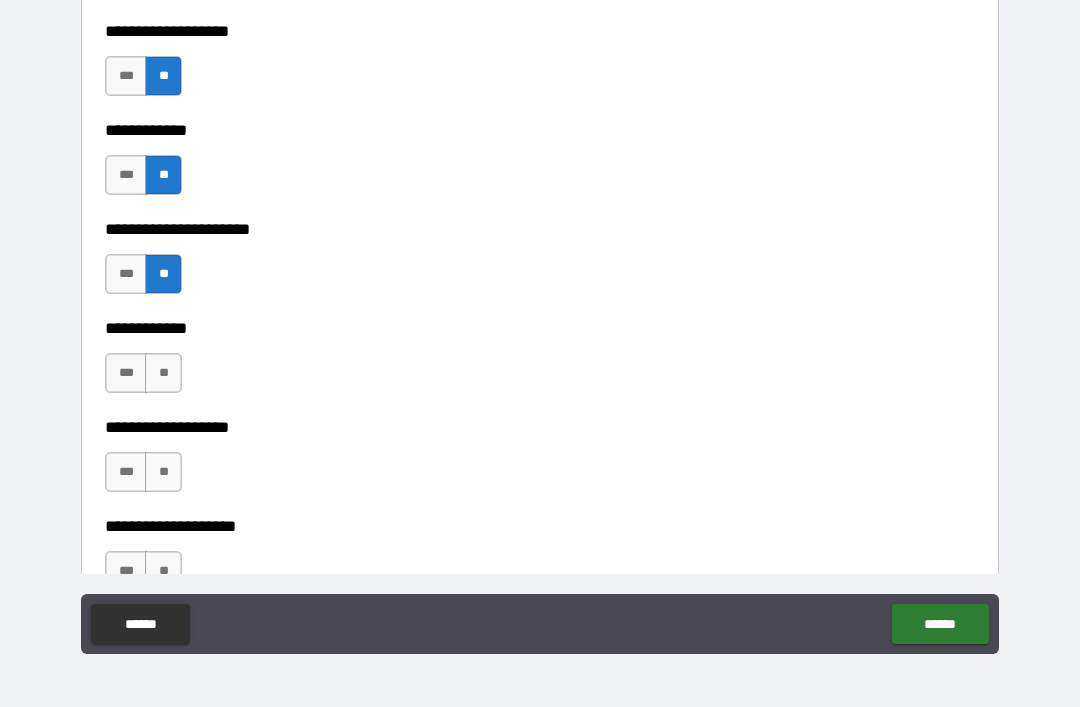 click on "**" at bounding box center [163, 373] 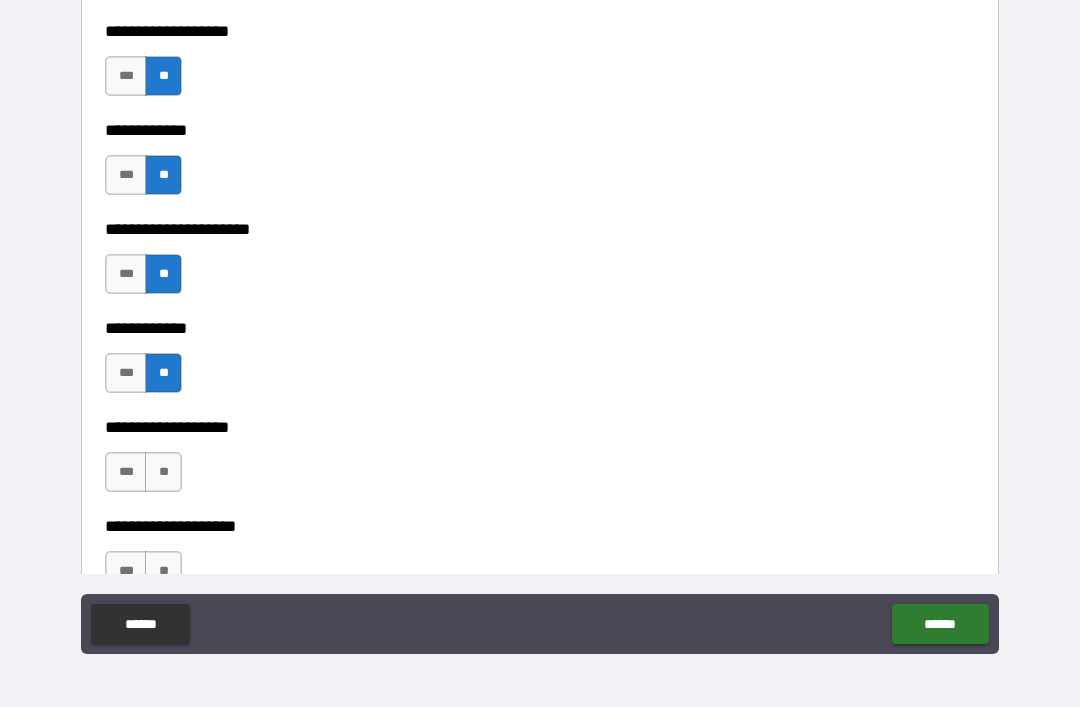 click on "**" at bounding box center [163, 472] 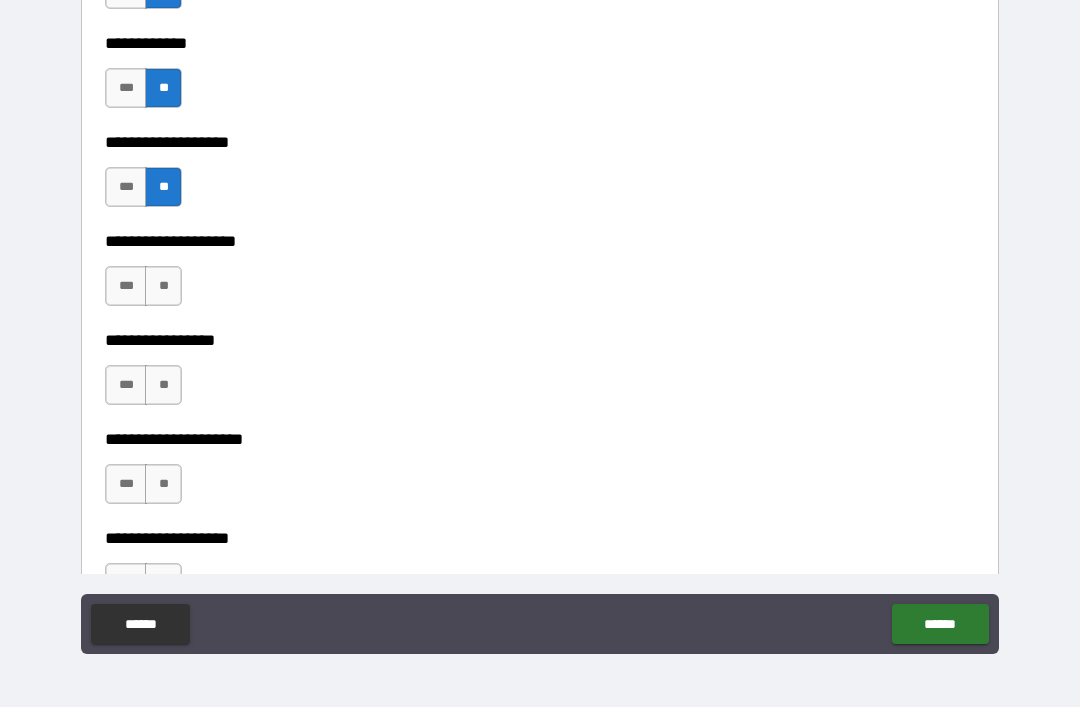 scroll, scrollTop: 7822, scrollLeft: 0, axis: vertical 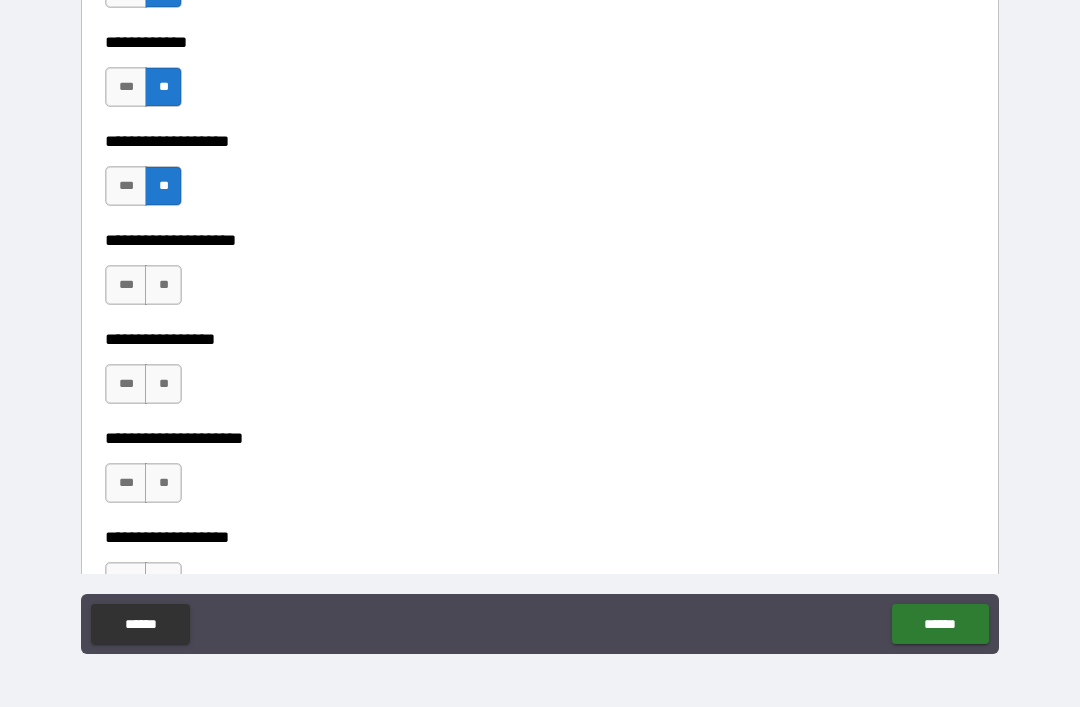 click on "**" at bounding box center (163, 285) 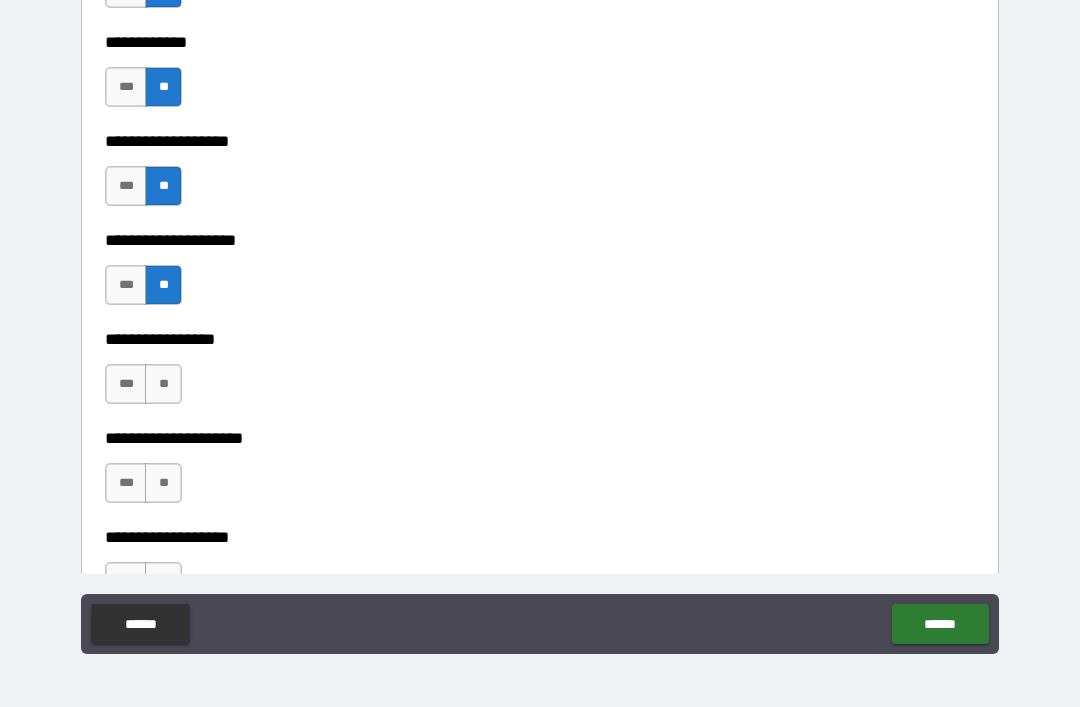 click on "**" at bounding box center (163, 384) 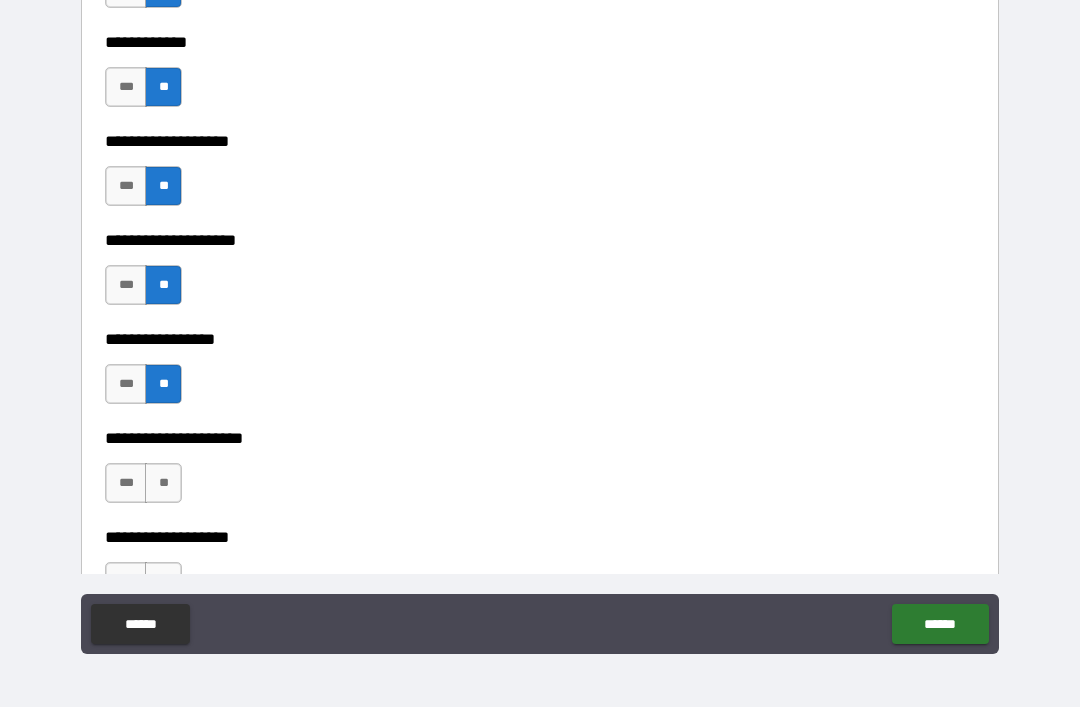 click on "**" at bounding box center (163, 483) 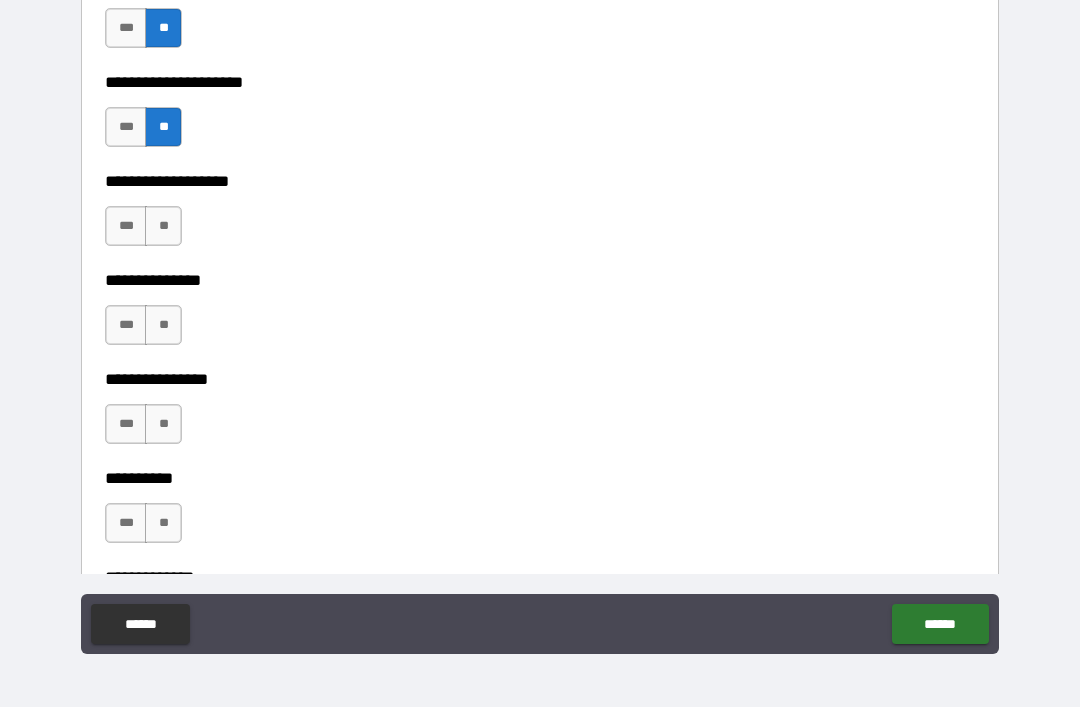 scroll, scrollTop: 8179, scrollLeft: 0, axis: vertical 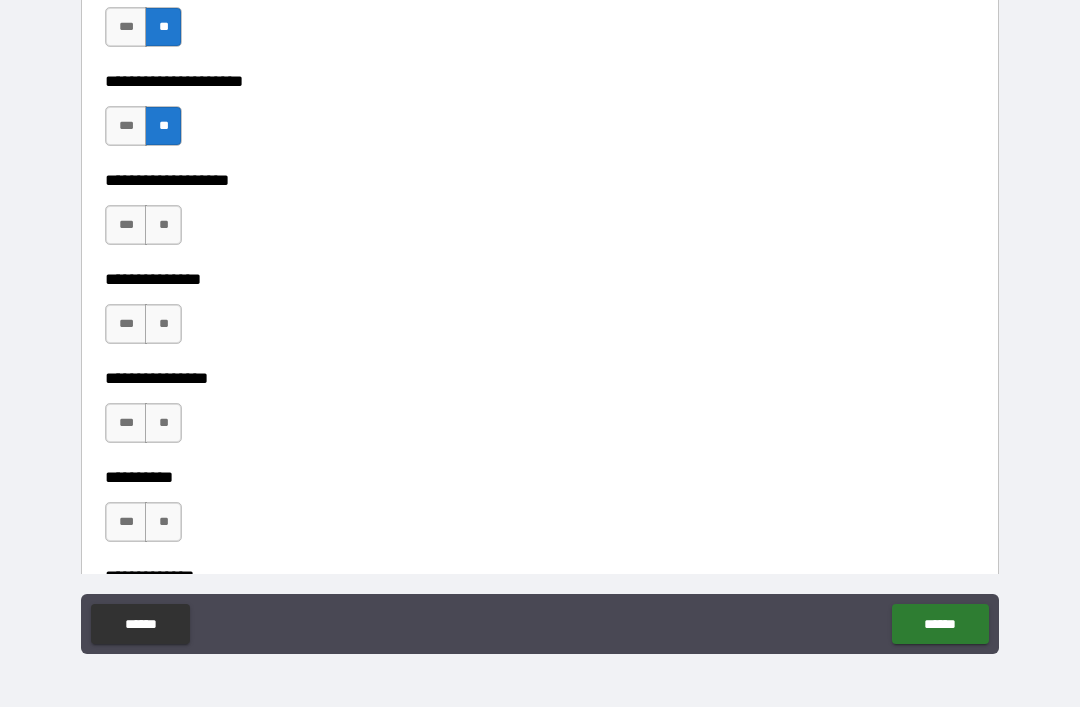click on "**" at bounding box center [163, 225] 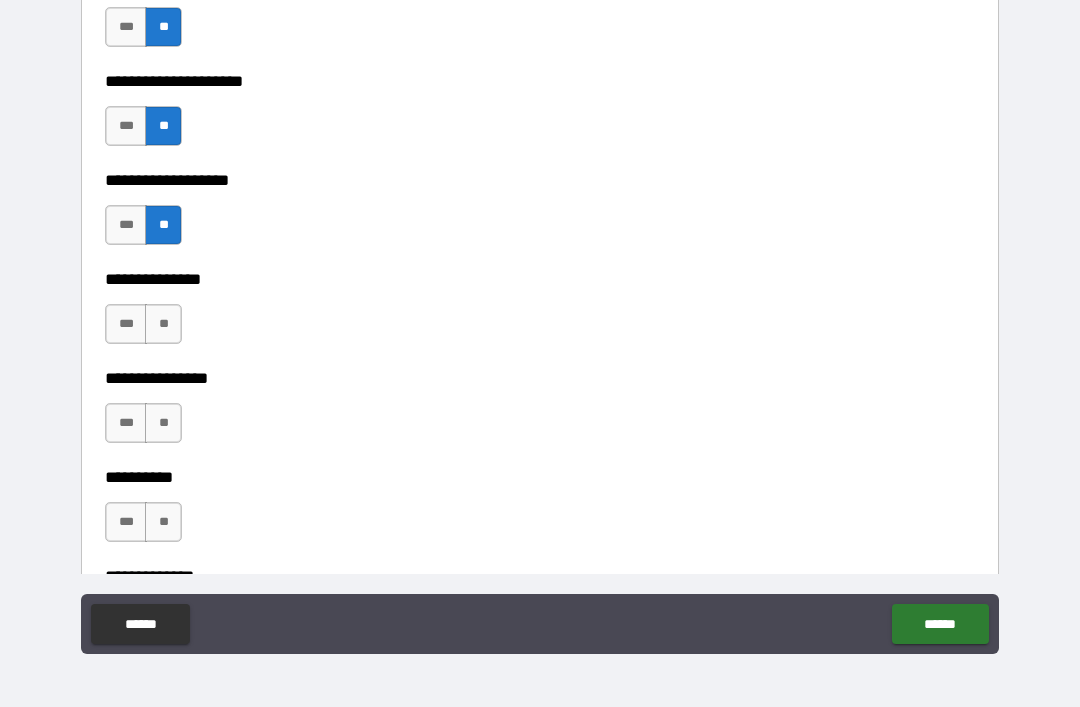 click on "**" at bounding box center (163, 324) 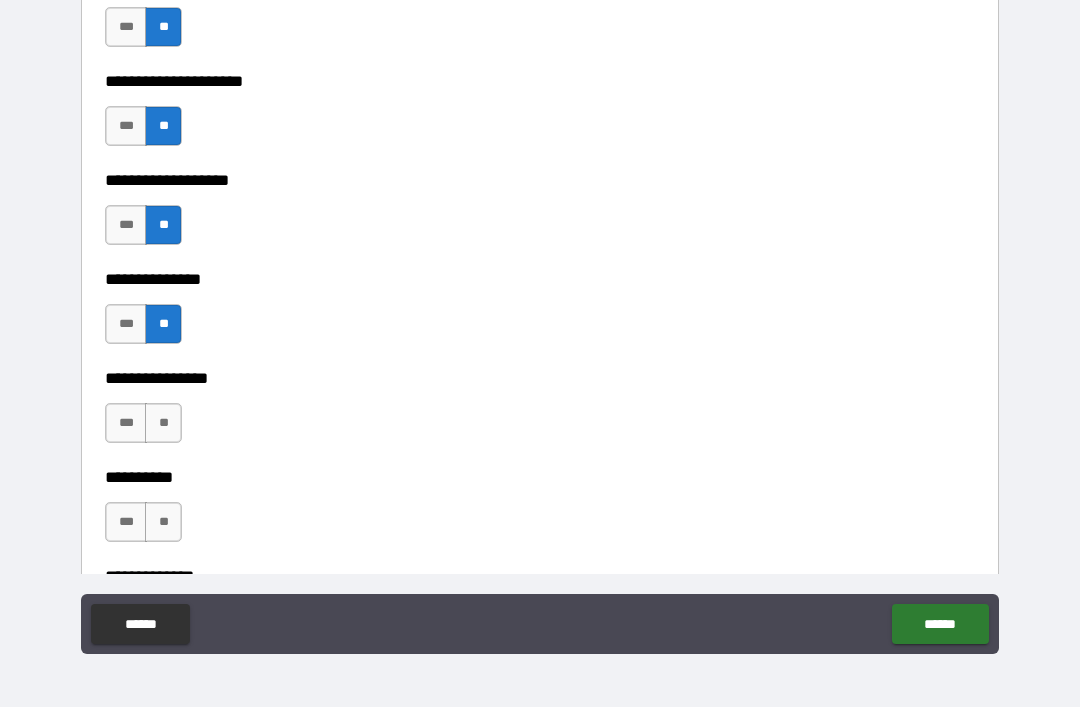 click on "**" at bounding box center (163, 423) 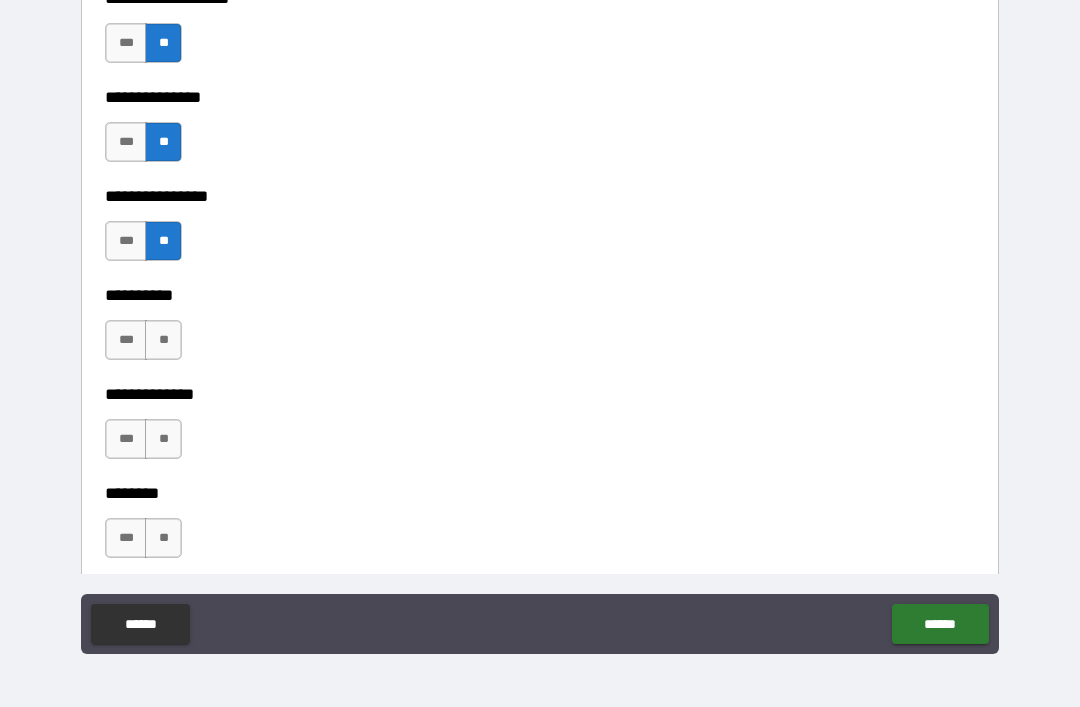 scroll, scrollTop: 8363, scrollLeft: 0, axis: vertical 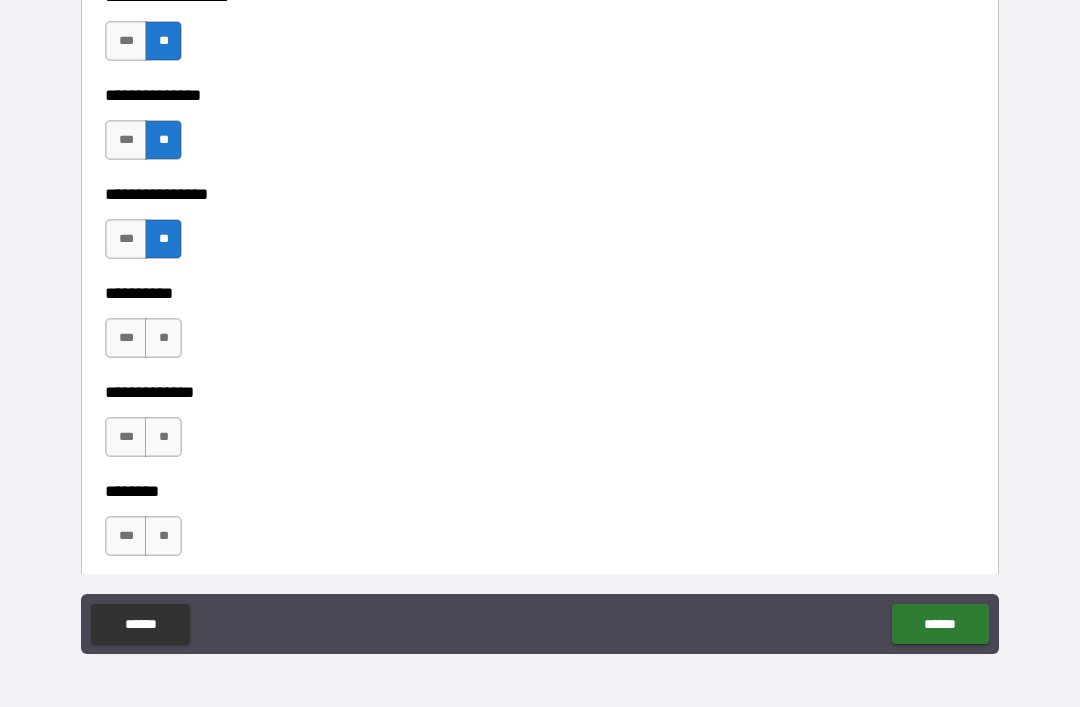 click on "**" at bounding box center [163, 338] 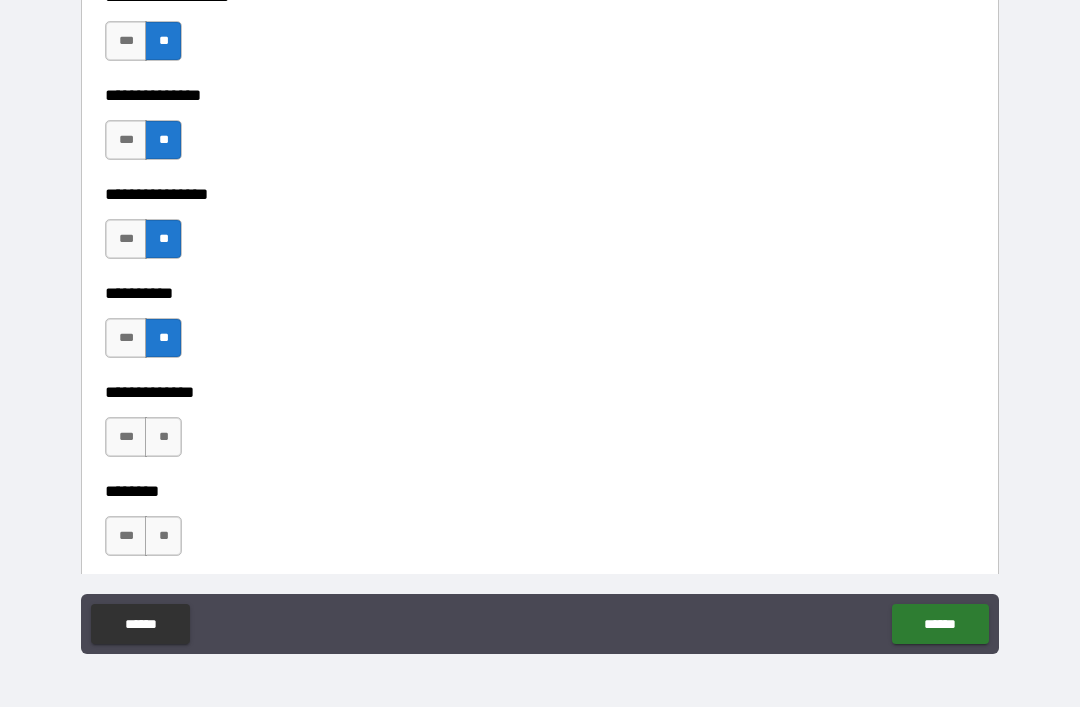 click on "**" at bounding box center (163, 437) 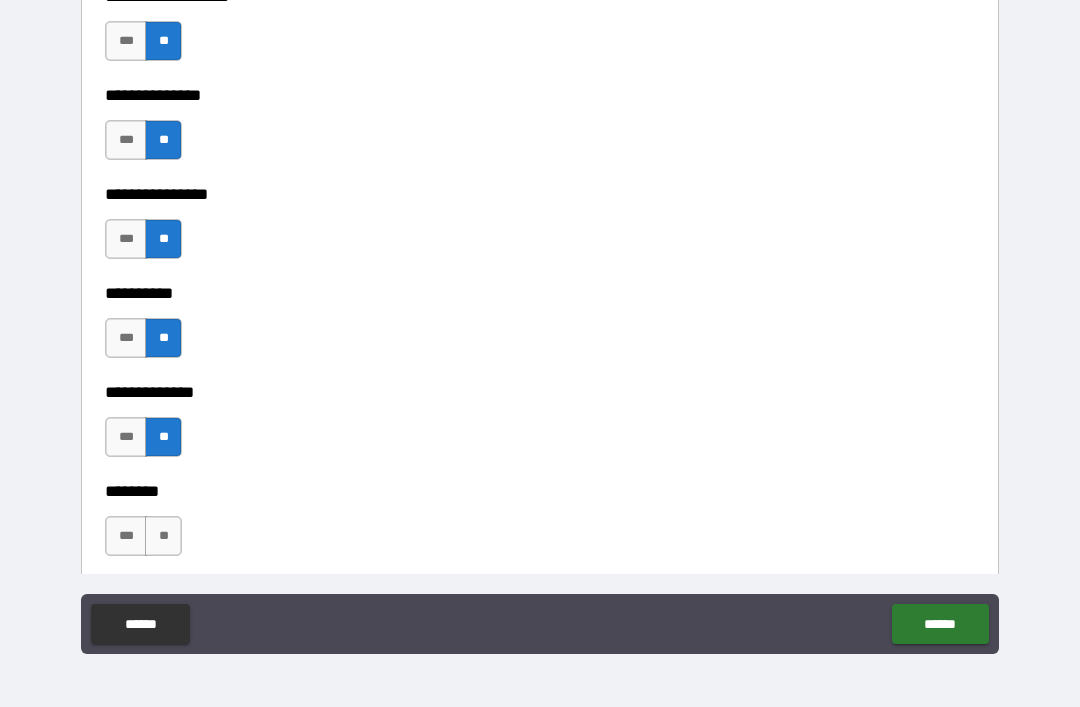 click on "**" at bounding box center [163, 536] 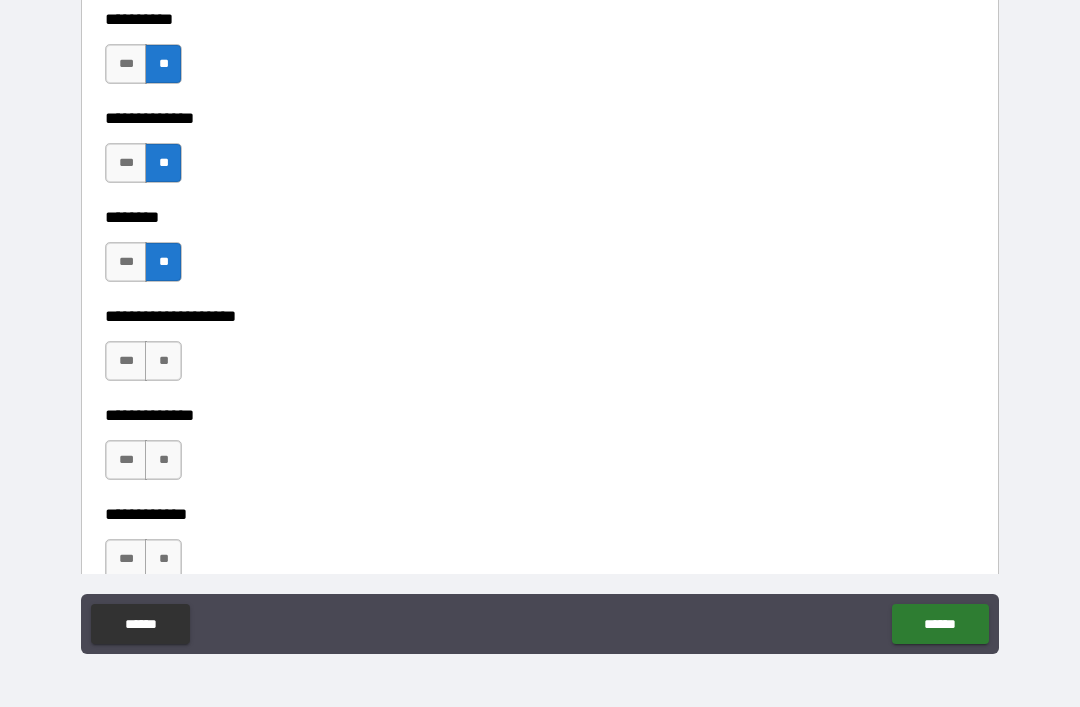 scroll, scrollTop: 8656, scrollLeft: 0, axis: vertical 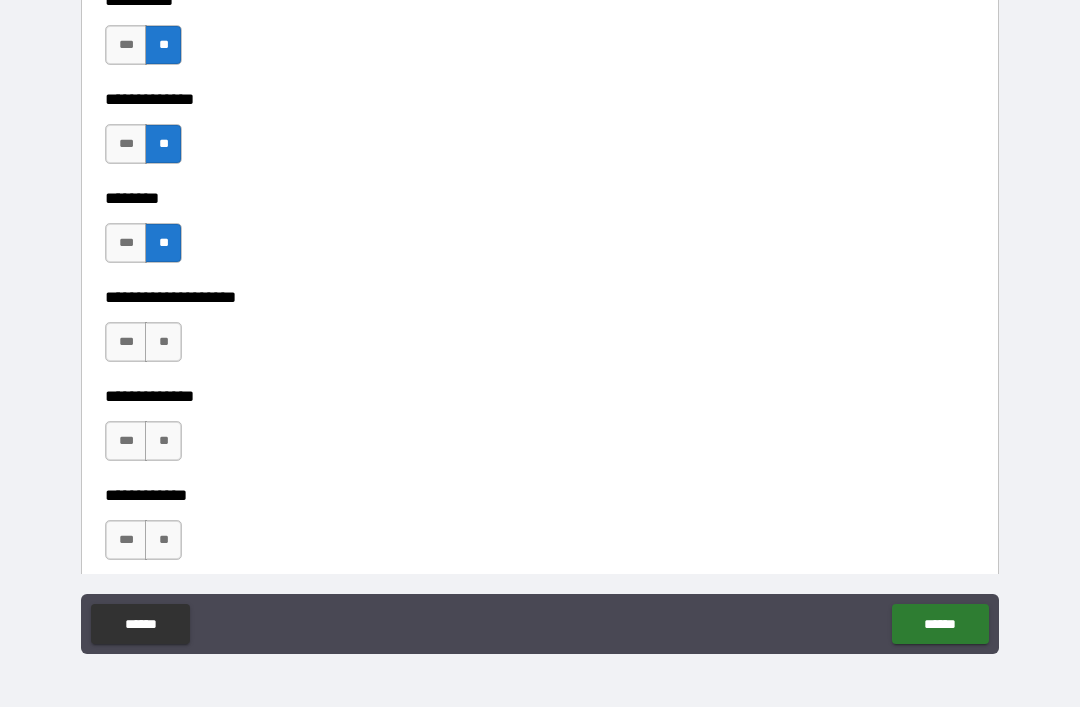 click on "**" at bounding box center [163, 342] 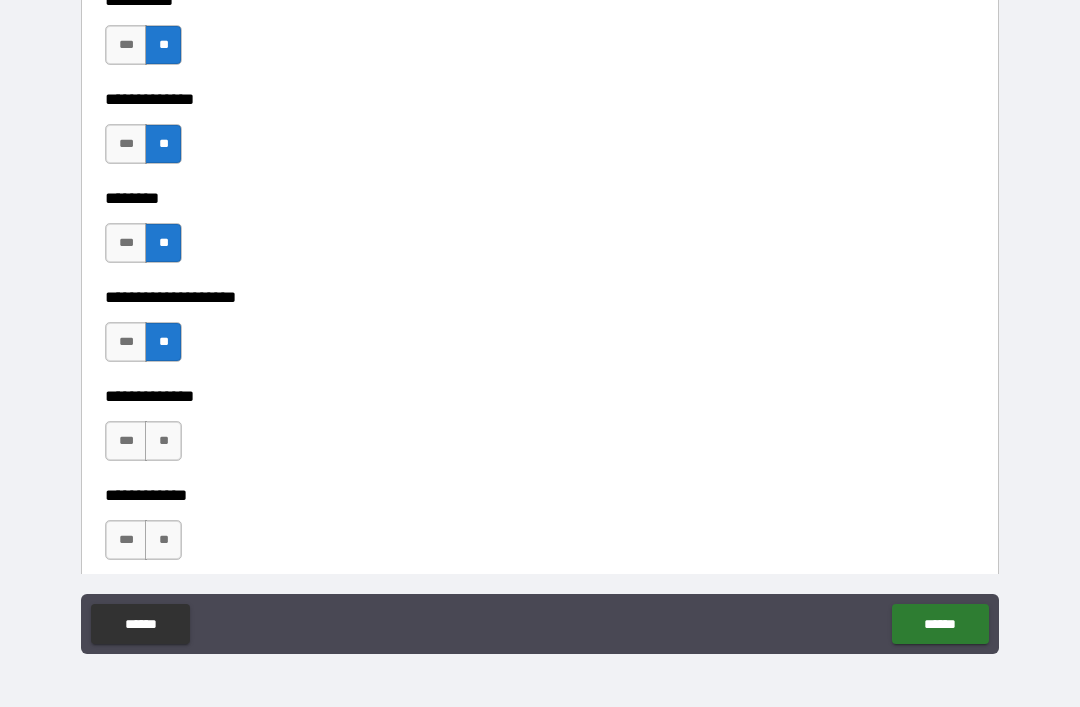 click on "**" at bounding box center [163, 441] 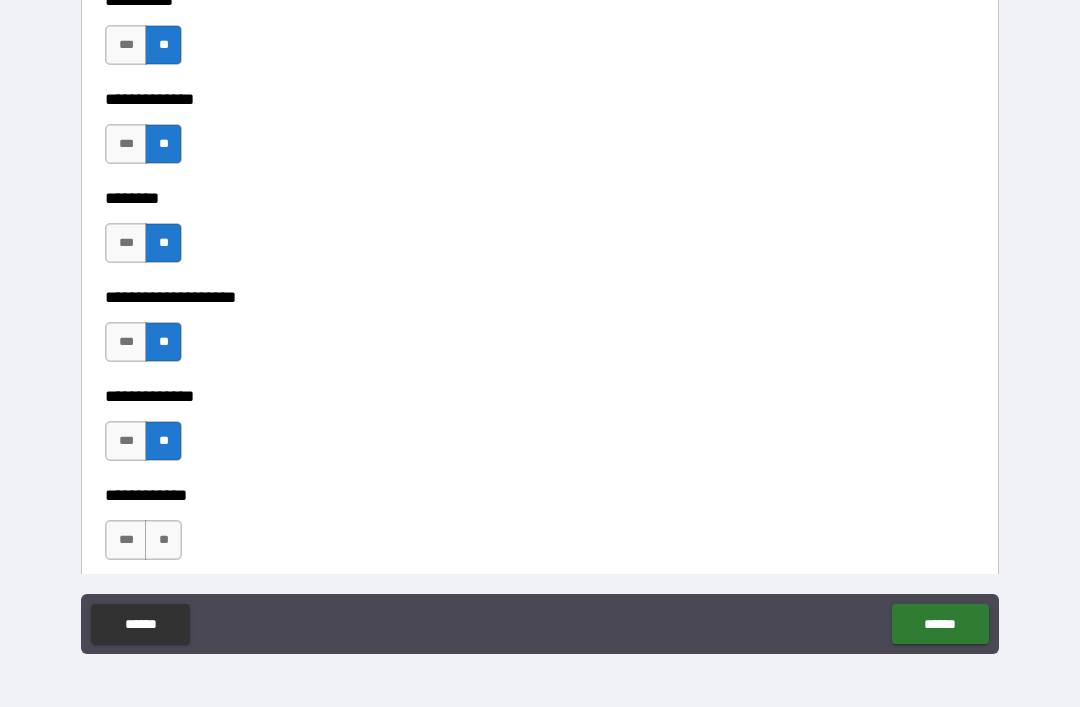 click on "**" at bounding box center (163, 540) 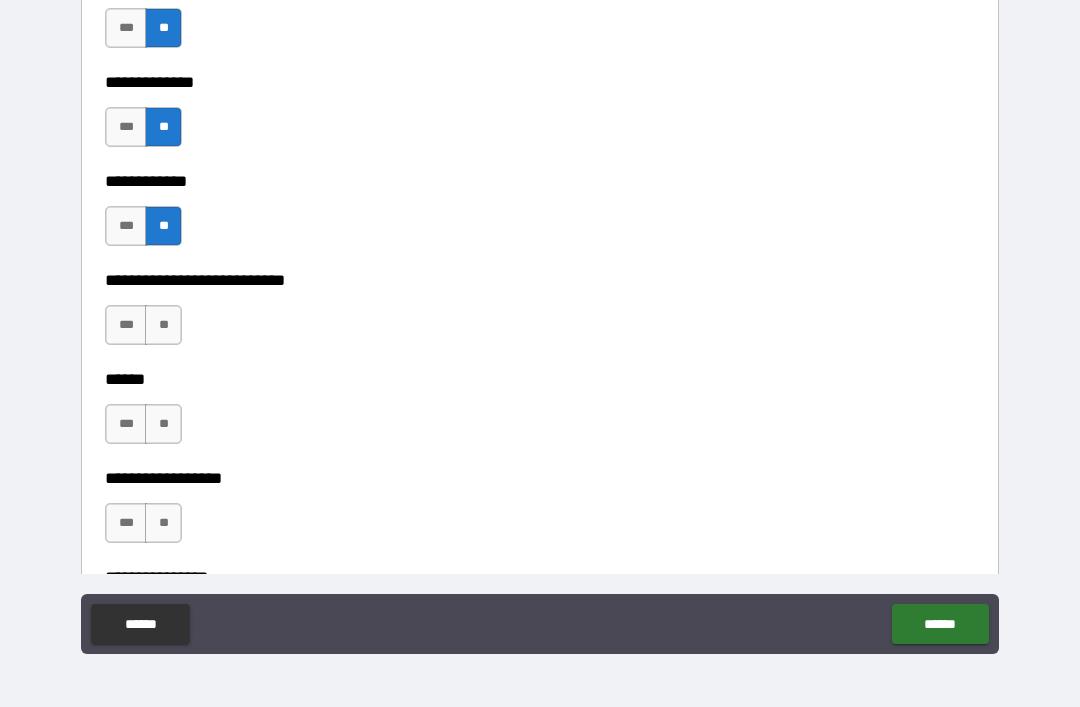 scroll, scrollTop: 8971, scrollLeft: 0, axis: vertical 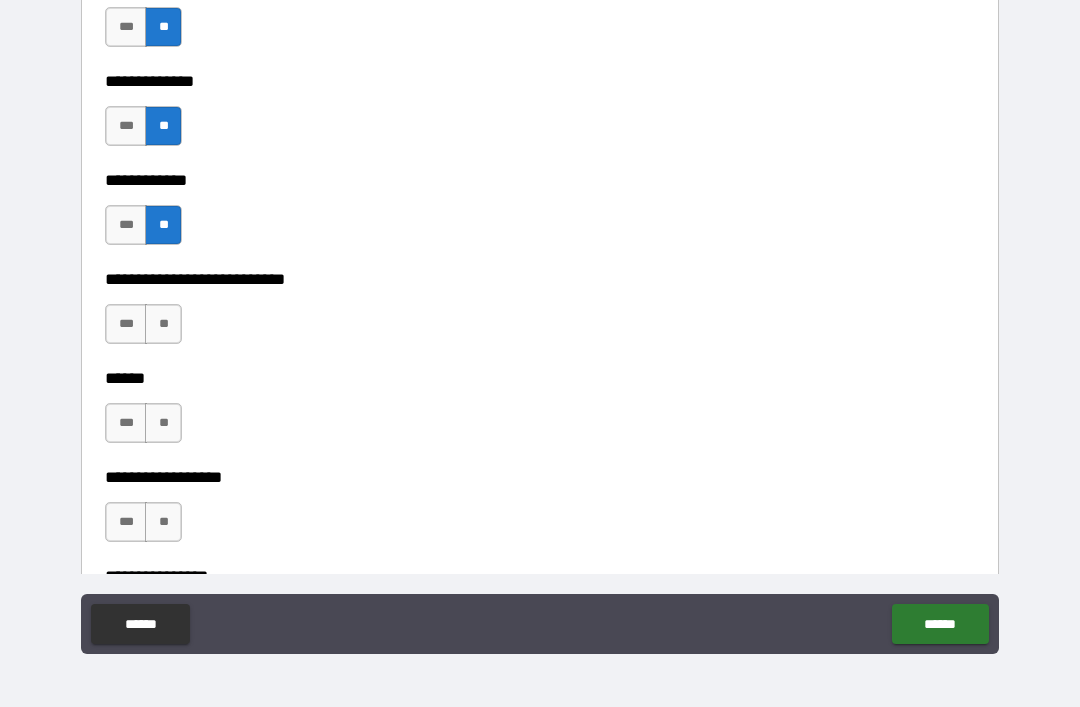 click on "***" at bounding box center (126, 324) 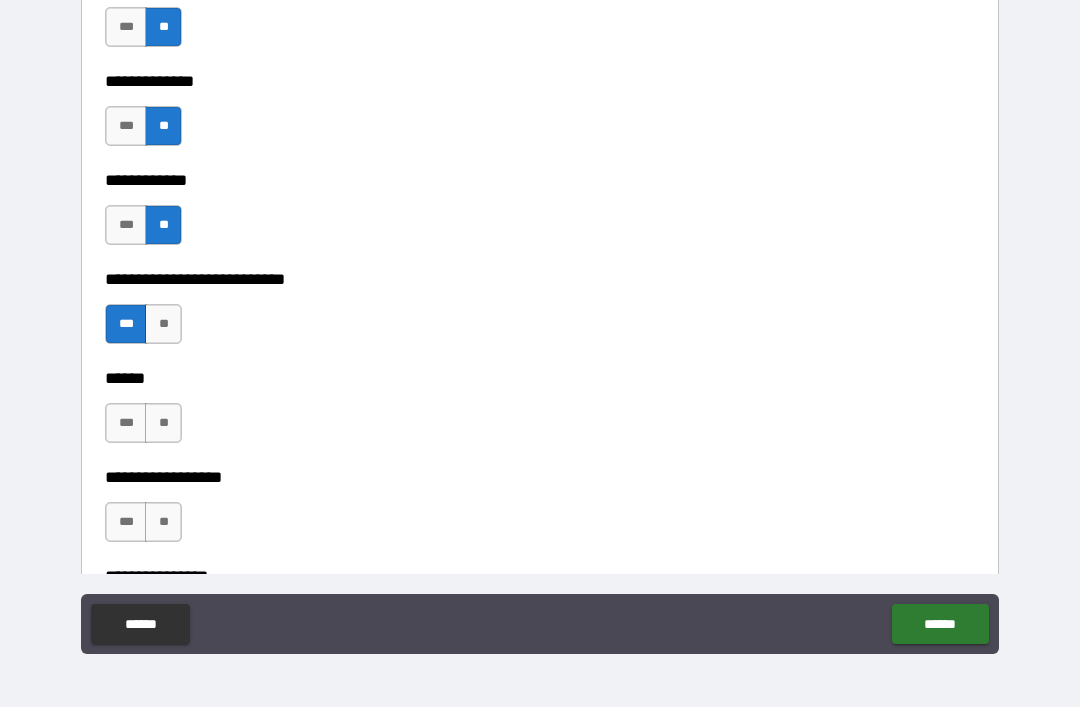click on "**" at bounding box center [163, 423] 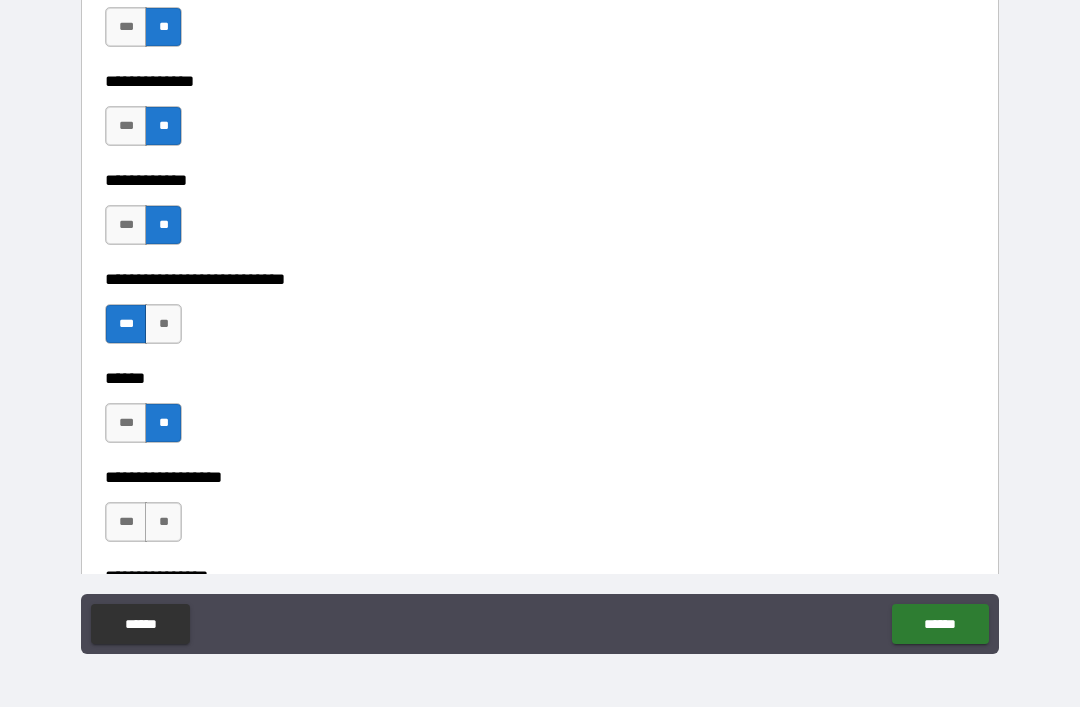 click on "**" at bounding box center [163, 522] 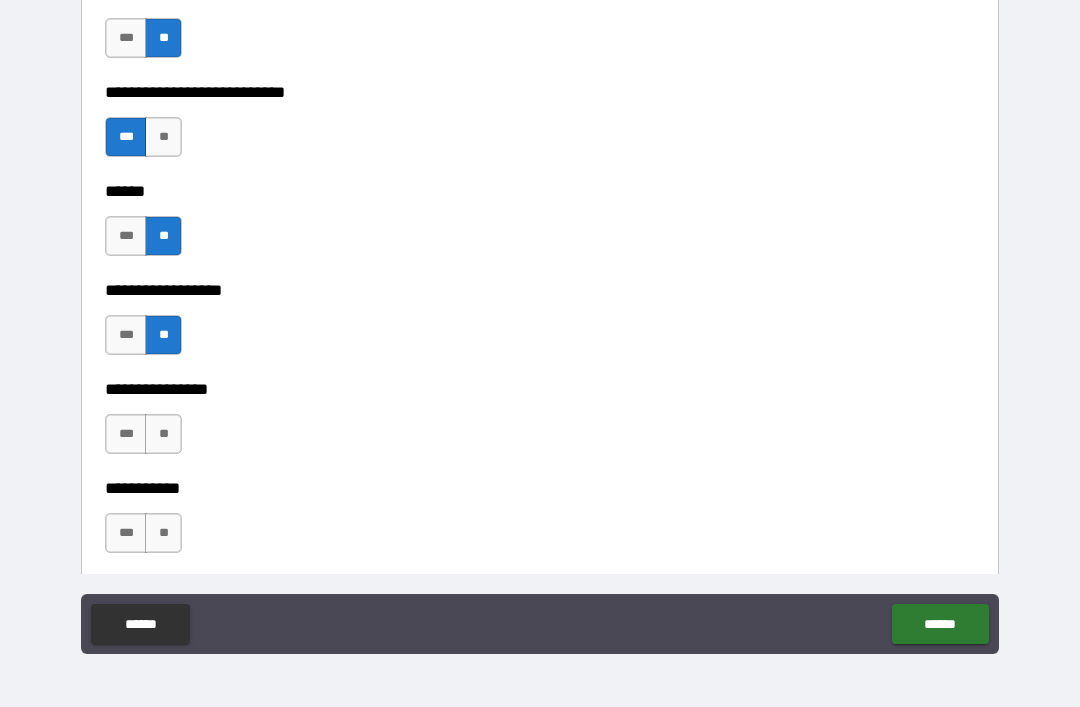scroll, scrollTop: 9156, scrollLeft: 0, axis: vertical 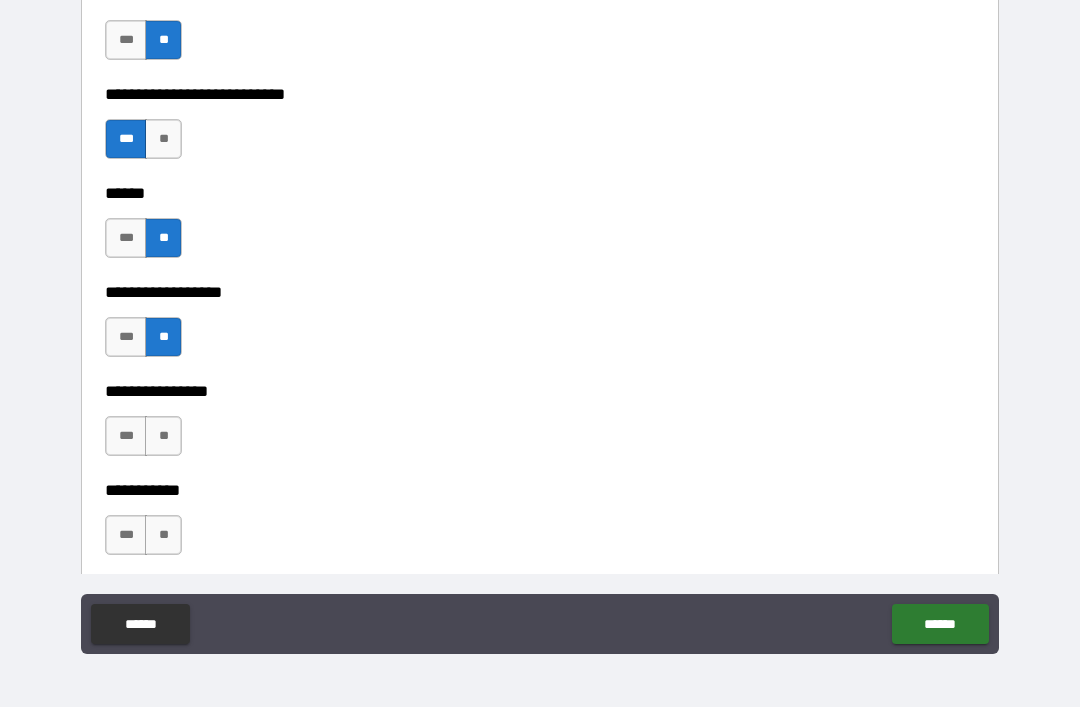 click on "**" at bounding box center (163, 436) 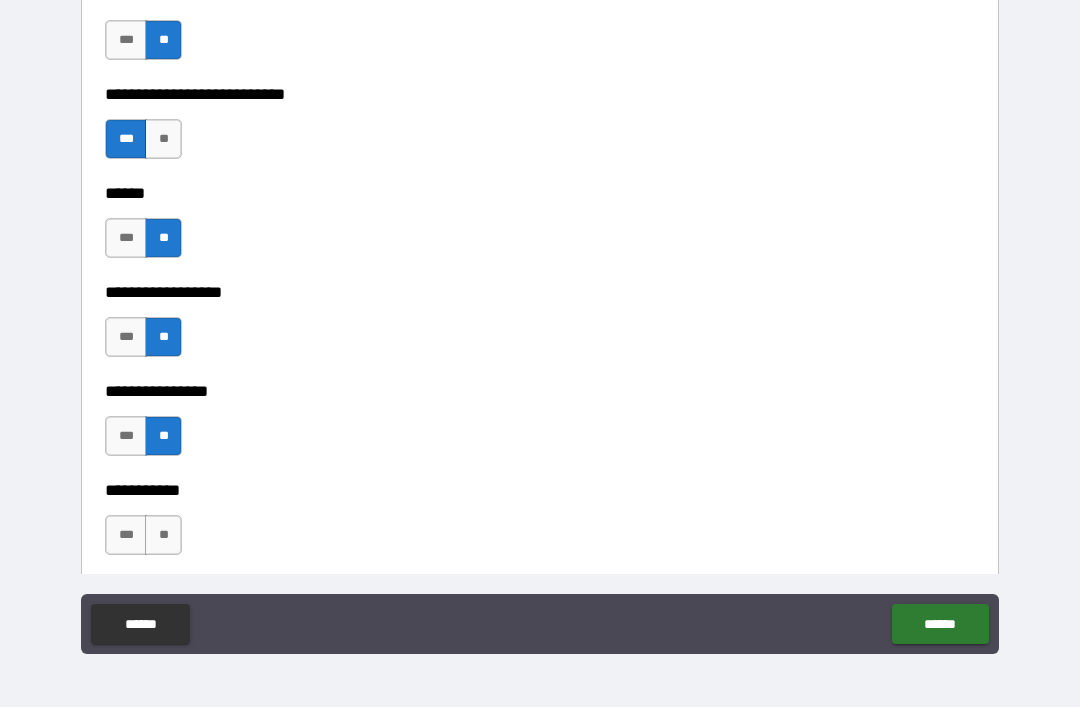 click on "**" at bounding box center [163, 535] 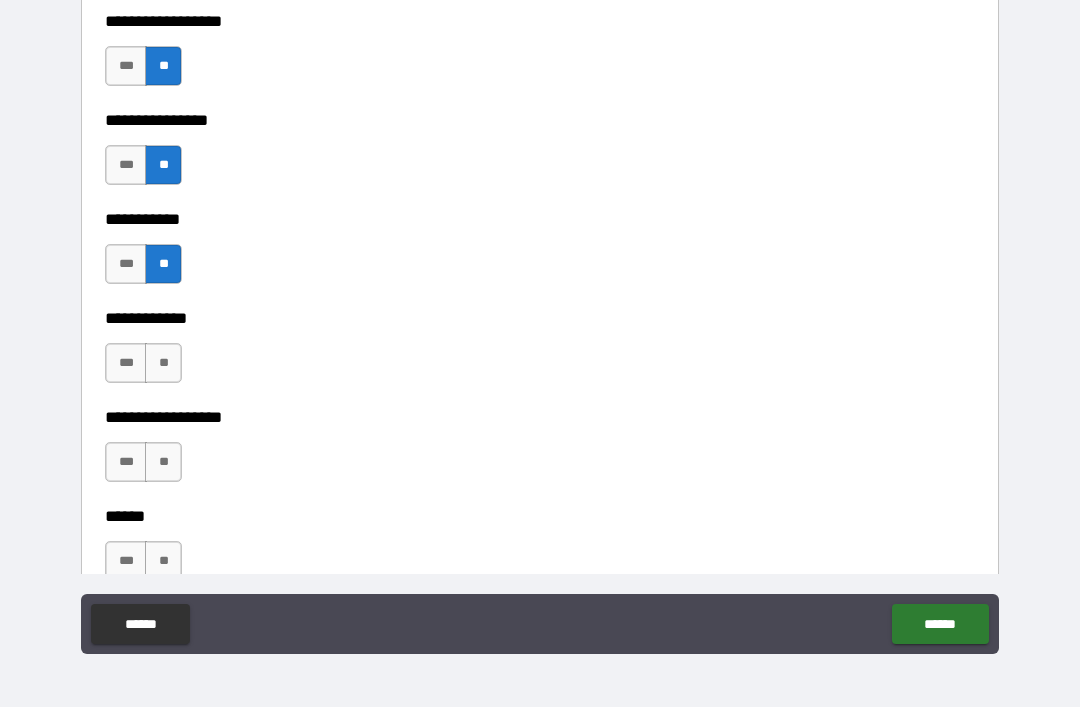 scroll, scrollTop: 9428, scrollLeft: 0, axis: vertical 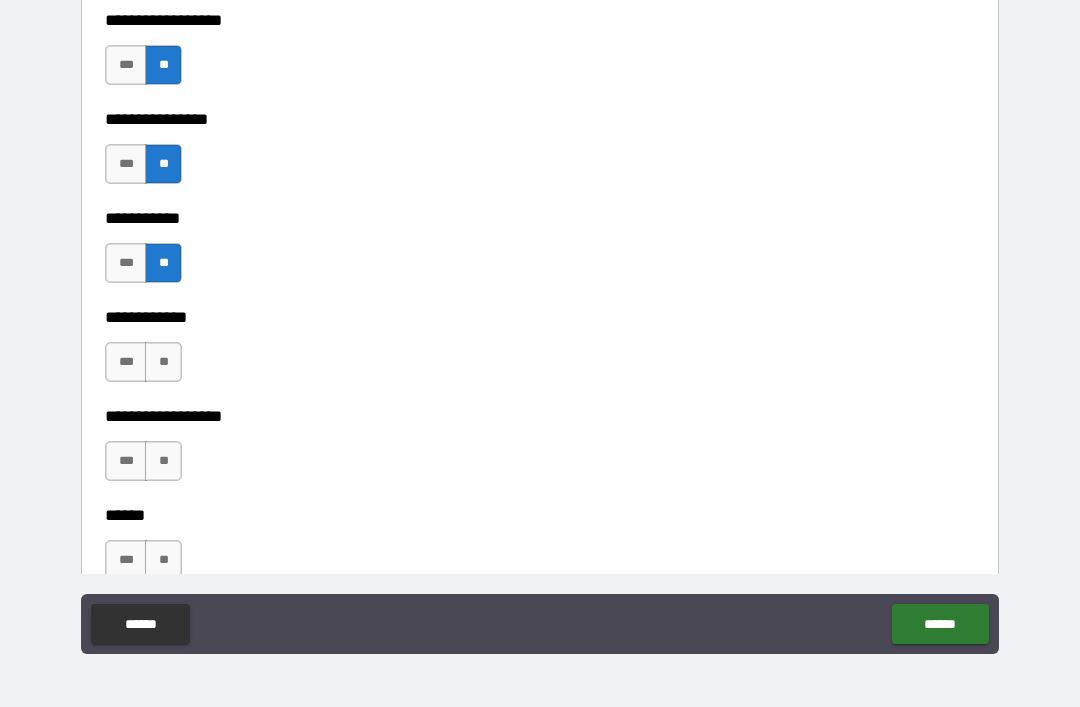 click on "**" at bounding box center (163, 362) 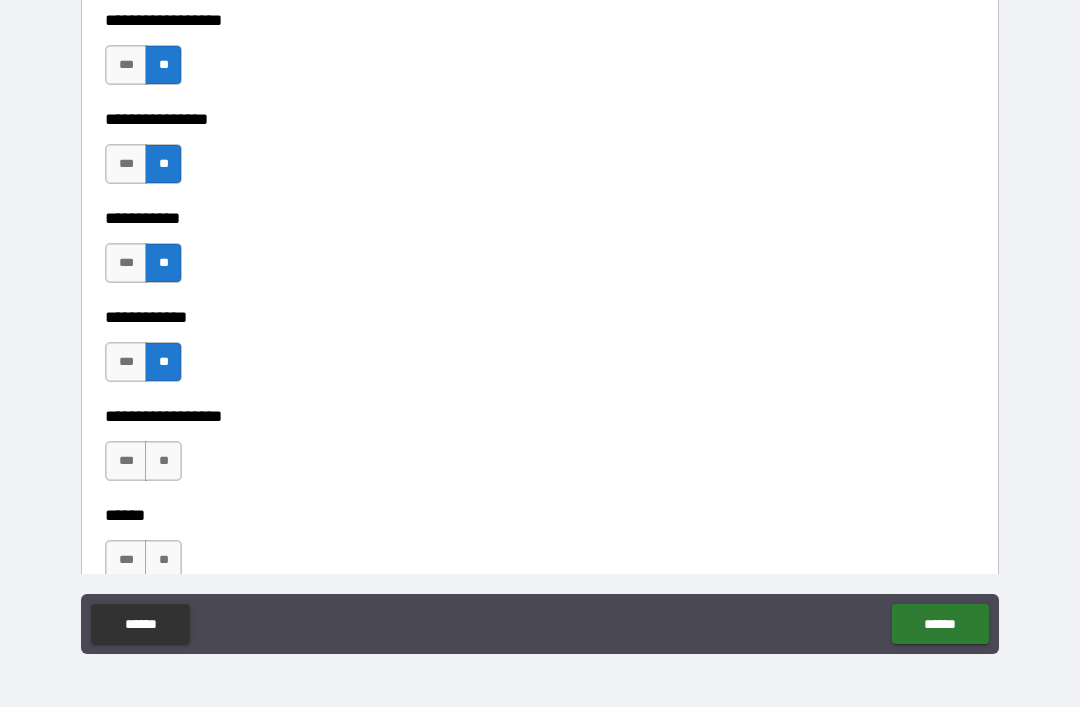 click on "**" at bounding box center [163, 461] 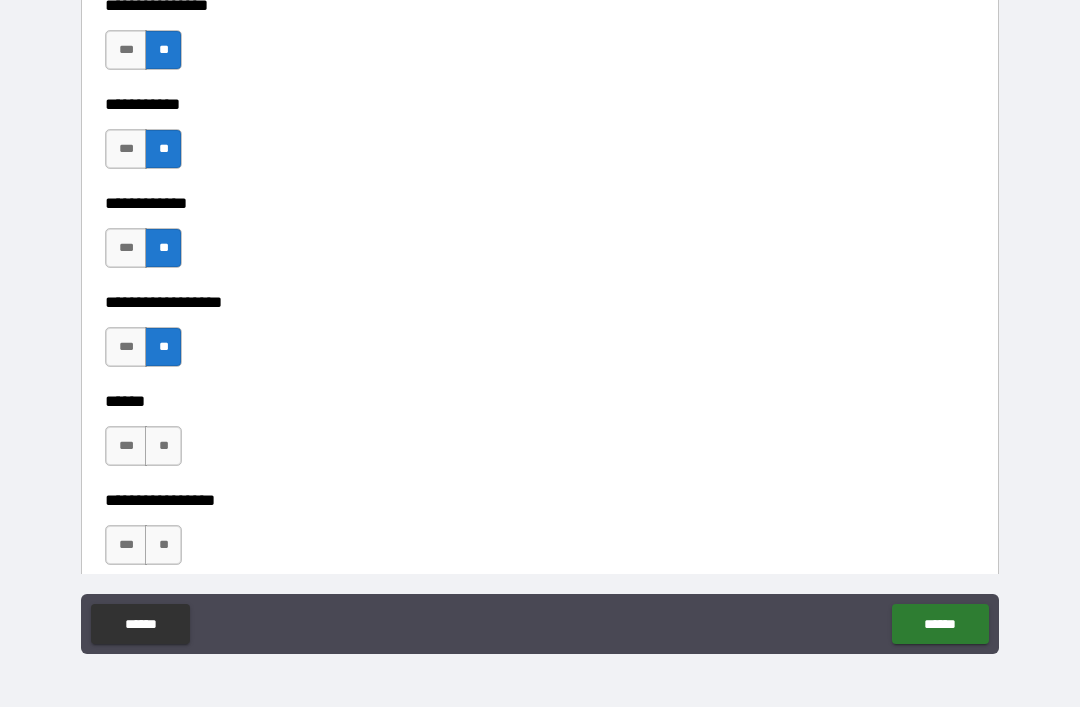 scroll, scrollTop: 9545, scrollLeft: 0, axis: vertical 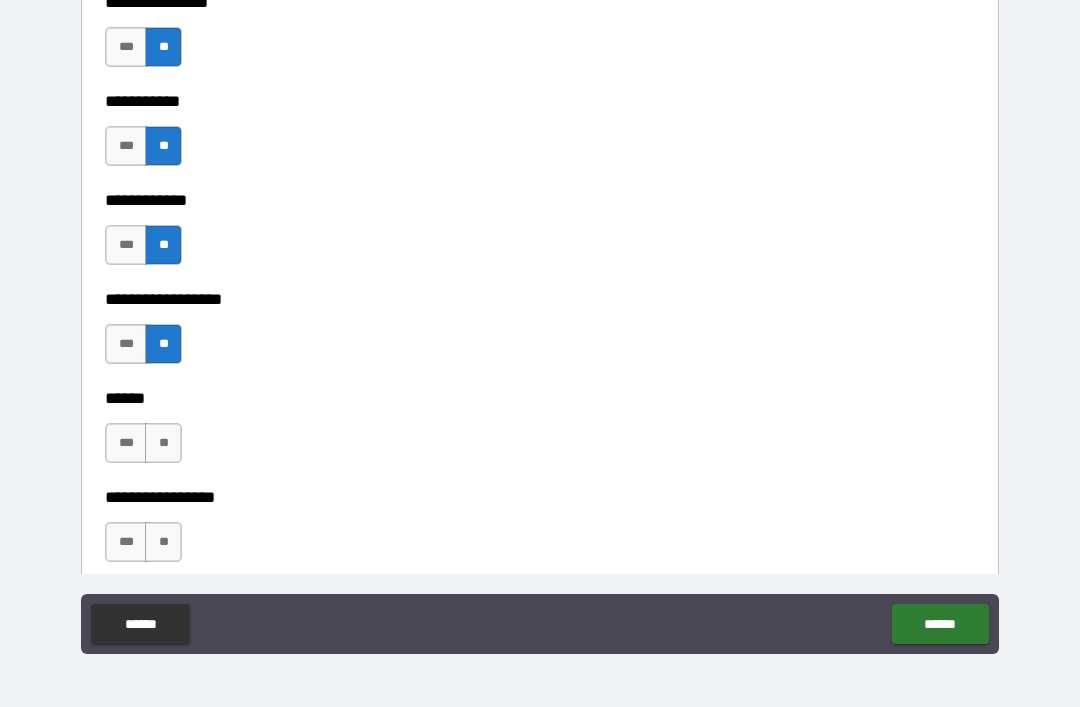 click on "**" at bounding box center (163, 443) 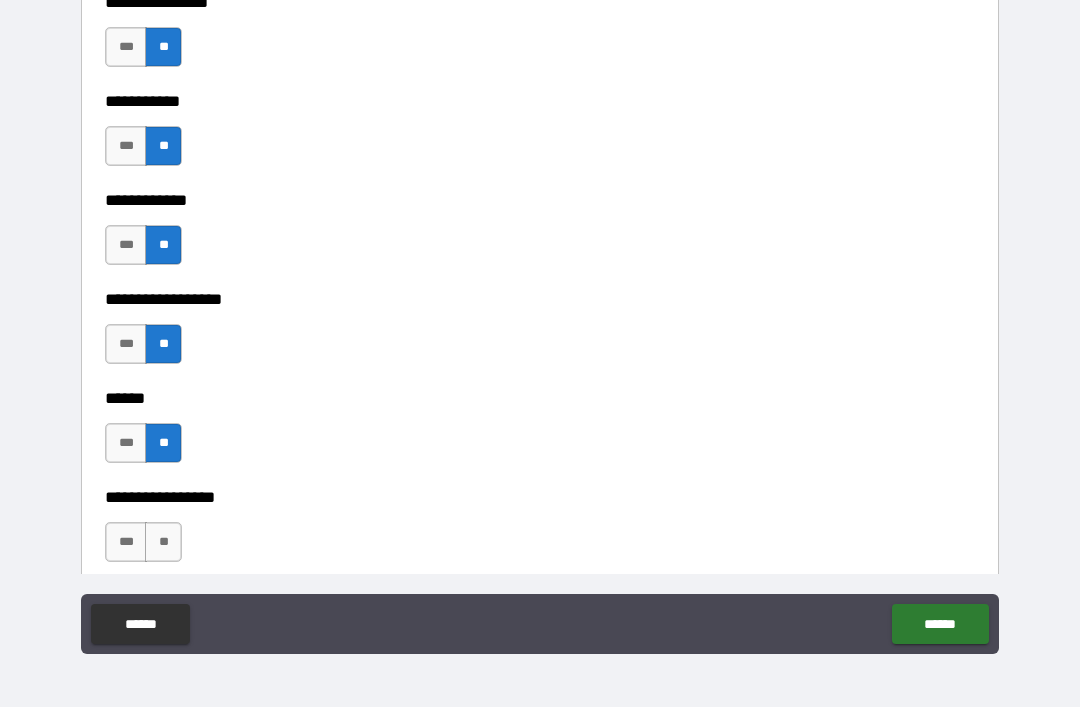 click on "**" at bounding box center (163, 542) 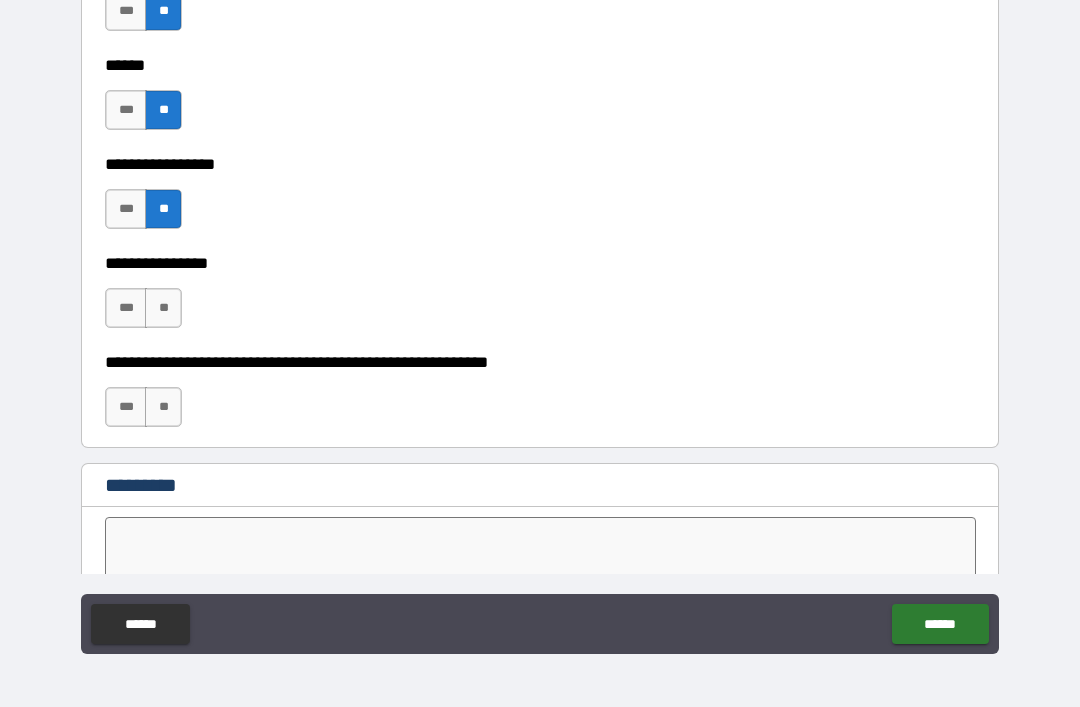 scroll, scrollTop: 9879, scrollLeft: 0, axis: vertical 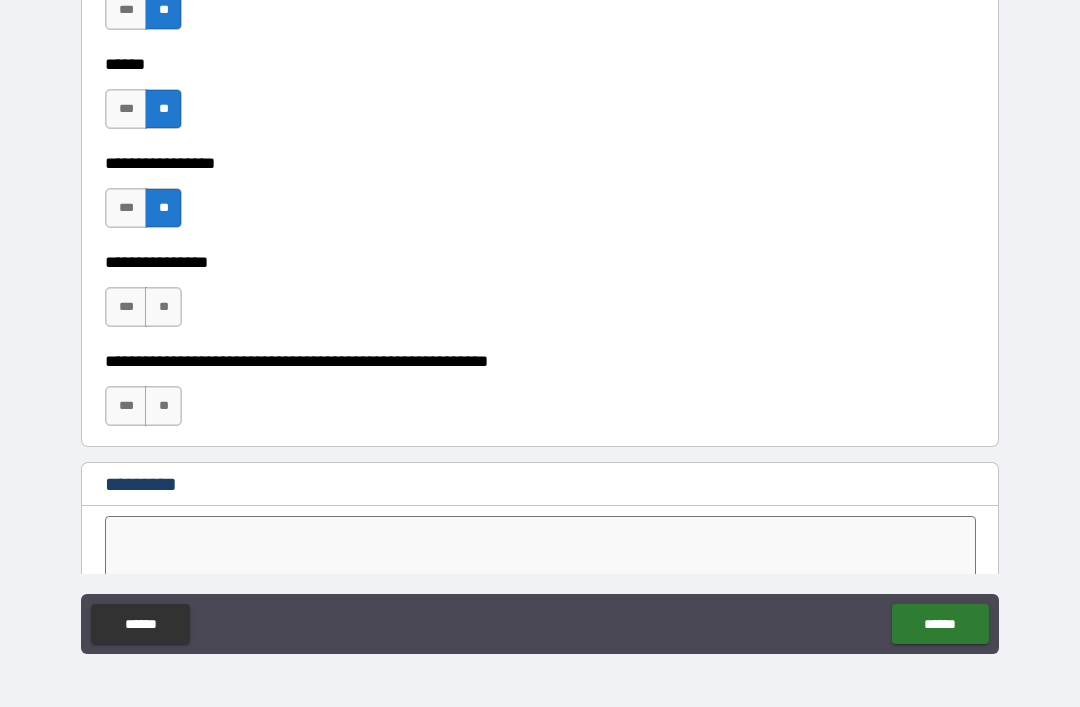click on "**" at bounding box center (163, 307) 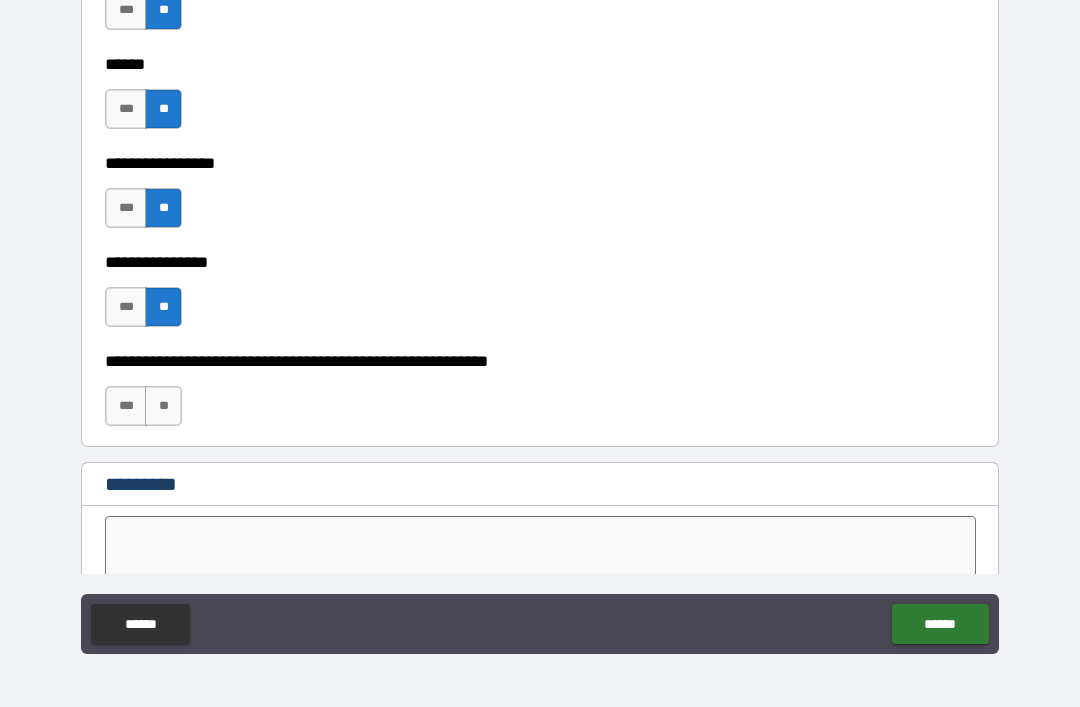 click on "**" at bounding box center (163, 406) 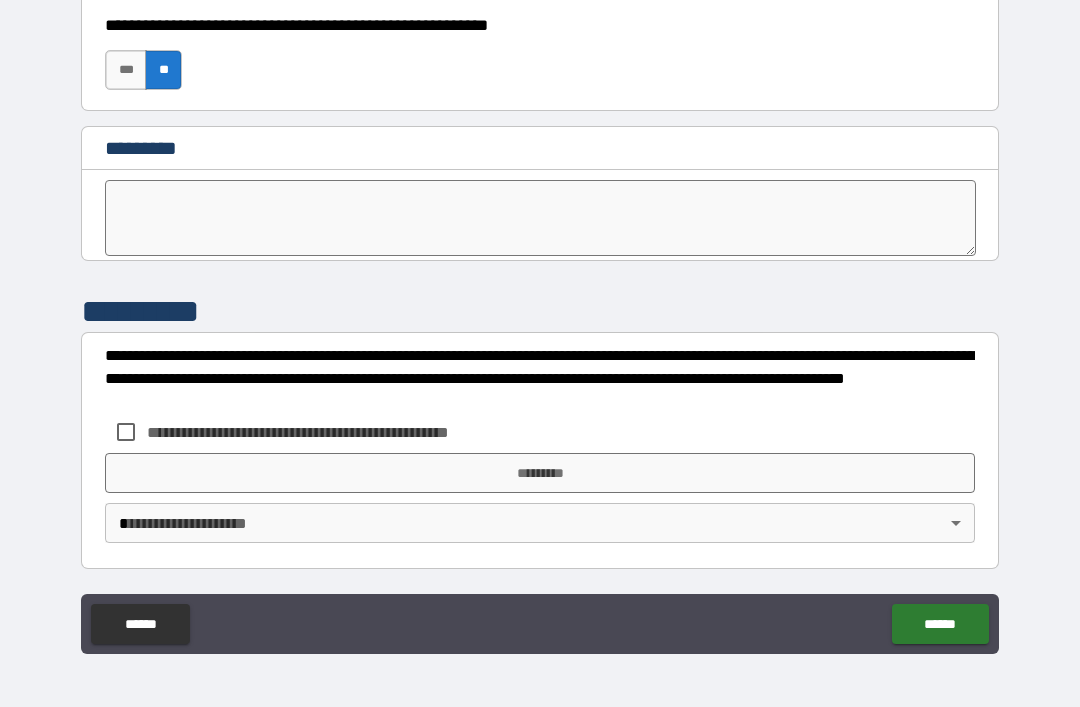 scroll, scrollTop: 10215, scrollLeft: 0, axis: vertical 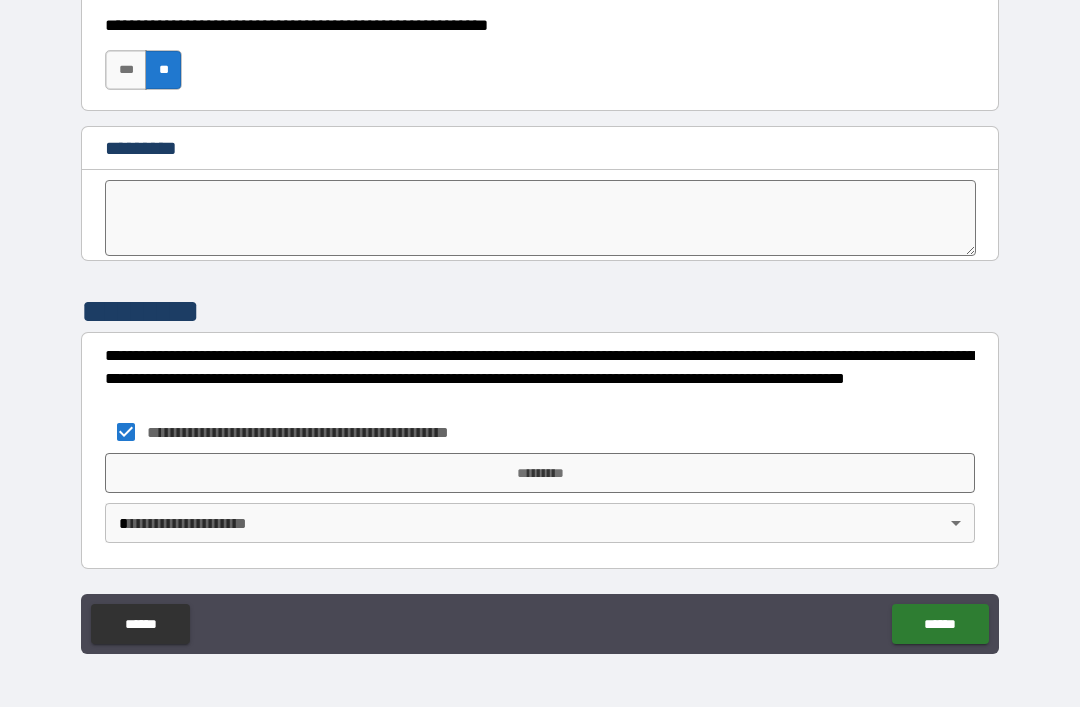click on "**********" at bounding box center [540, 321] 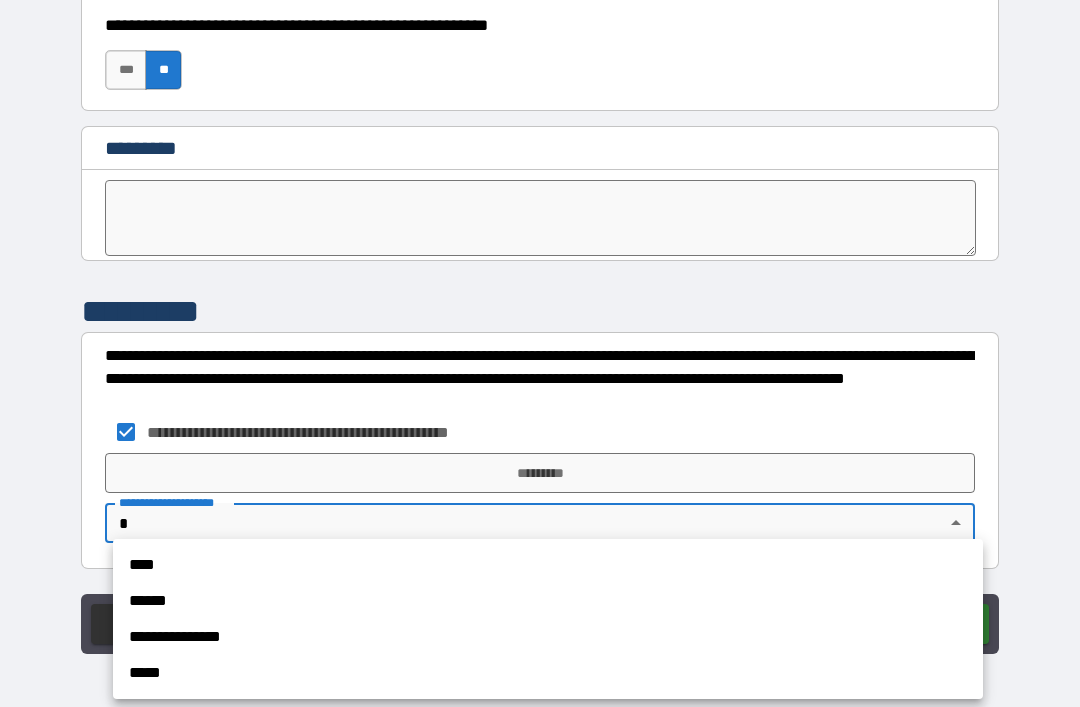 click on "****" at bounding box center [548, 565] 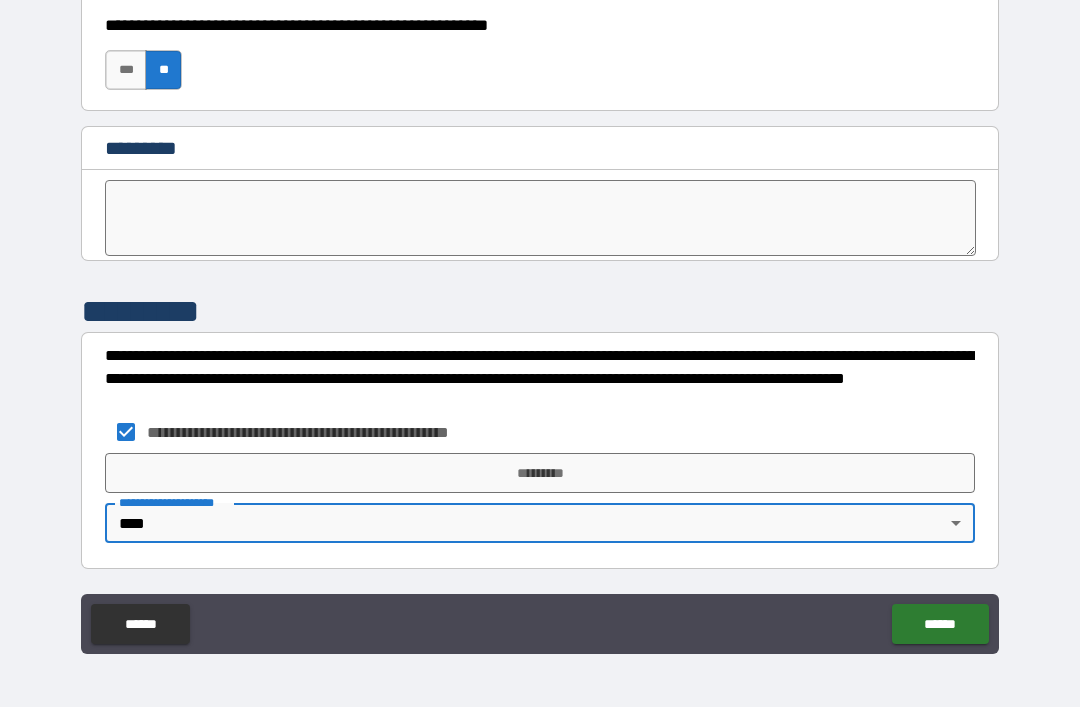 scroll, scrollTop: 10215, scrollLeft: 0, axis: vertical 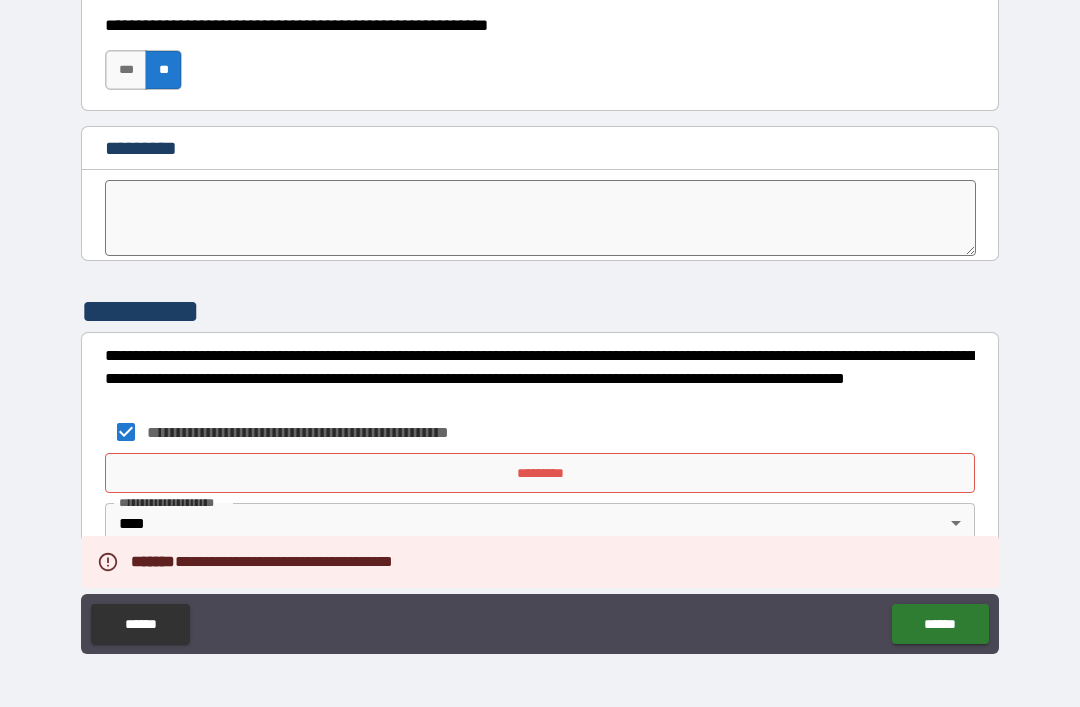 click on "*********" at bounding box center (540, 473) 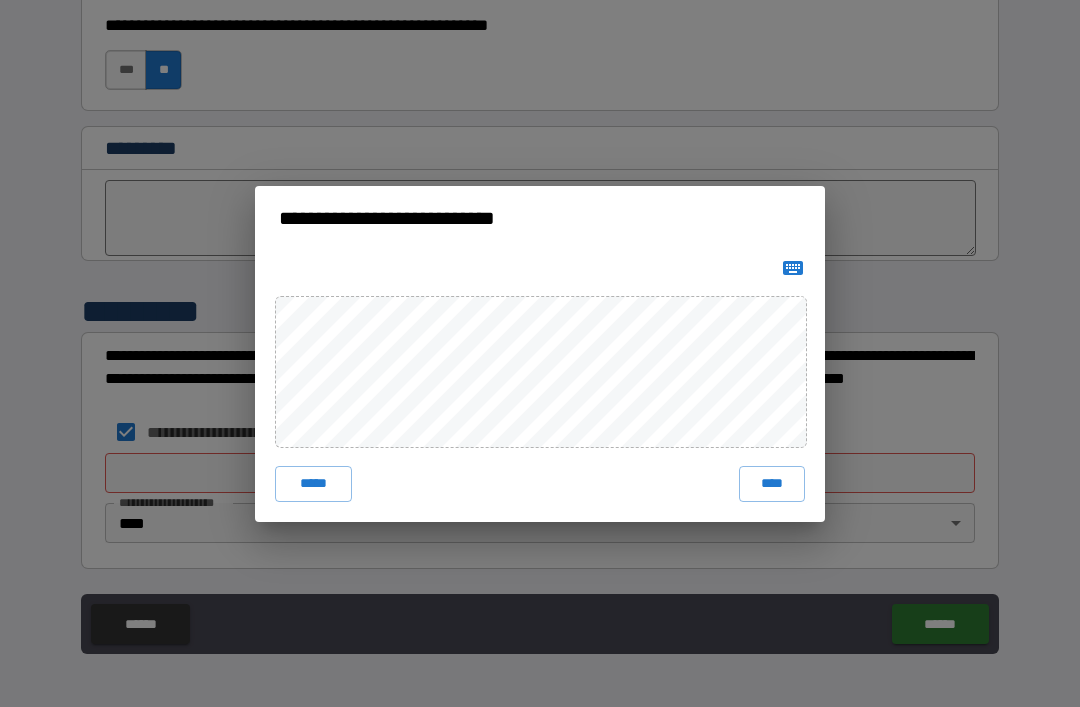 click on "*****" at bounding box center [313, 484] 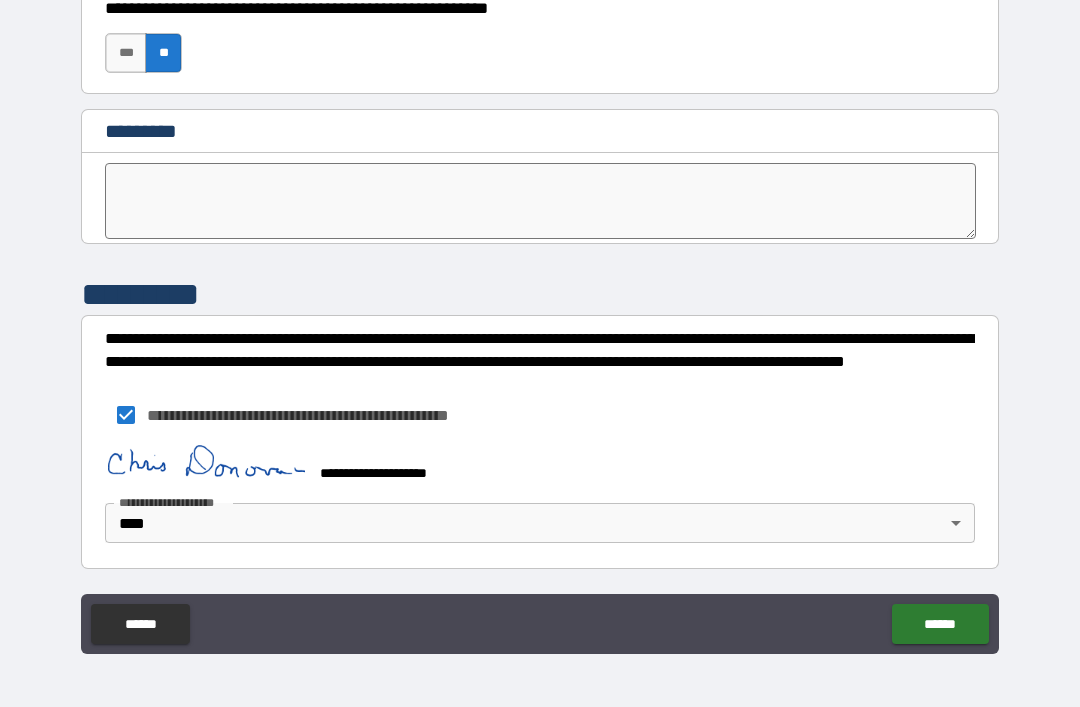 scroll, scrollTop: 10232, scrollLeft: 0, axis: vertical 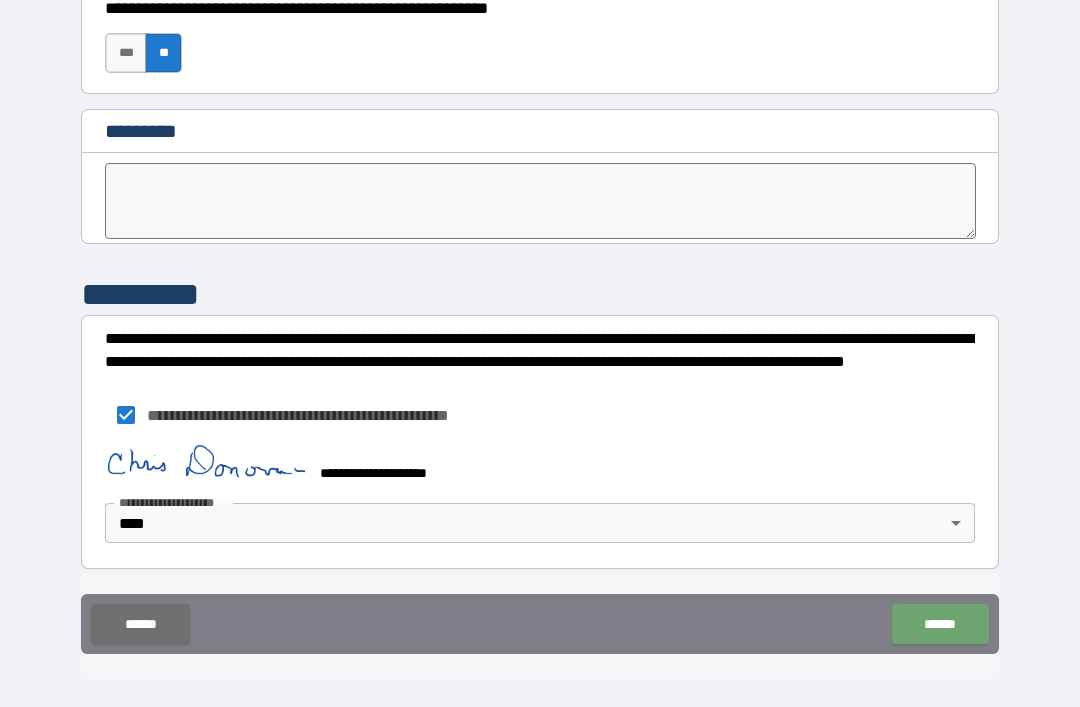 click on "******" at bounding box center (940, 624) 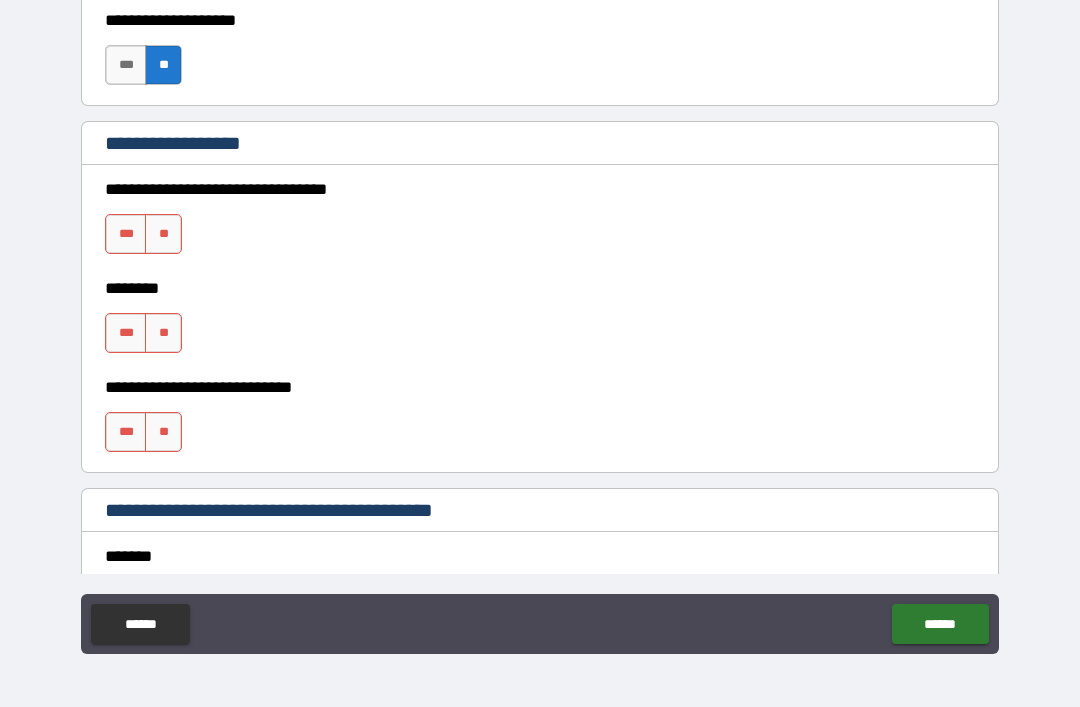 scroll, scrollTop: 989, scrollLeft: 0, axis: vertical 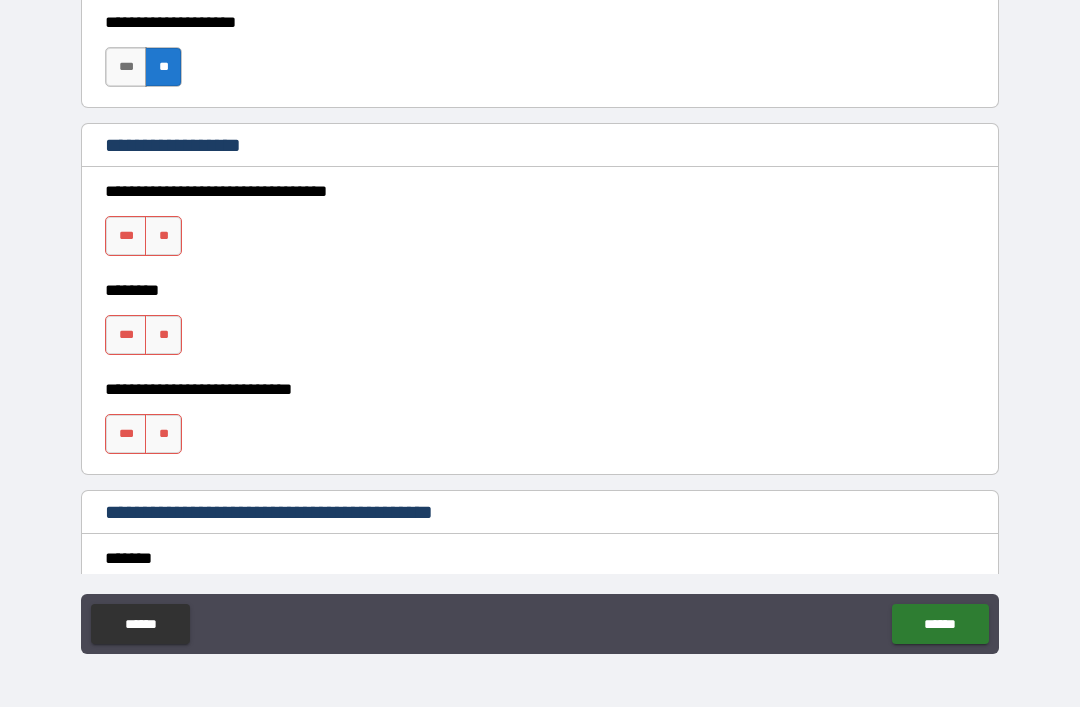 click on "**" at bounding box center [163, 236] 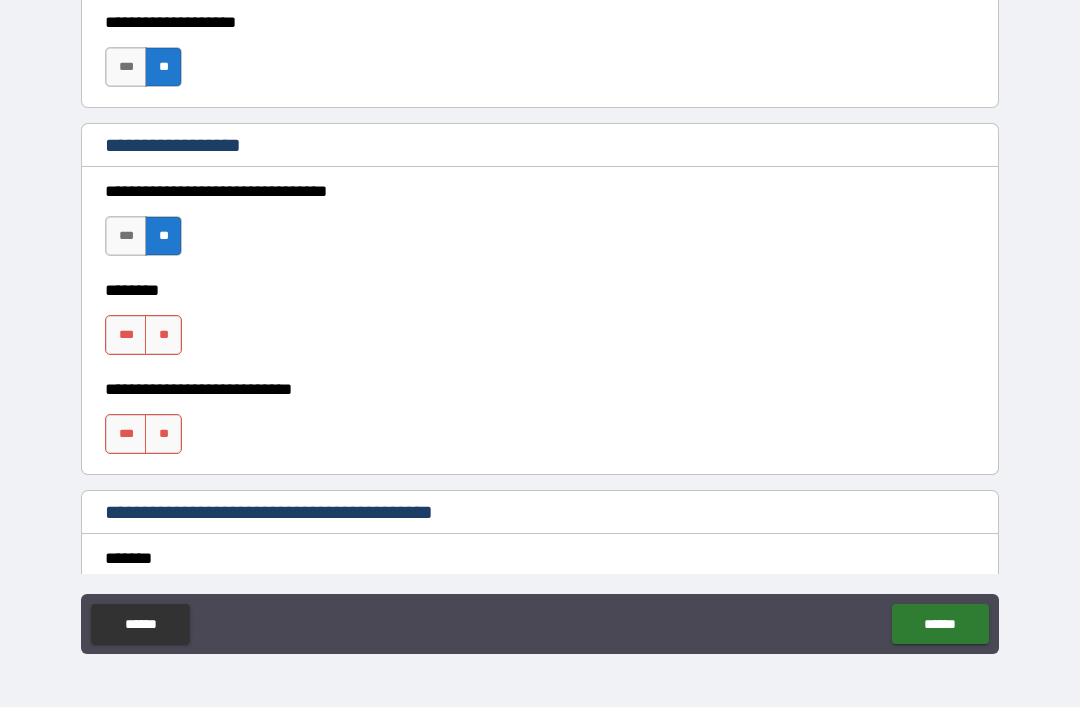click on "**" at bounding box center [163, 335] 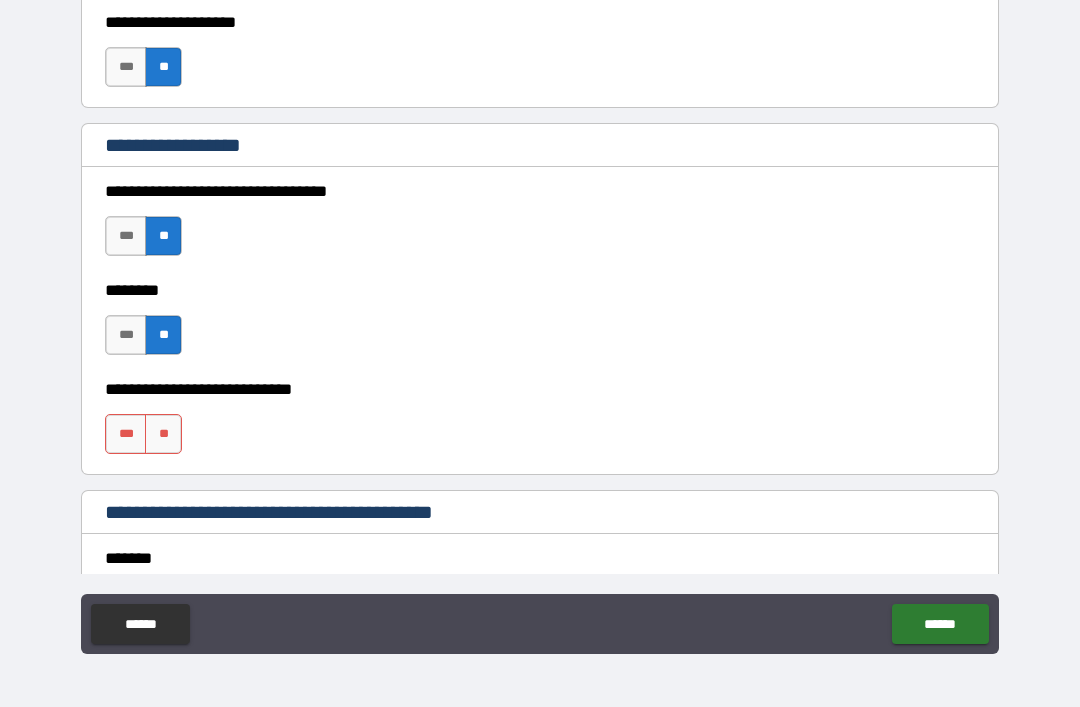 click on "**" at bounding box center (163, 434) 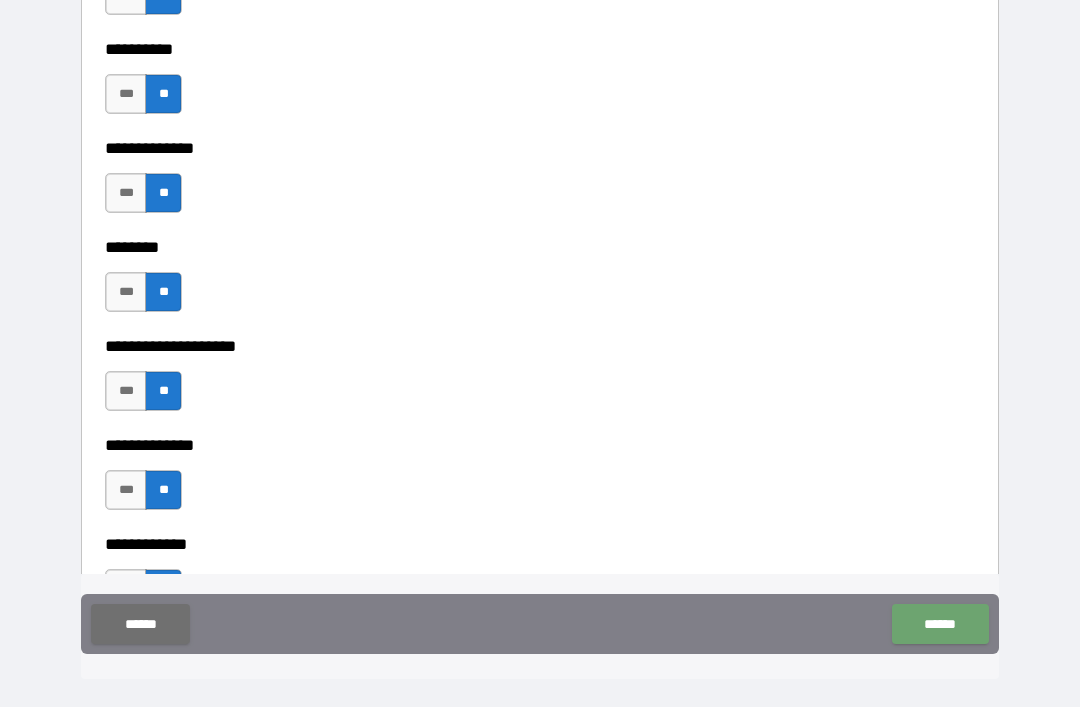 scroll, scrollTop: 0, scrollLeft: 0, axis: both 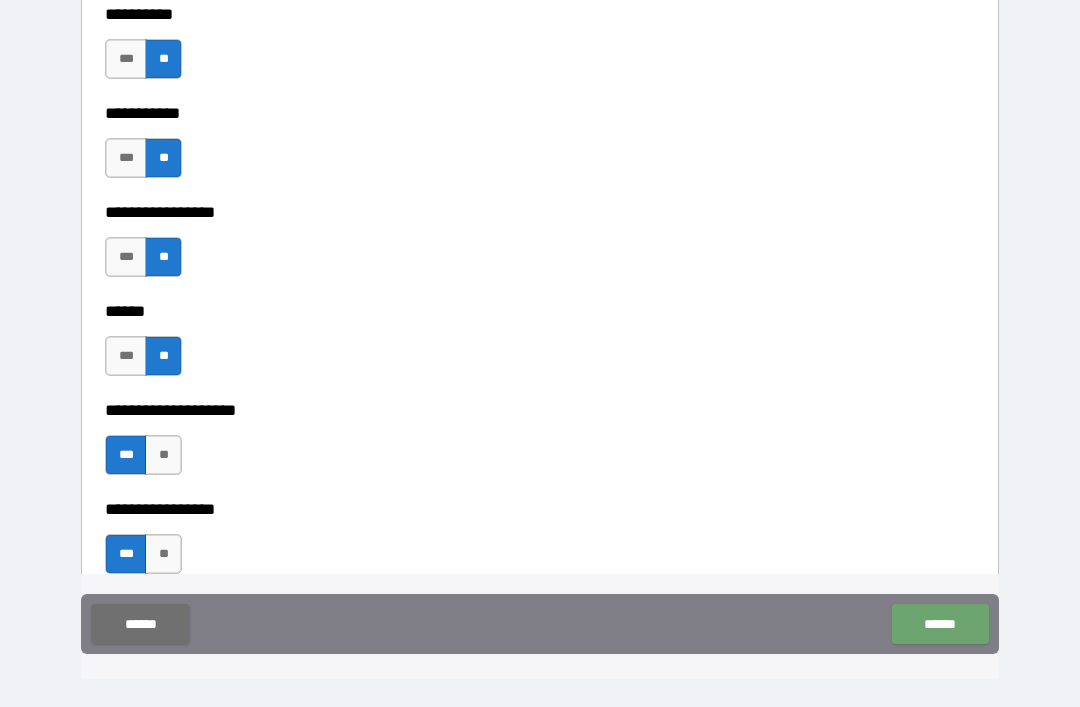 click on "******" at bounding box center [940, 624] 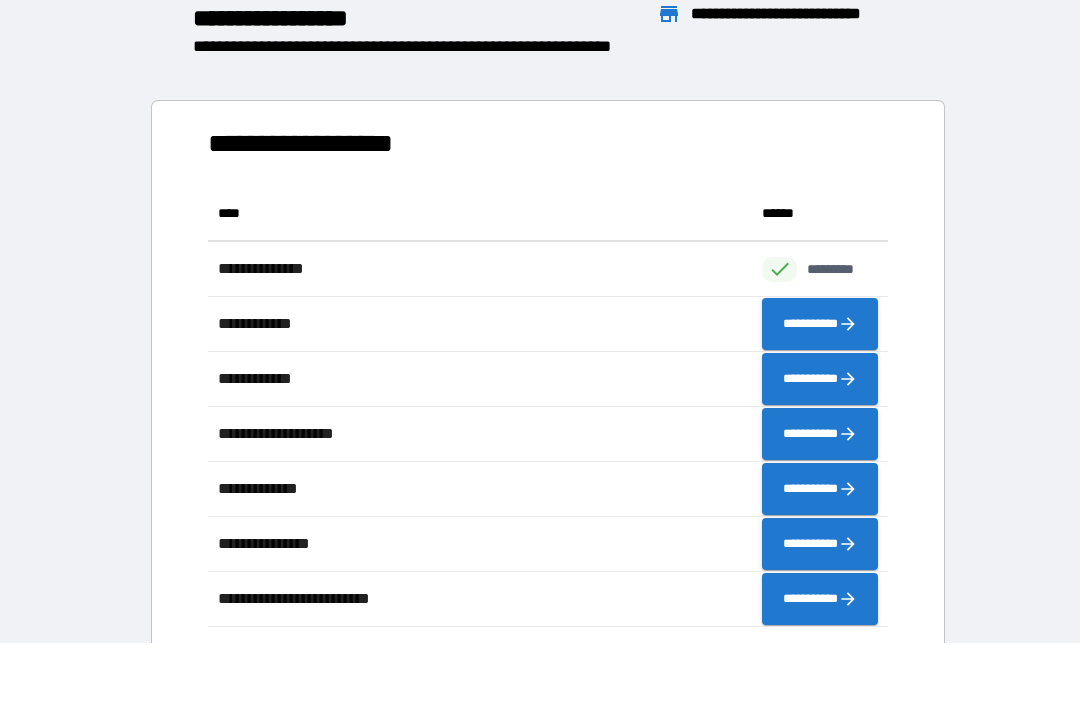 scroll, scrollTop: 1, scrollLeft: 1, axis: both 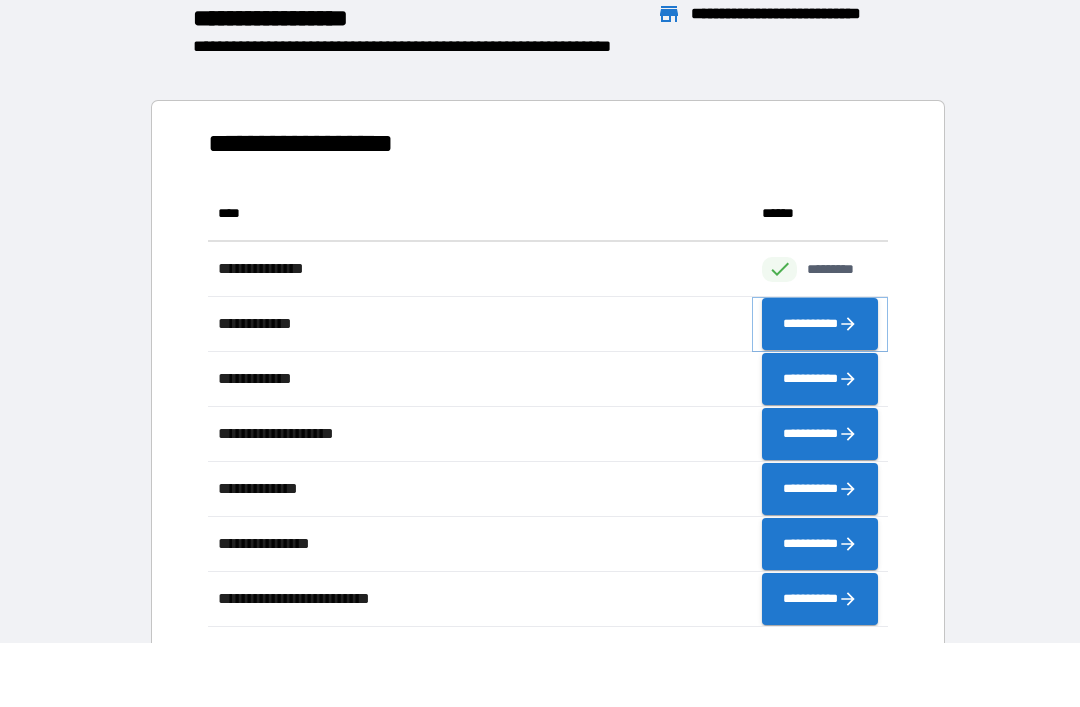 click on "**********" at bounding box center [820, 324] 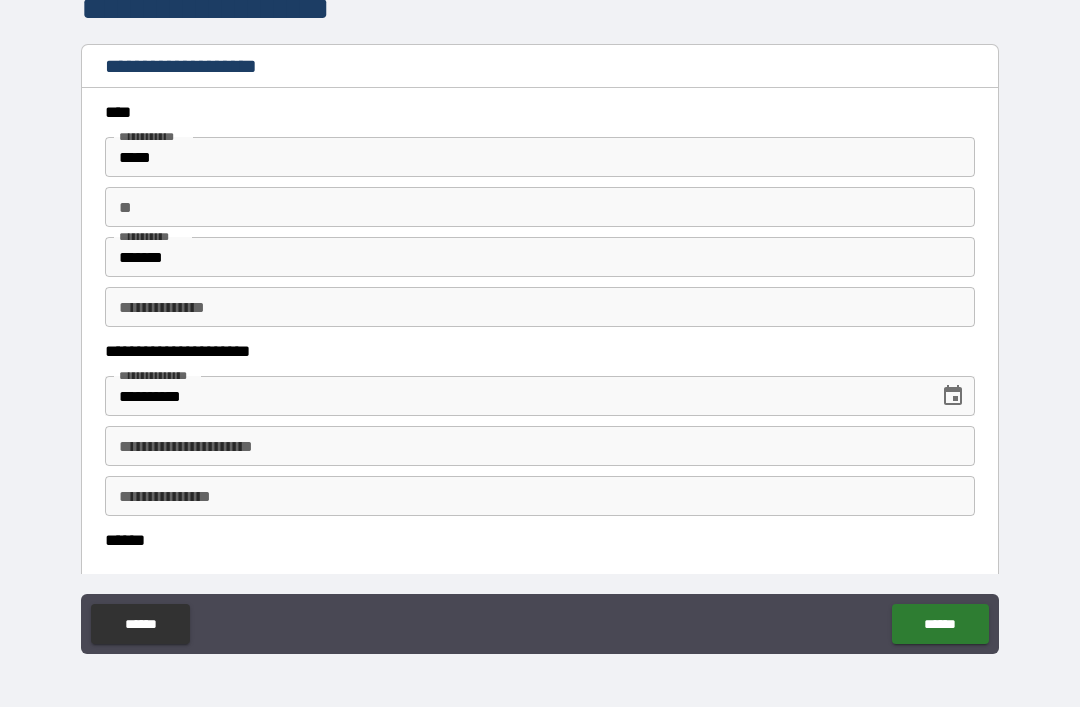 click on "**********" at bounding box center (540, 446) 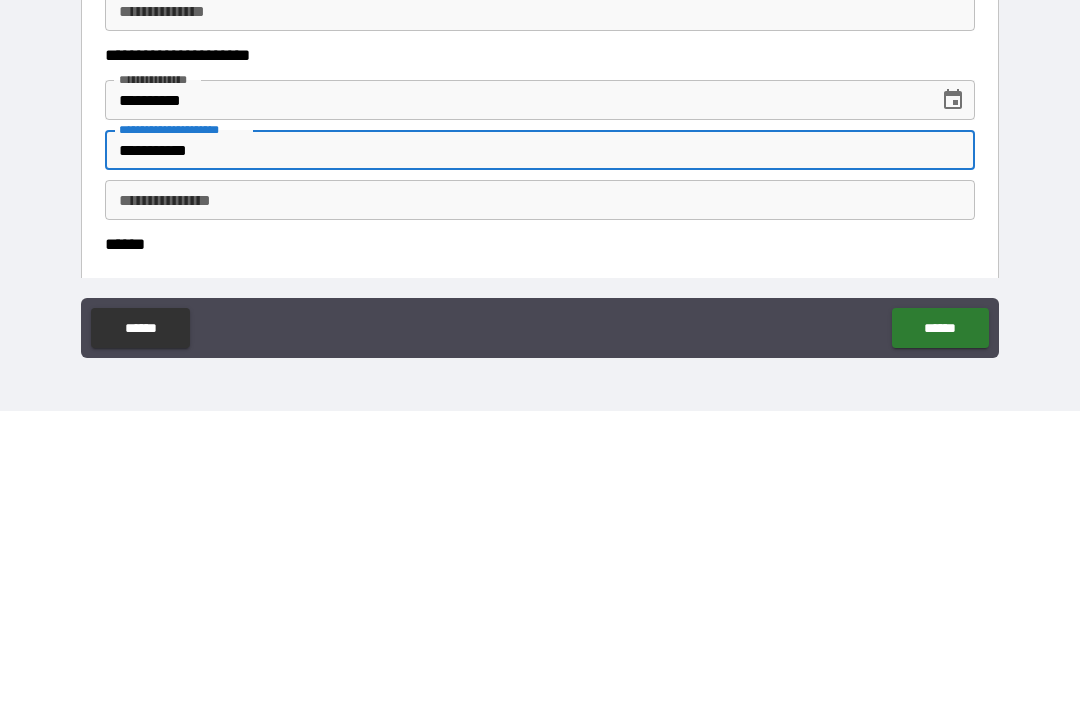 type on "**********" 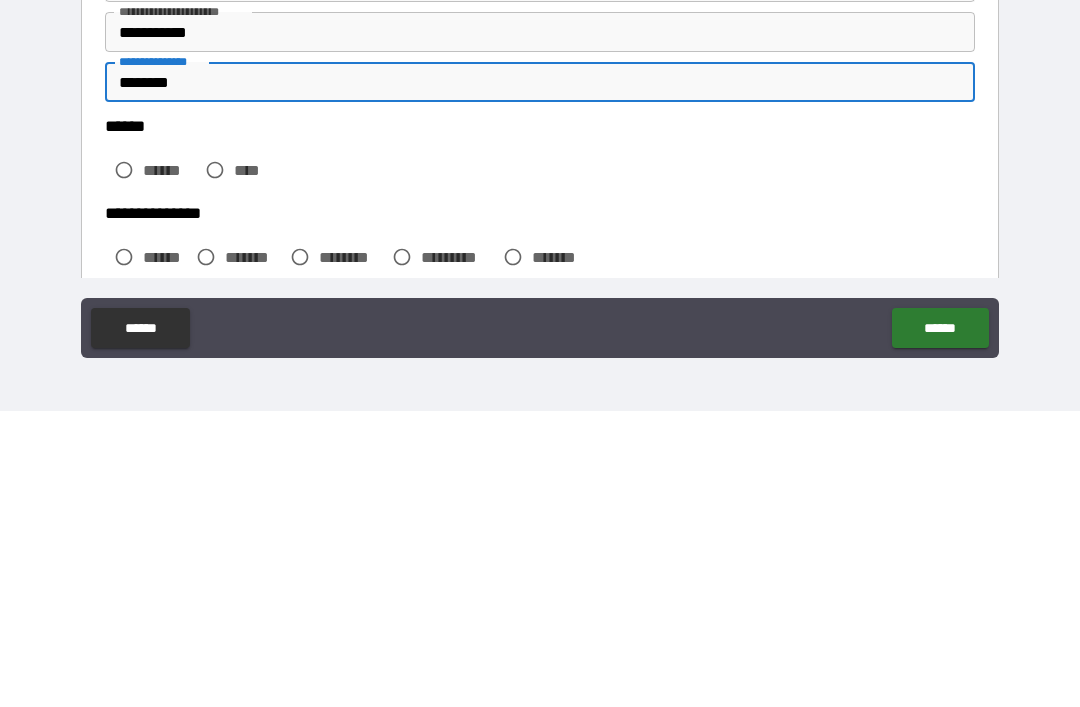 scroll, scrollTop: 119, scrollLeft: 0, axis: vertical 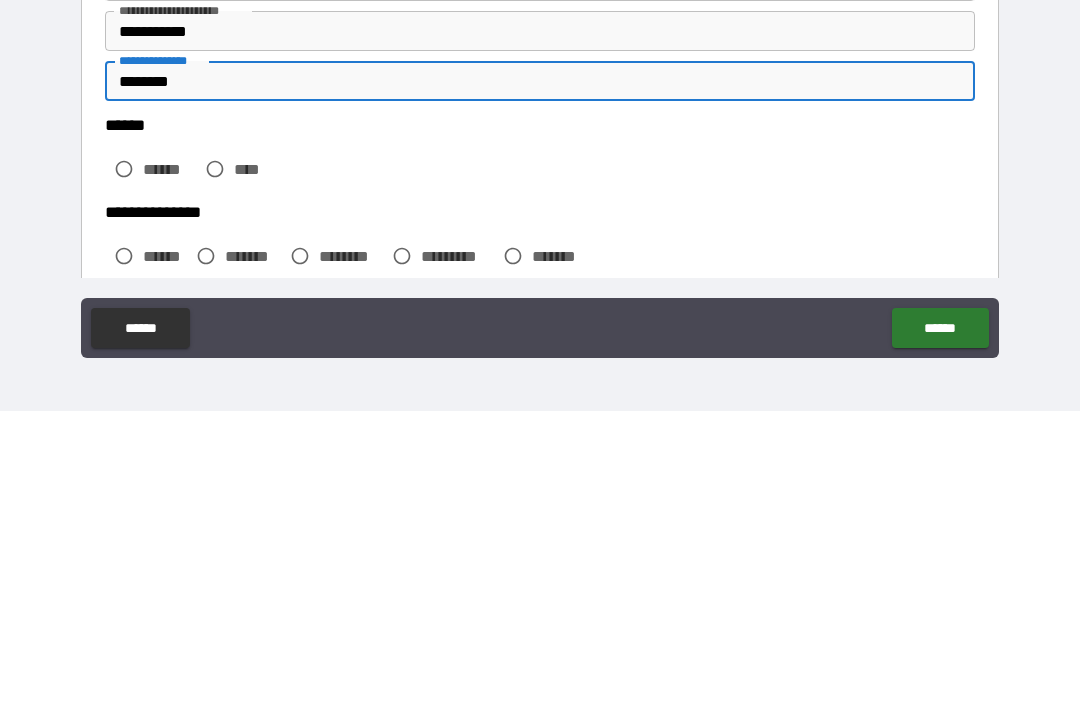 type on "********" 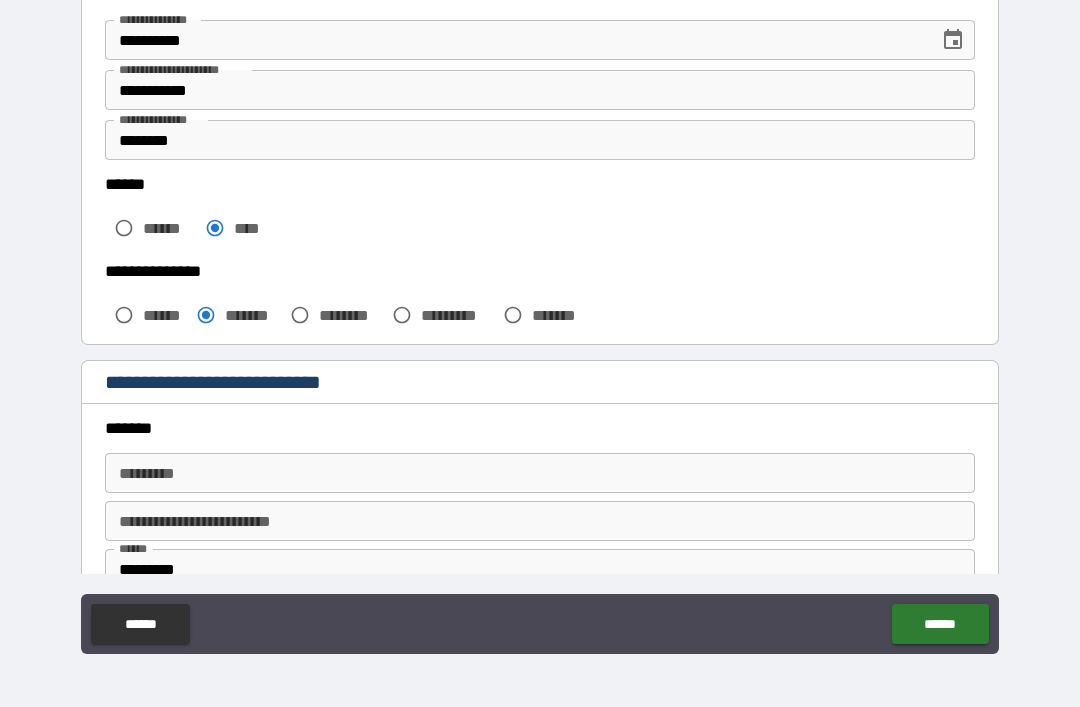 scroll, scrollTop: 360, scrollLeft: 0, axis: vertical 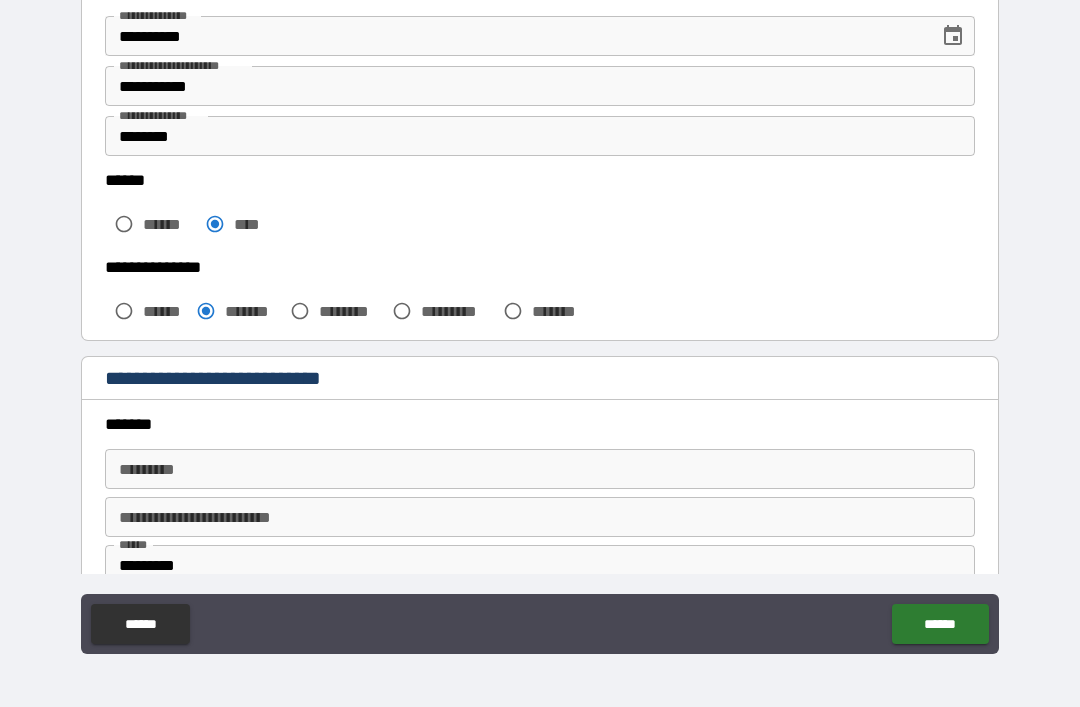 click on "*******   *" at bounding box center [540, 469] 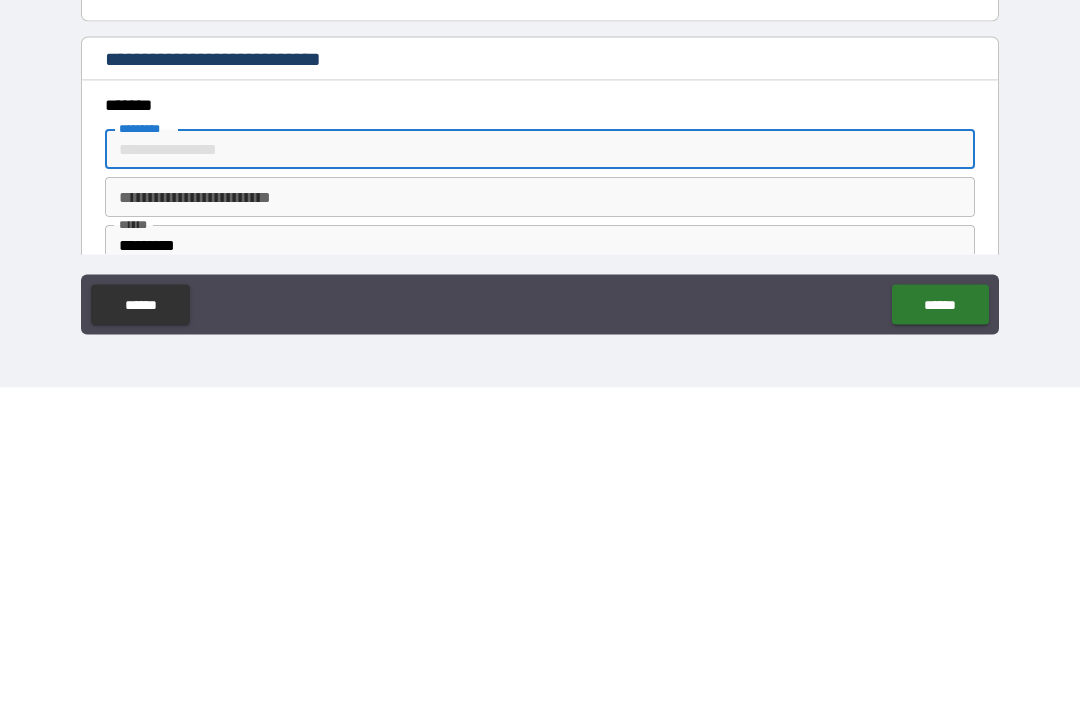 type on "**********" 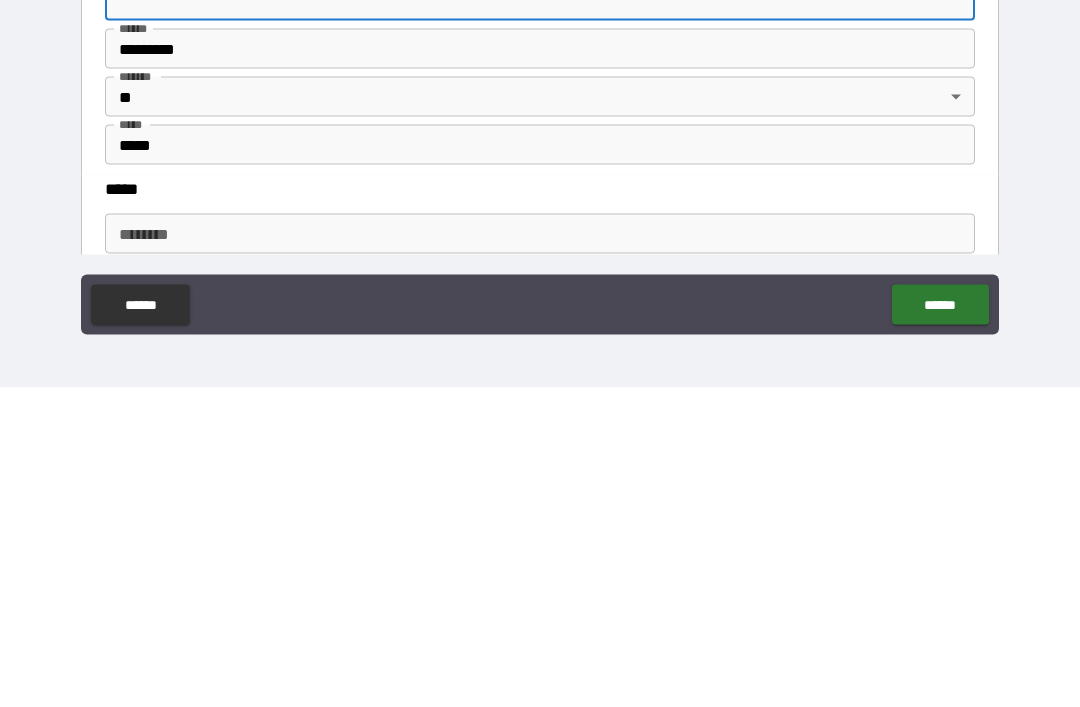 scroll, scrollTop: 559, scrollLeft: 0, axis: vertical 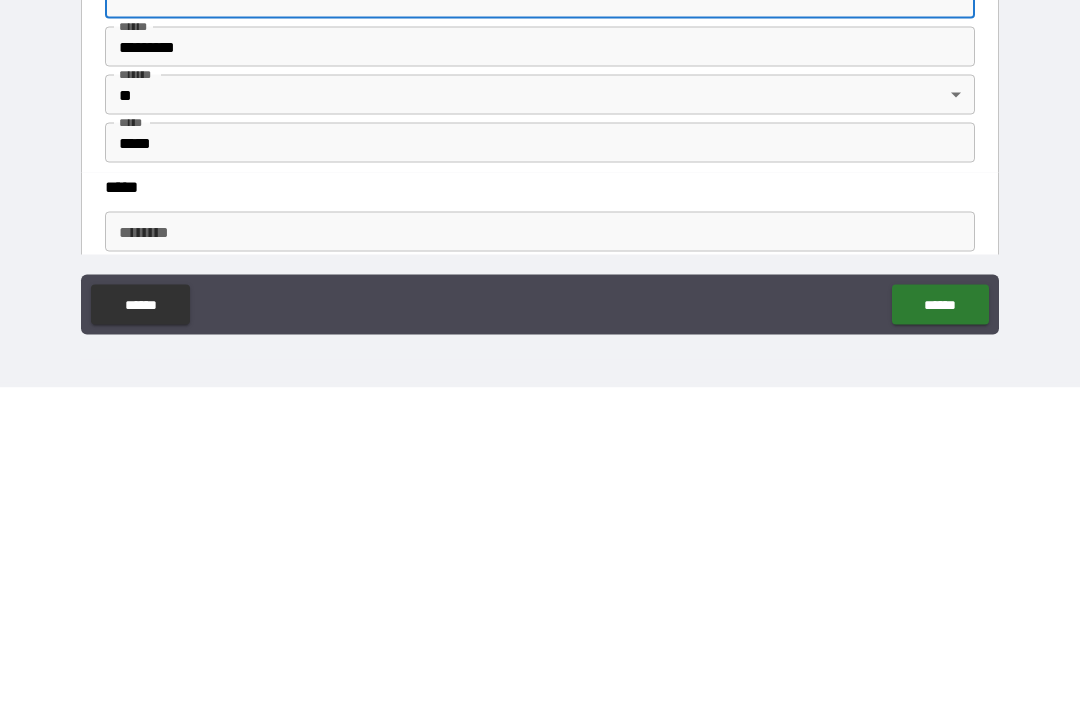 click on "*****" at bounding box center (540, 462) 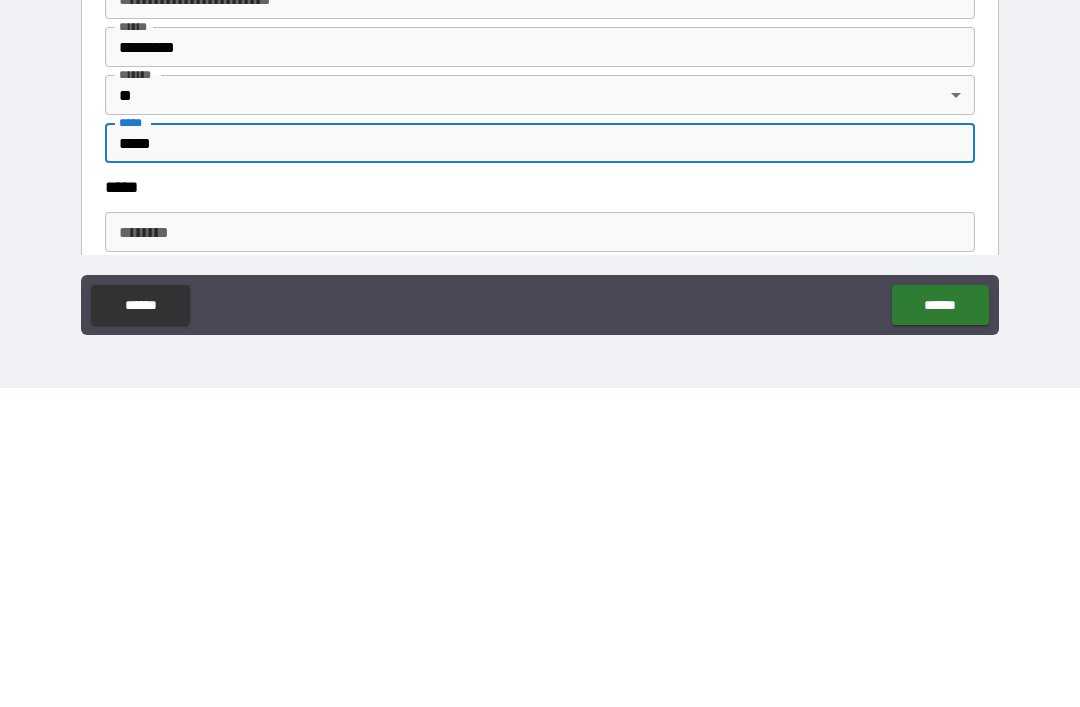 type on "*****" 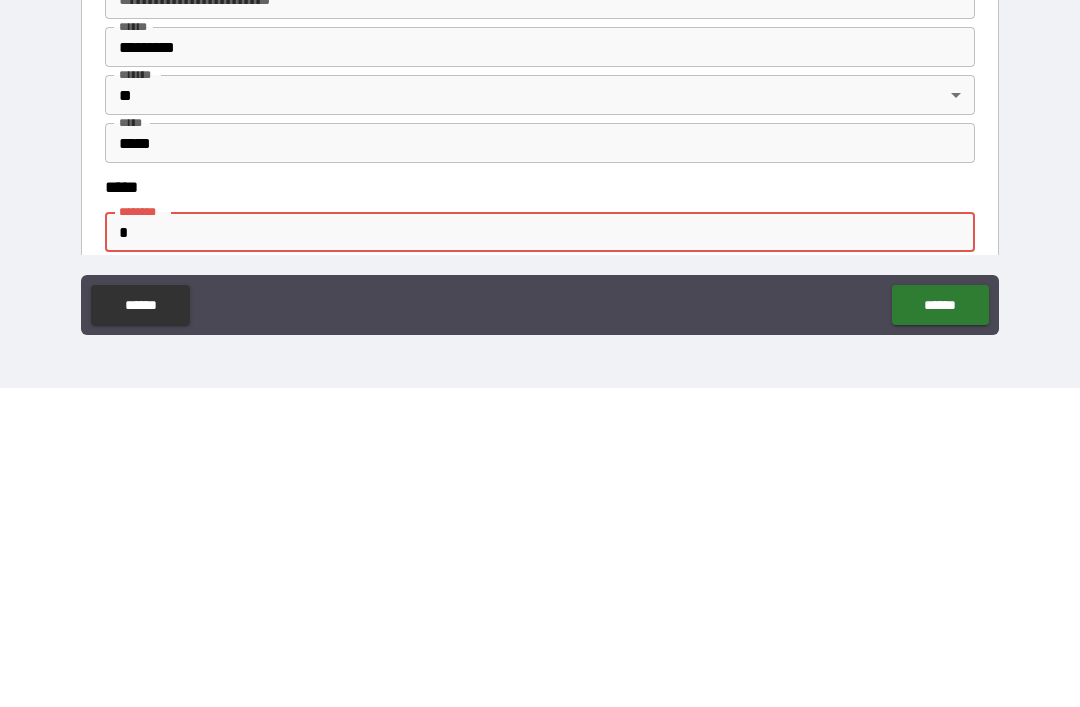 type on "**********" 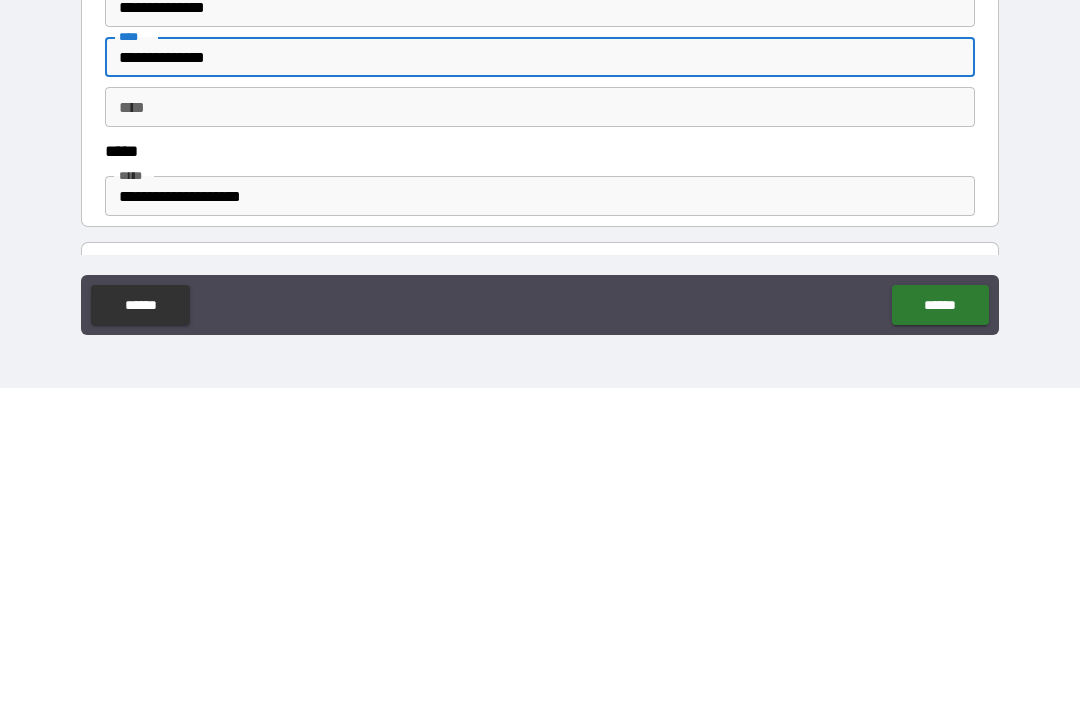 scroll, scrollTop: 790, scrollLeft: 0, axis: vertical 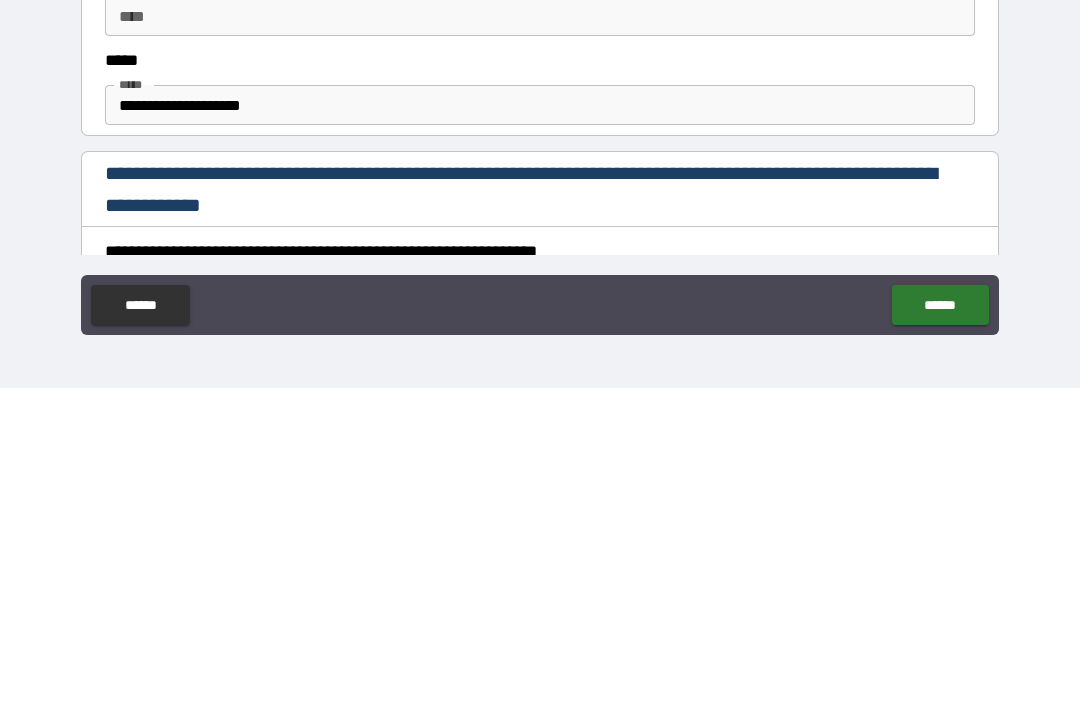 type on "**********" 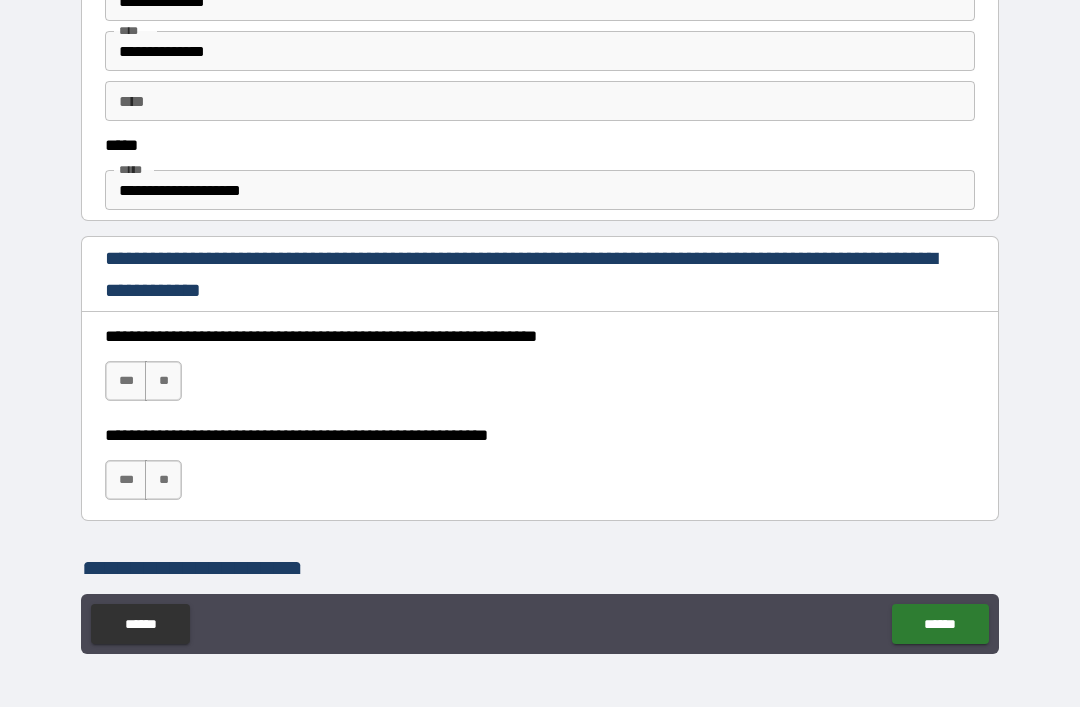 scroll, scrollTop: 1117, scrollLeft: 0, axis: vertical 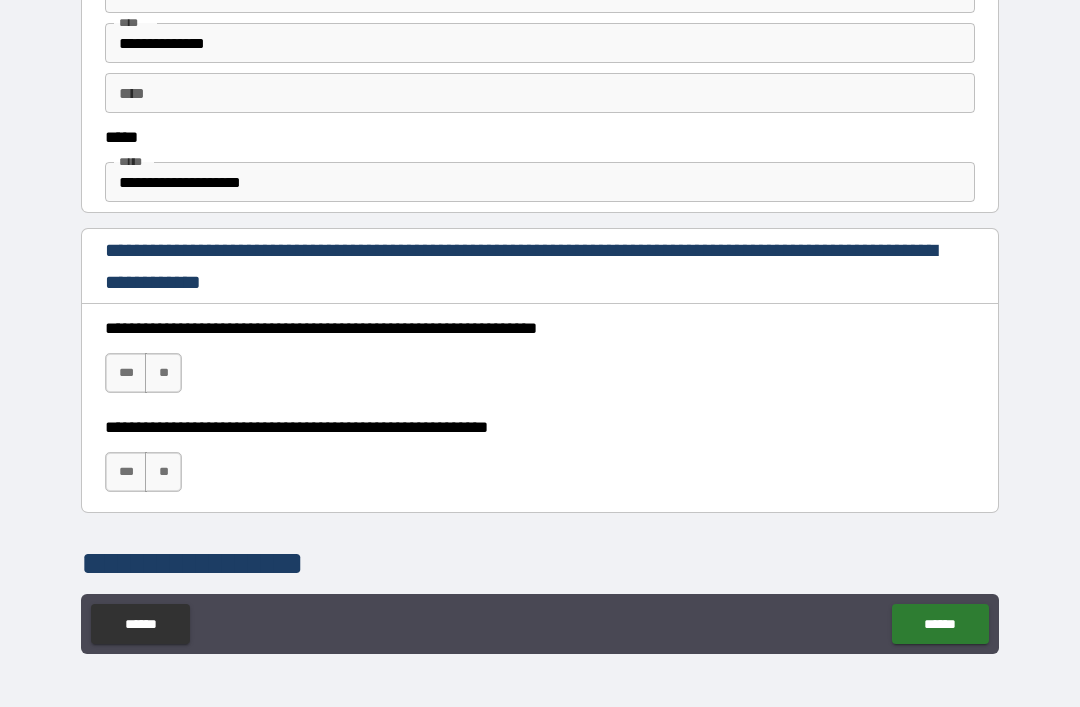 click on "***" at bounding box center (126, 373) 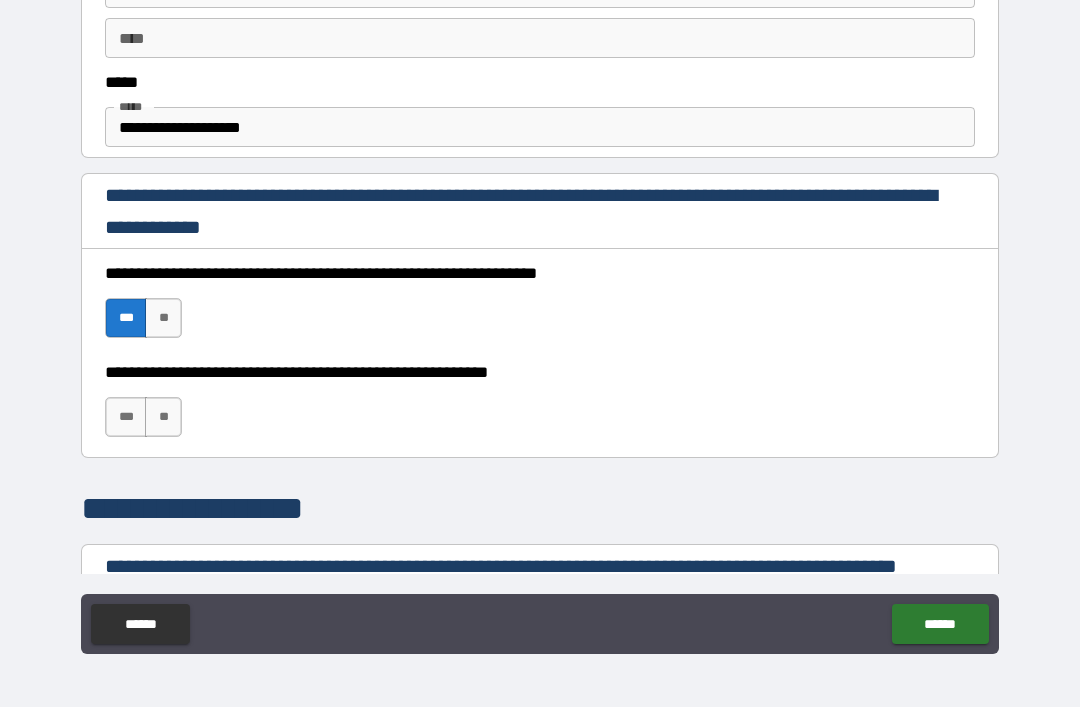 scroll, scrollTop: 1201, scrollLeft: 0, axis: vertical 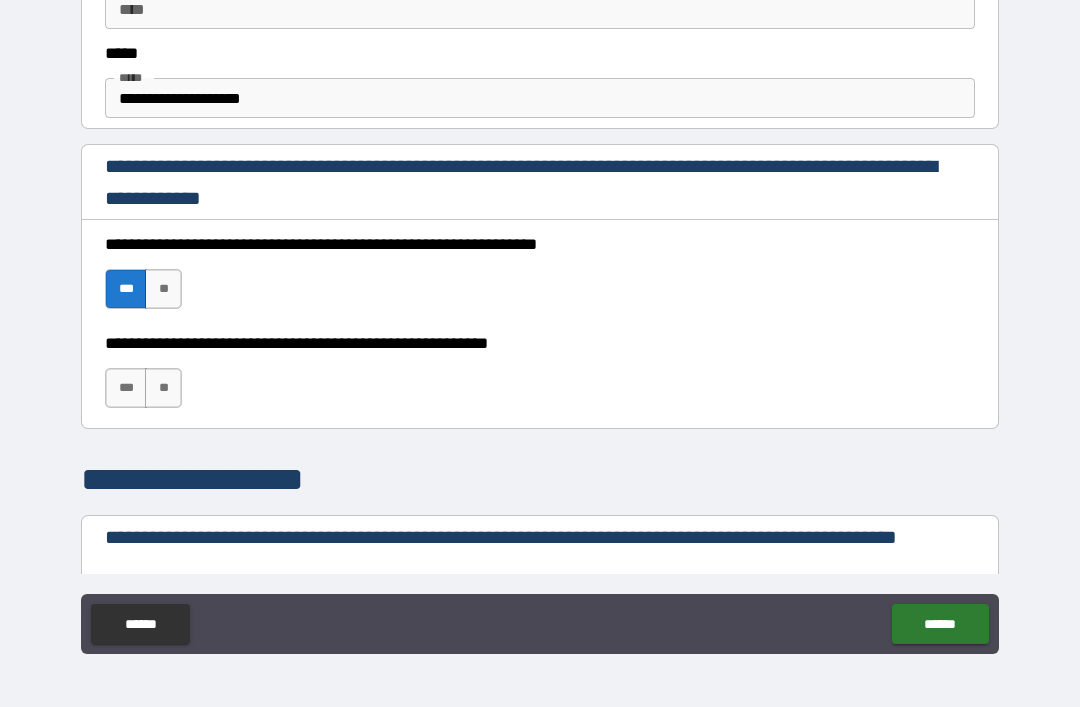 click on "***" at bounding box center (126, 388) 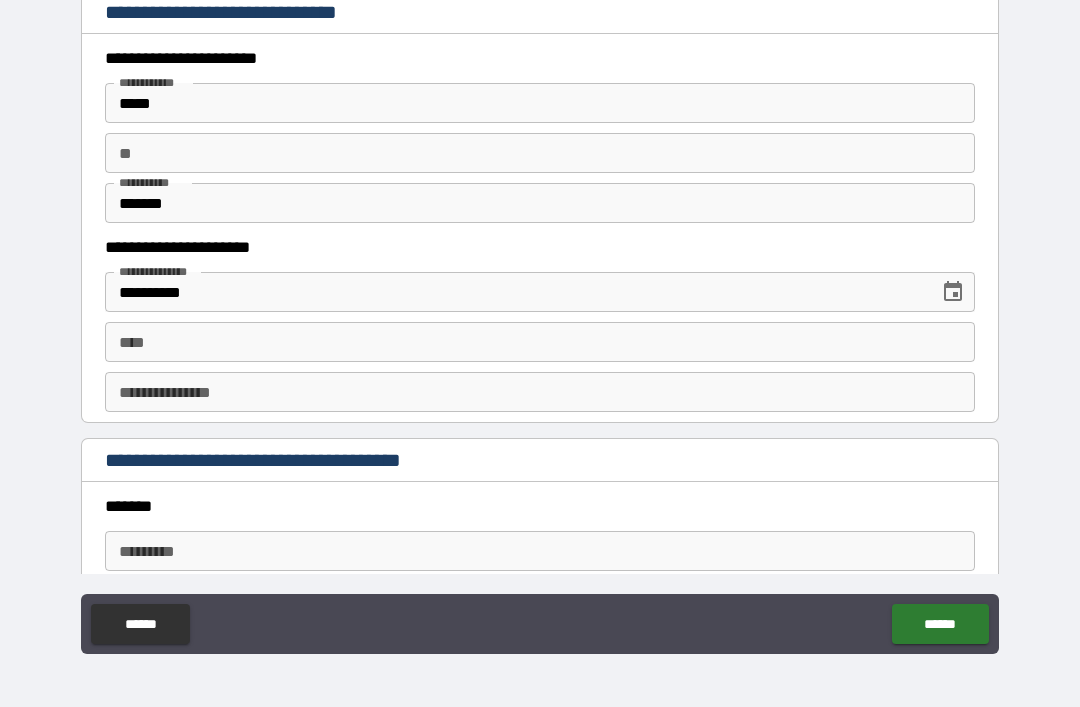 scroll, scrollTop: 1916, scrollLeft: 0, axis: vertical 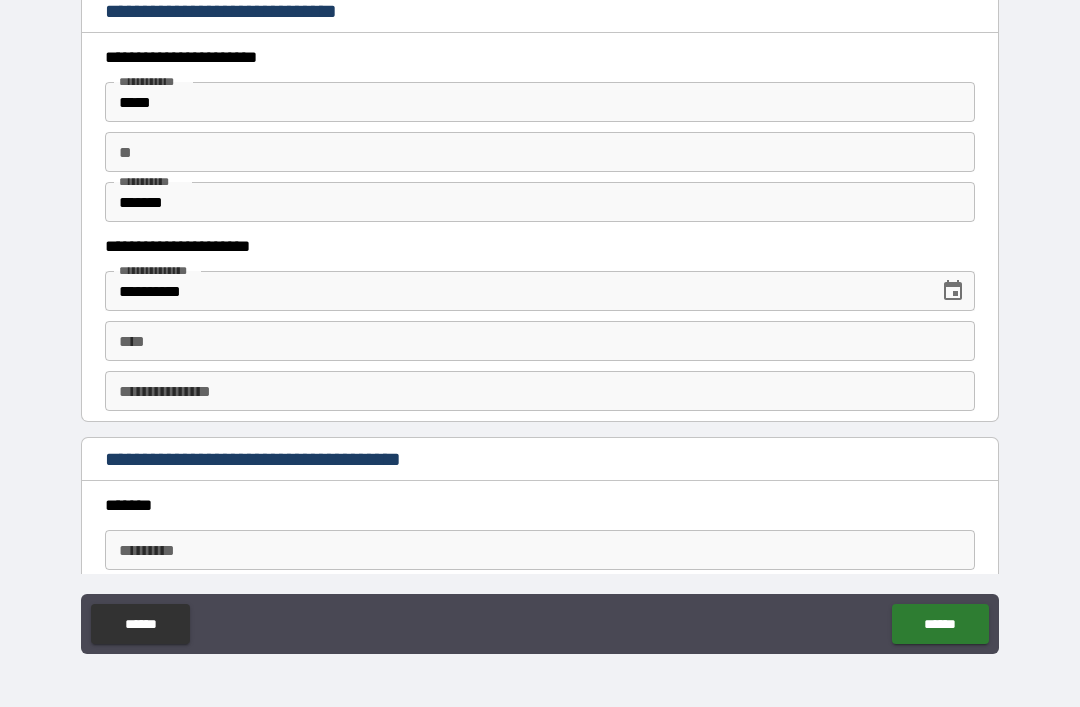 click on "****" at bounding box center [540, 341] 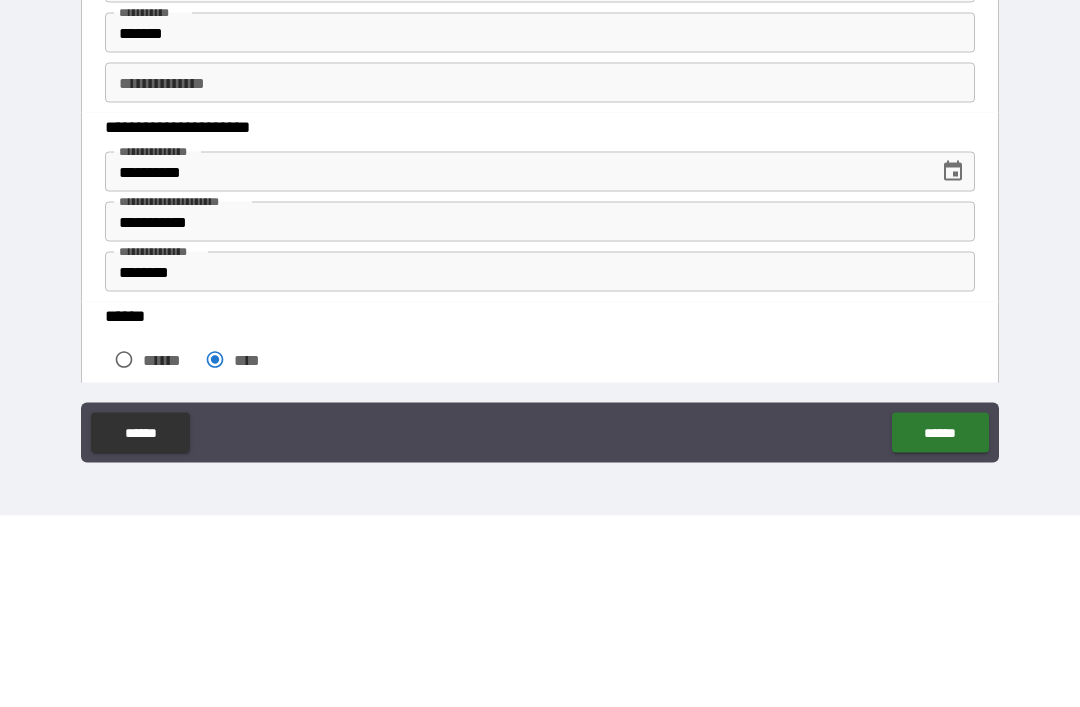 scroll, scrollTop: 35, scrollLeft: 0, axis: vertical 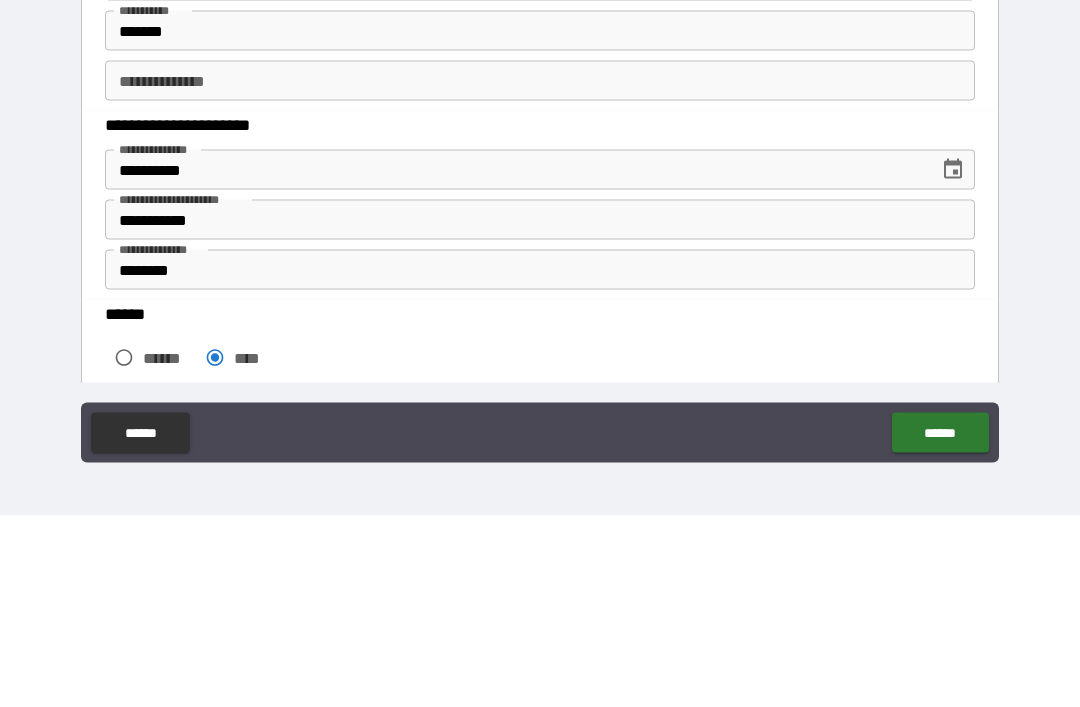 click on "**********" at bounding box center (540, 411) 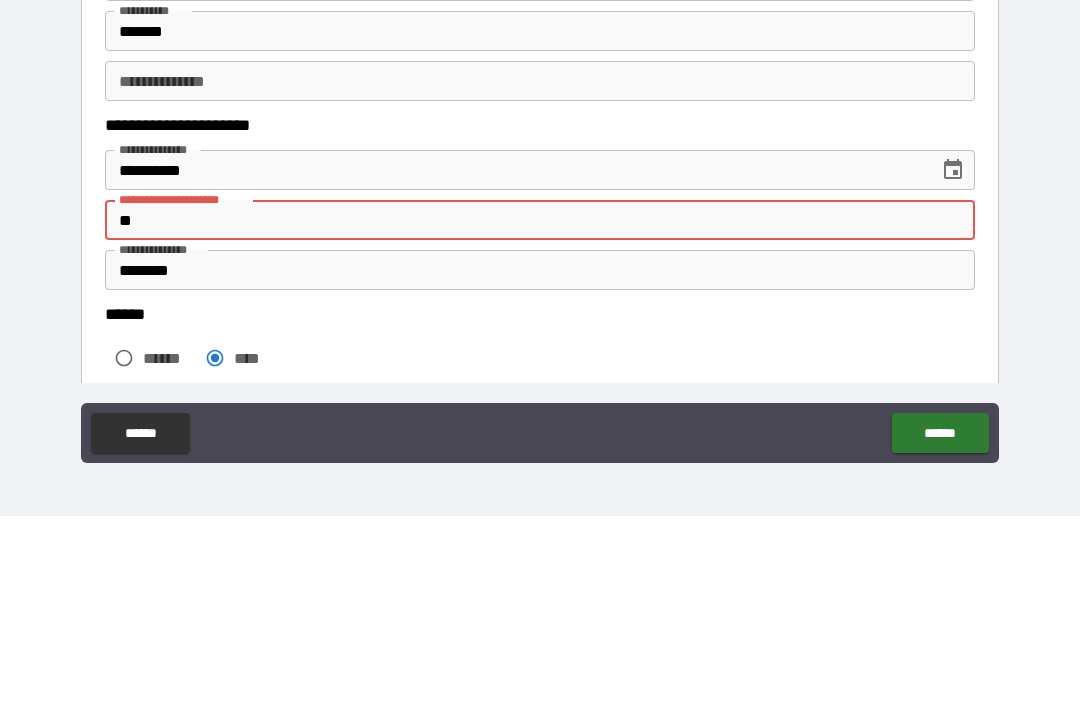 type on "*" 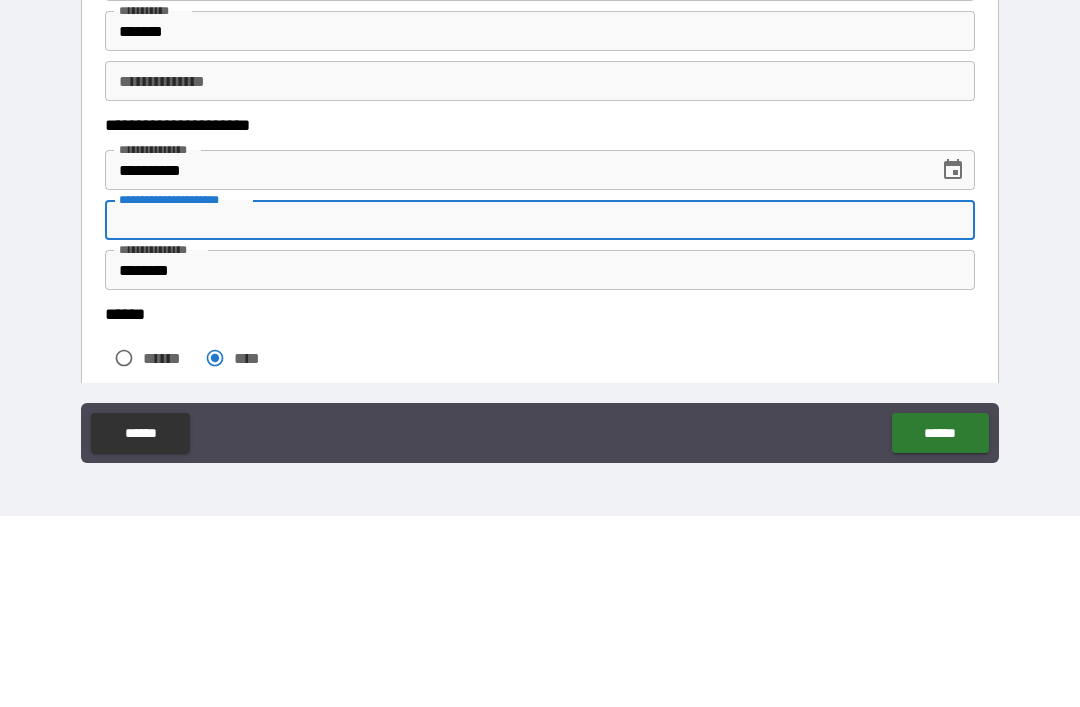 type 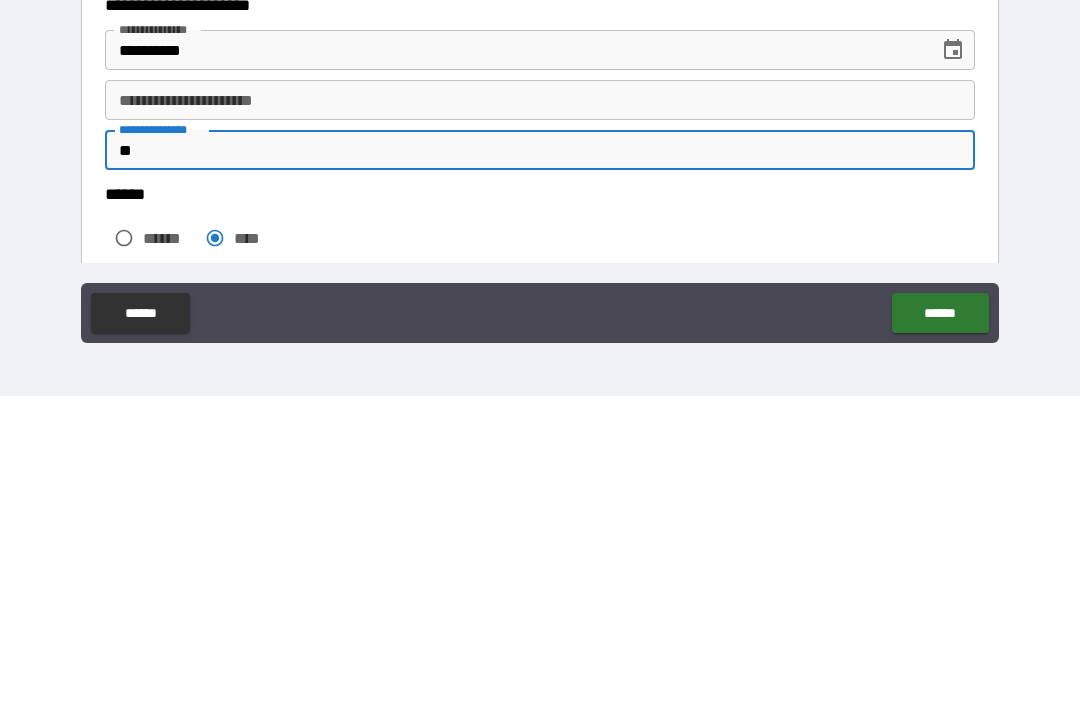 type on "*" 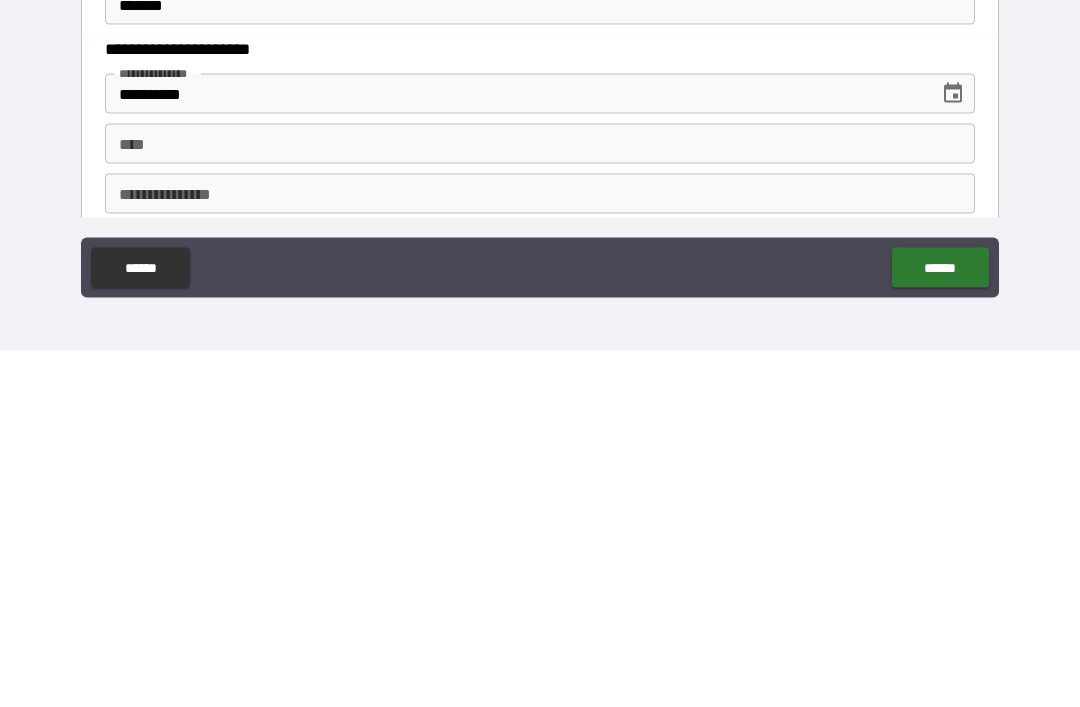 type 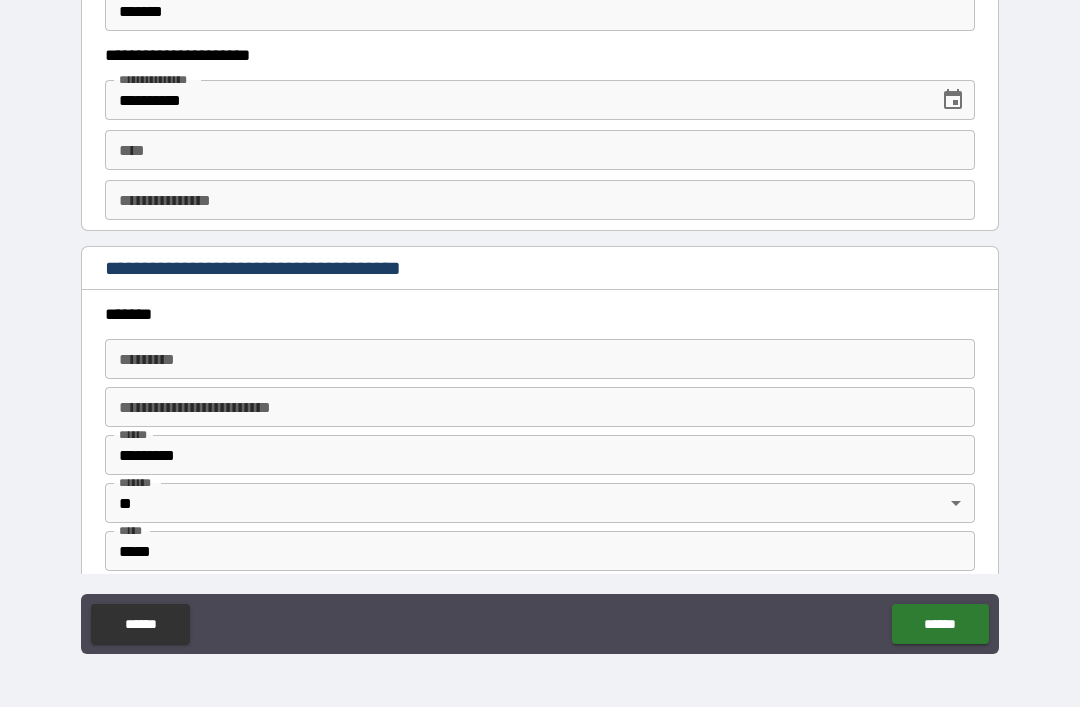 scroll, scrollTop: 2114, scrollLeft: 0, axis: vertical 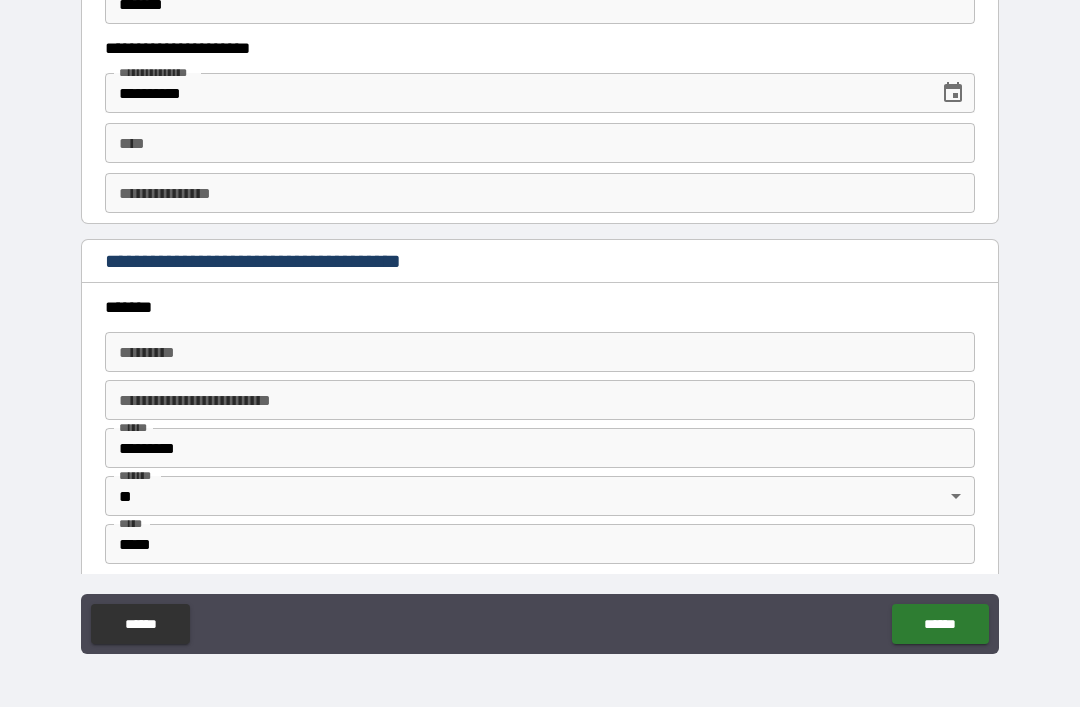 click on "*******   *" at bounding box center (540, 352) 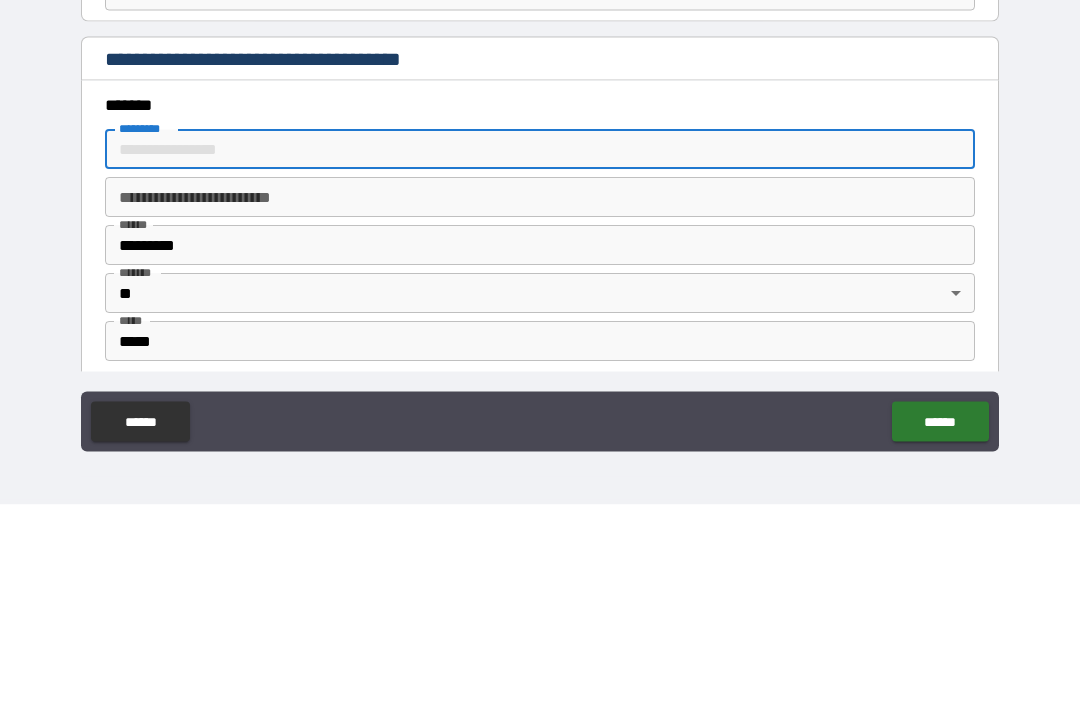 type on "**********" 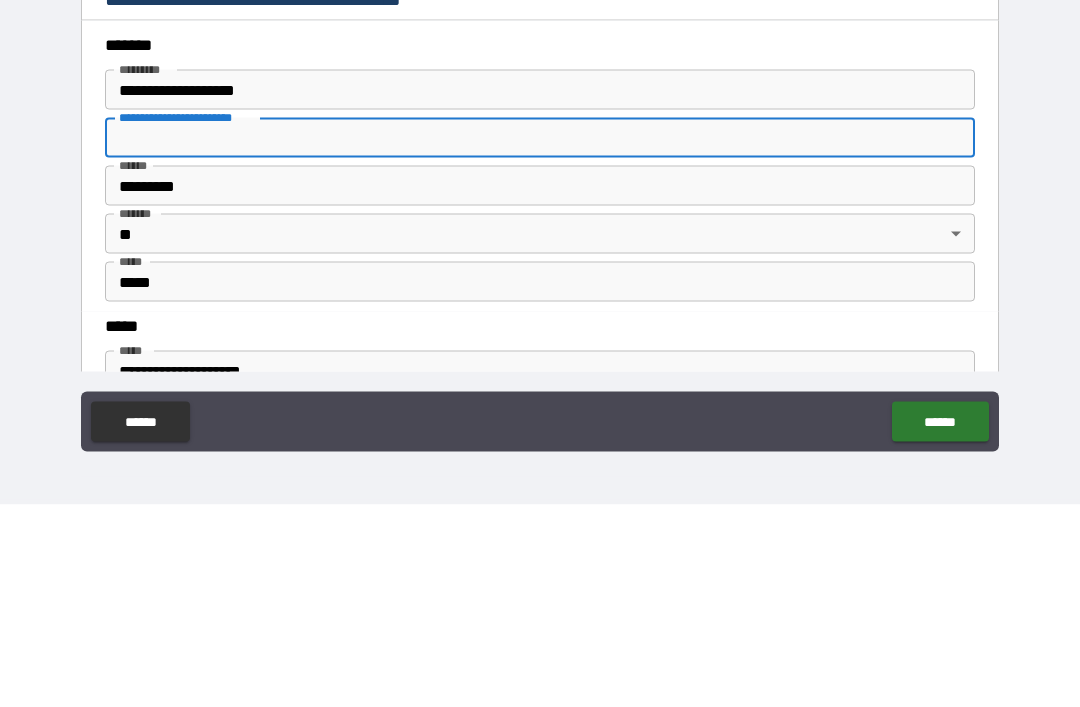 scroll, scrollTop: 2176, scrollLeft: 0, axis: vertical 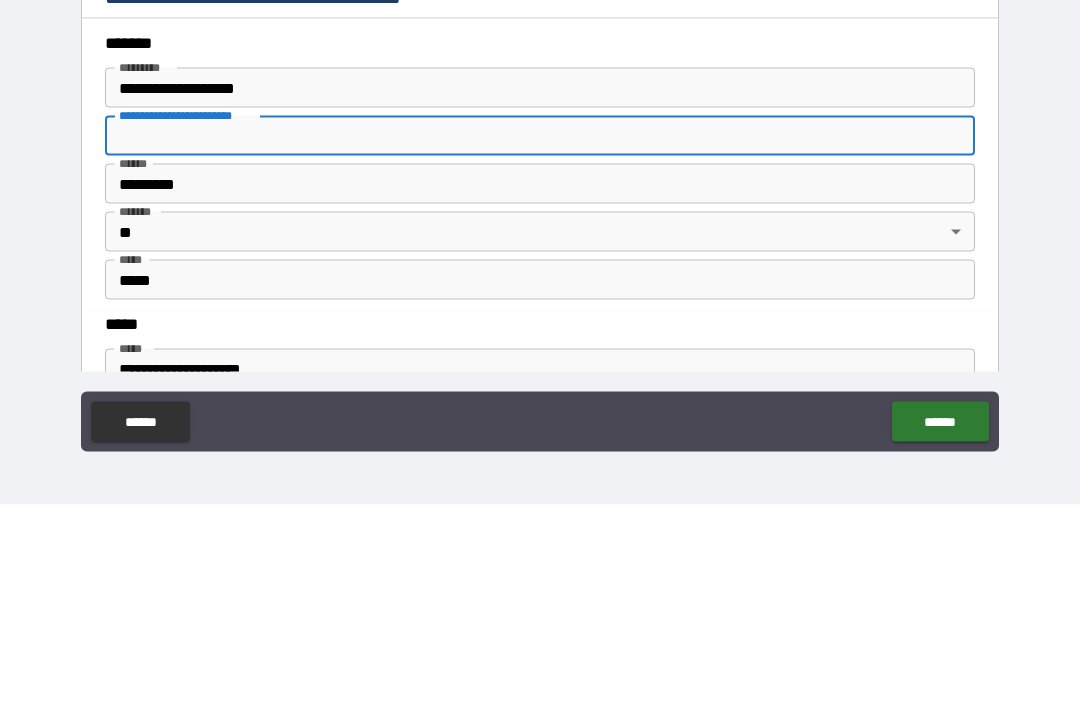 click on "*****" at bounding box center (540, 482) 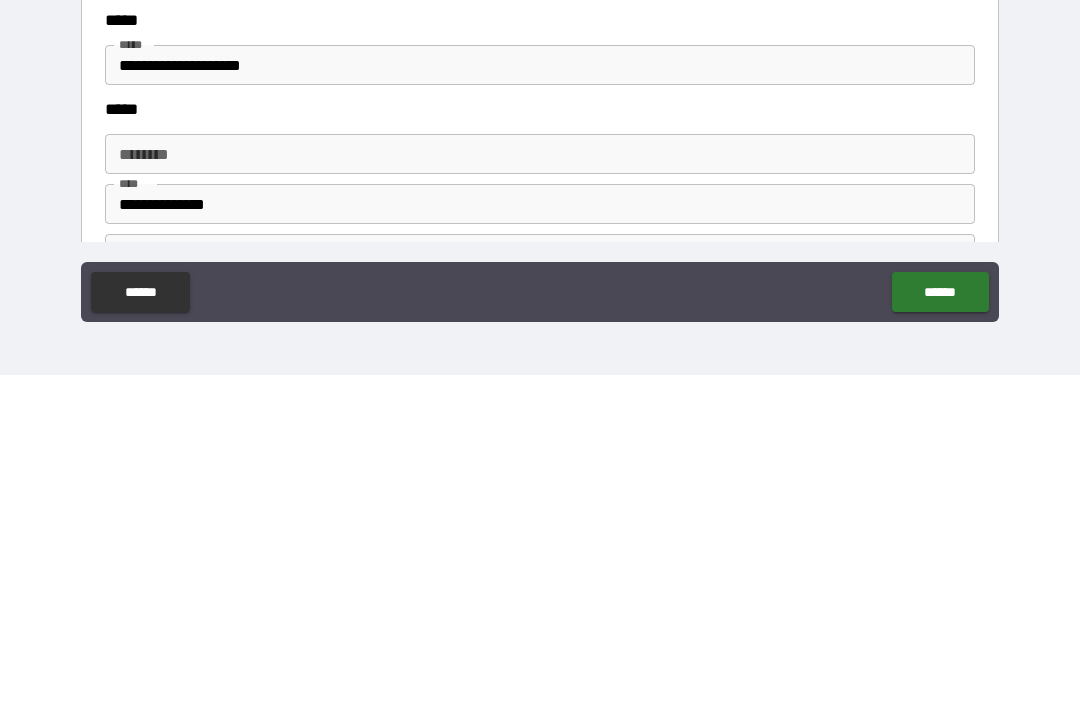 scroll, scrollTop: 2352, scrollLeft: 0, axis: vertical 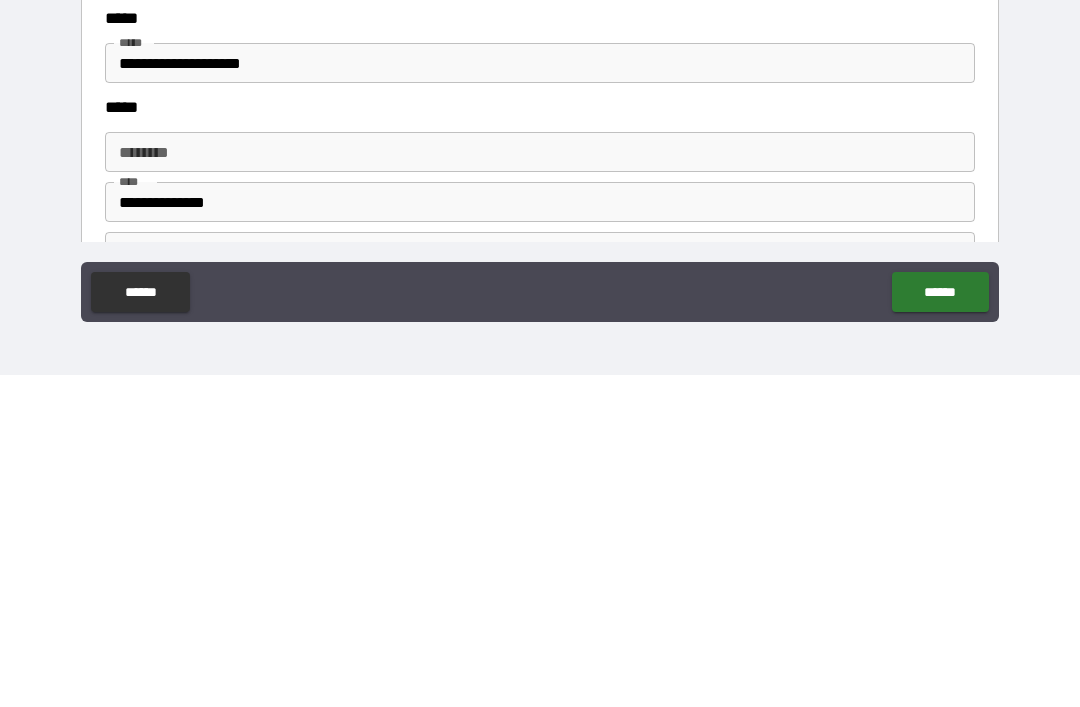 type on "*****" 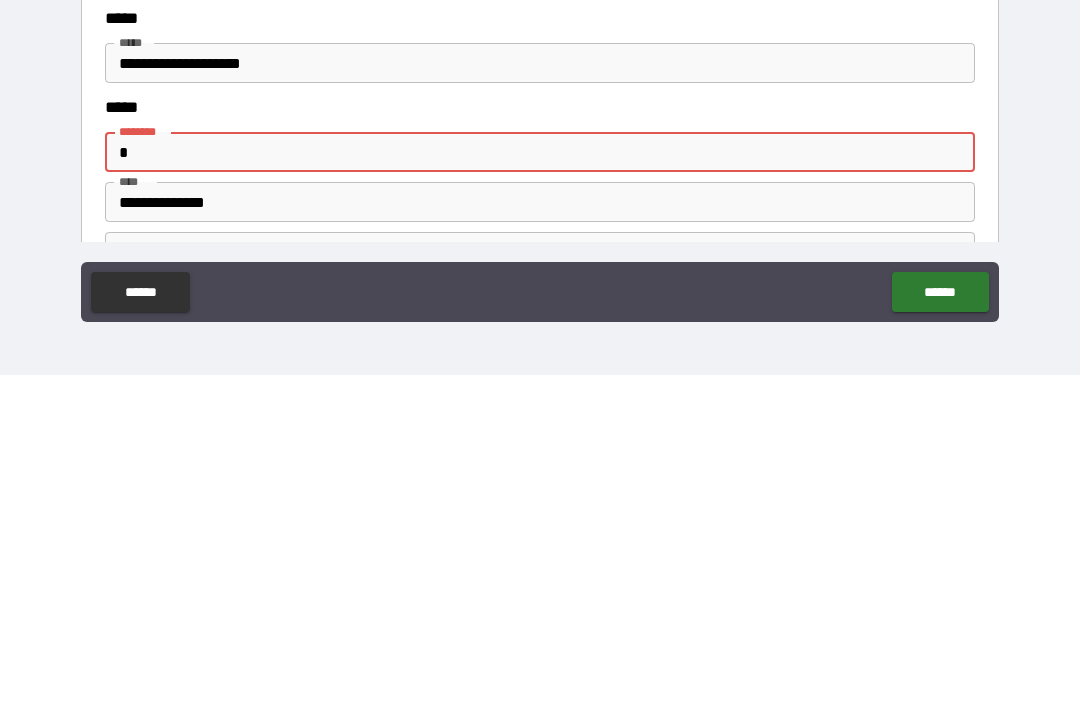 type on "**********" 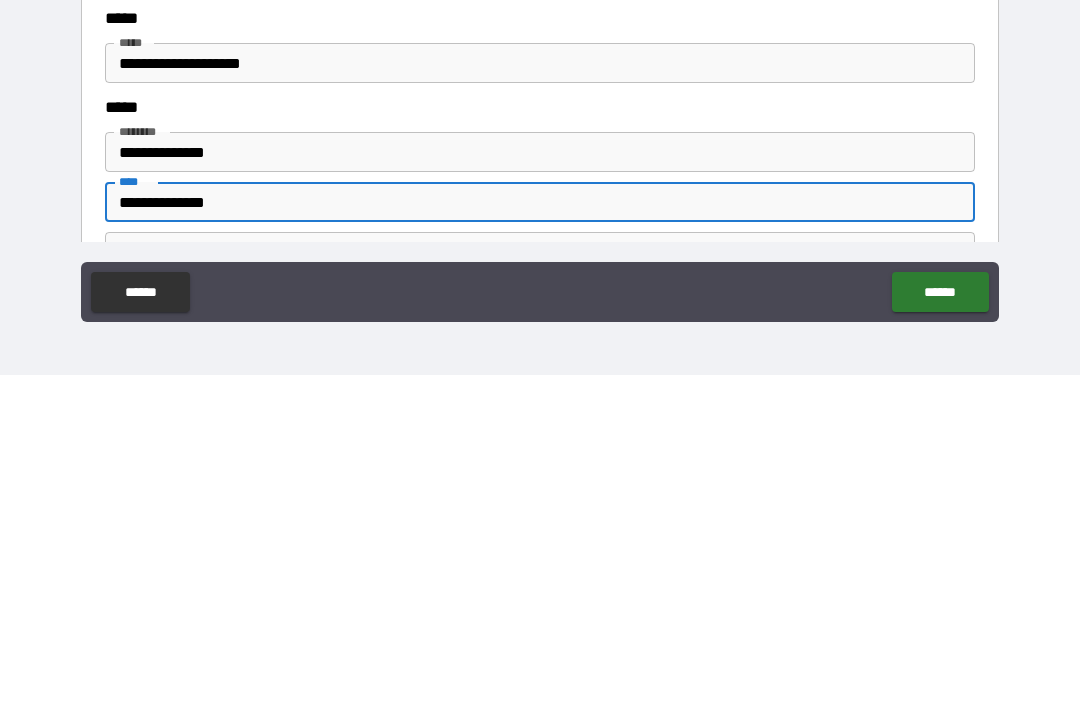click on "**********" at bounding box center [540, 534] 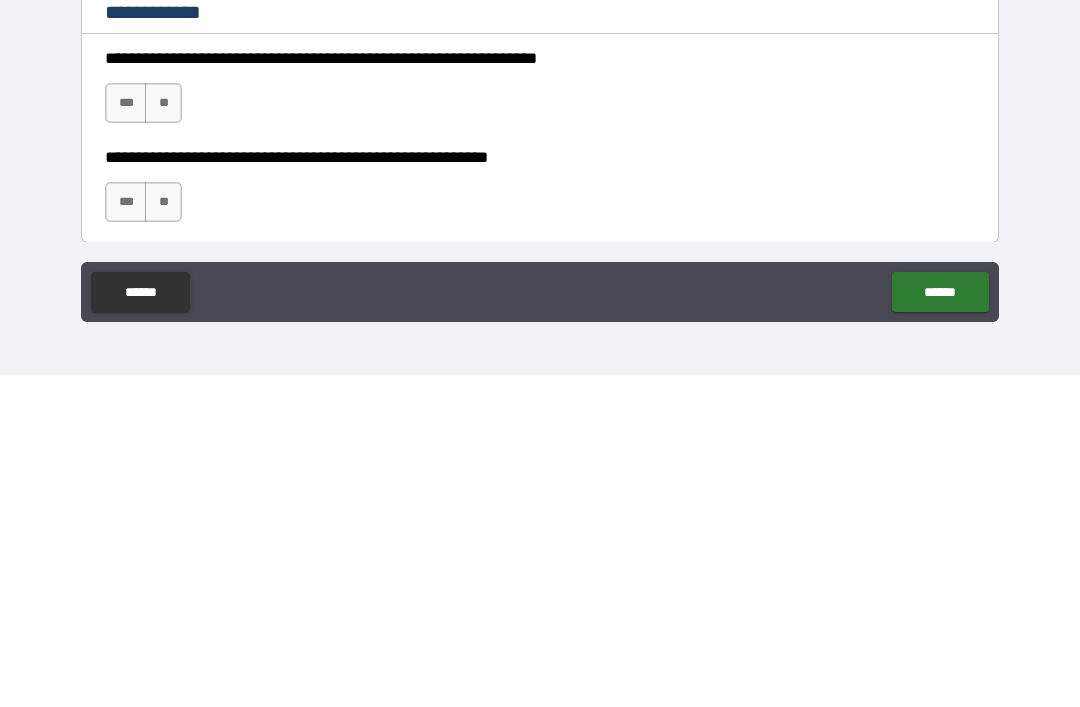 scroll, scrollTop: 2704, scrollLeft: 0, axis: vertical 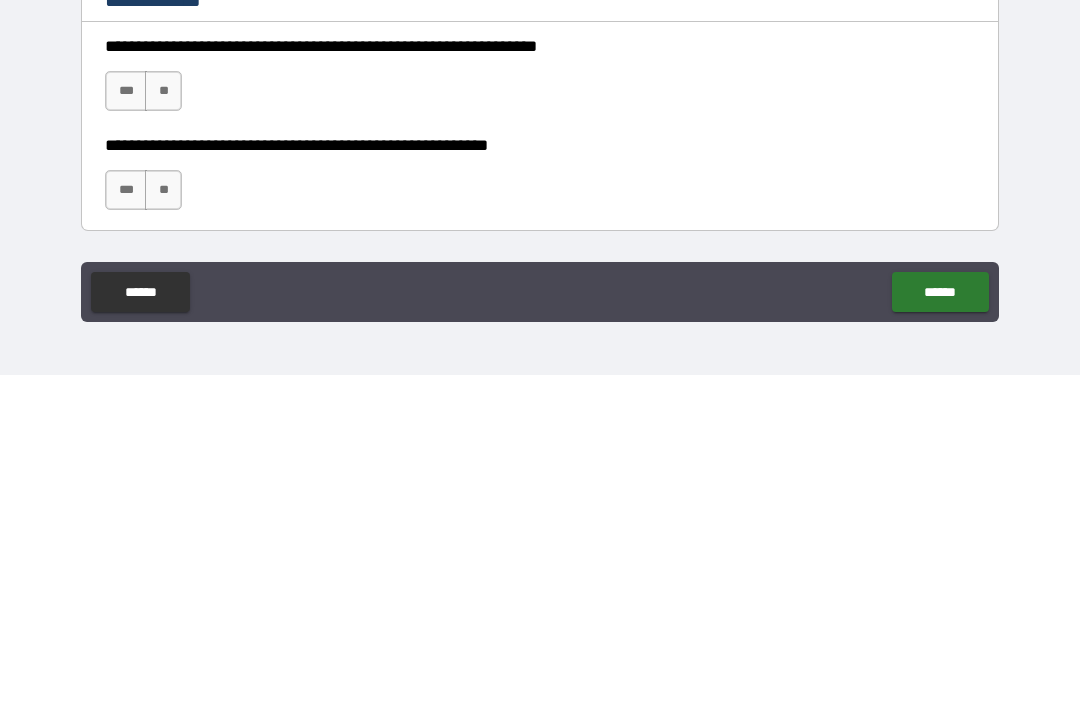 type on "**********" 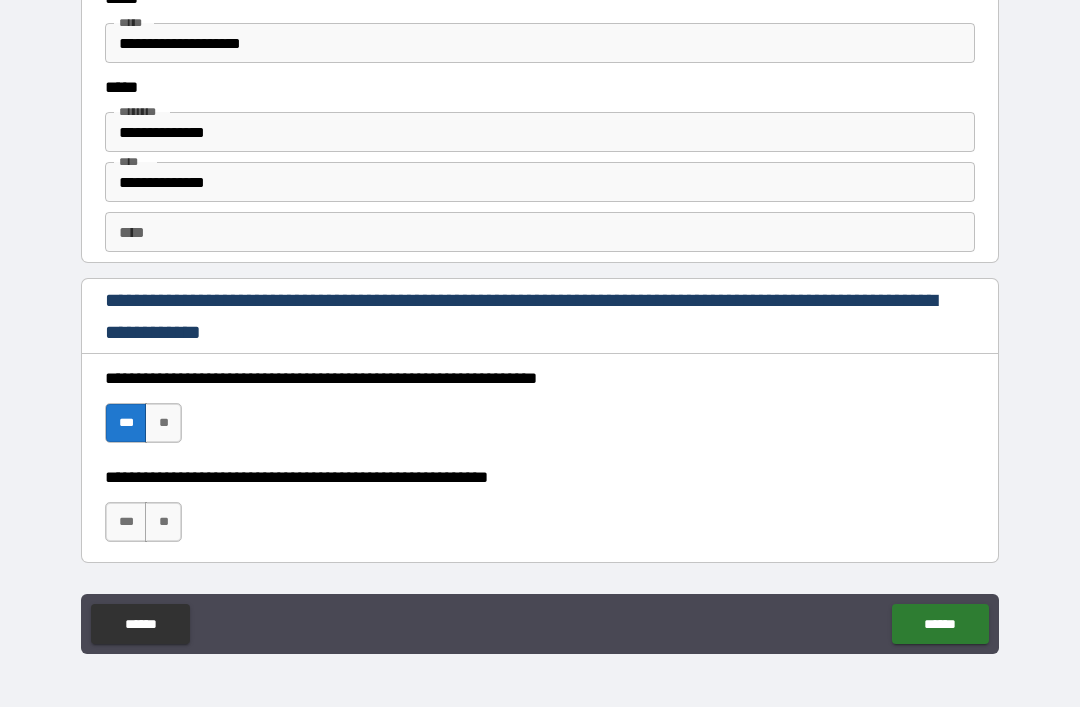 click on "***" at bounding box center [126, 522] 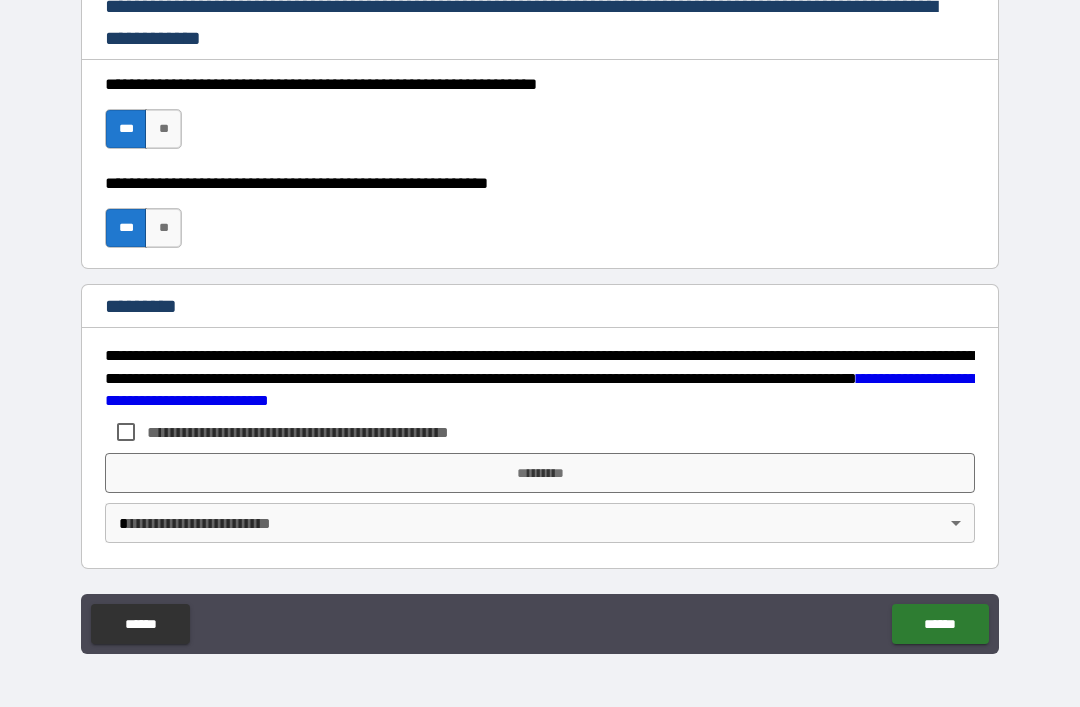 scroll, scrollTop: 2998, scrollLeft: 0, axis: vertical 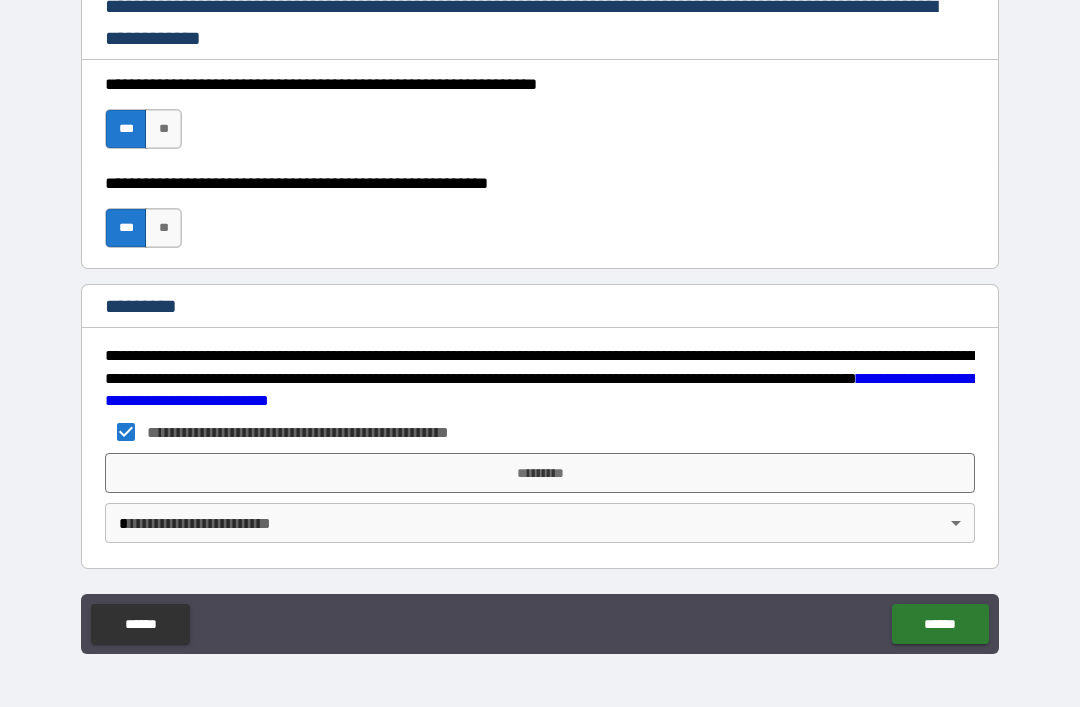 click on "**********" at bounding box center (540, 321) 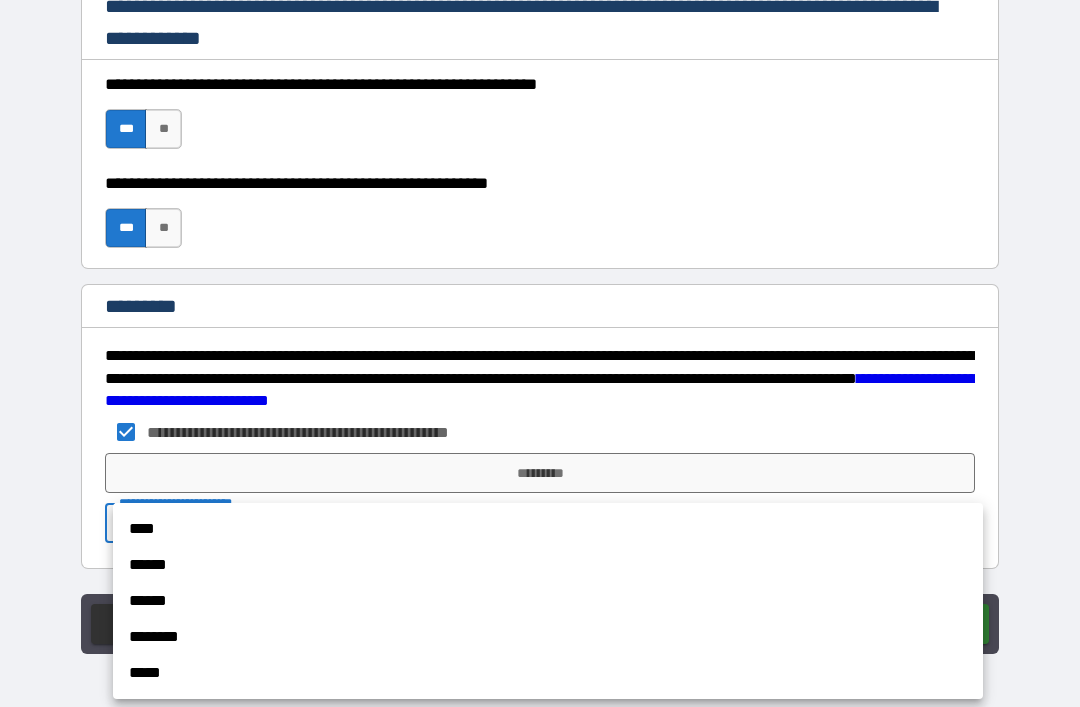 click on "****" at bounding box center [548, 529] 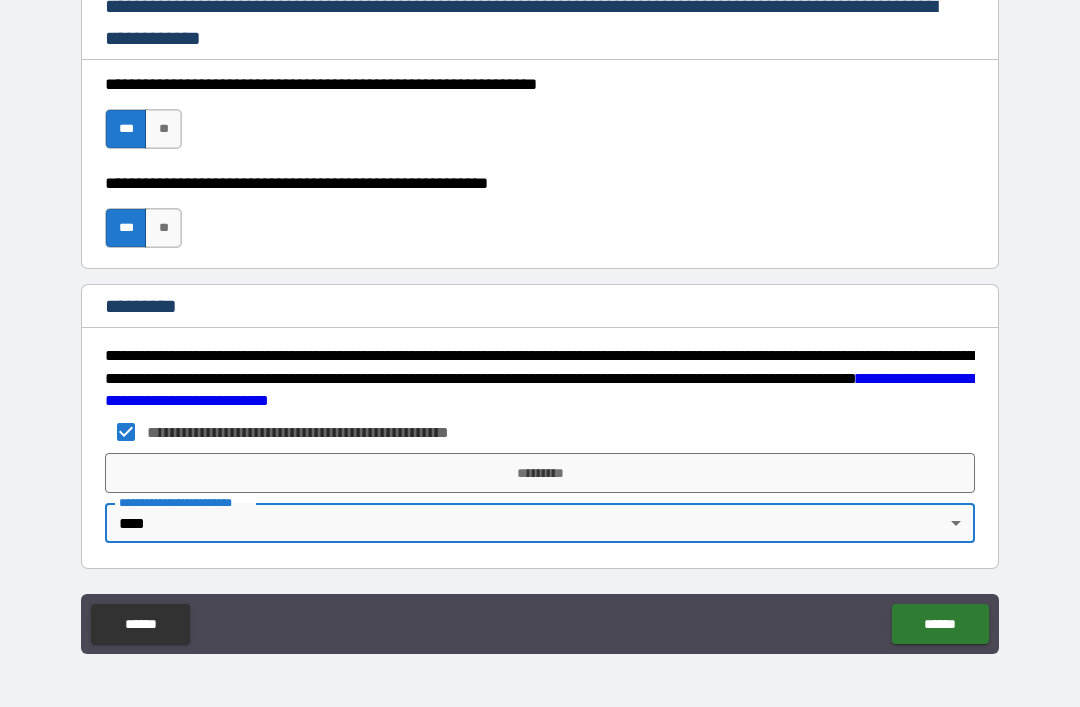 scroll, scrollTop: 2998, scrollLeft: 0, axis: vertical 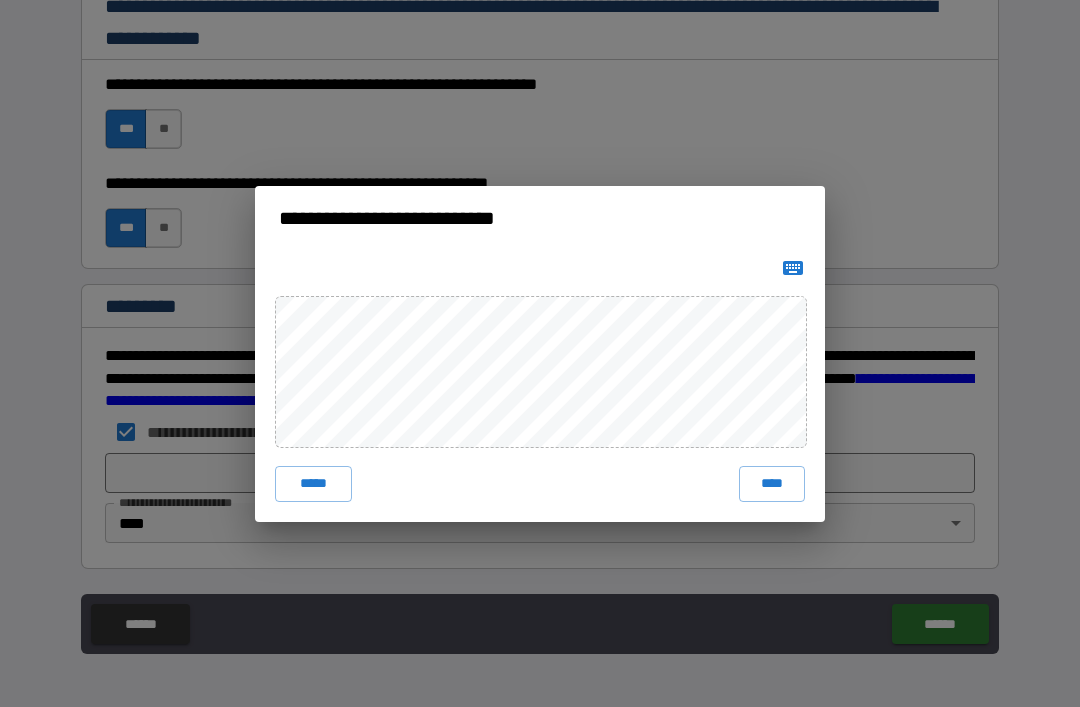 click on "****" at bounding box center (772, 484) 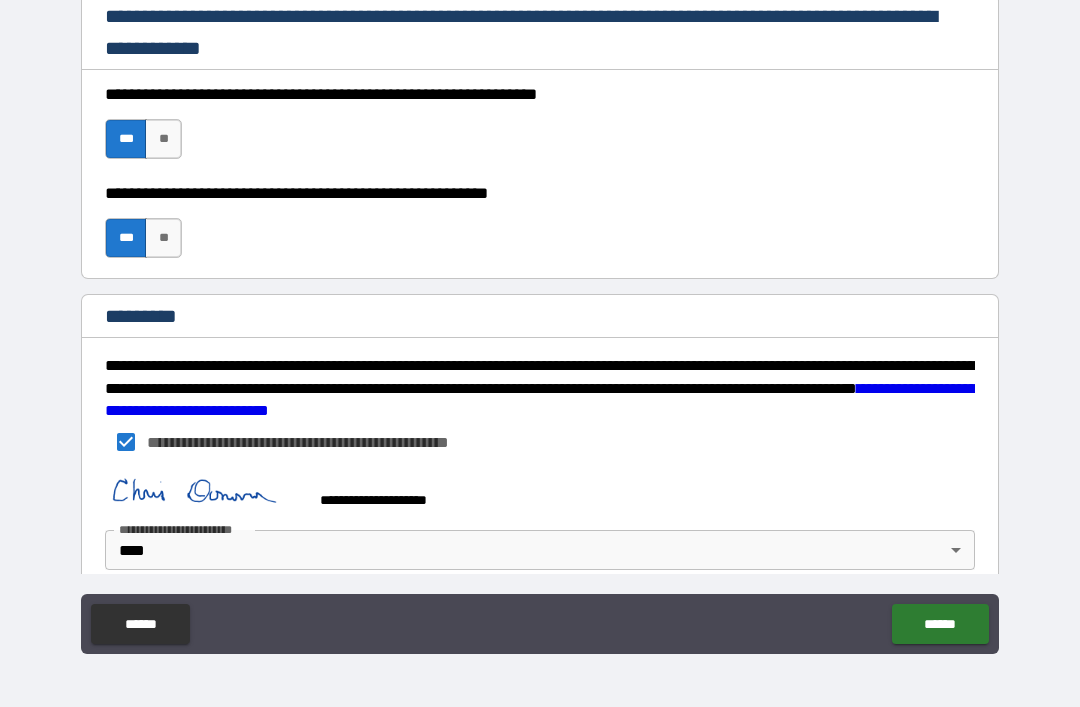 click on "******" at bounding box center (940, 624) 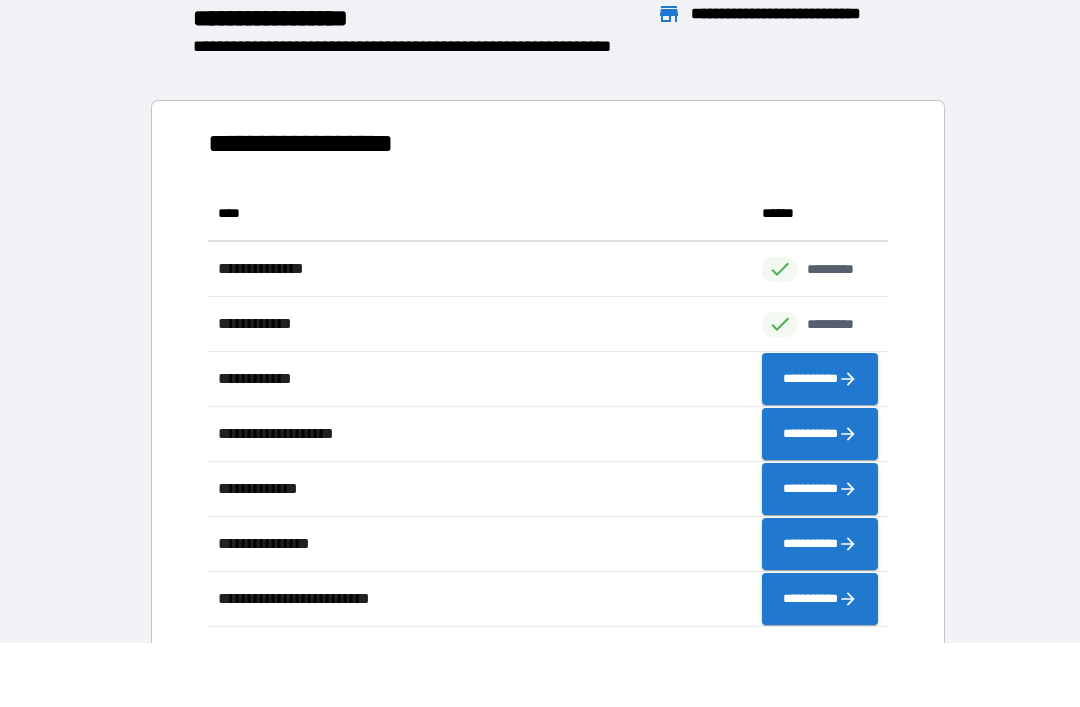 scroll, scrollTop: 1, scrollLeft: 1, axis: both 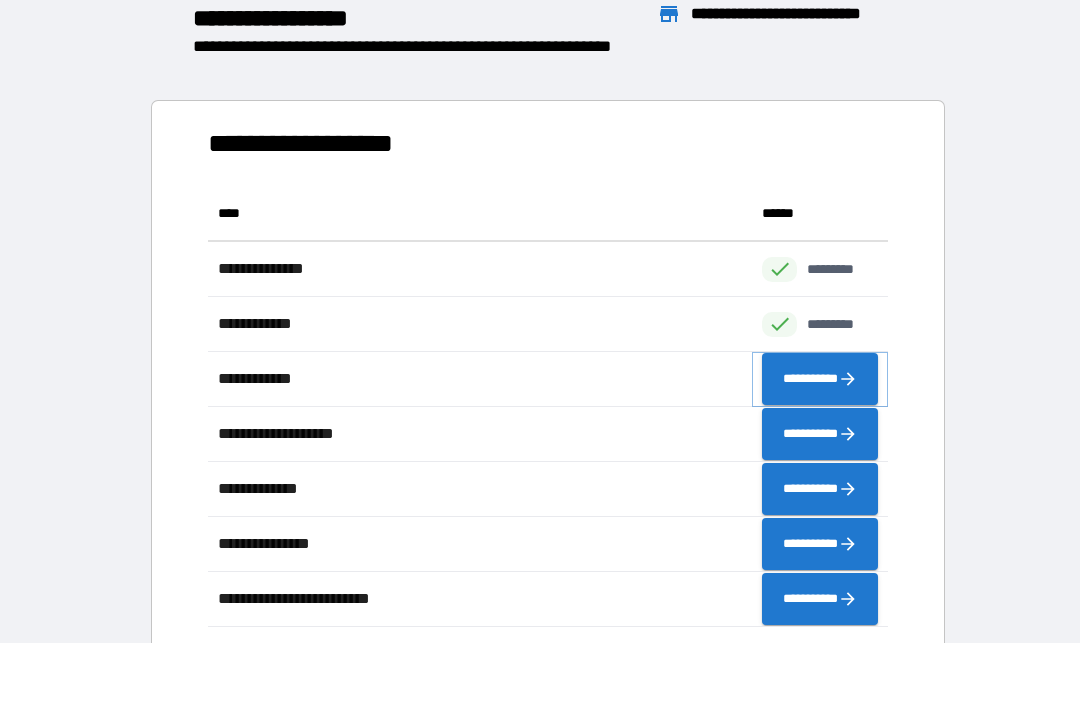 click on "**********" at bounding box center (820, 379) 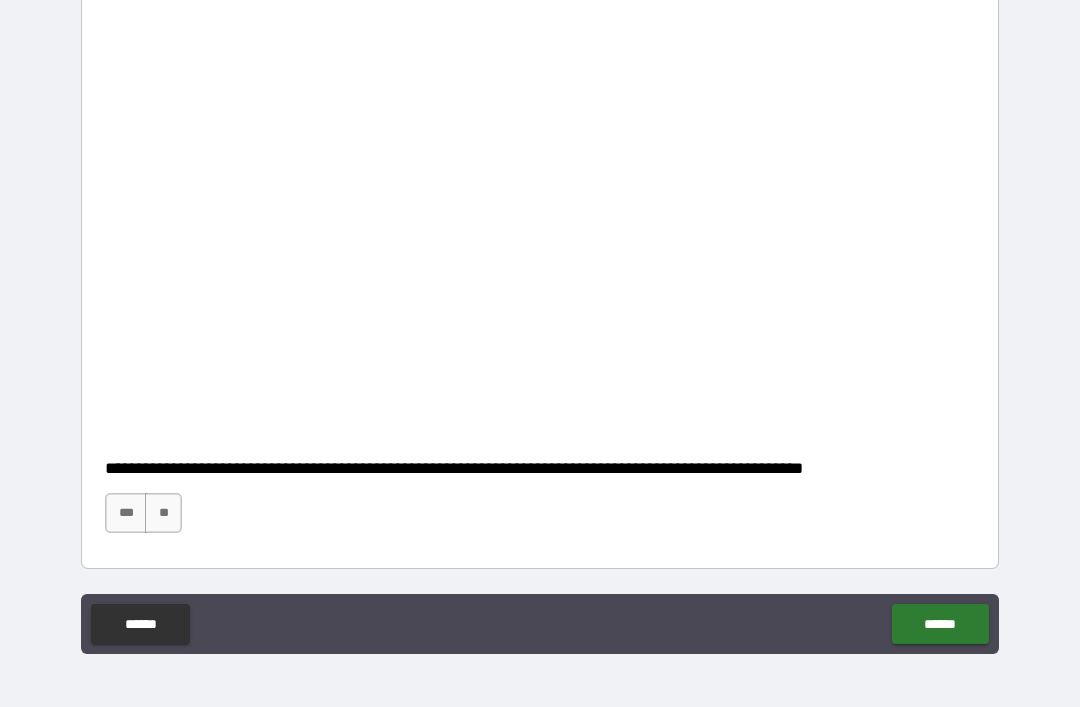 scroll, scrollTop: 4012, scrollLeft: 0, axis: vertical 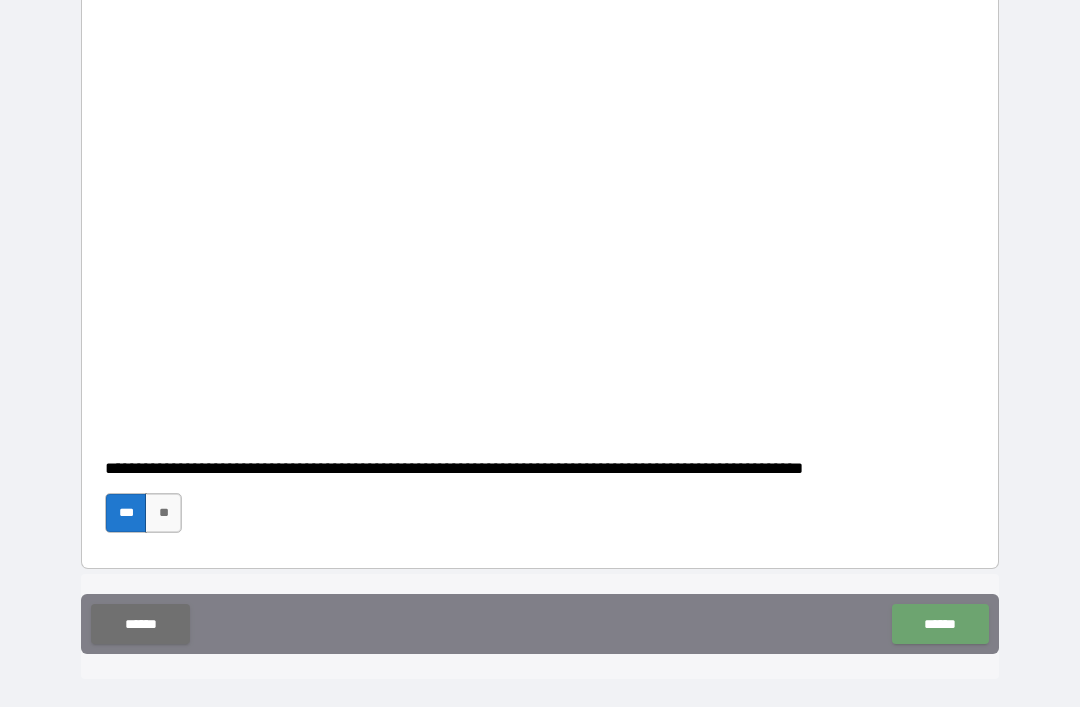 click on "******" at bounding box center (940, 624) 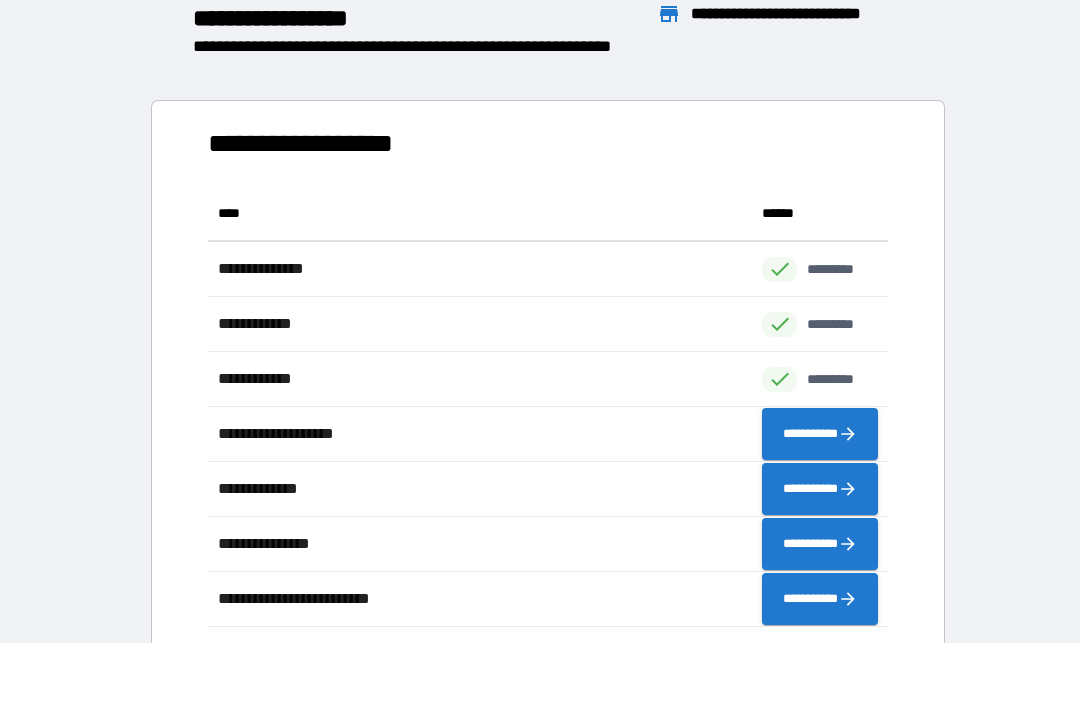 scroll, scrollTop: 1, scrollLeft: 1, axis: both 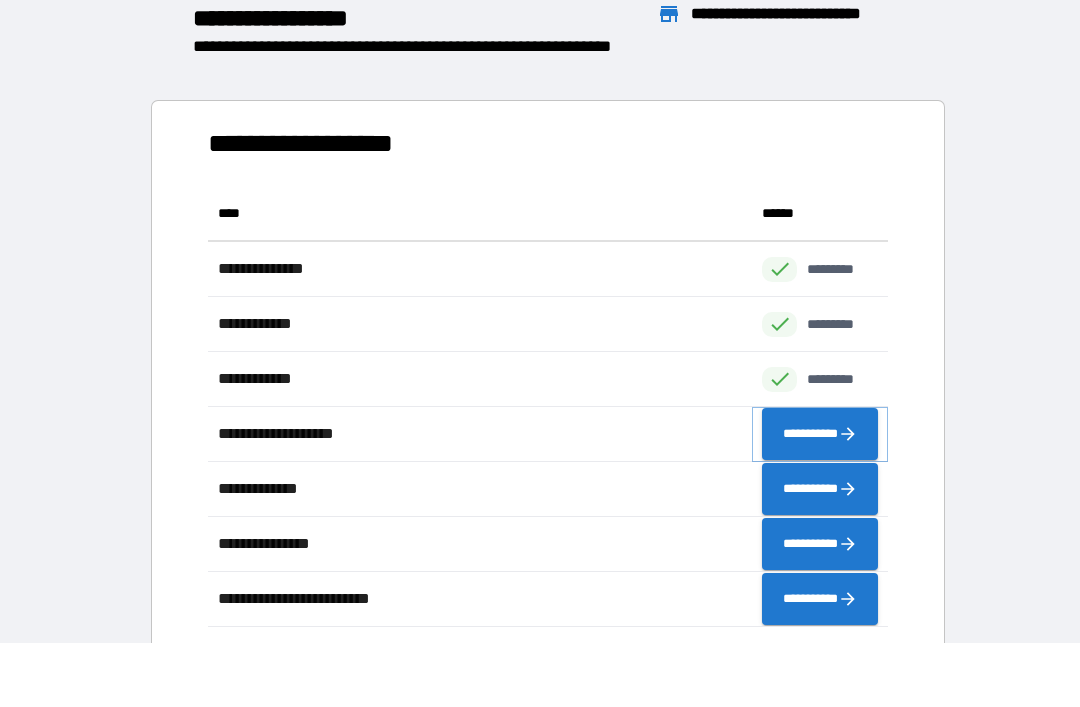 click on "**********" at bounding box center (820, 434) 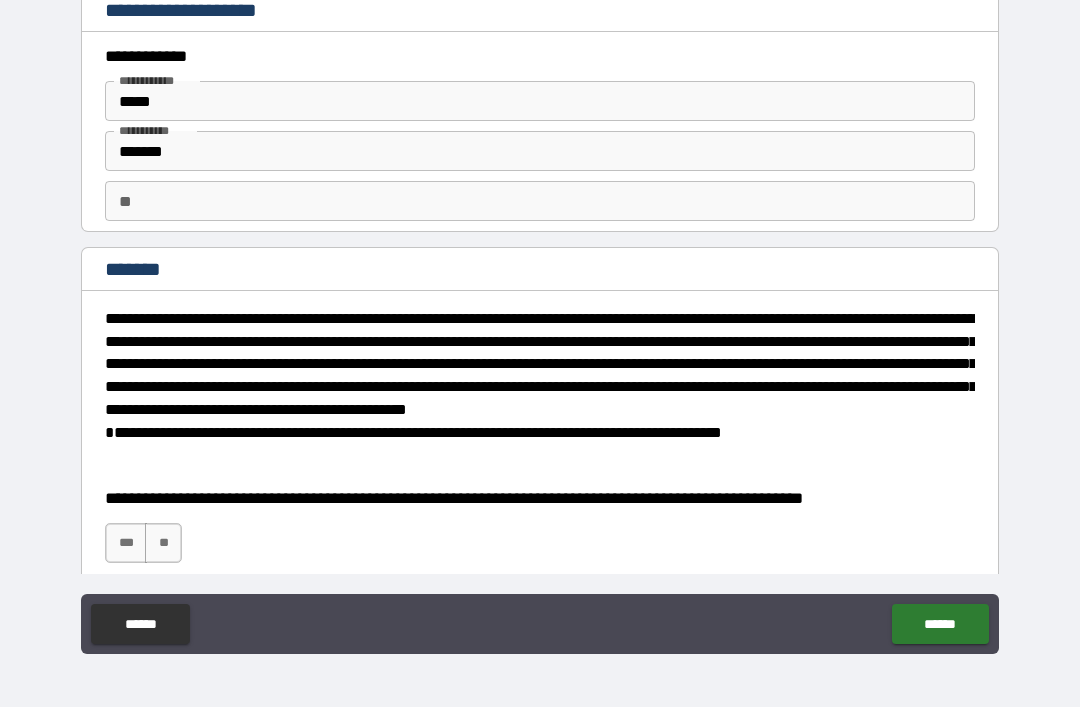 click on "***" at bounding box center (126, 543) 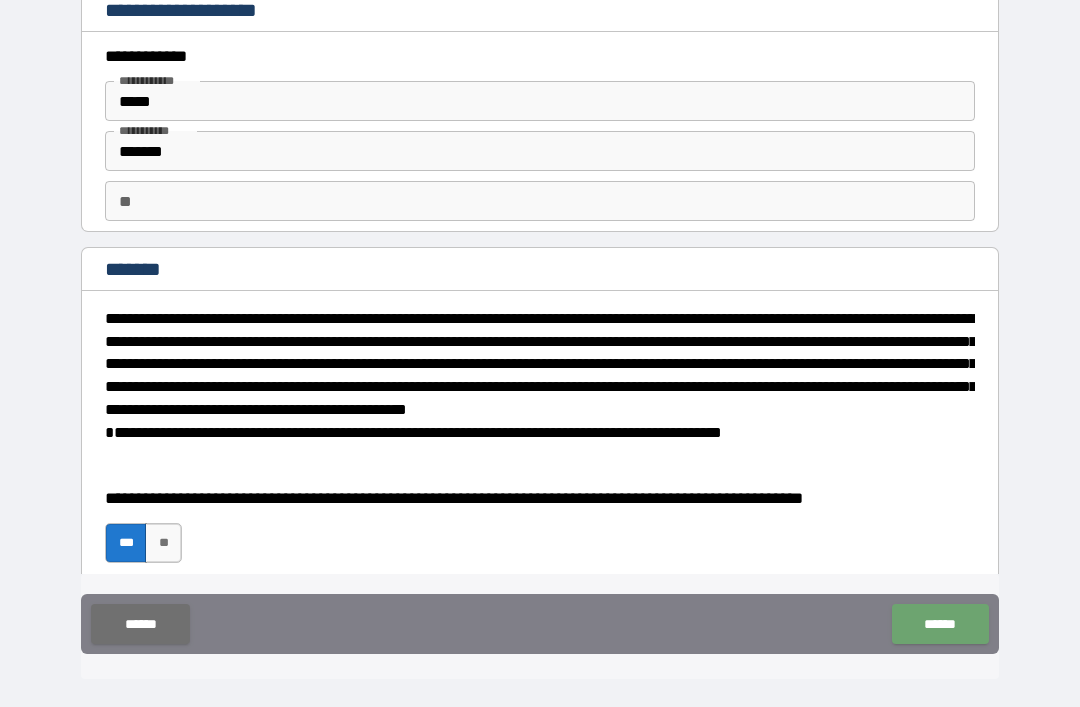 click on "******" at bounding box center (940, 624) 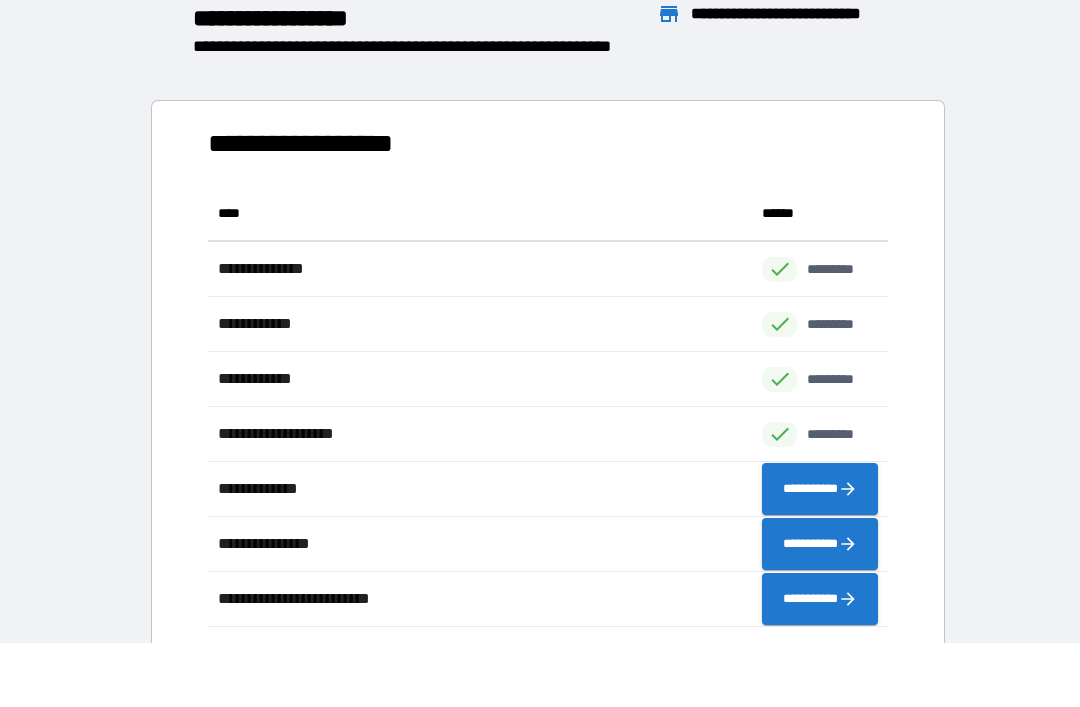 scroll, scrollTop: 1, scrollLeft: 1, axis: both 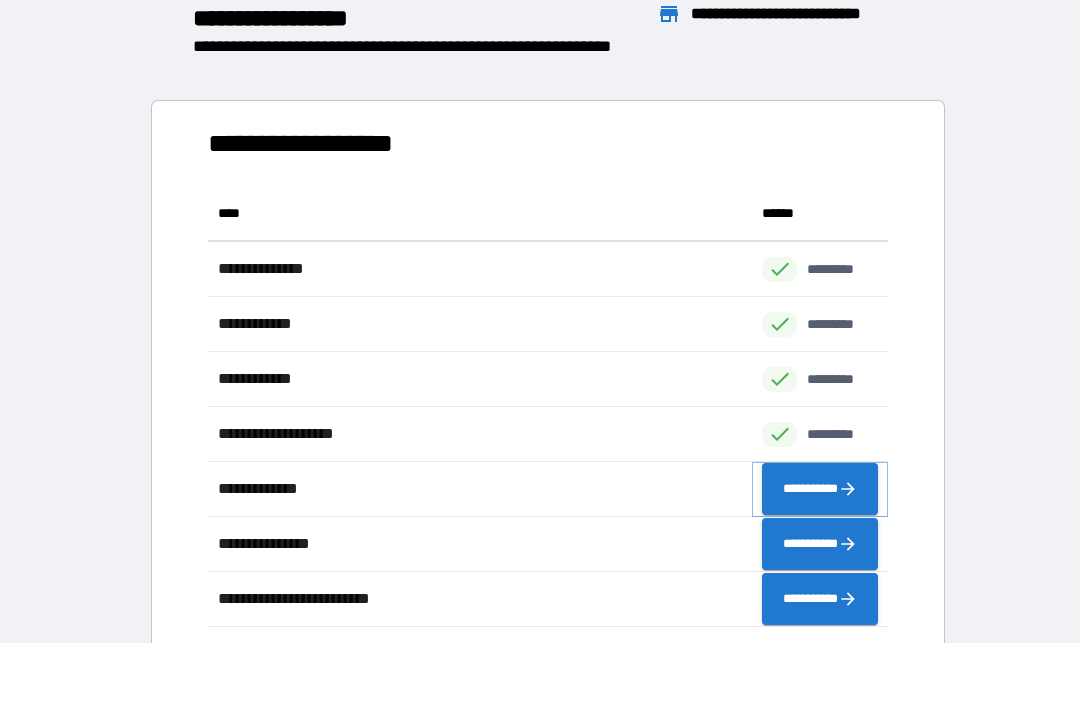 click on "**********" at bounding box center [820, 489] 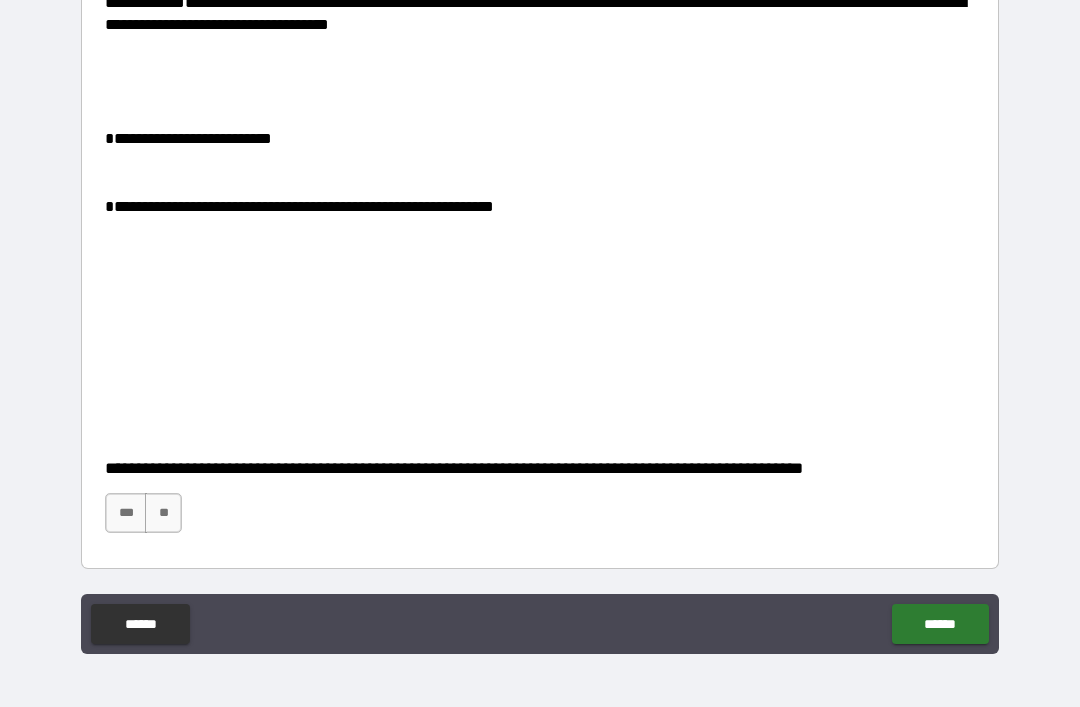 scroll, scrollTop: 998, scrollLeft: 0, axis: vertical 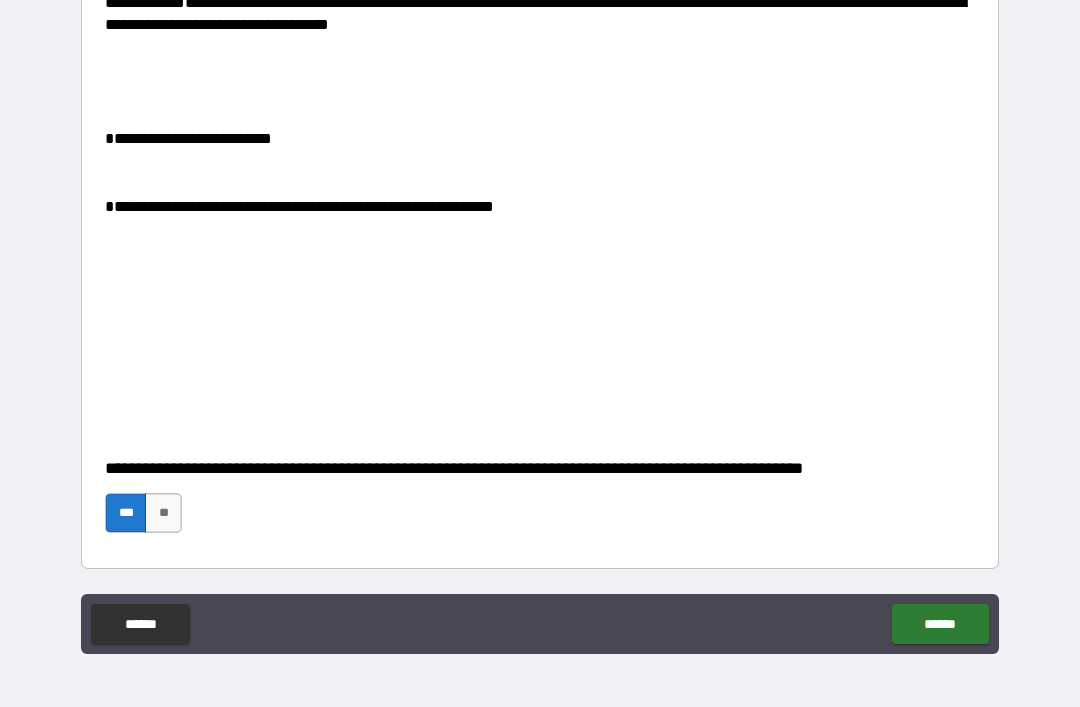 click on "******" at bounding box center [940, 624] 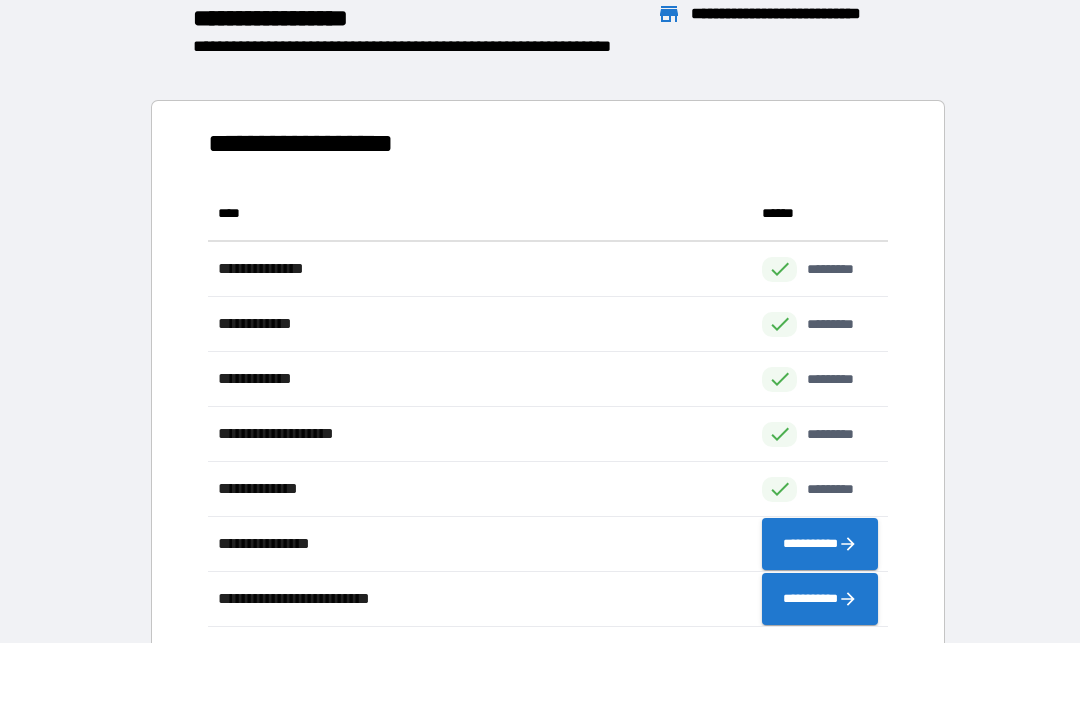 scroll, scrollTop: 1, scrollLeft: 1, axis: both 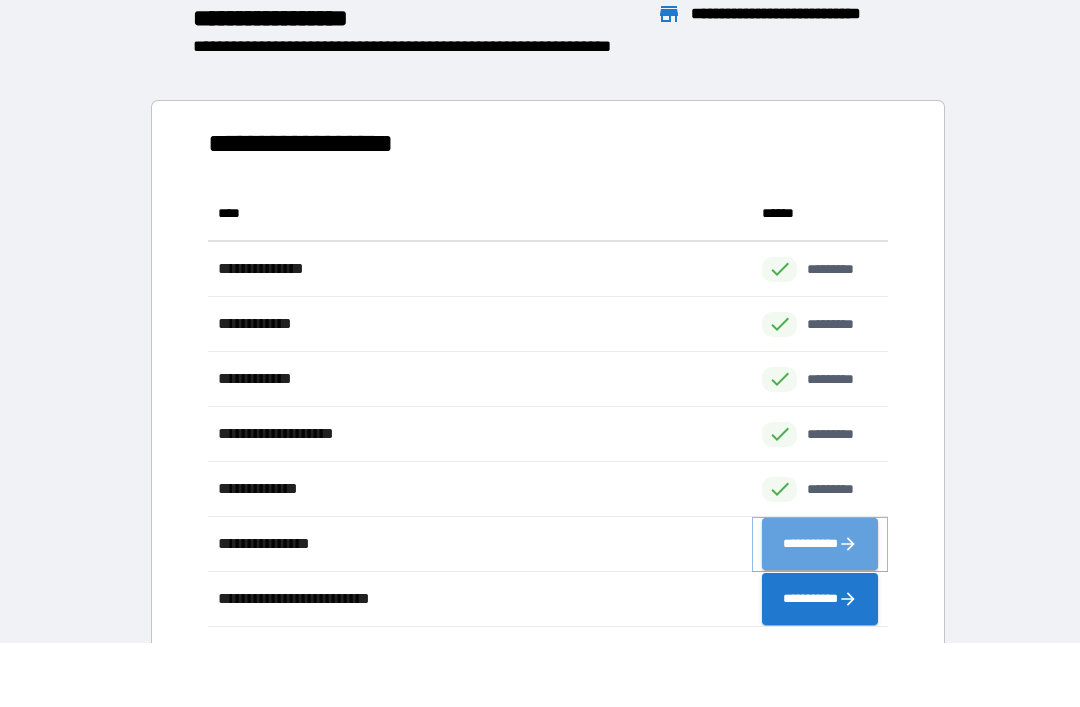 click on "**********" at bounding box center (820, 544) 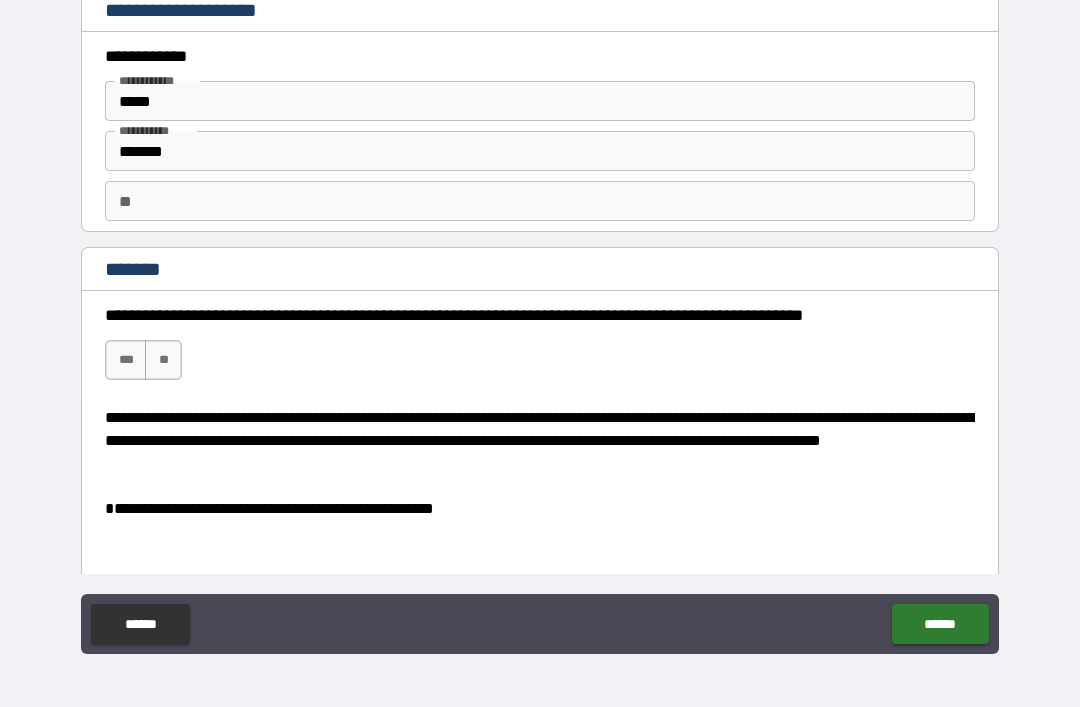click on "***" at bounding box center (126, 360) 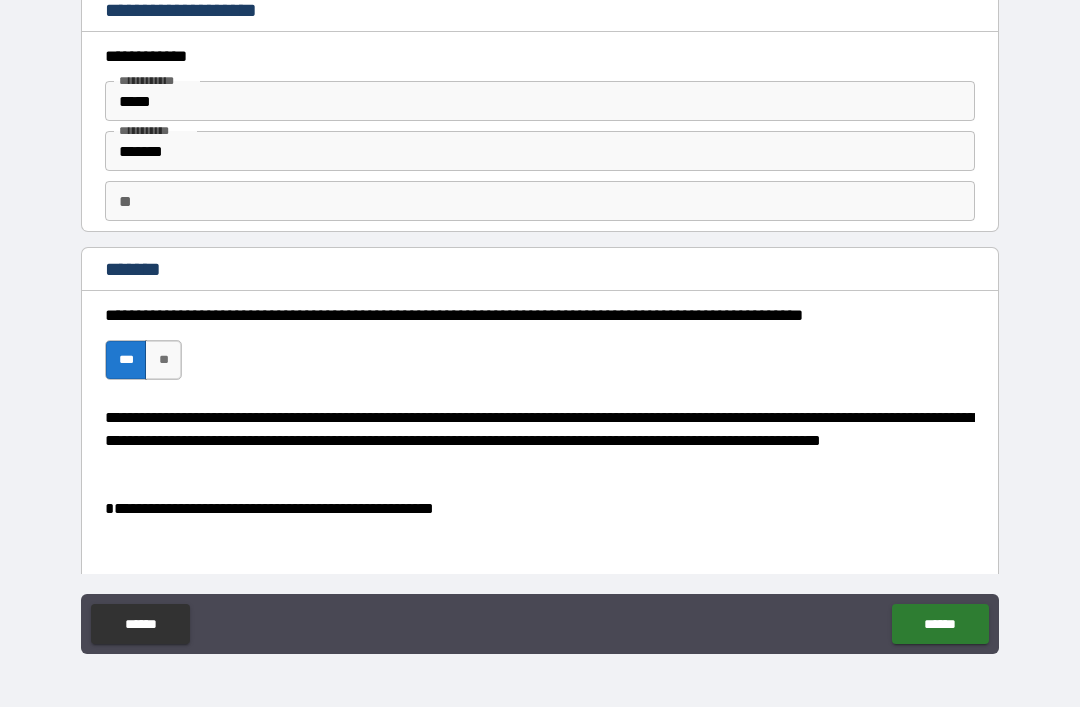 click on "******" at bounding box center [940, 624] 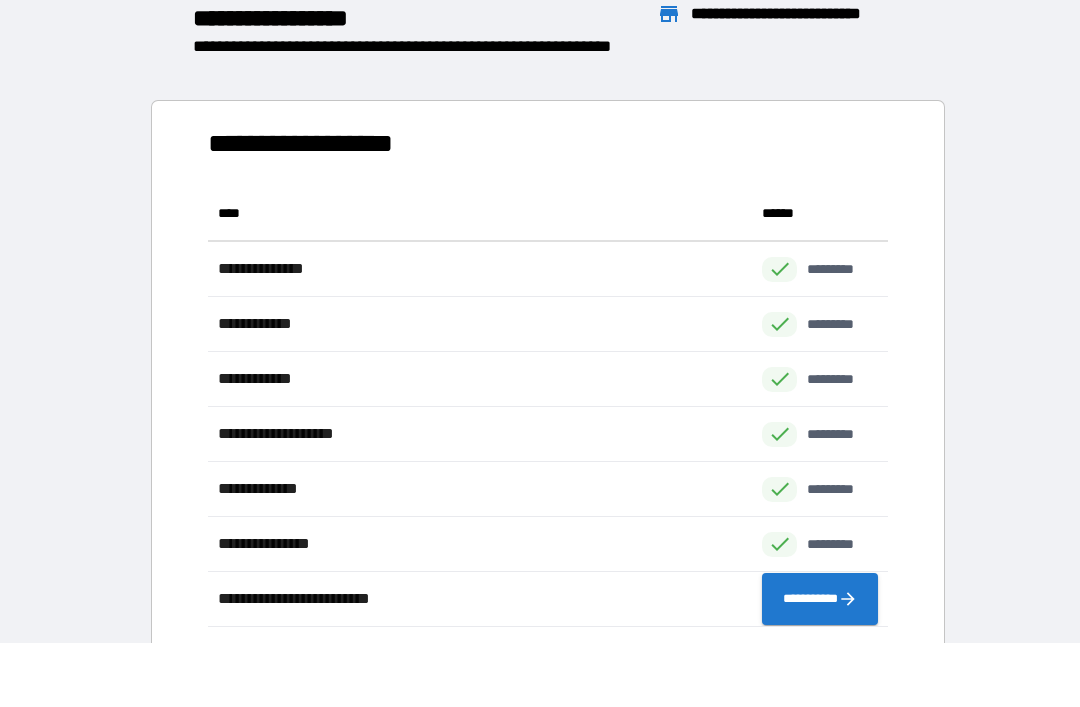 scroll, scrollTop: 1, scrollLeft: 1, axis: both 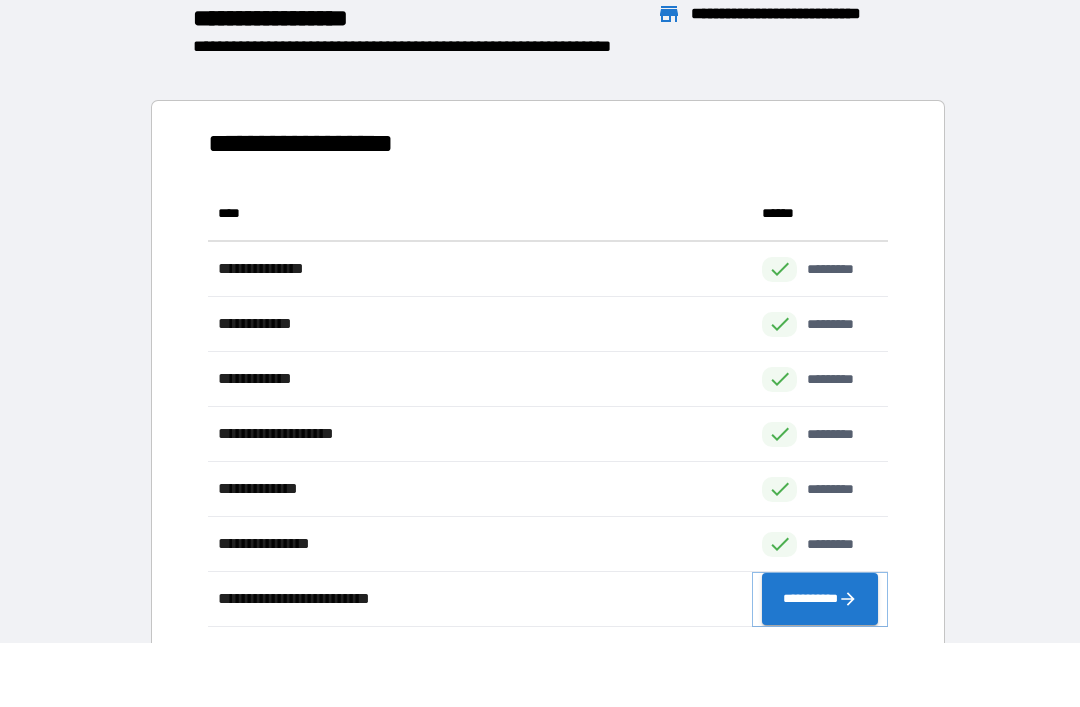 click on "**********" at bounding box center [820, 599] 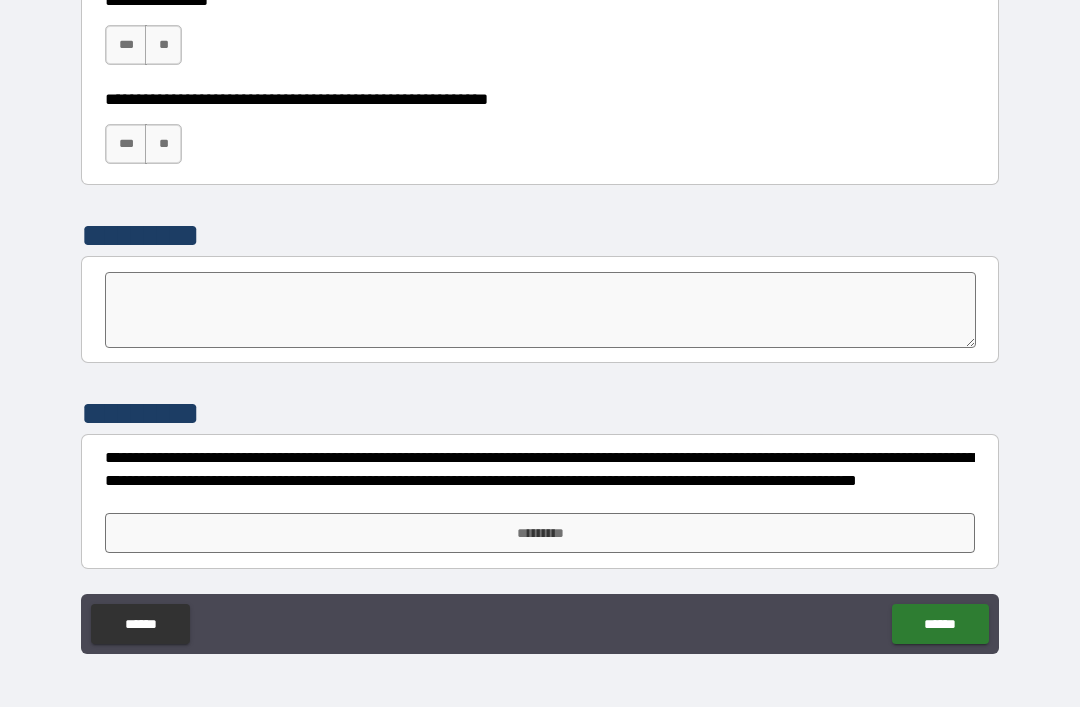 scroll, scrollTop: 6182, scrollLeft: 0, axis: vertical 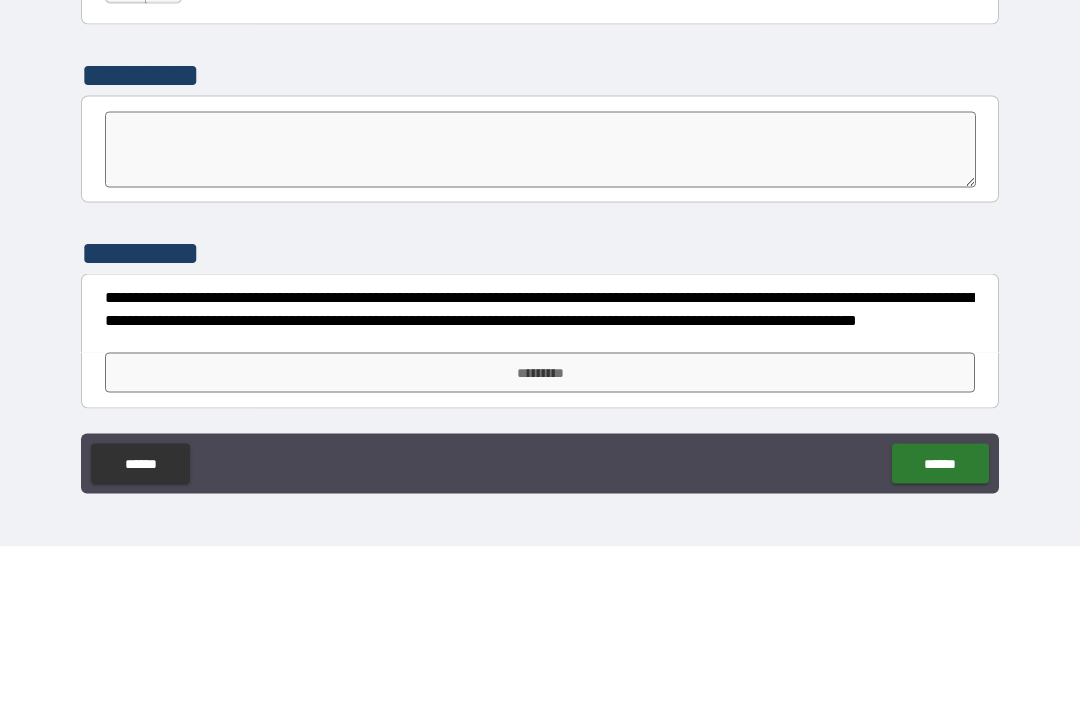 type on "*" 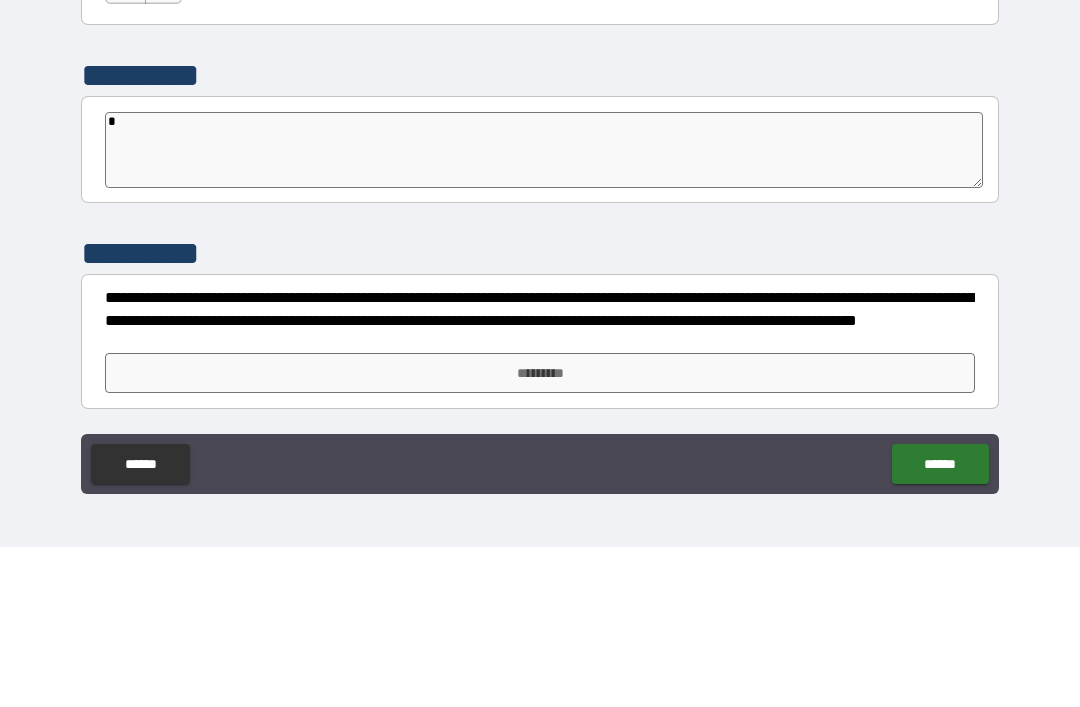 type on "*" 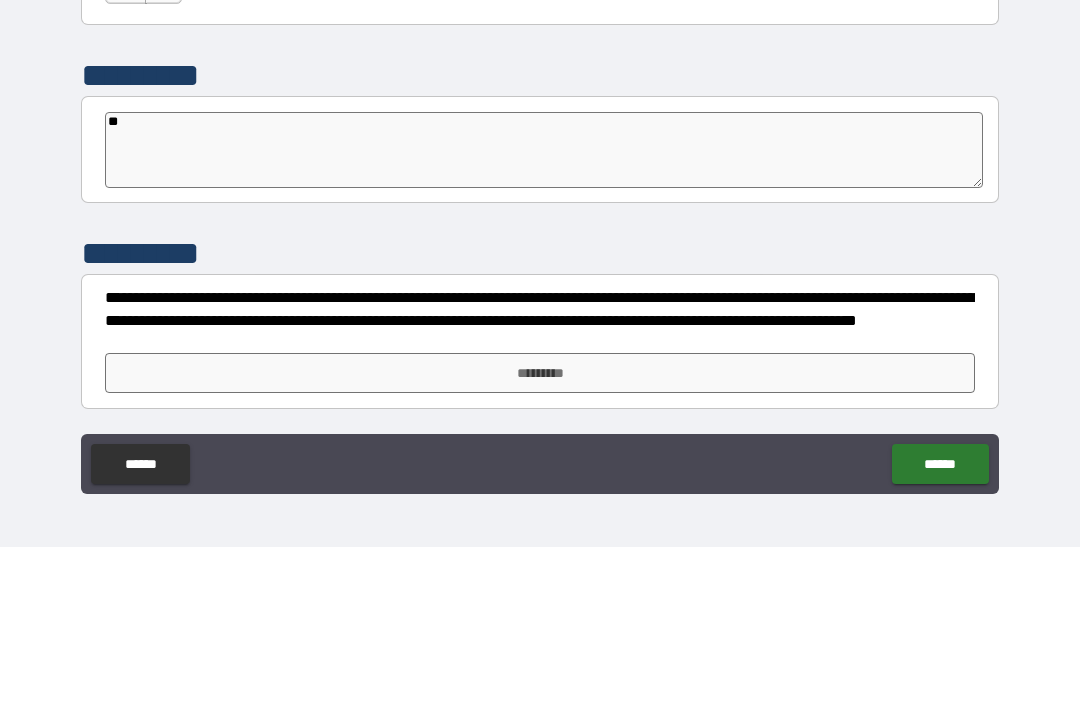 type on "*" 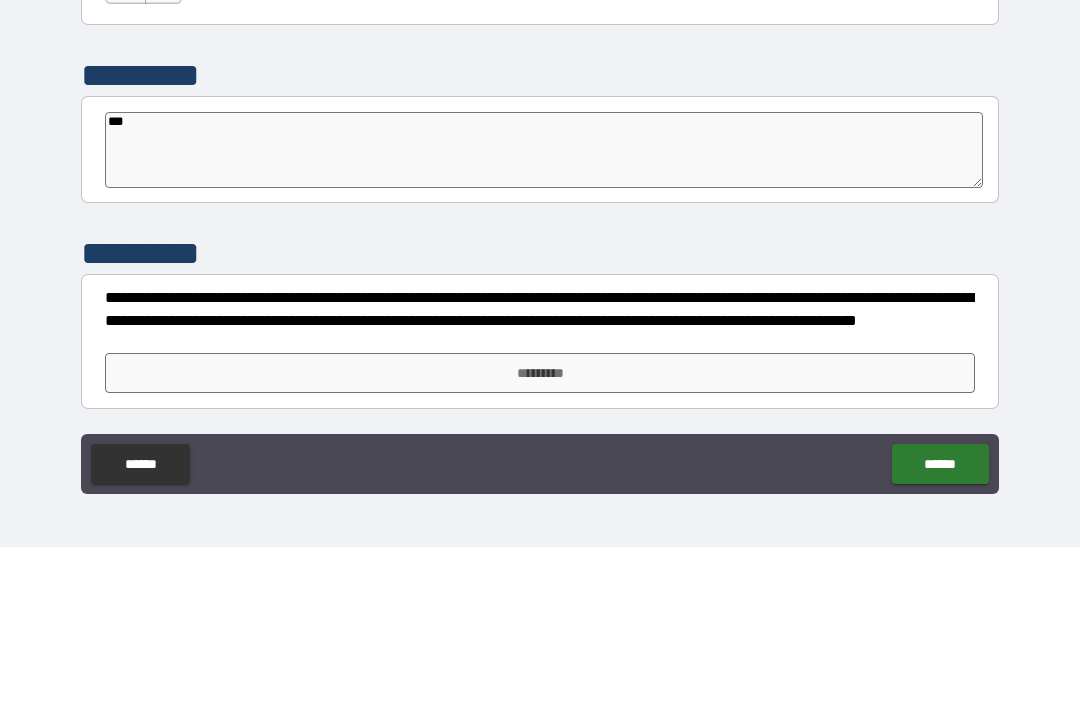 type on "*" 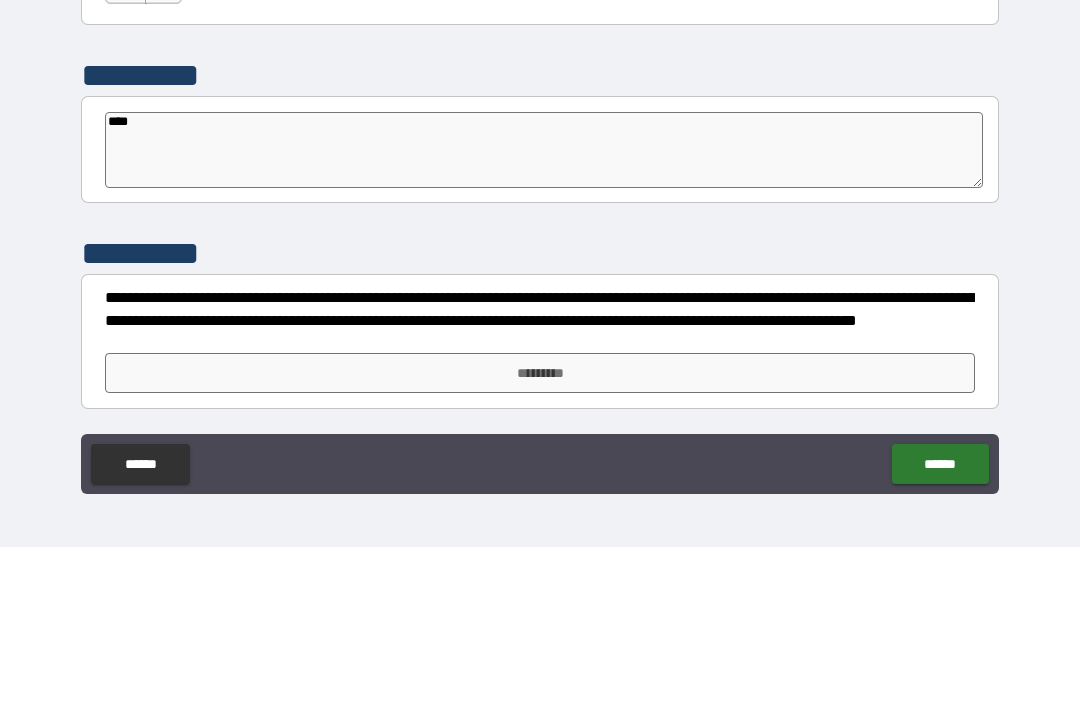 type on "*" 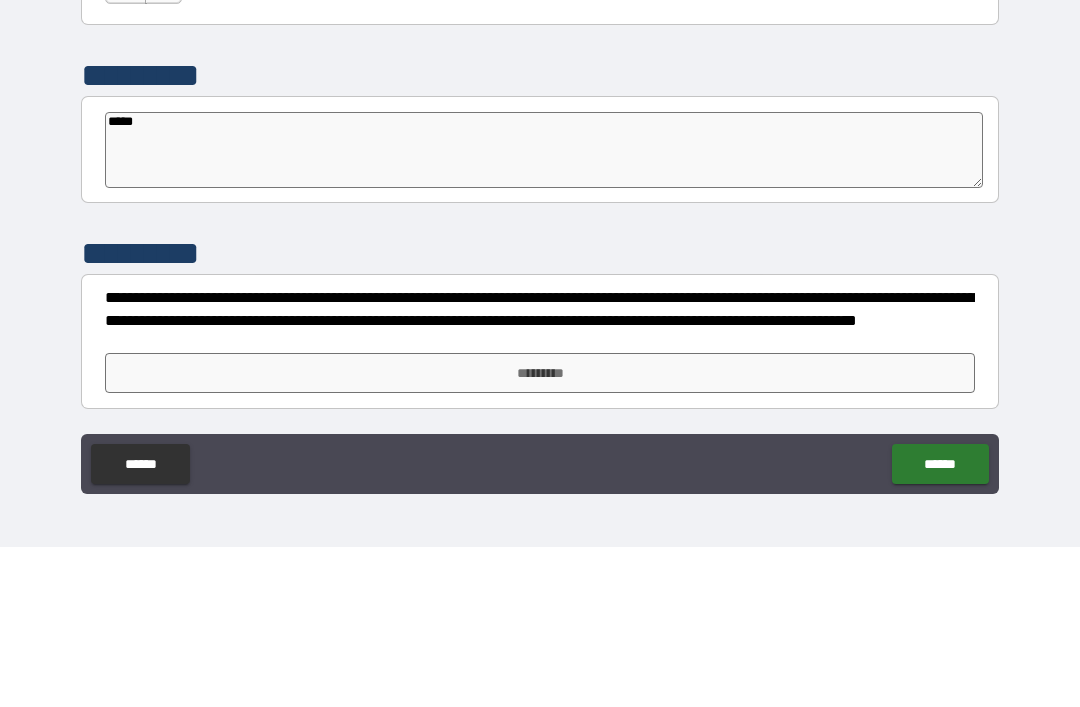 type on "*" 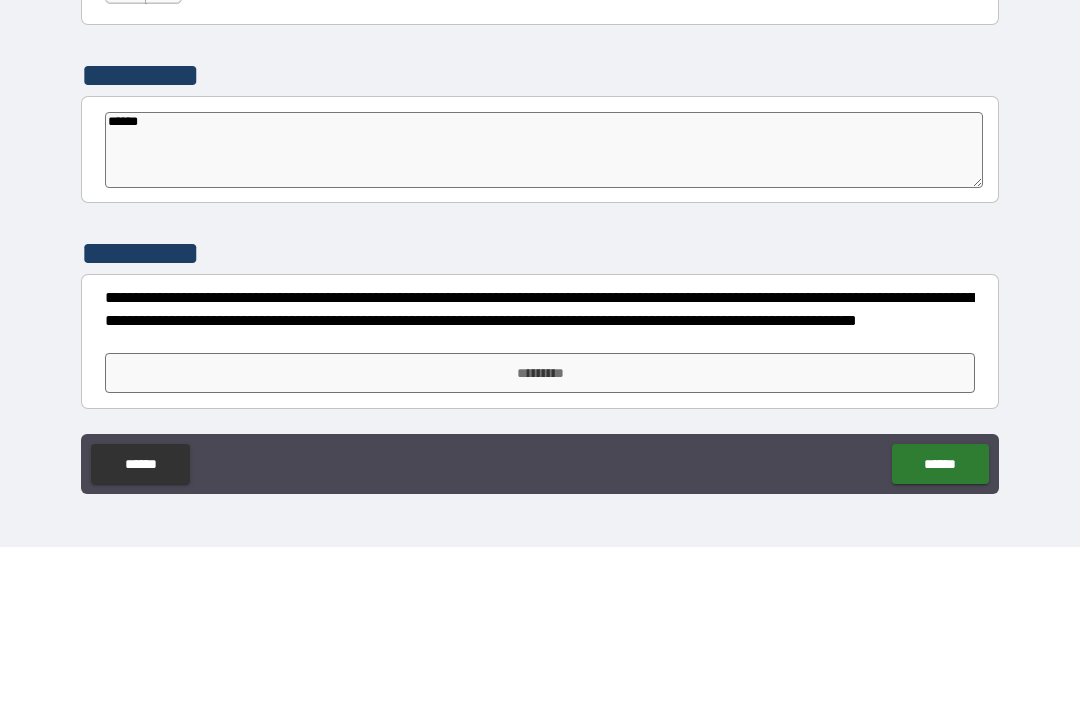 type on "*" 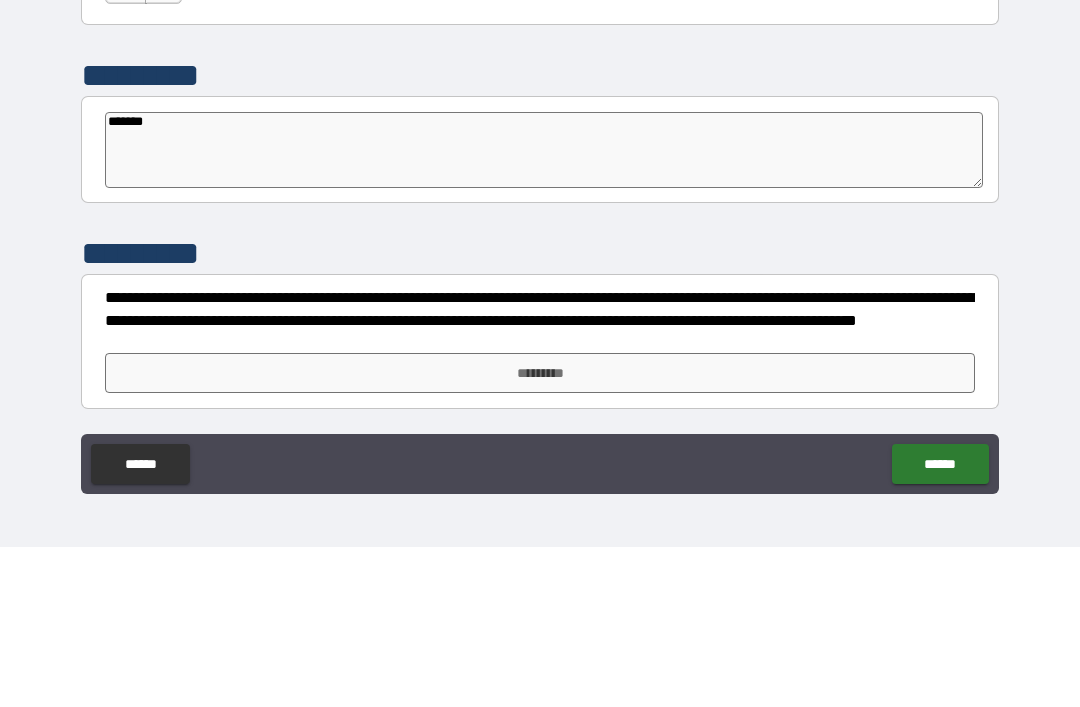 type on "*" 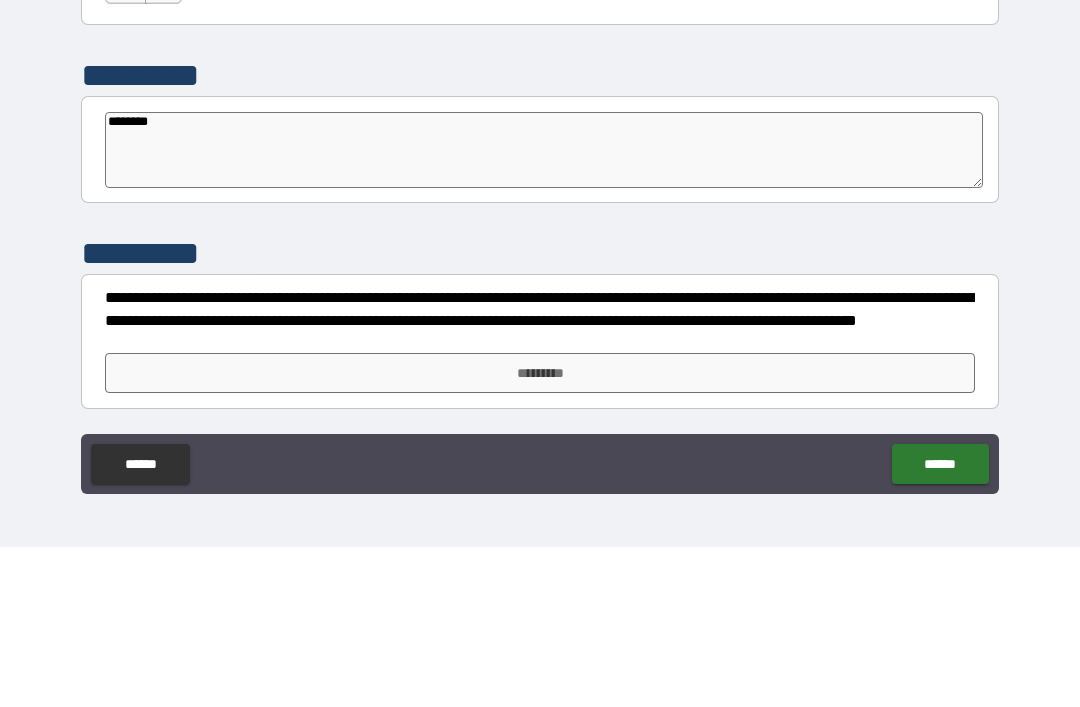 type on "*" 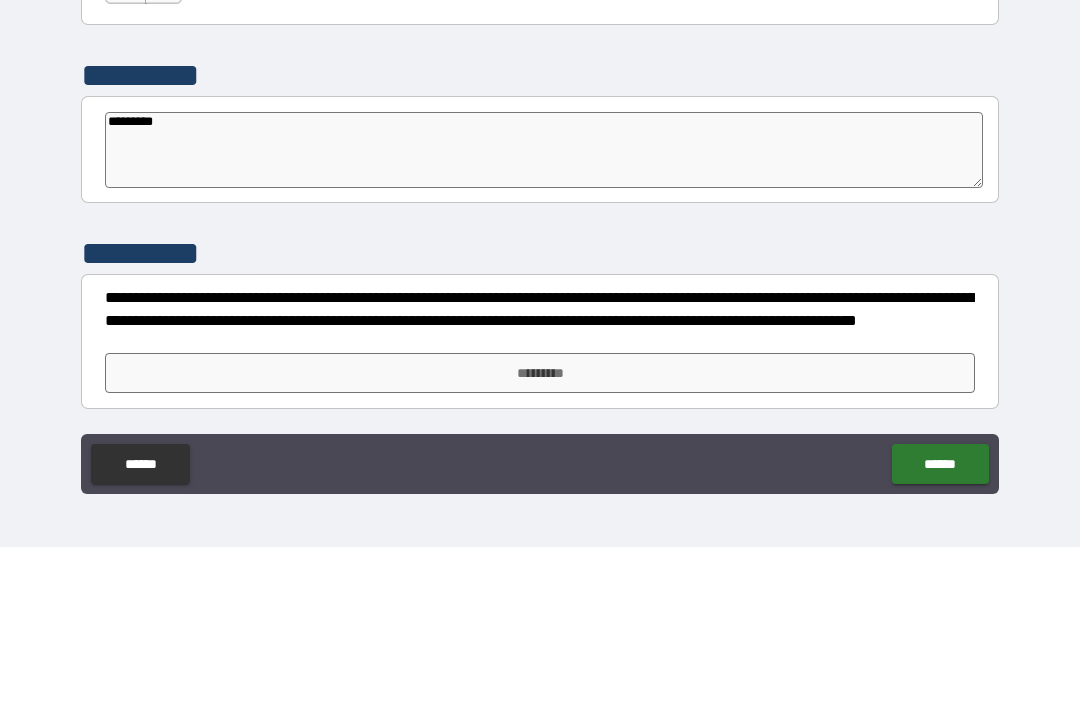 type on "*" 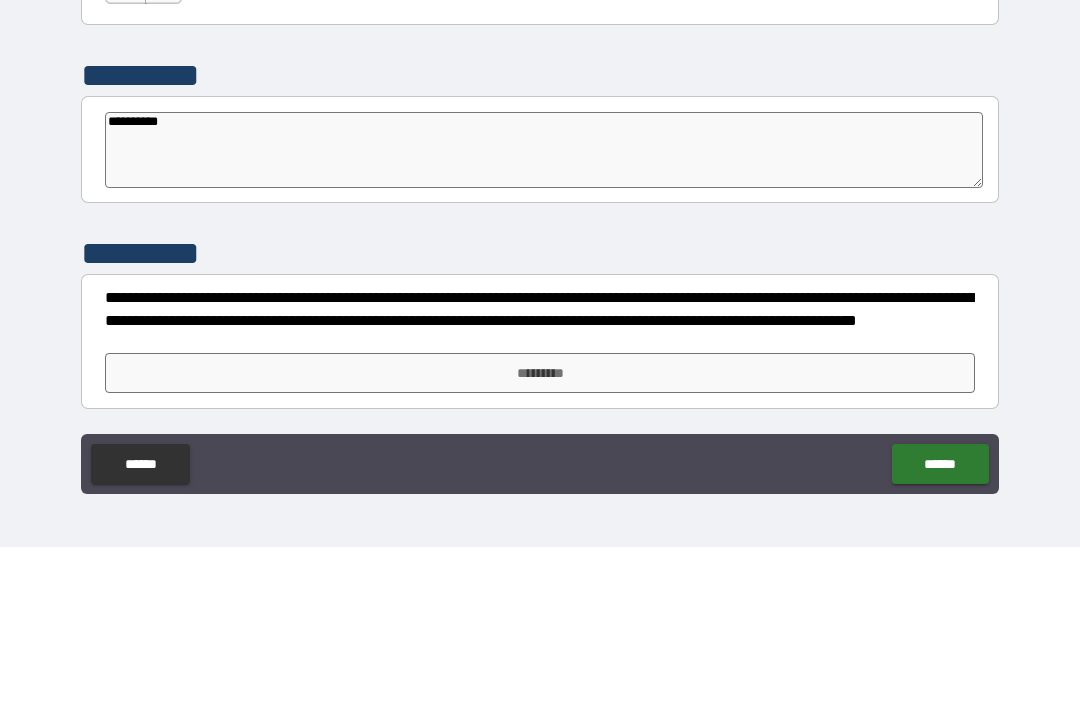type on "*" 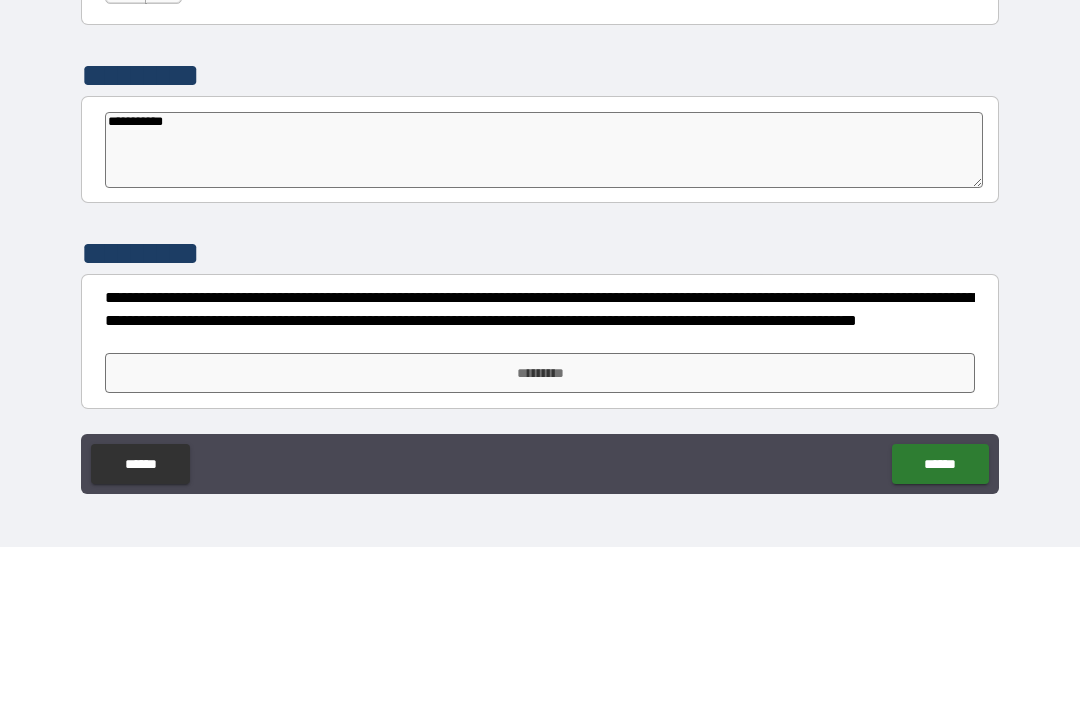 type on "*" 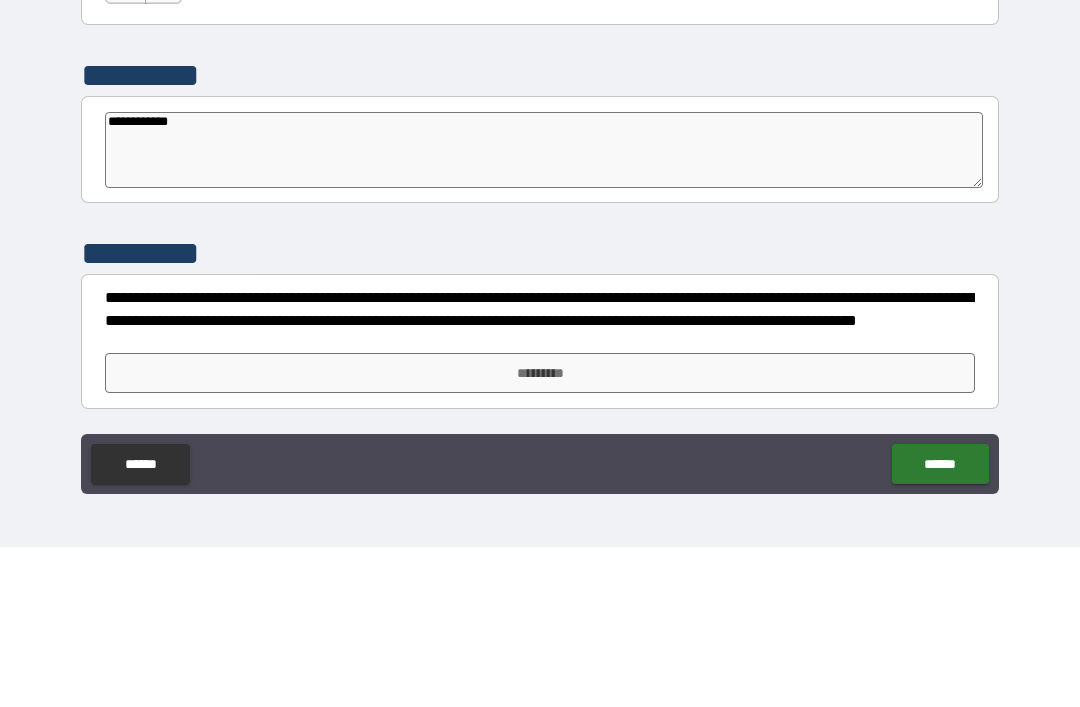 type on "**********" 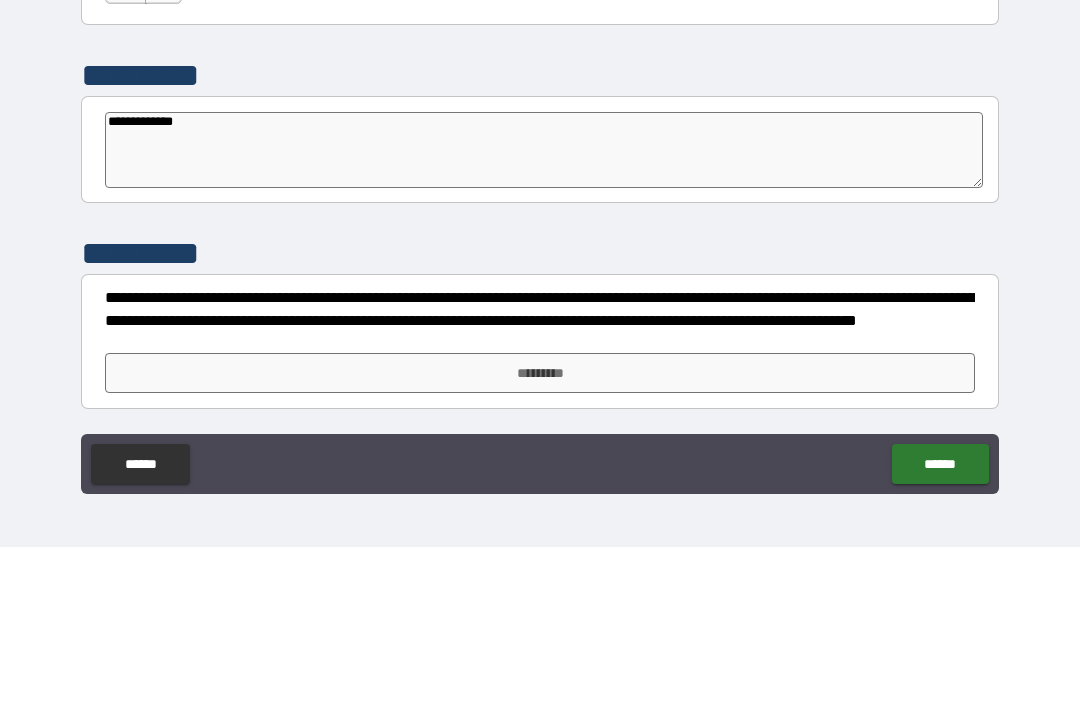 type on "*" 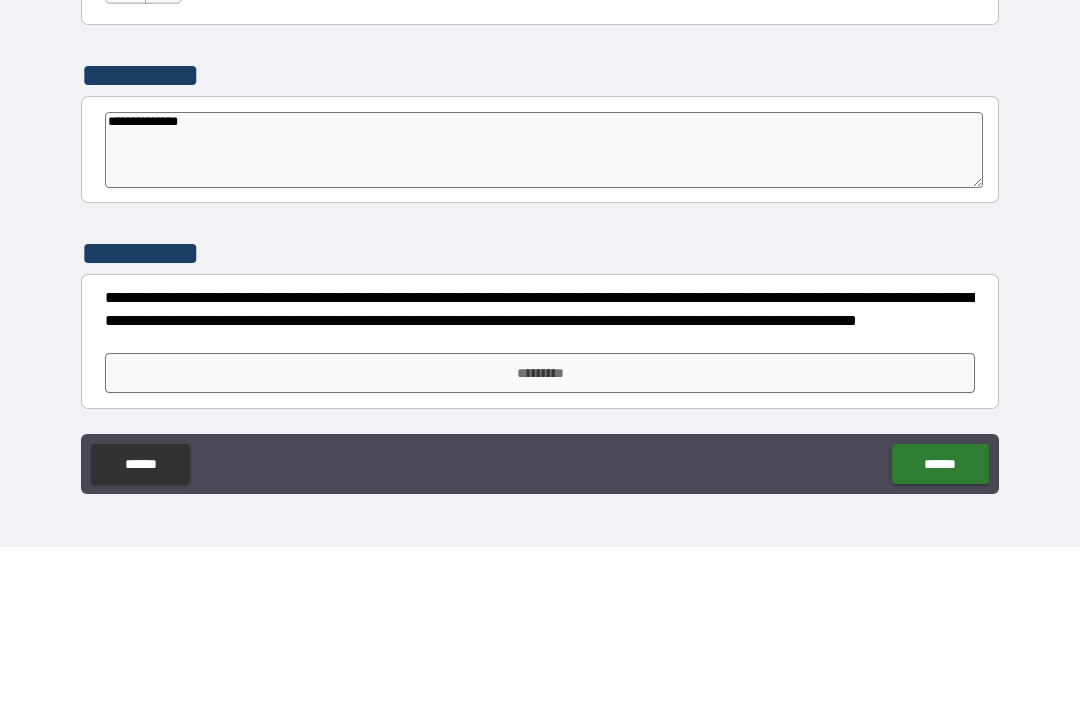 type on "*" 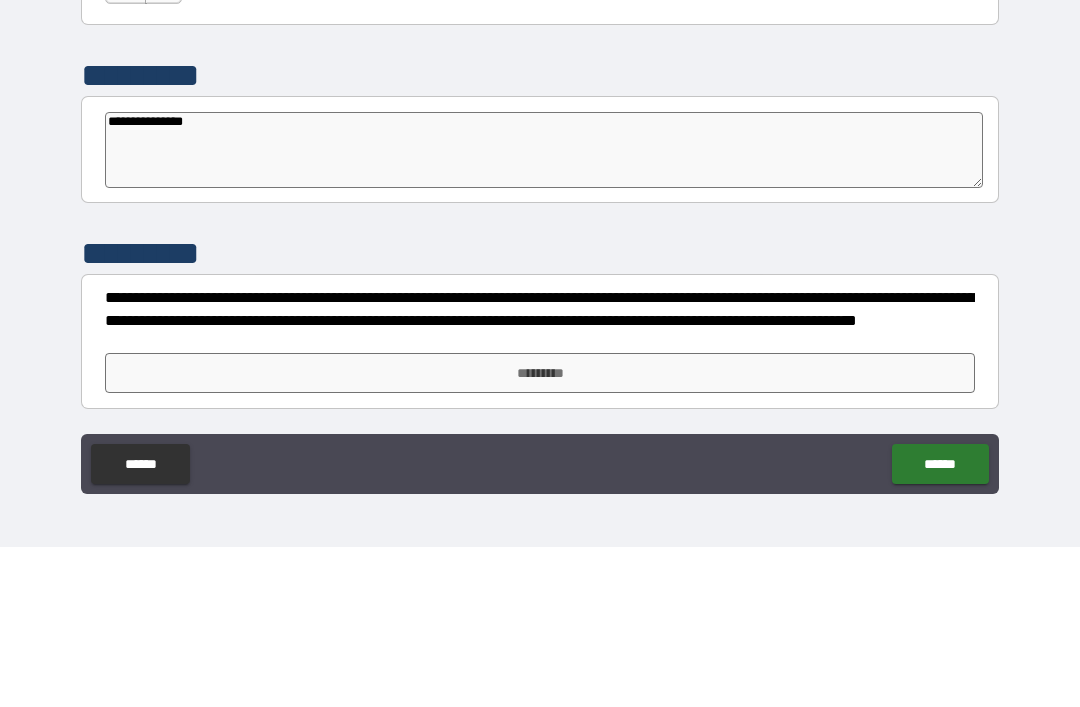 type on "*" 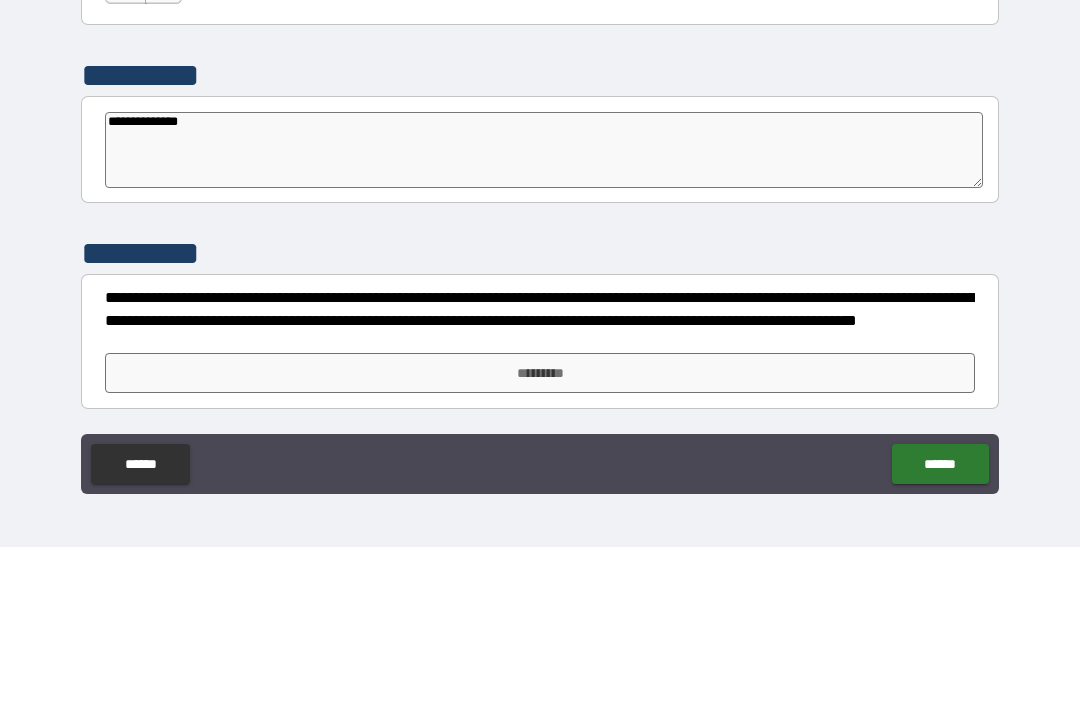 type on "**********" 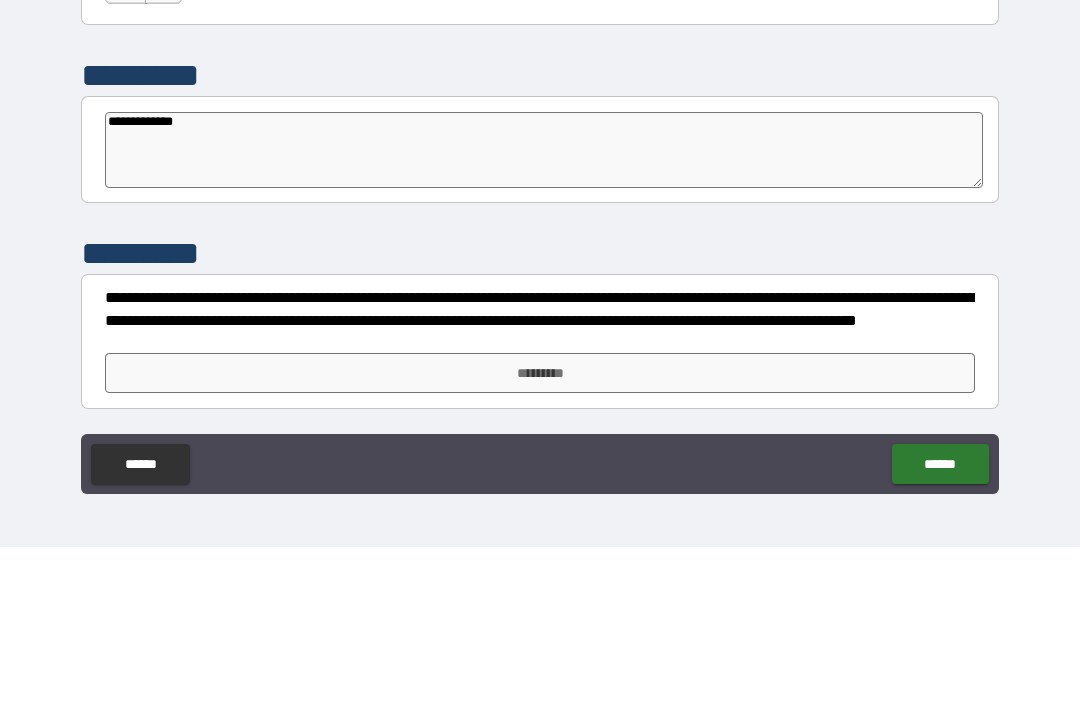 type on "*" 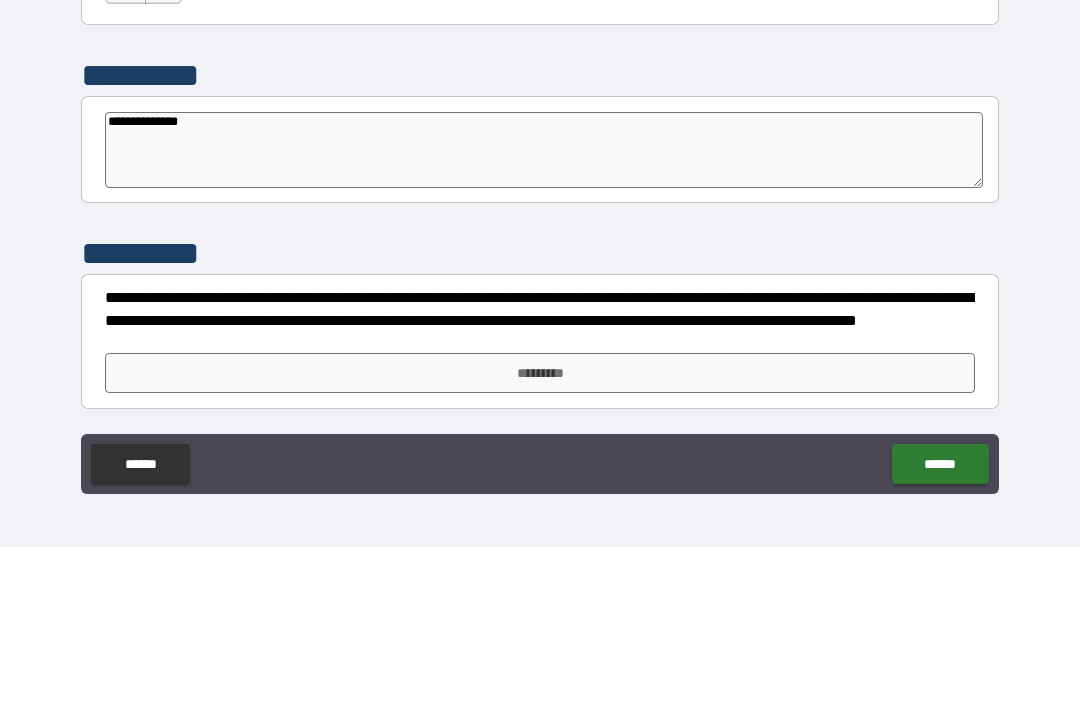 type on "*" 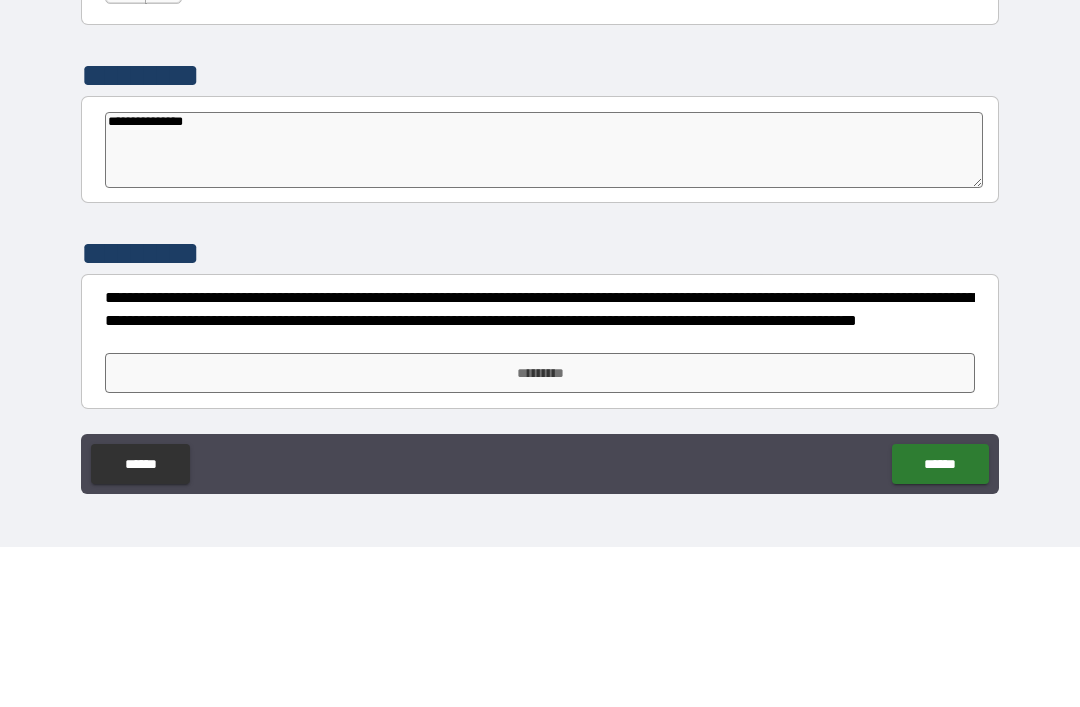 type on "*" 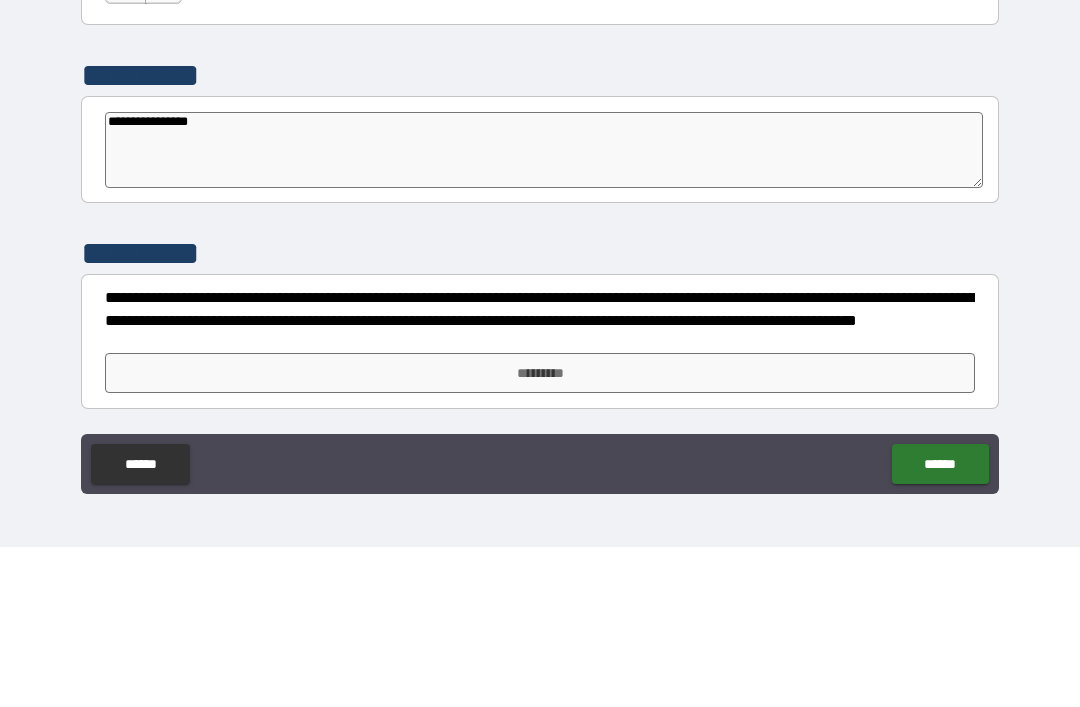type on "*" 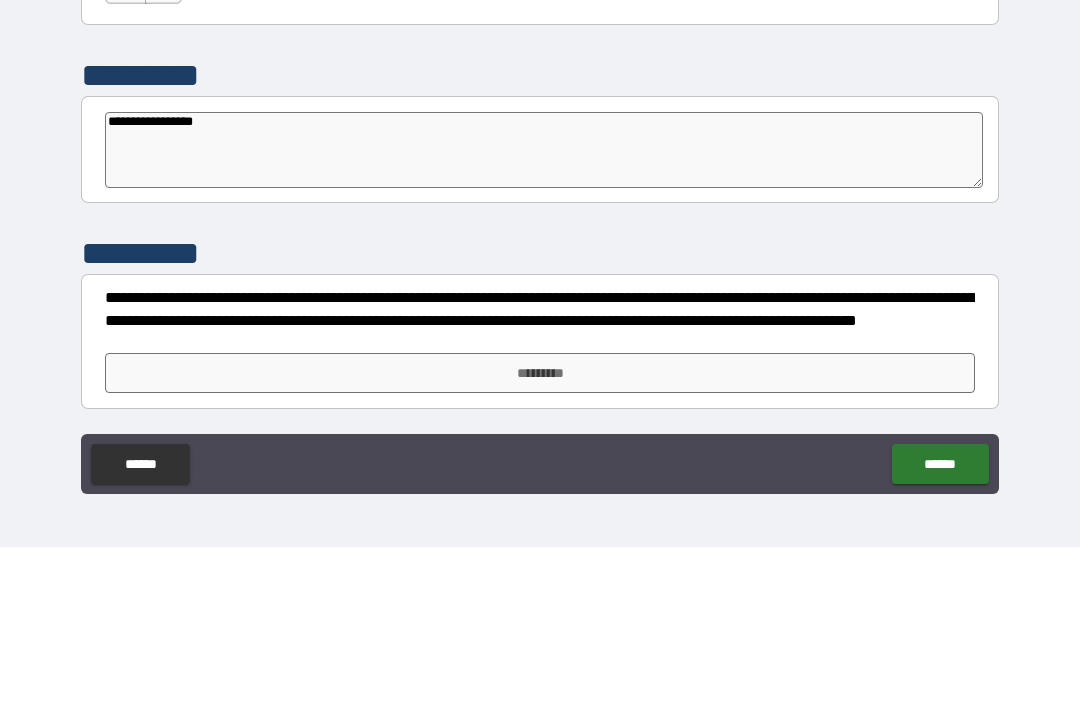 type on "**********" 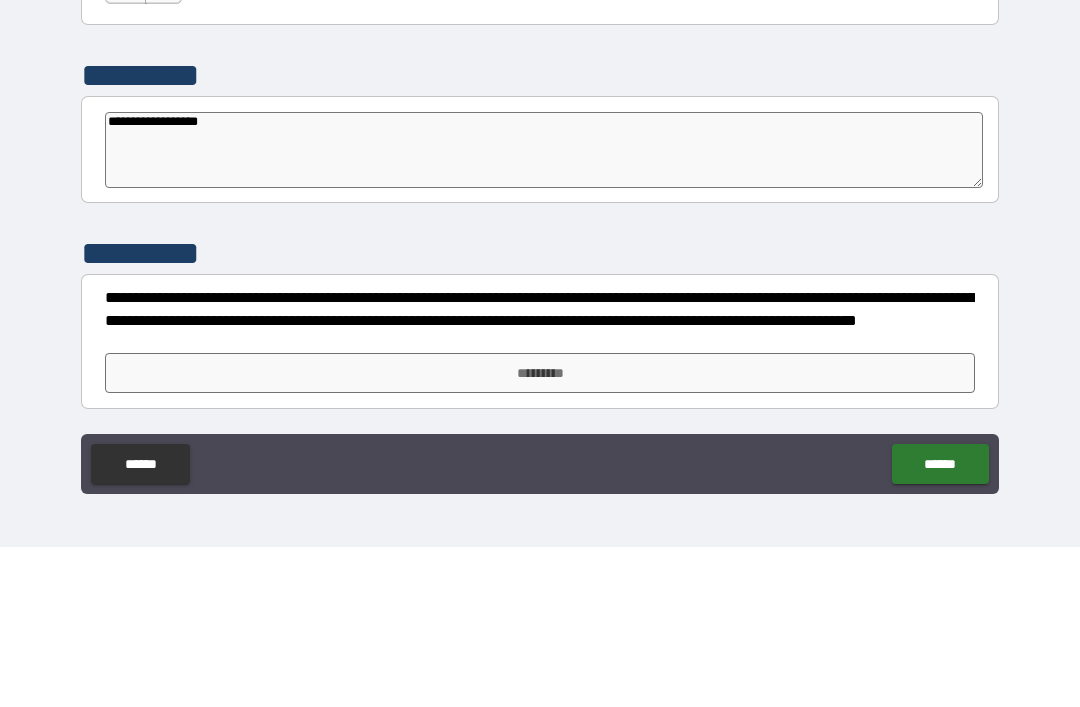type on "*" 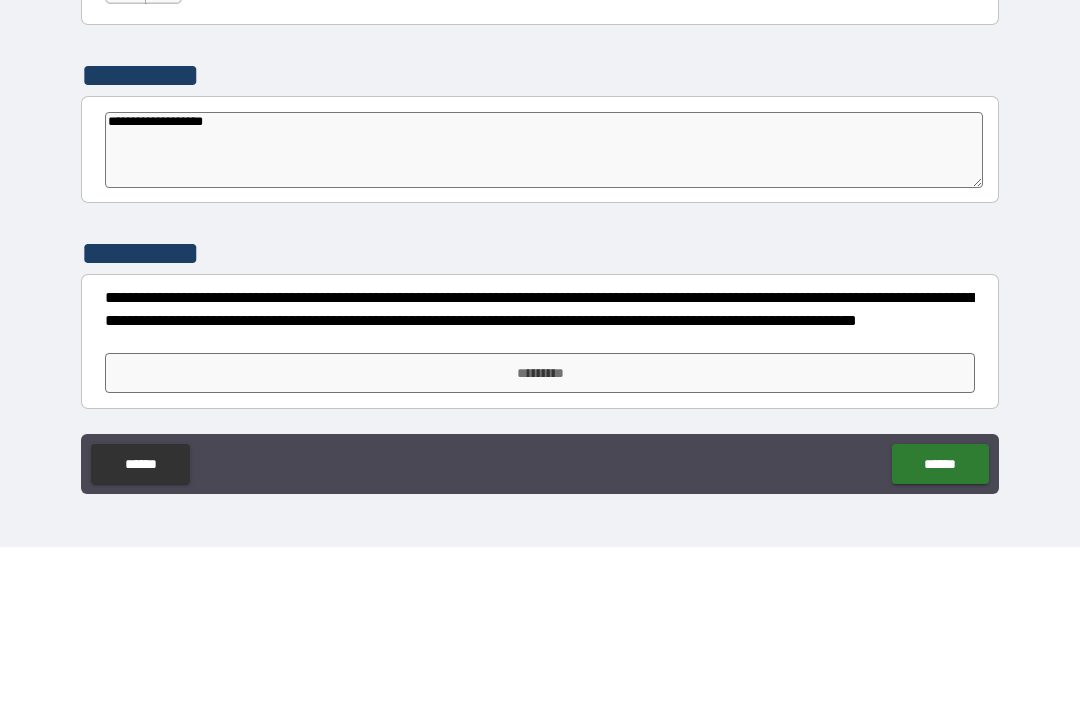 type on "**********" 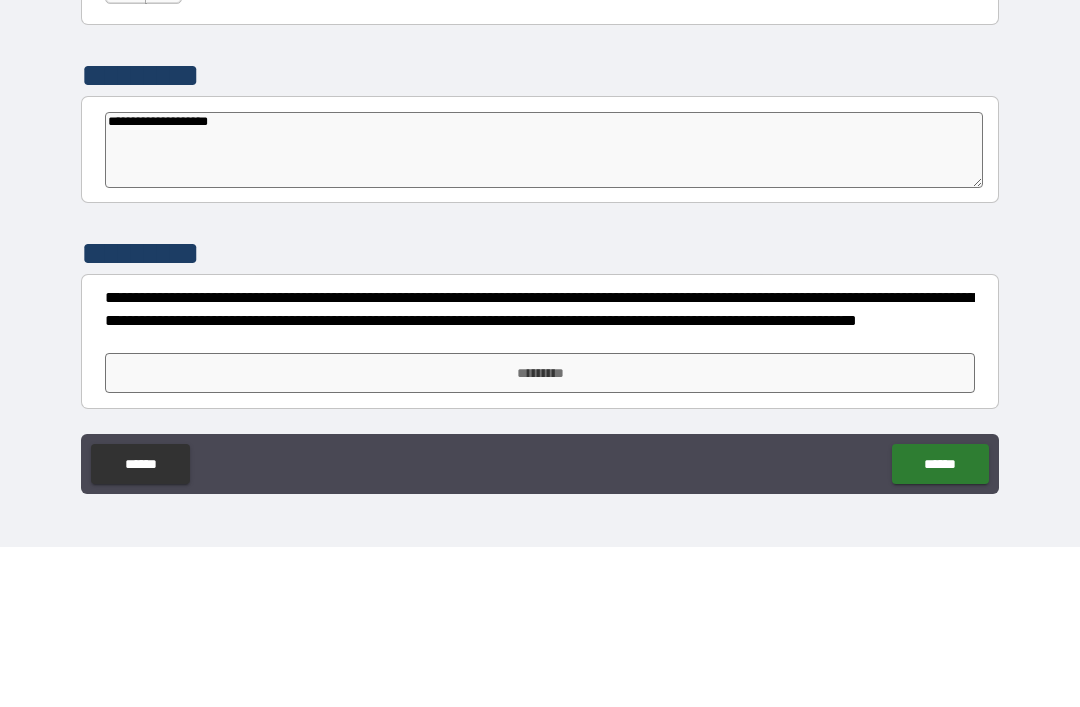 type on "**********" 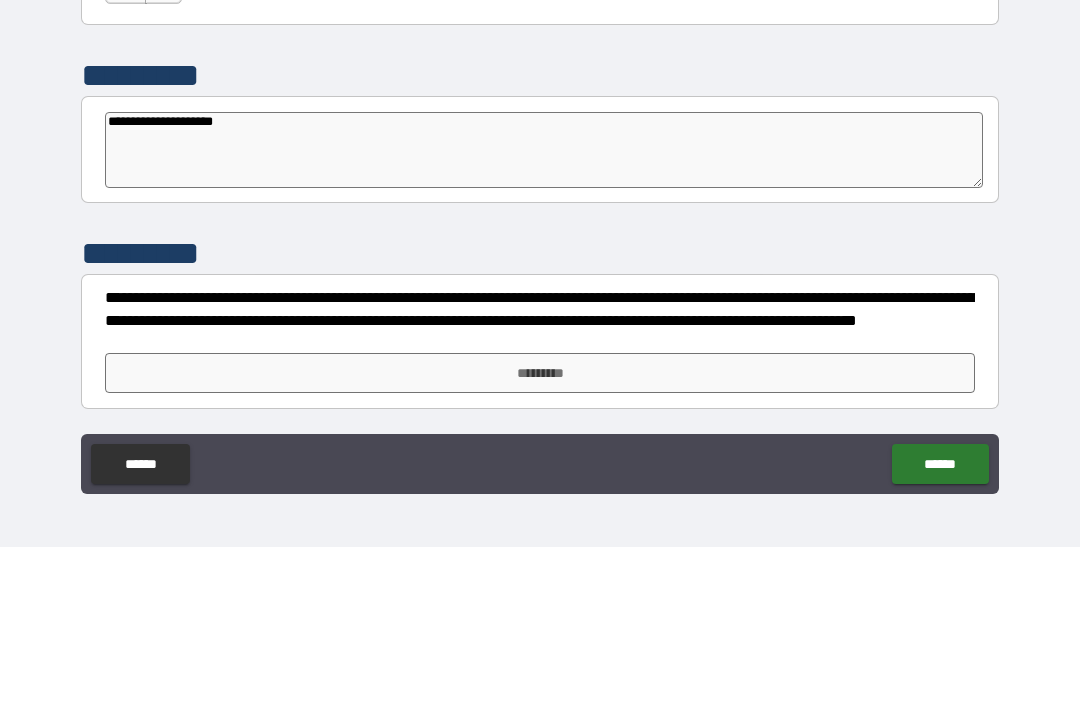 type on "*" 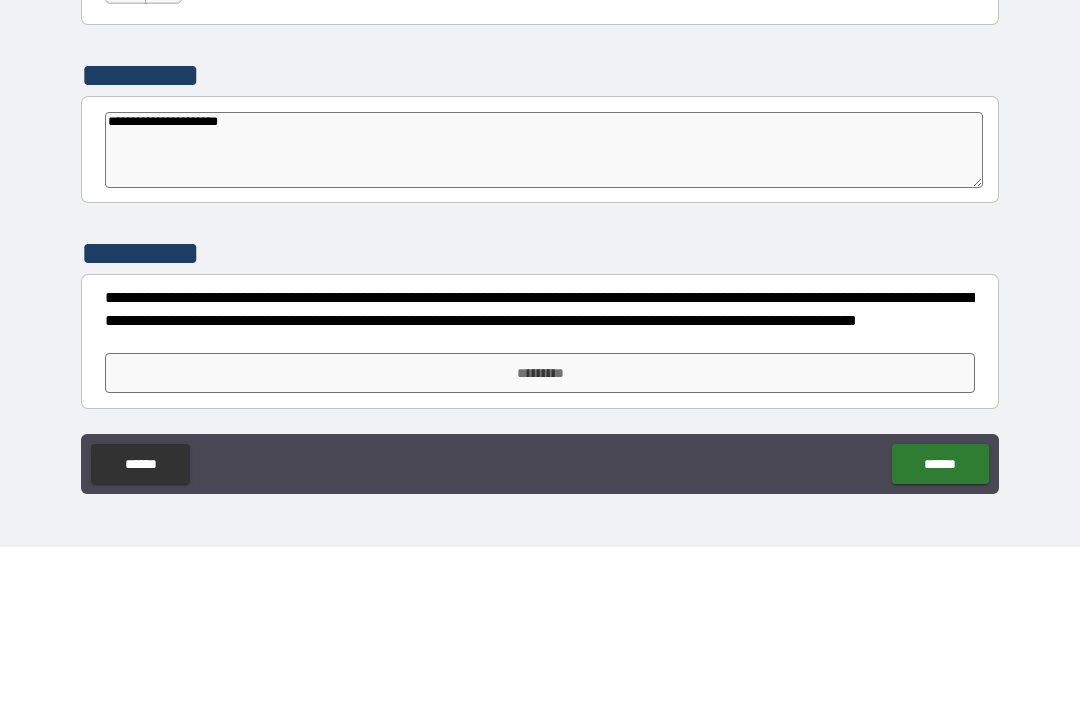type on "**********" 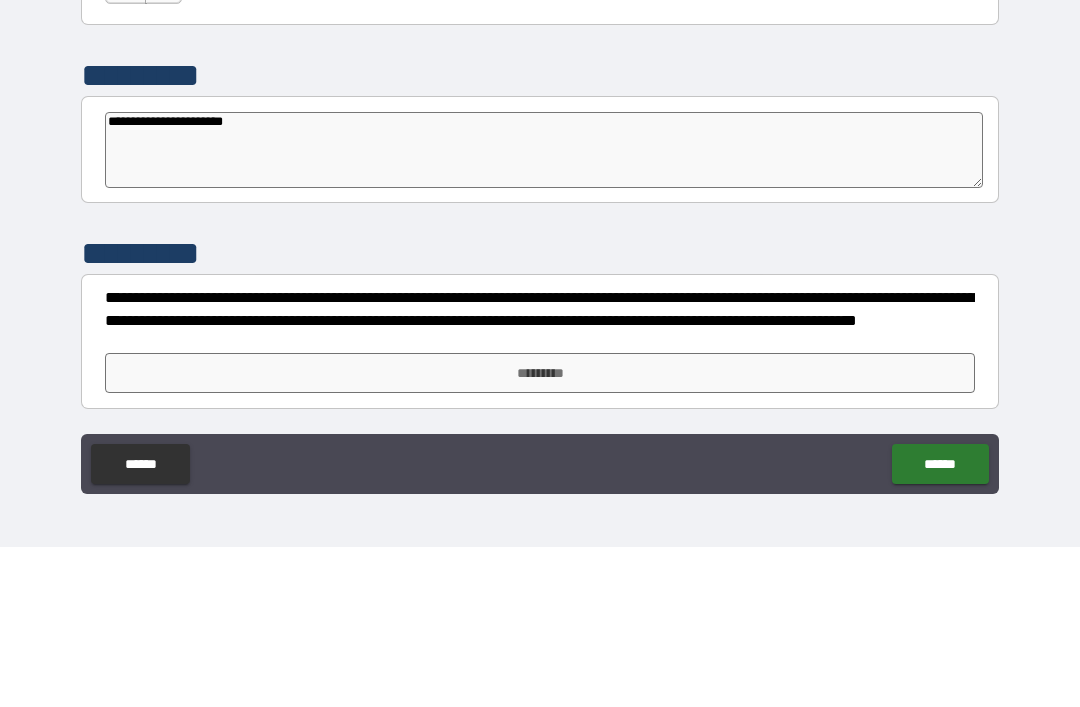 type on "*" 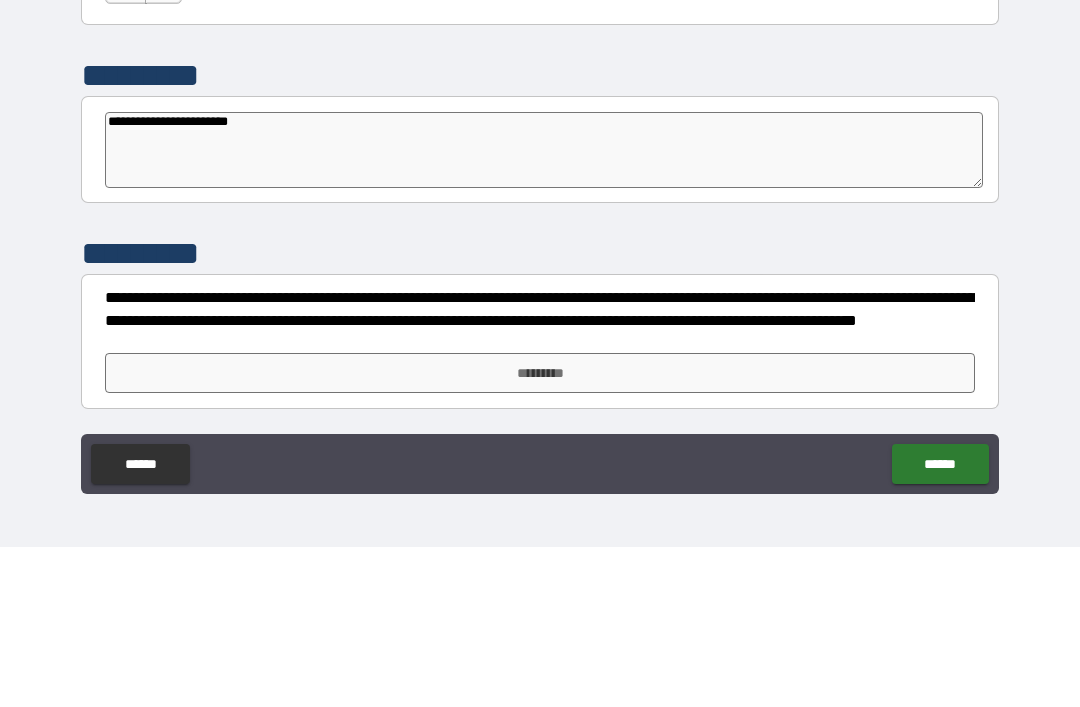 type on "*" 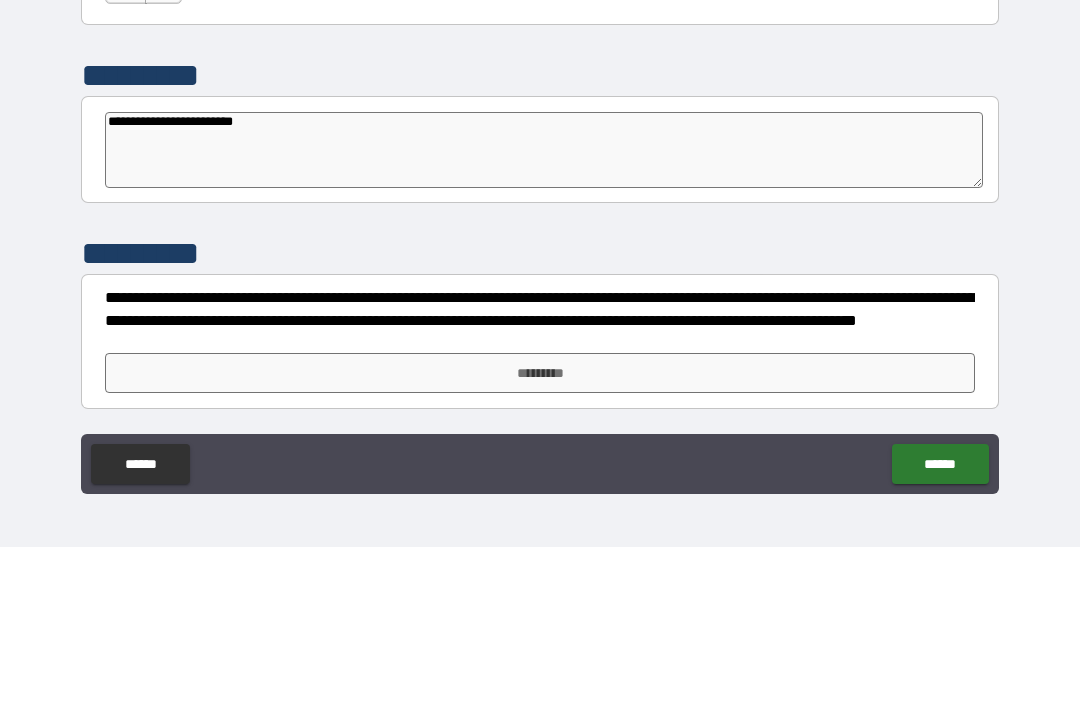 type on "*" 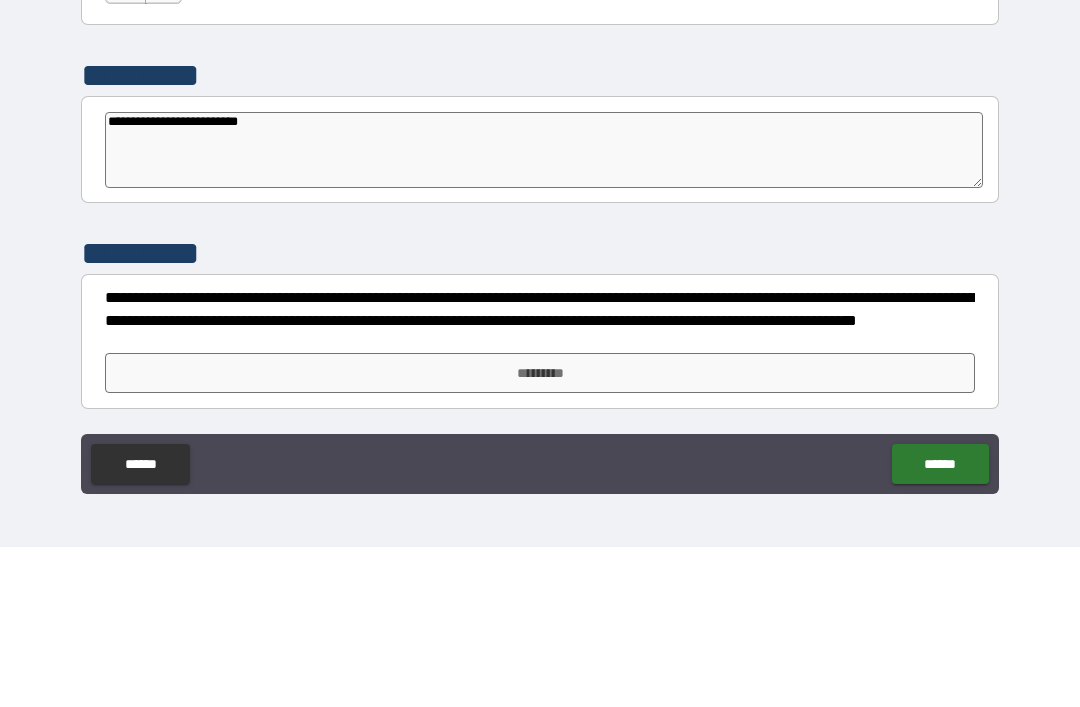 type on "*" 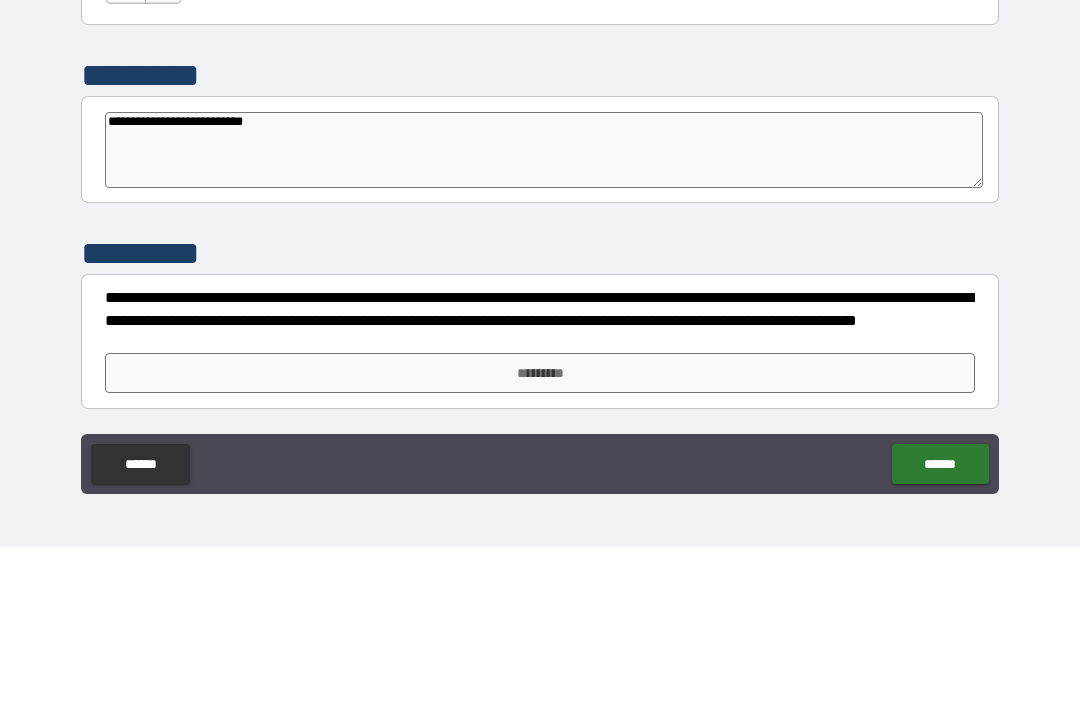 type on "*" 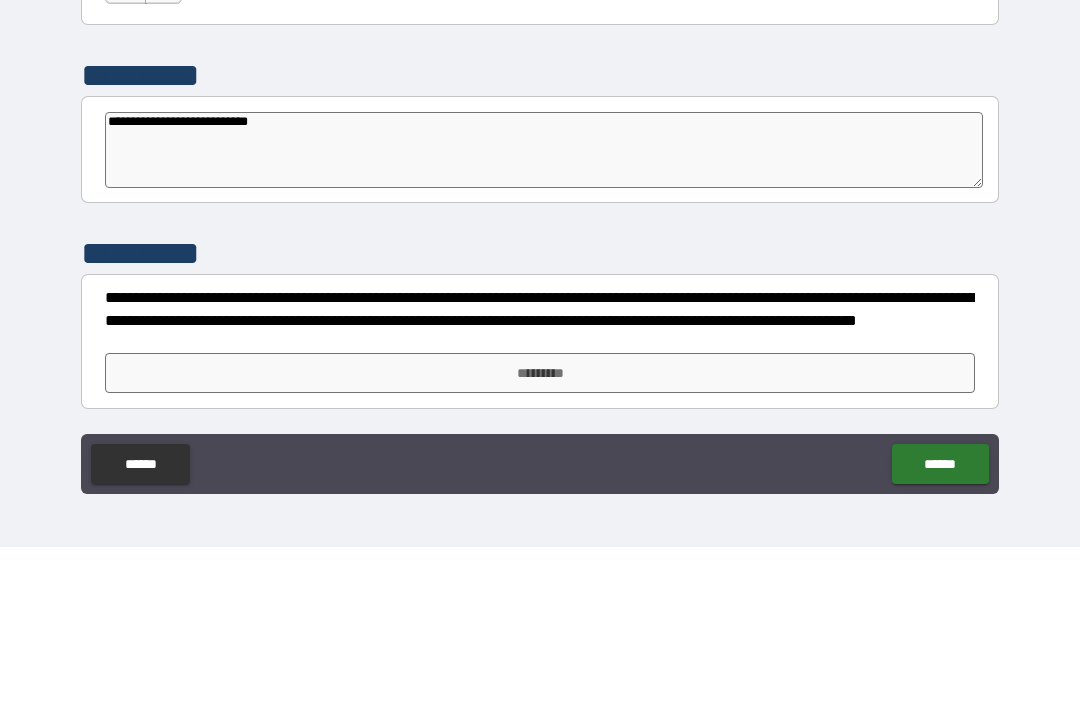 type on "*" 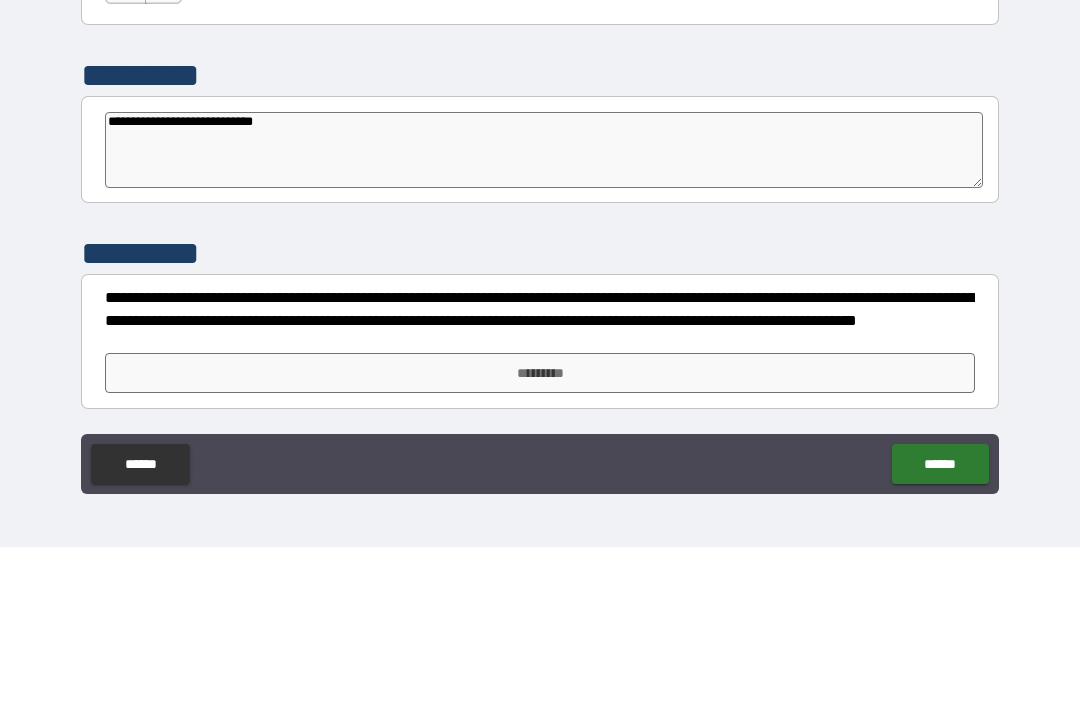 type on "**********" 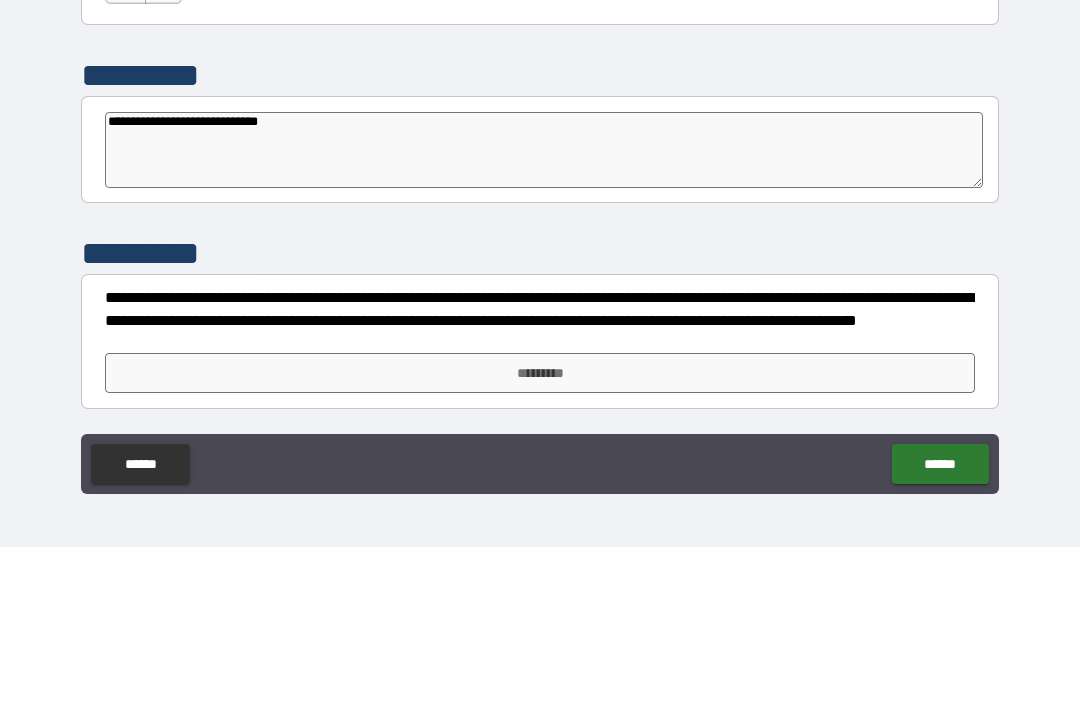 type on "*" 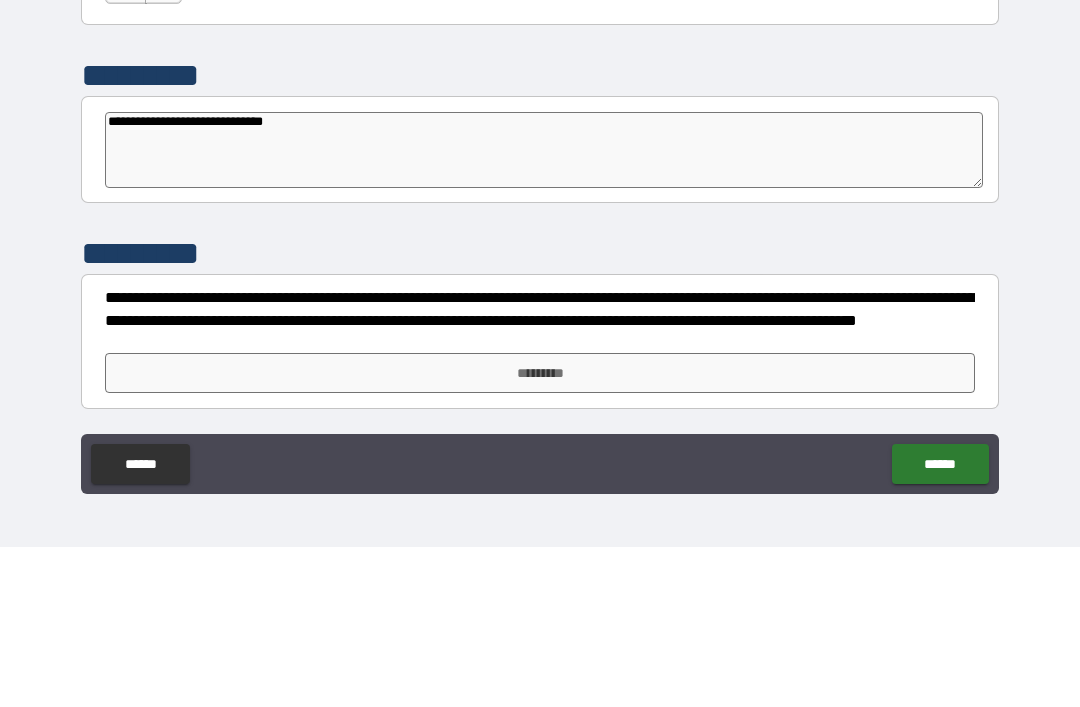 type on "*" 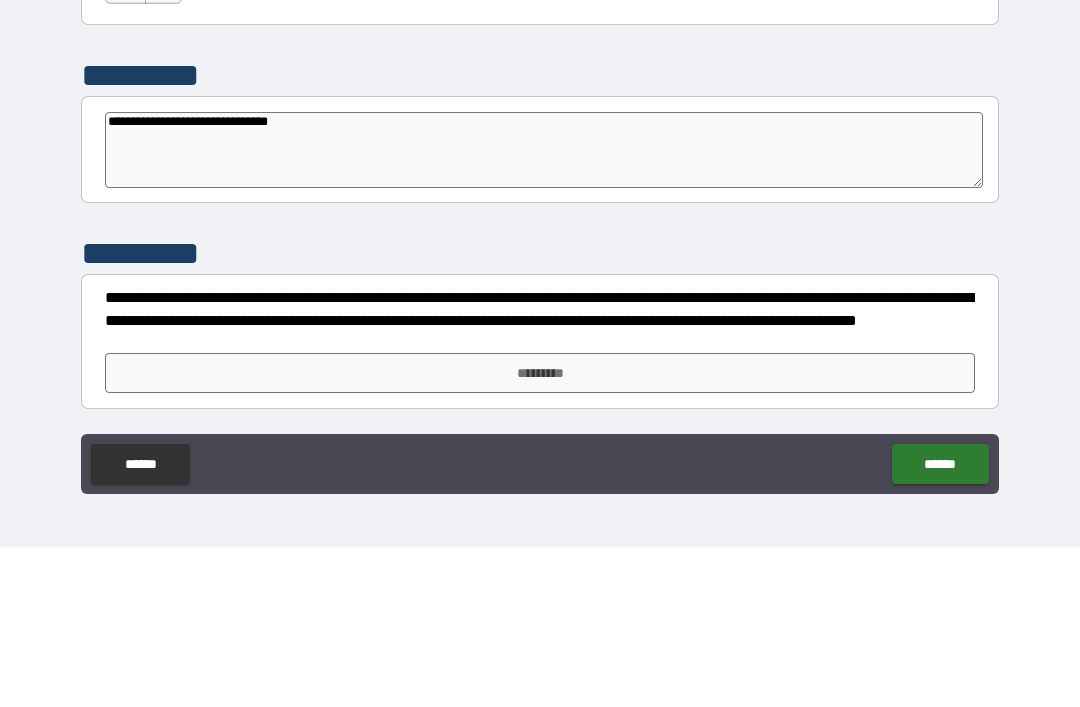 type on "*" 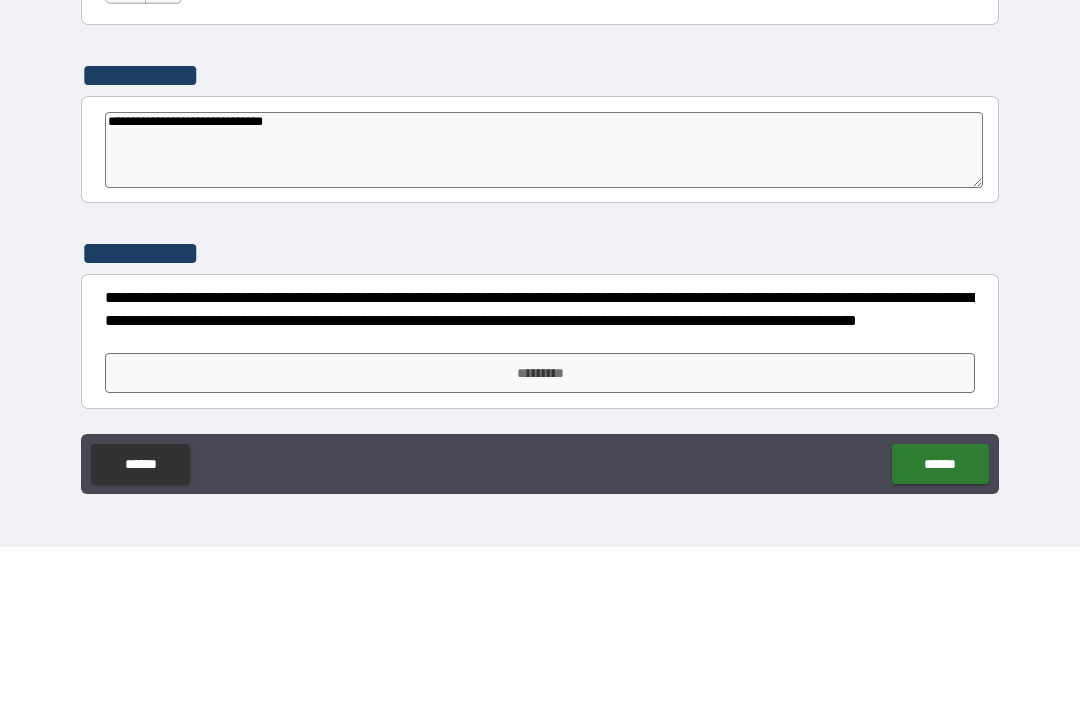 type on "*" 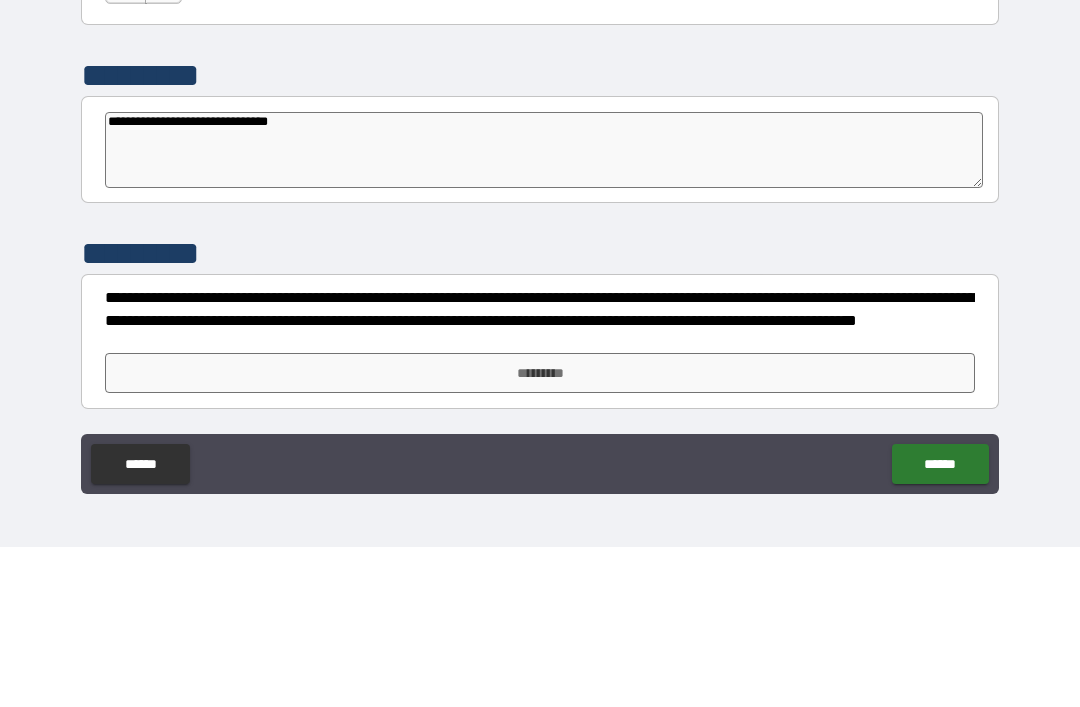 type on "*" 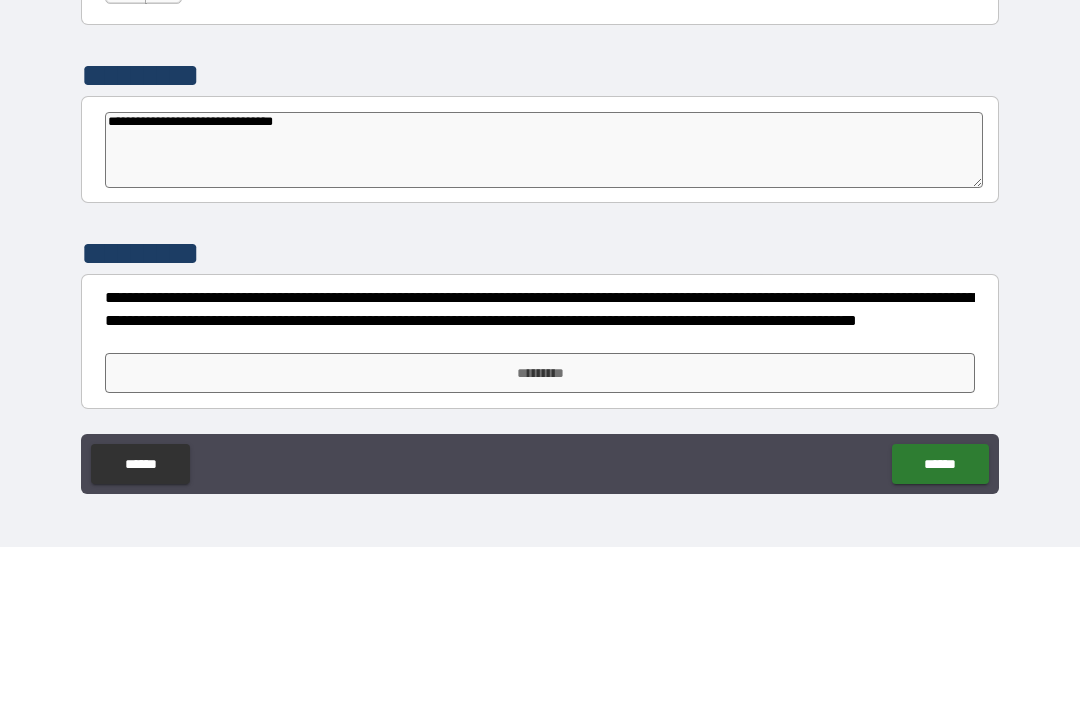 type on "*" 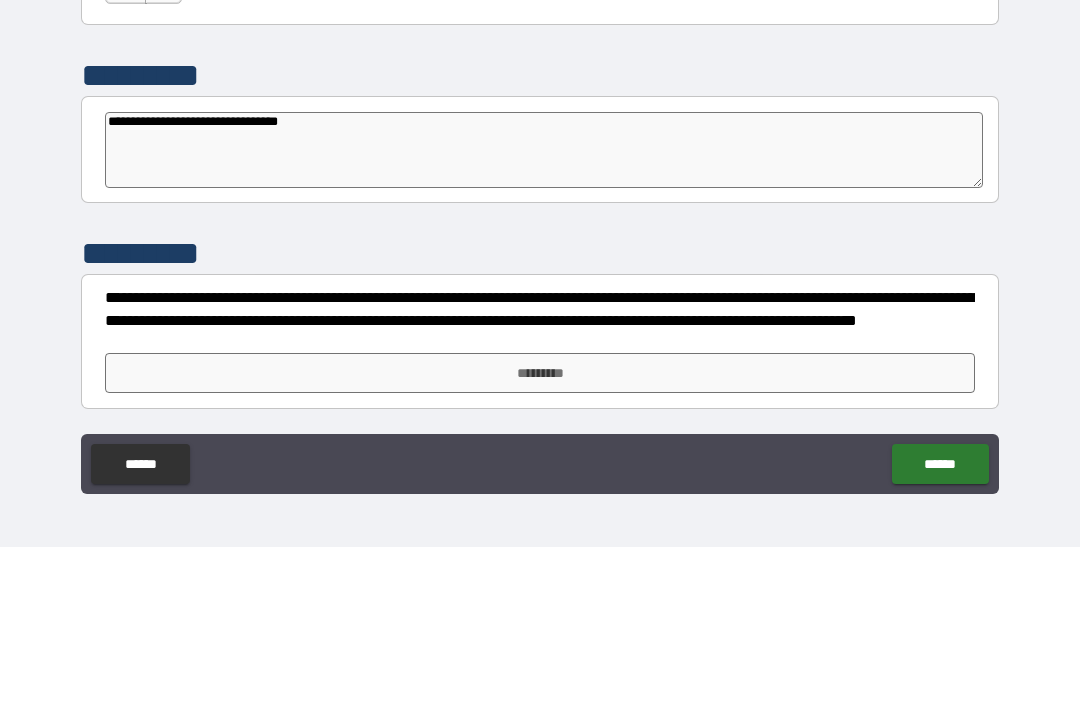 type on "**********" 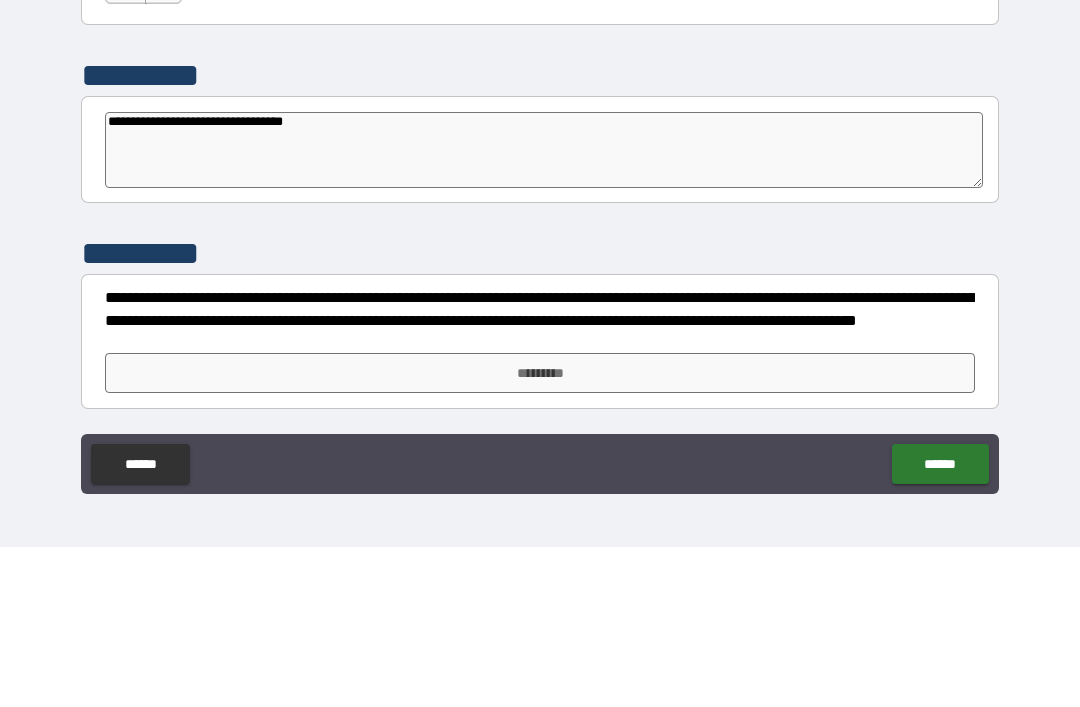 type on "**********" 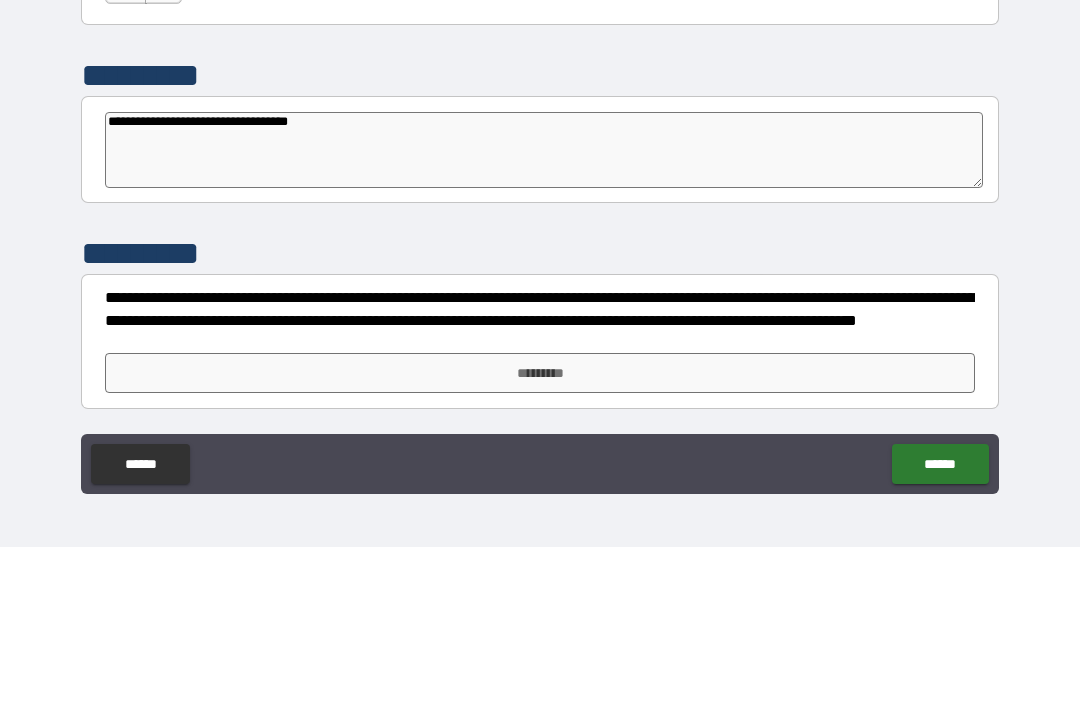 type on "*" 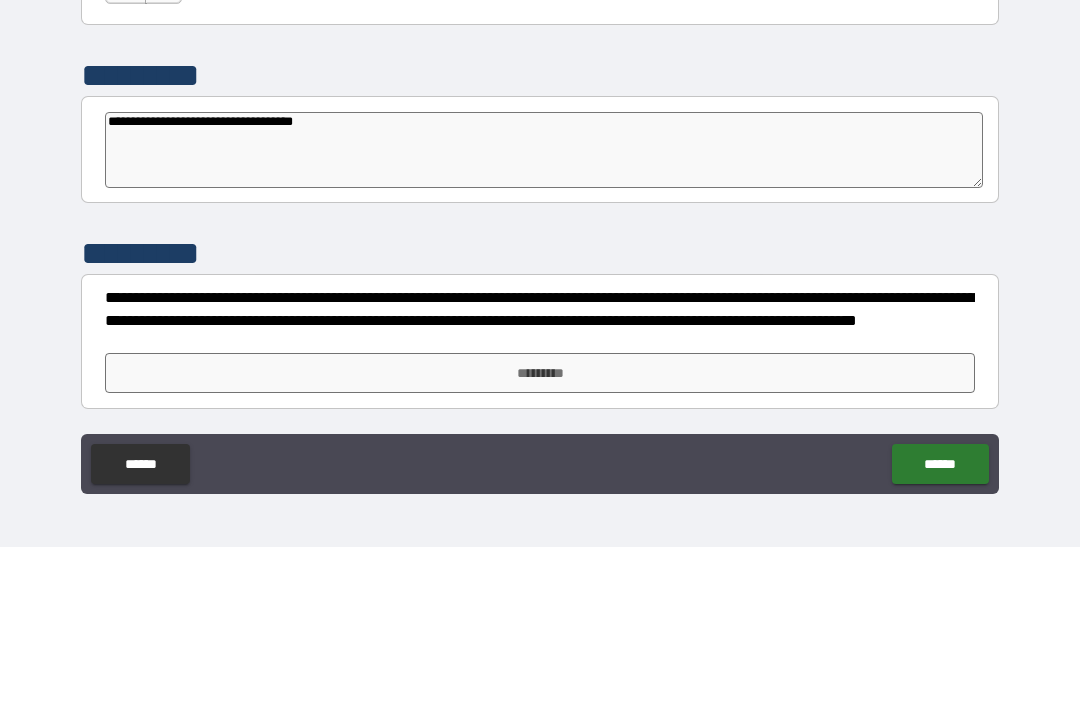 type on "*" 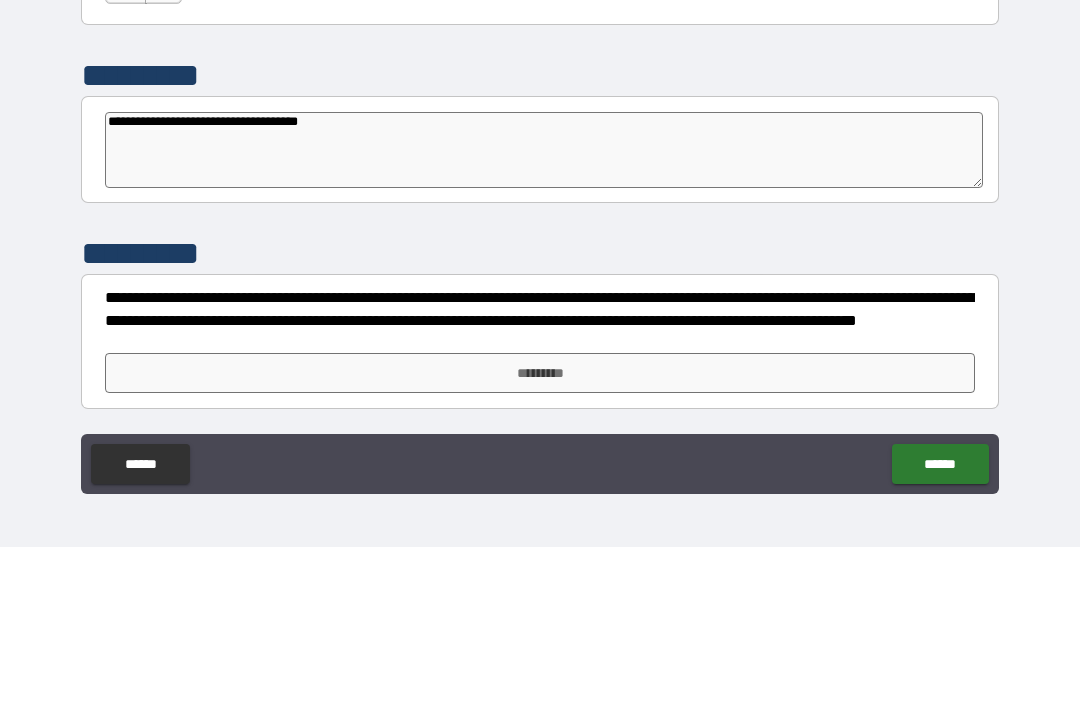 type on "*" 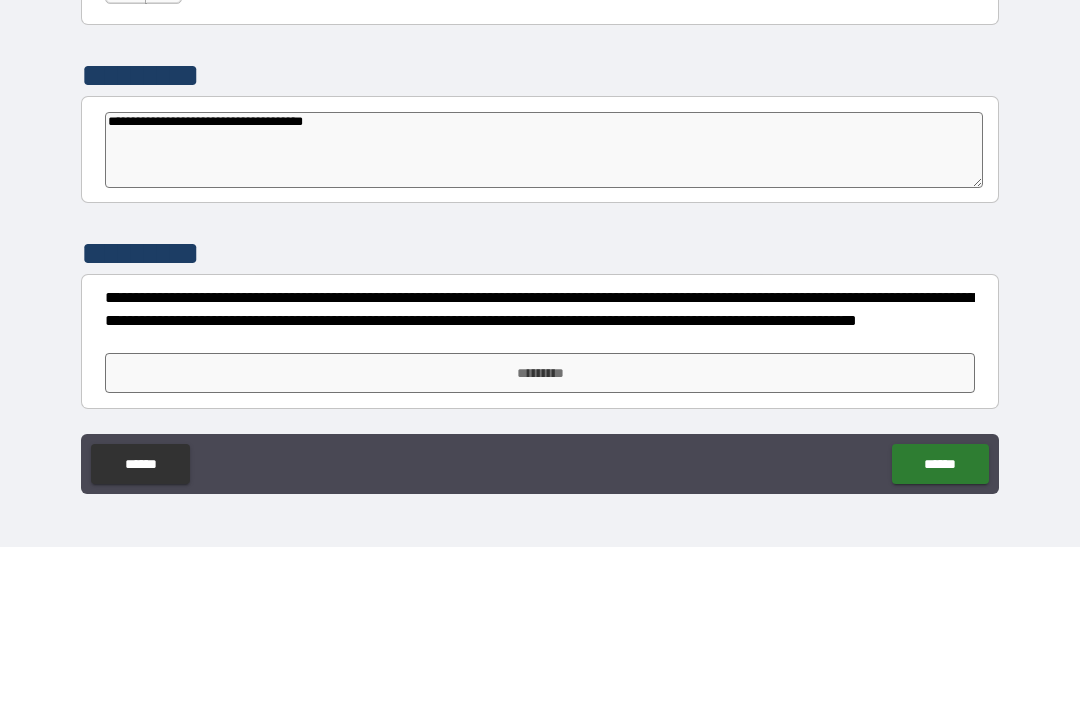 type on "*" 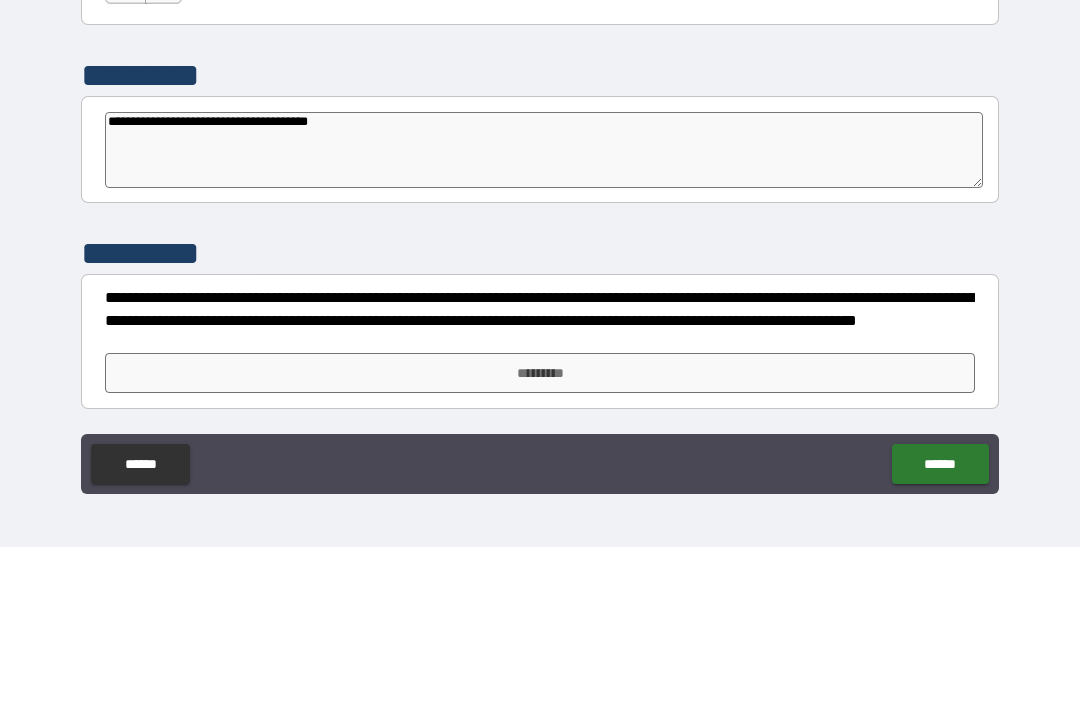 type on "*" 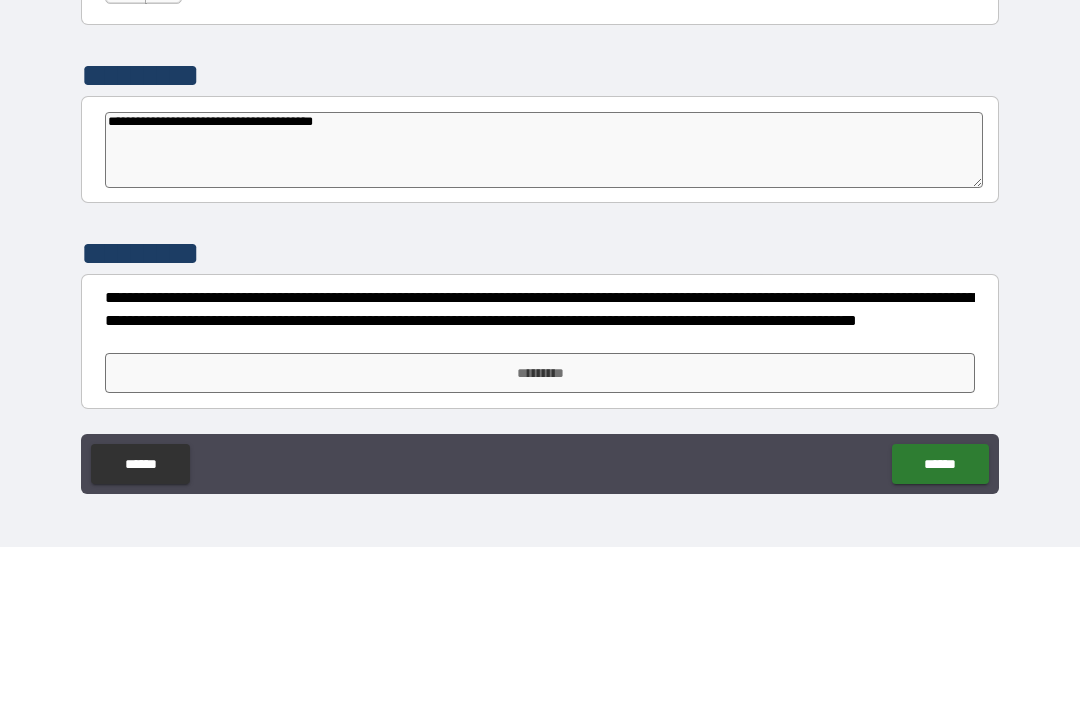 type on "*" 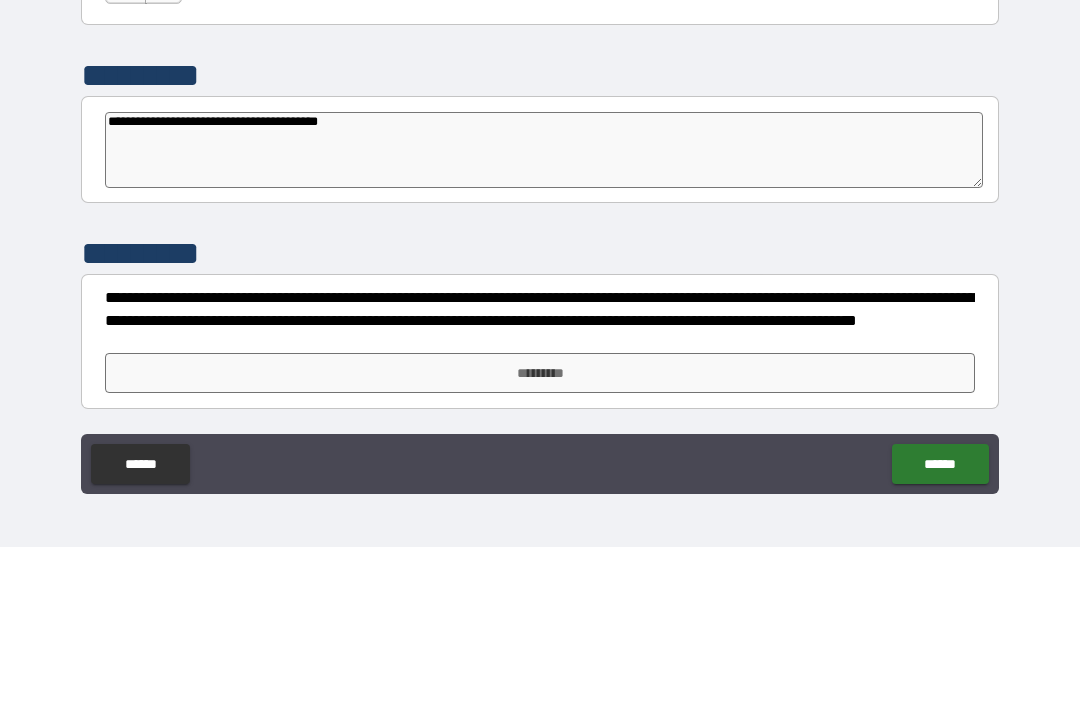 type on "*" 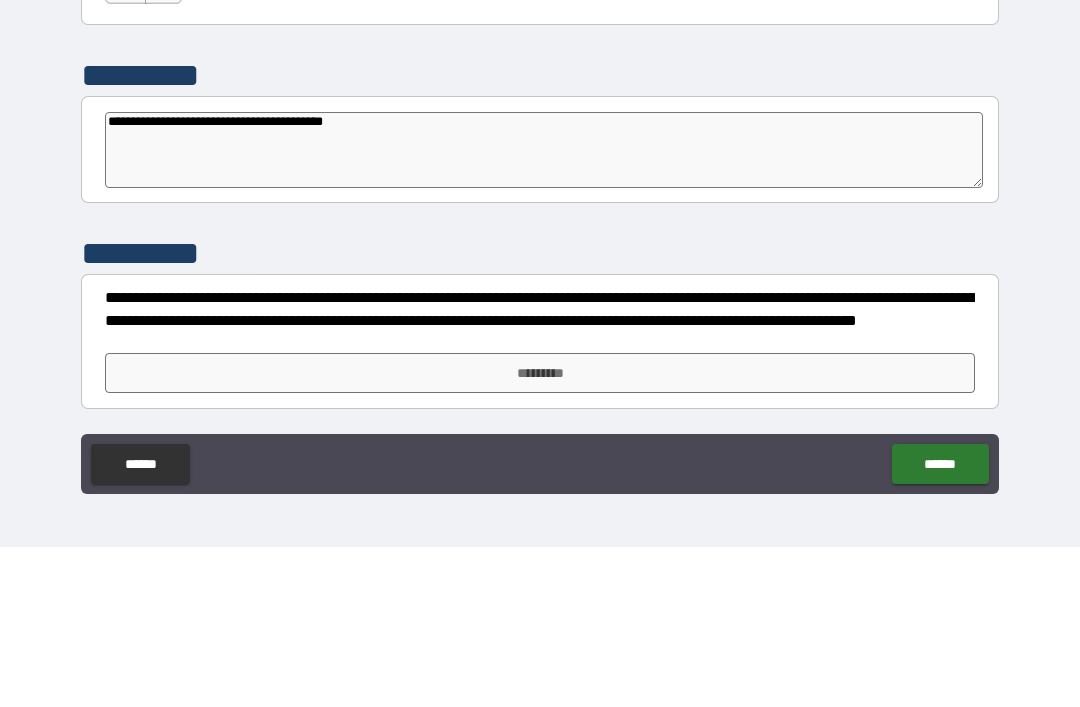 type on "*" 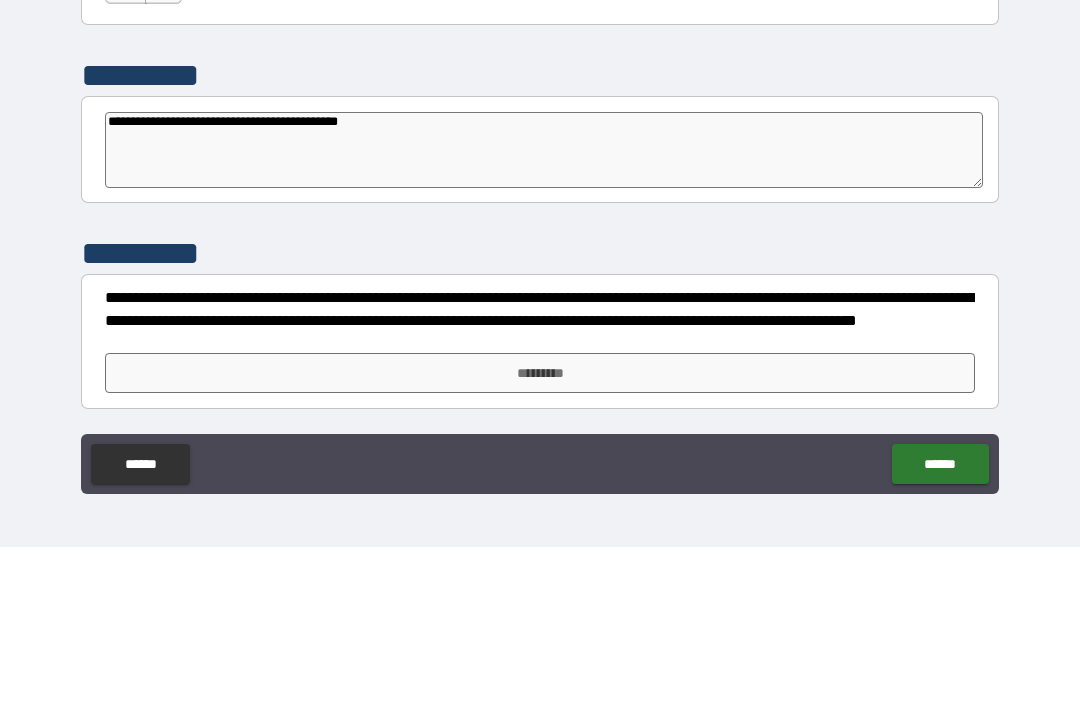 type on "**********" 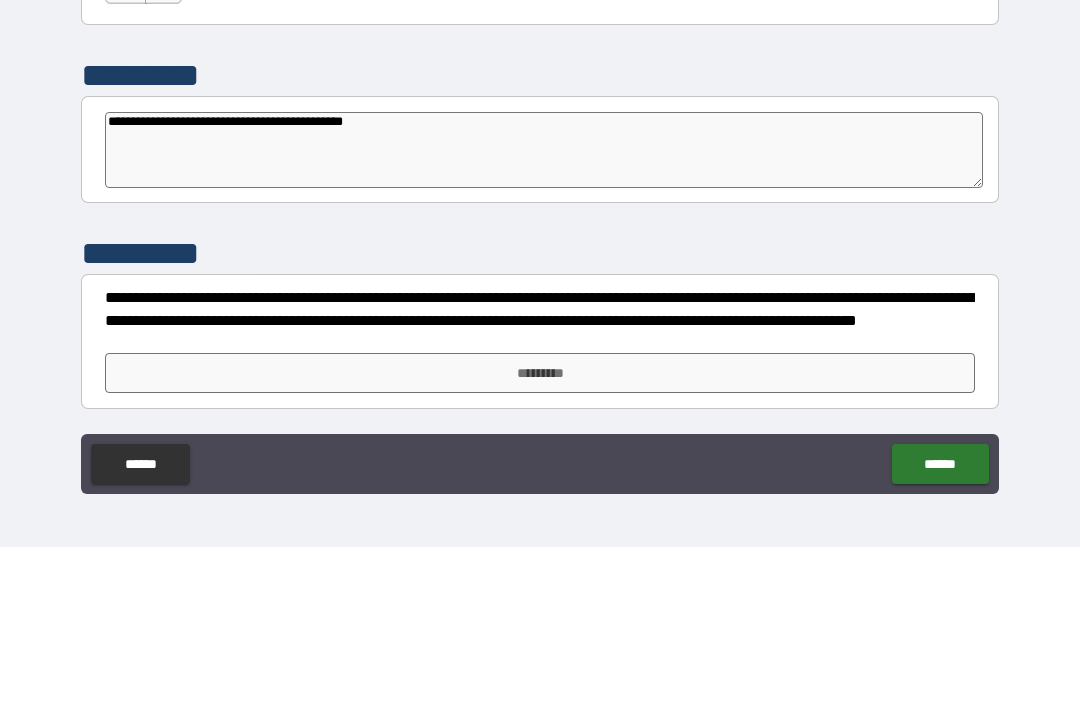 type on "*" 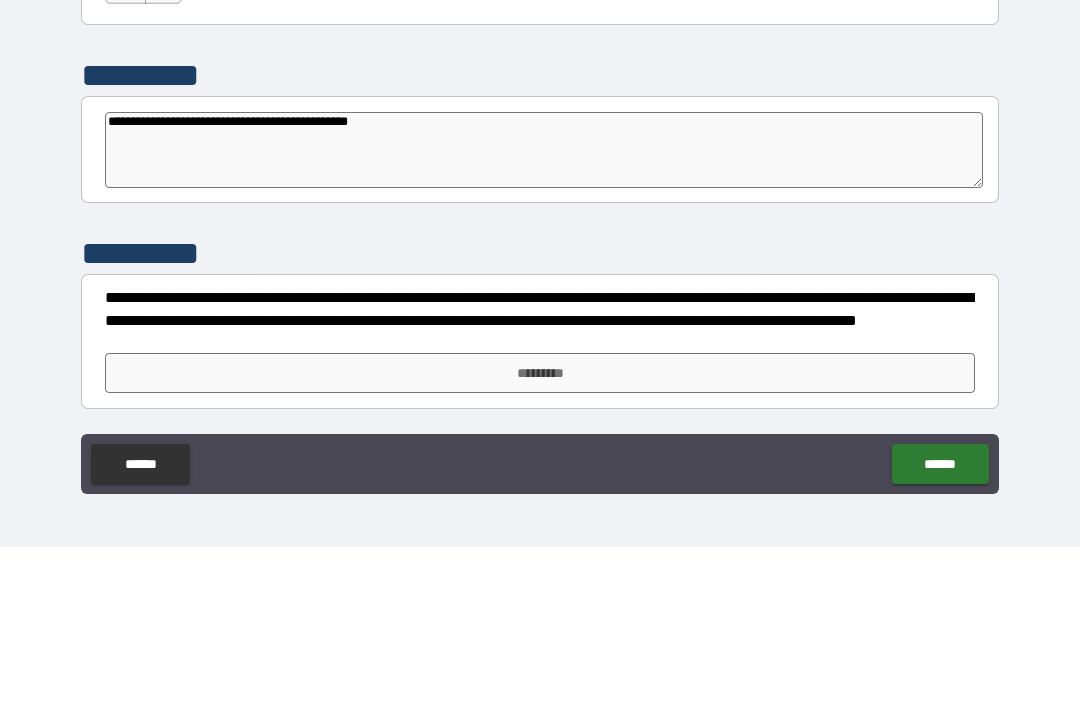 type on "**********" 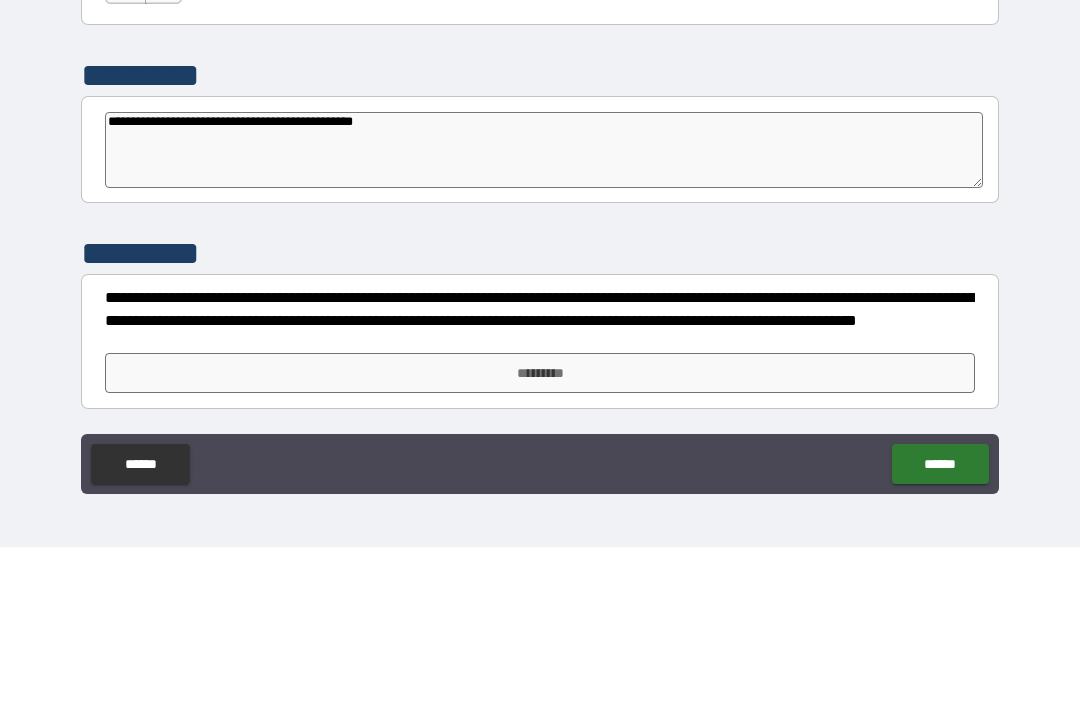 type on "*" 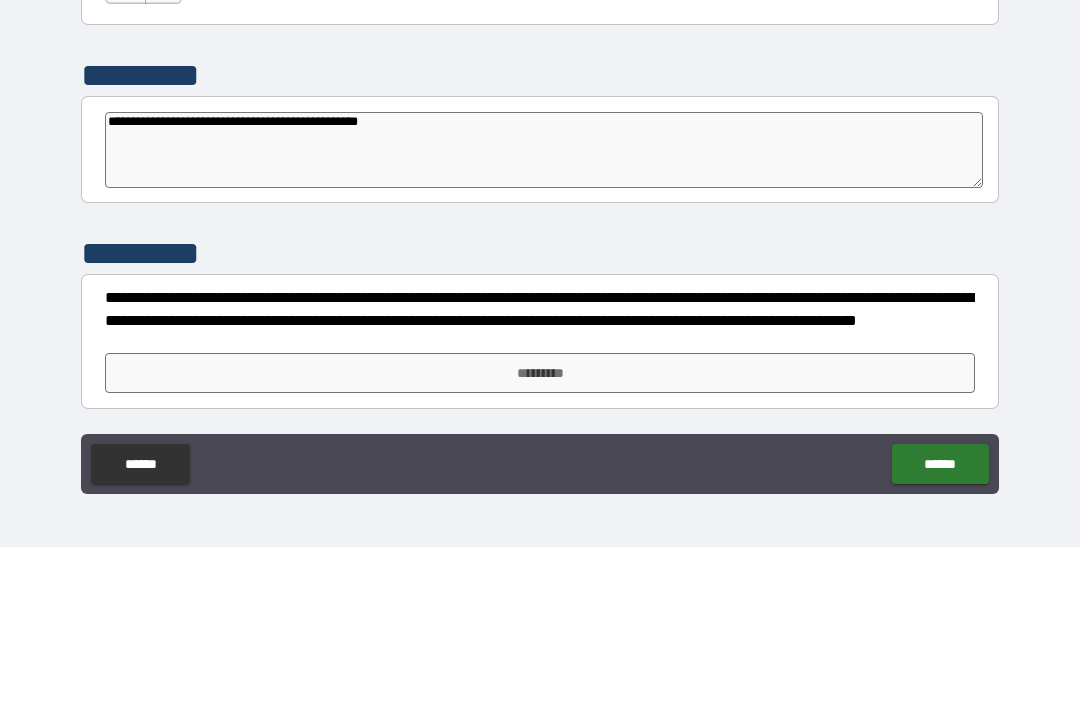 type on "*" 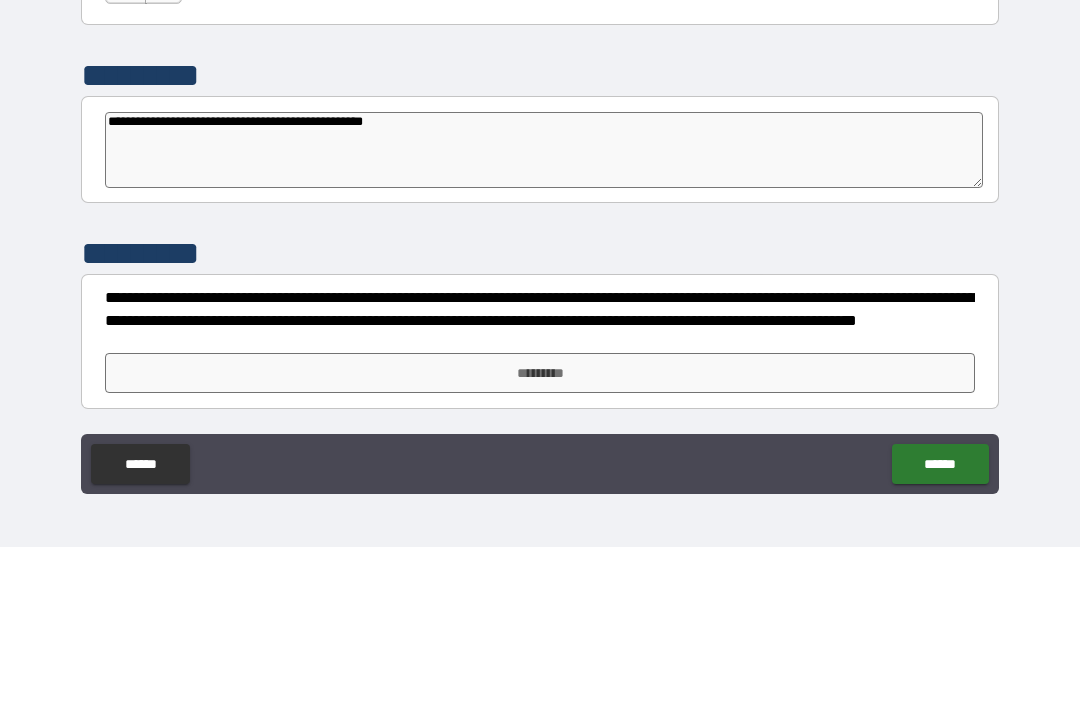 type on "*" 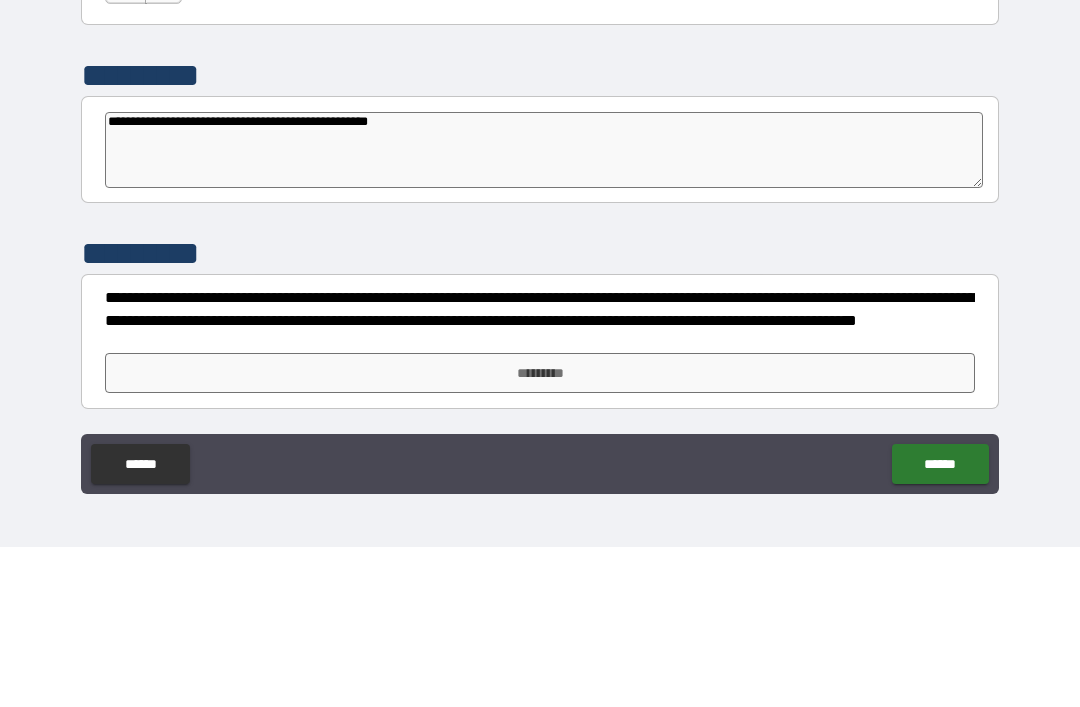 type on "*" 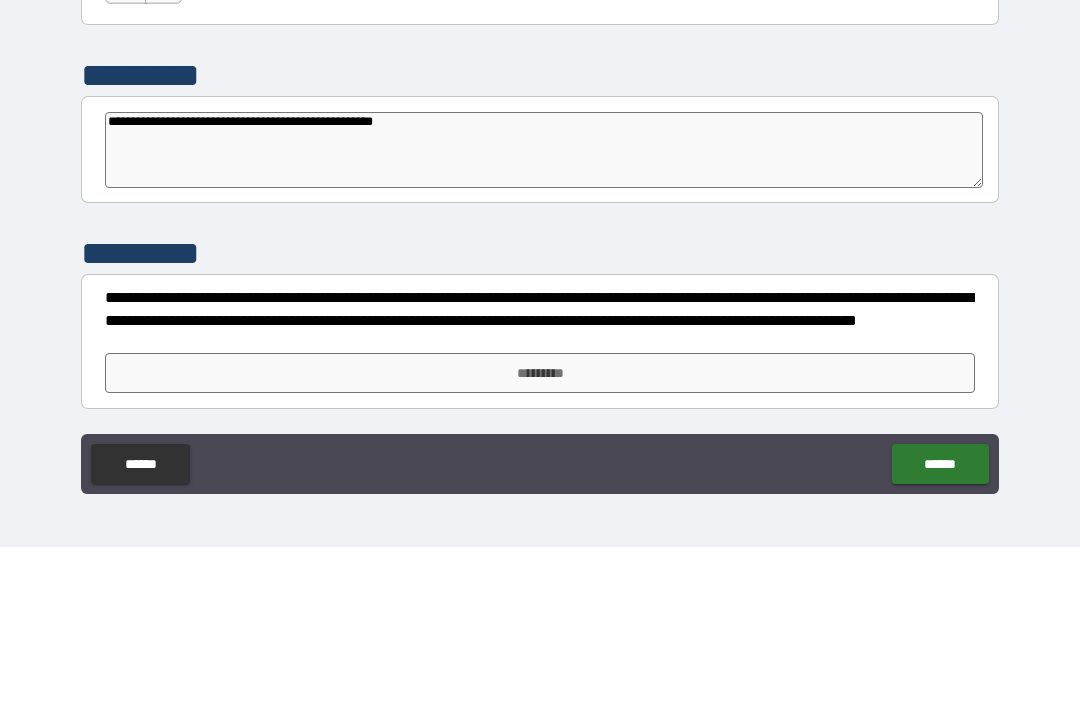 type on "*" 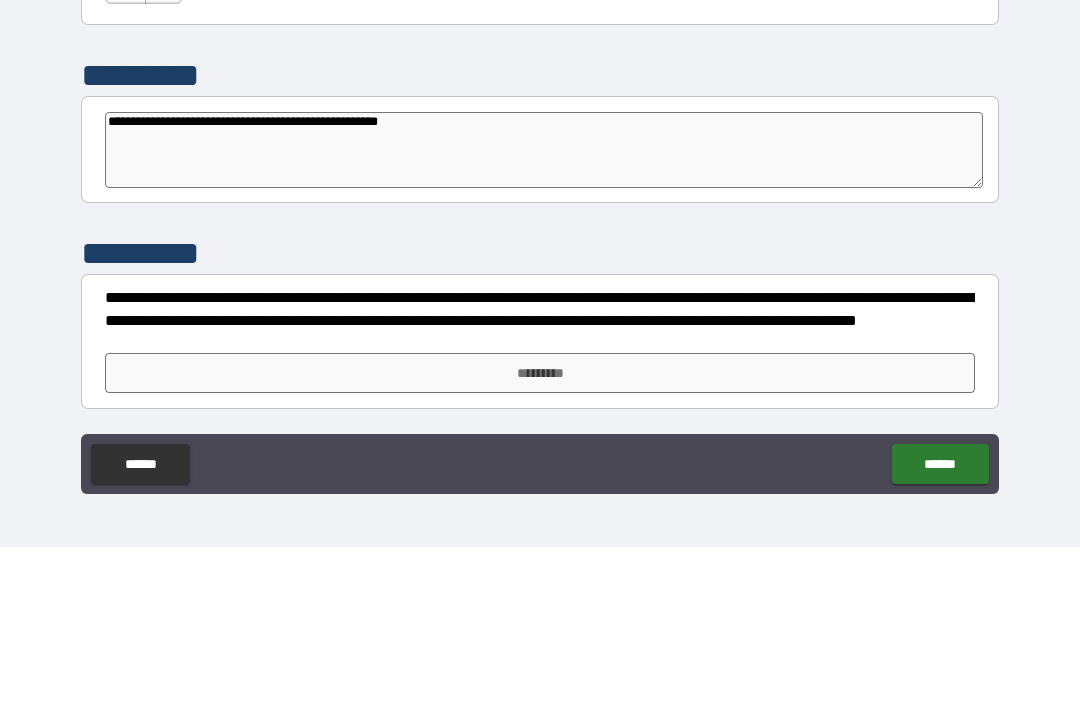 type on "*" 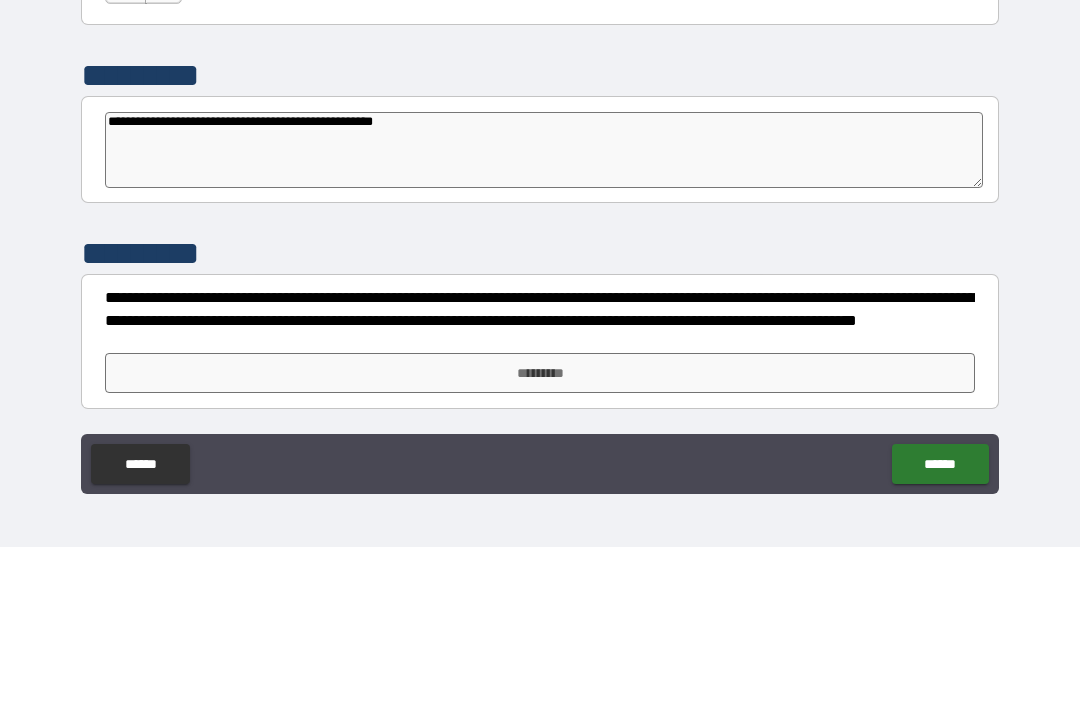type on "*" 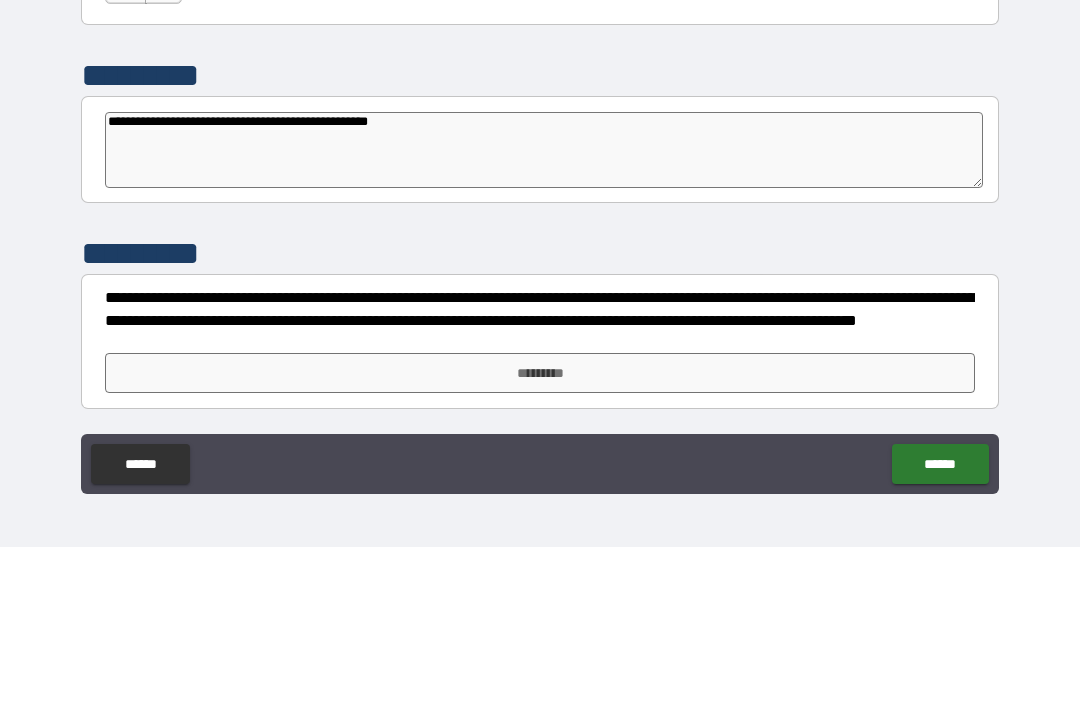 type on "*" 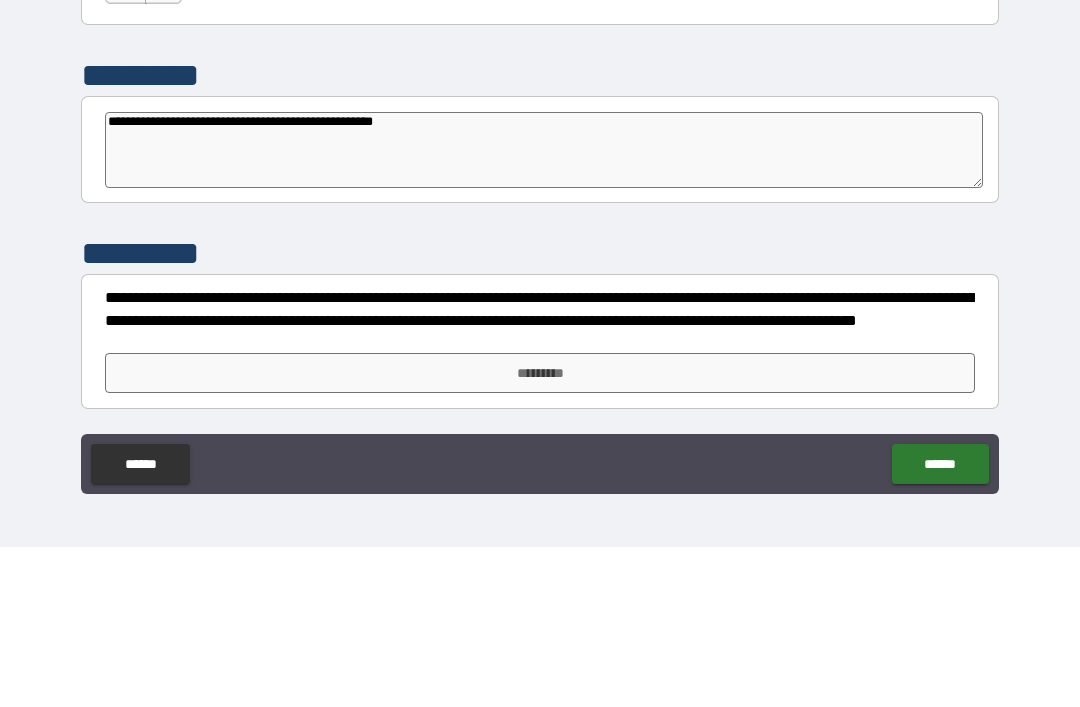 type on "*" 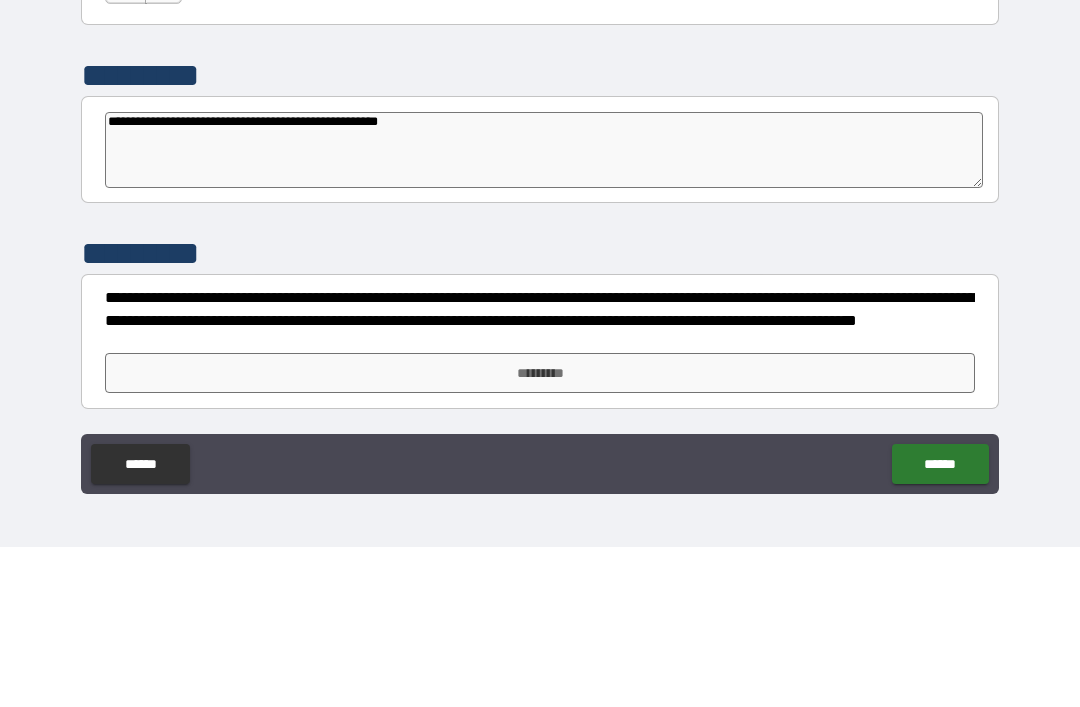 type on "*" 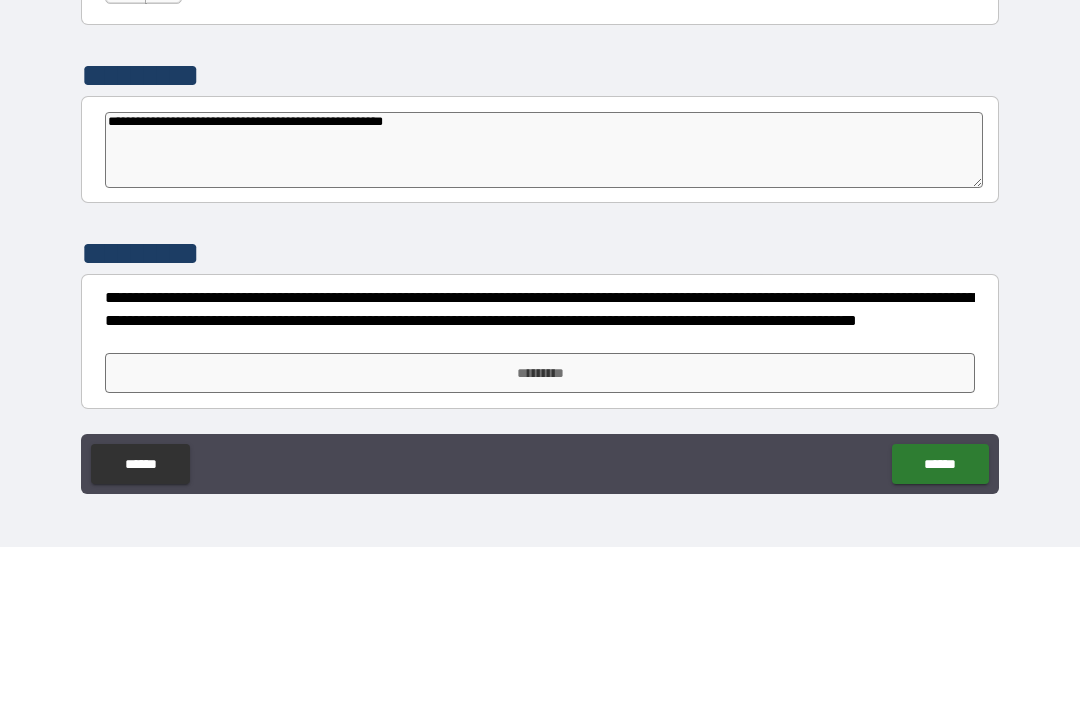 type on "*" 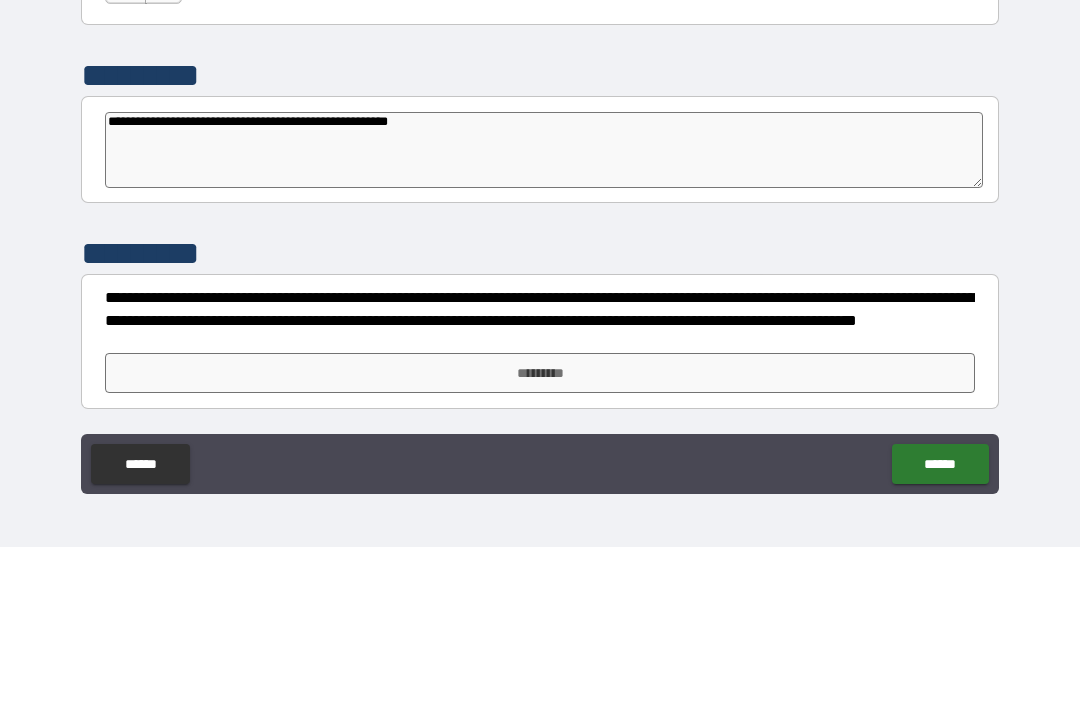 type on "*" 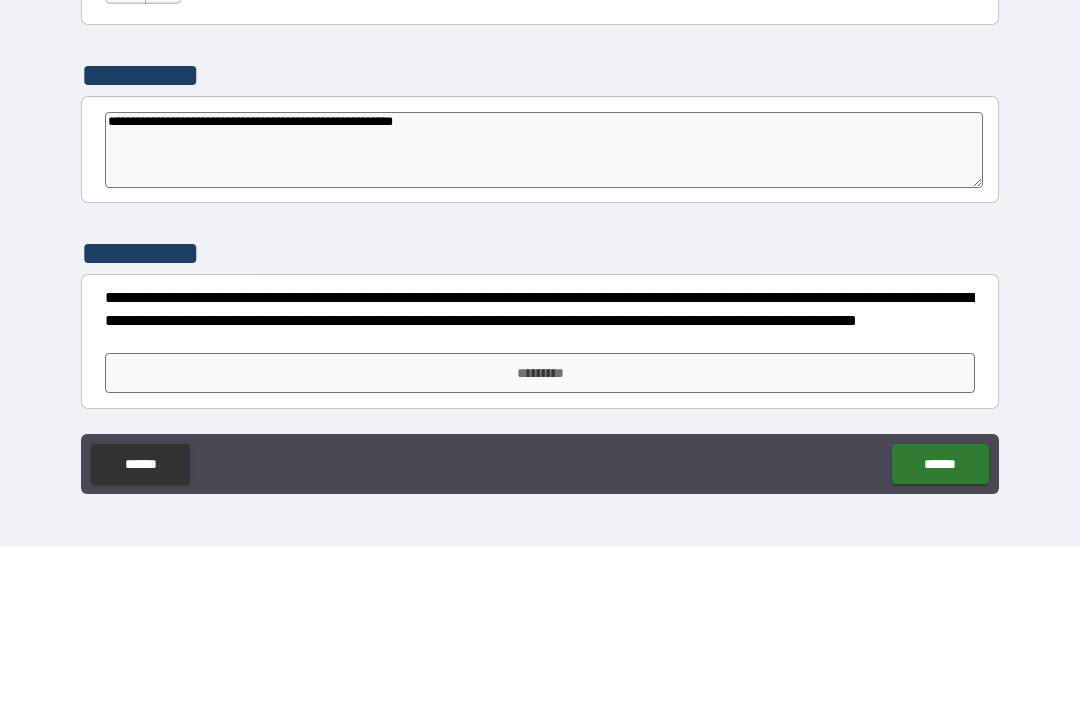 type on "*" 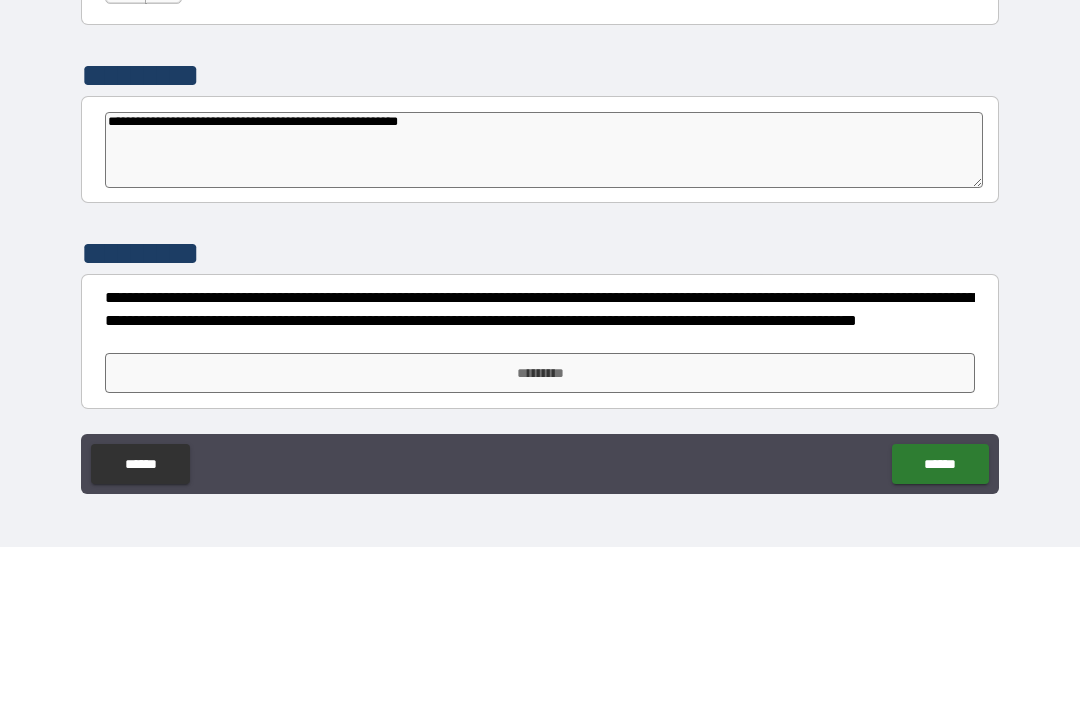 type on "*" 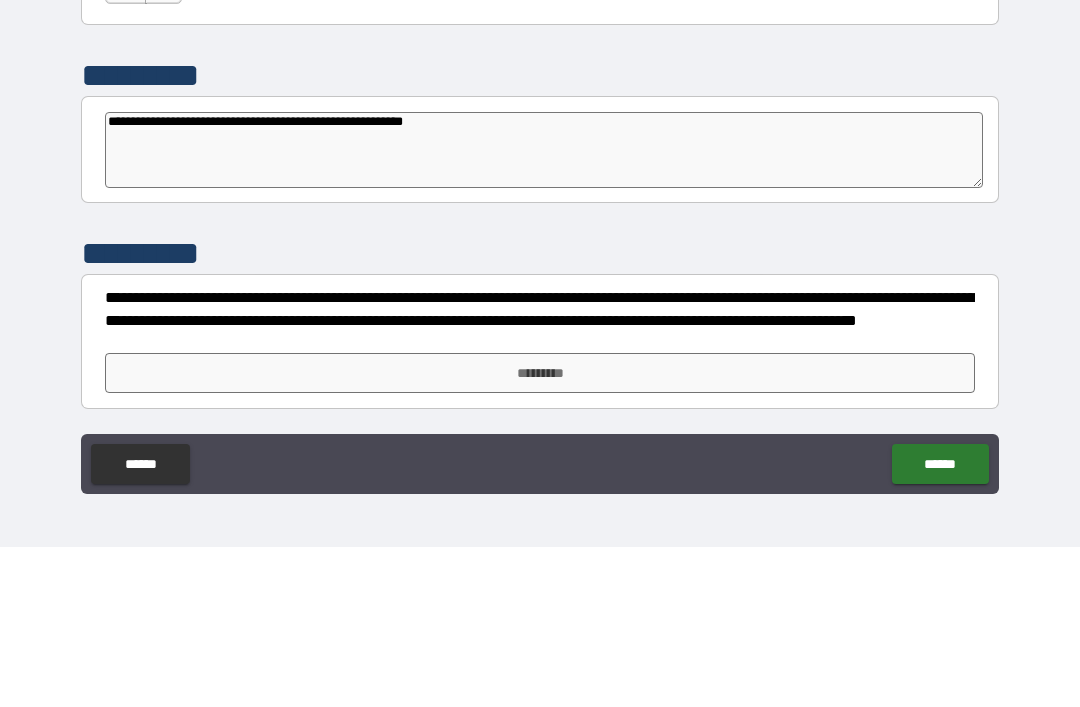 type on "*" 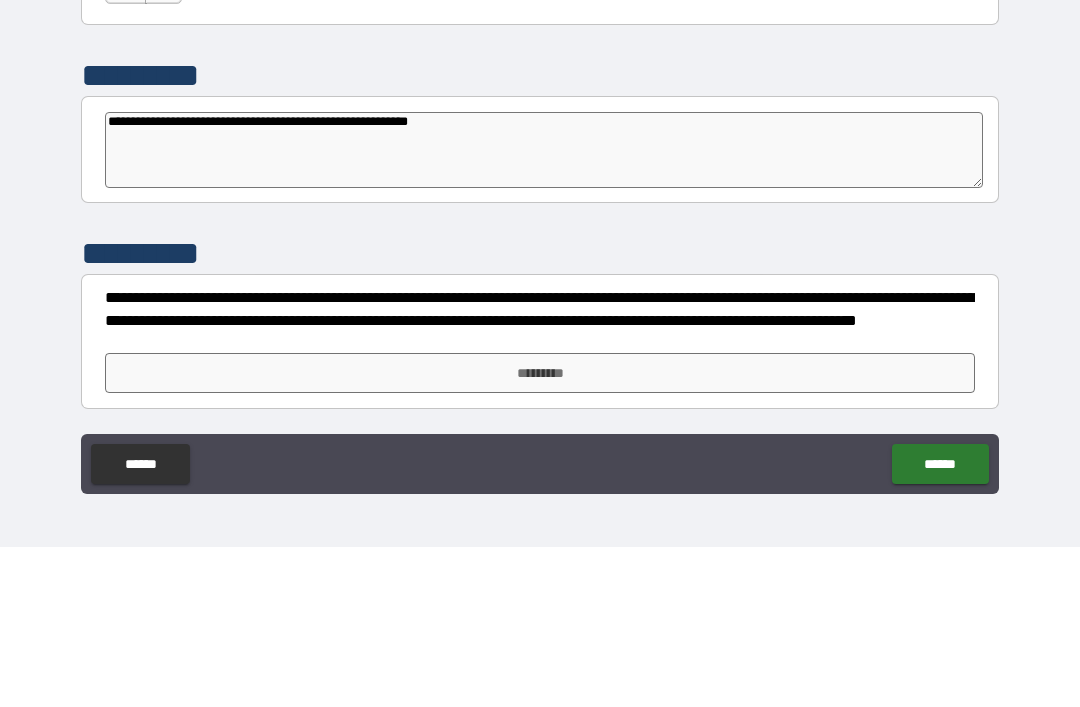 type on "*" 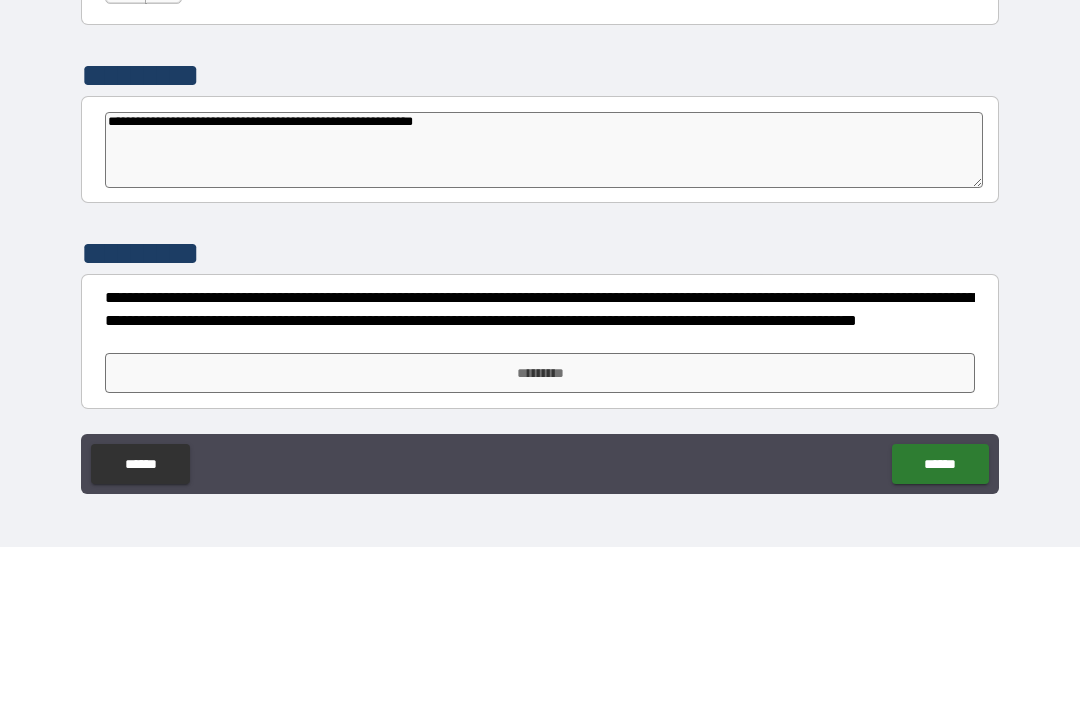 type on "*" 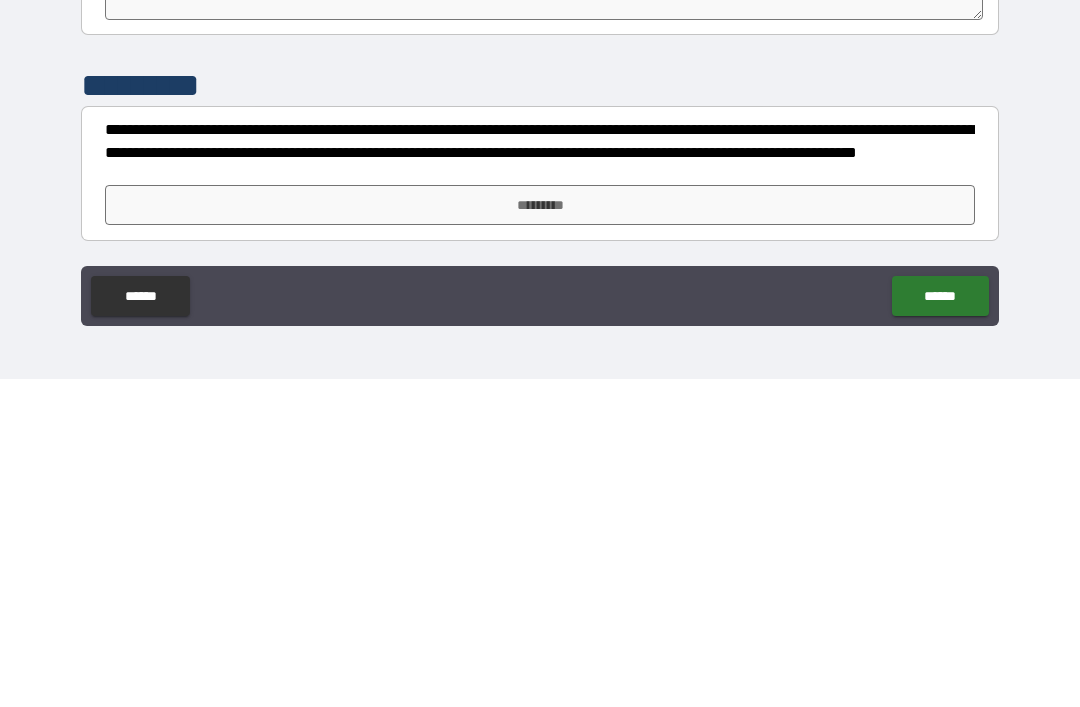 type on "**********" 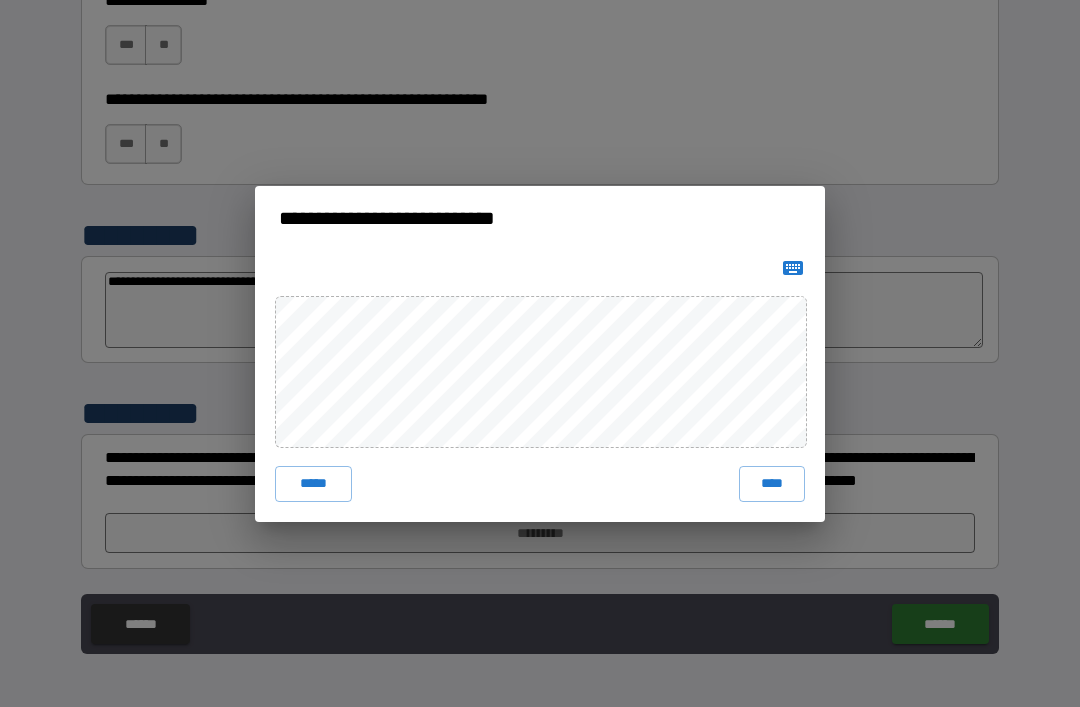 click on "****" at bounding box center [772, 484] 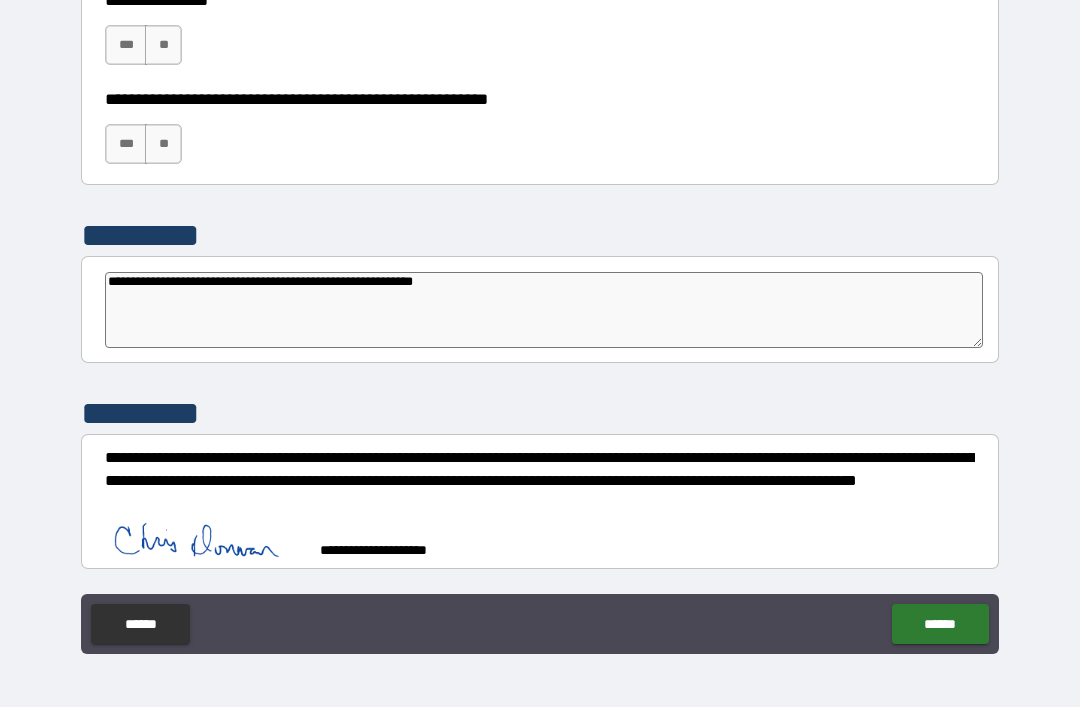 scroll, scrollTop: 6172, scrollLeft: 0, axis: vertical 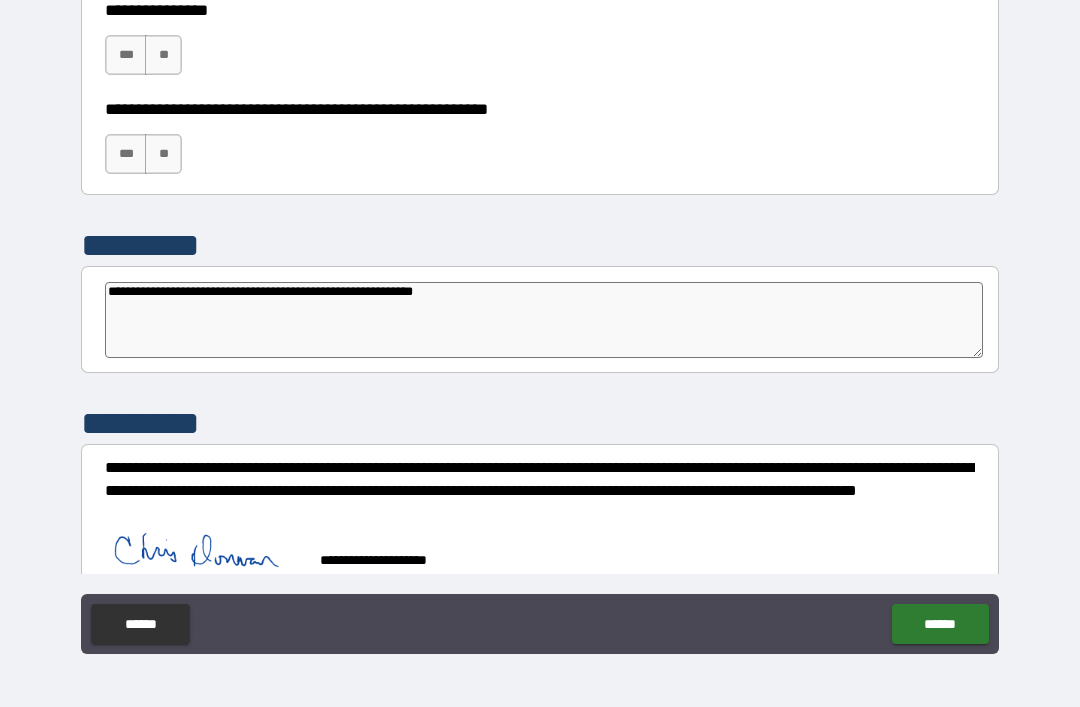 type on "*" 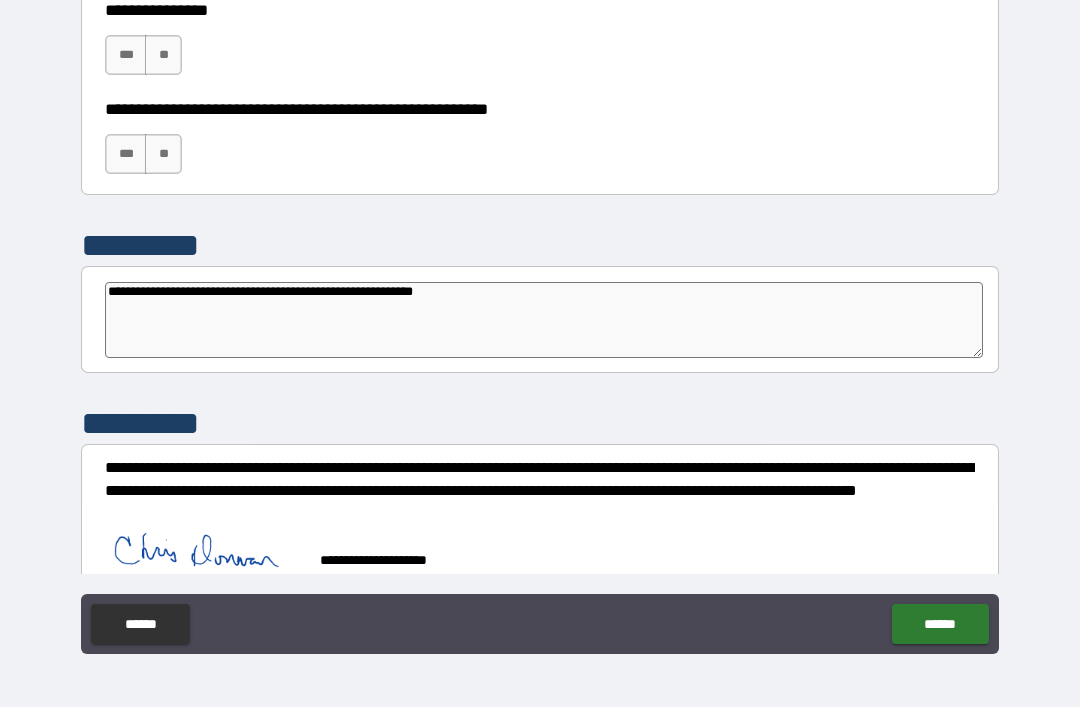 click on "******" at bounding box center [940, 624] 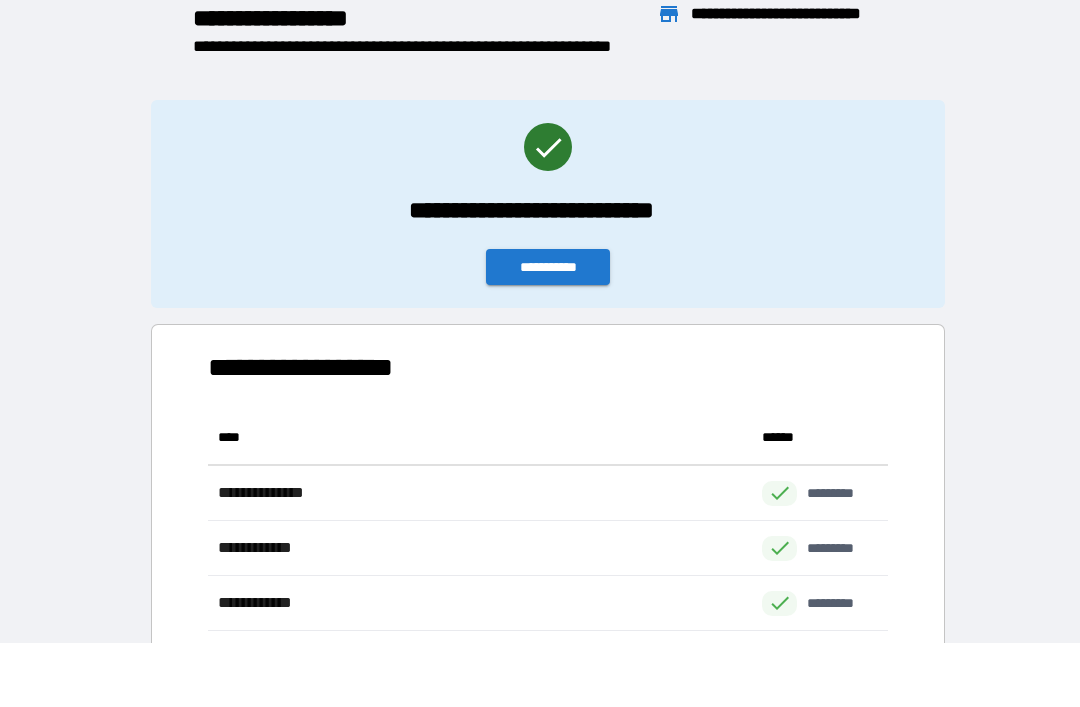 scroll, scrollTop: 441, scrollLeft: 680, axis: both 